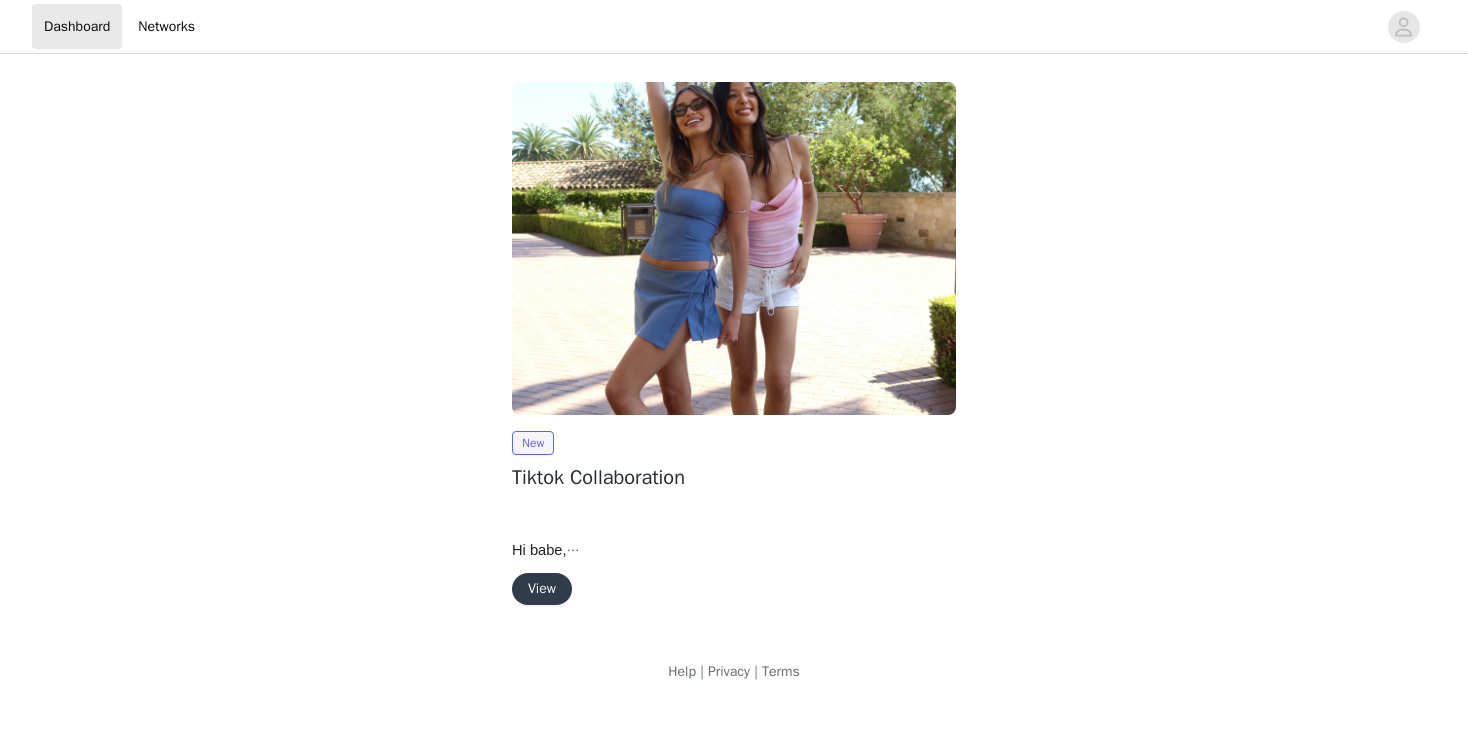 scroll, scrollTop: 0, scrollLeft: 0, axis: both 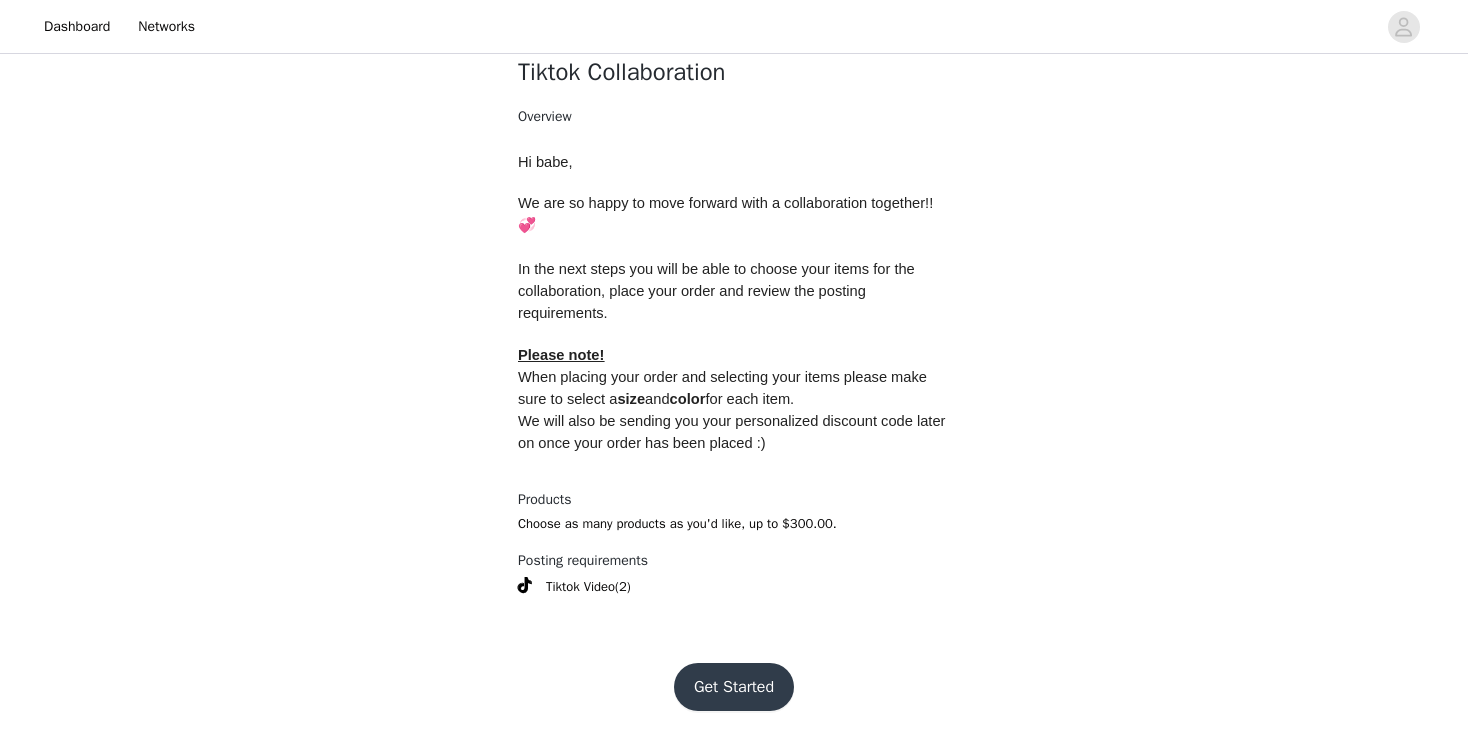 click on "Get Started" at bounding box center (734, 687) 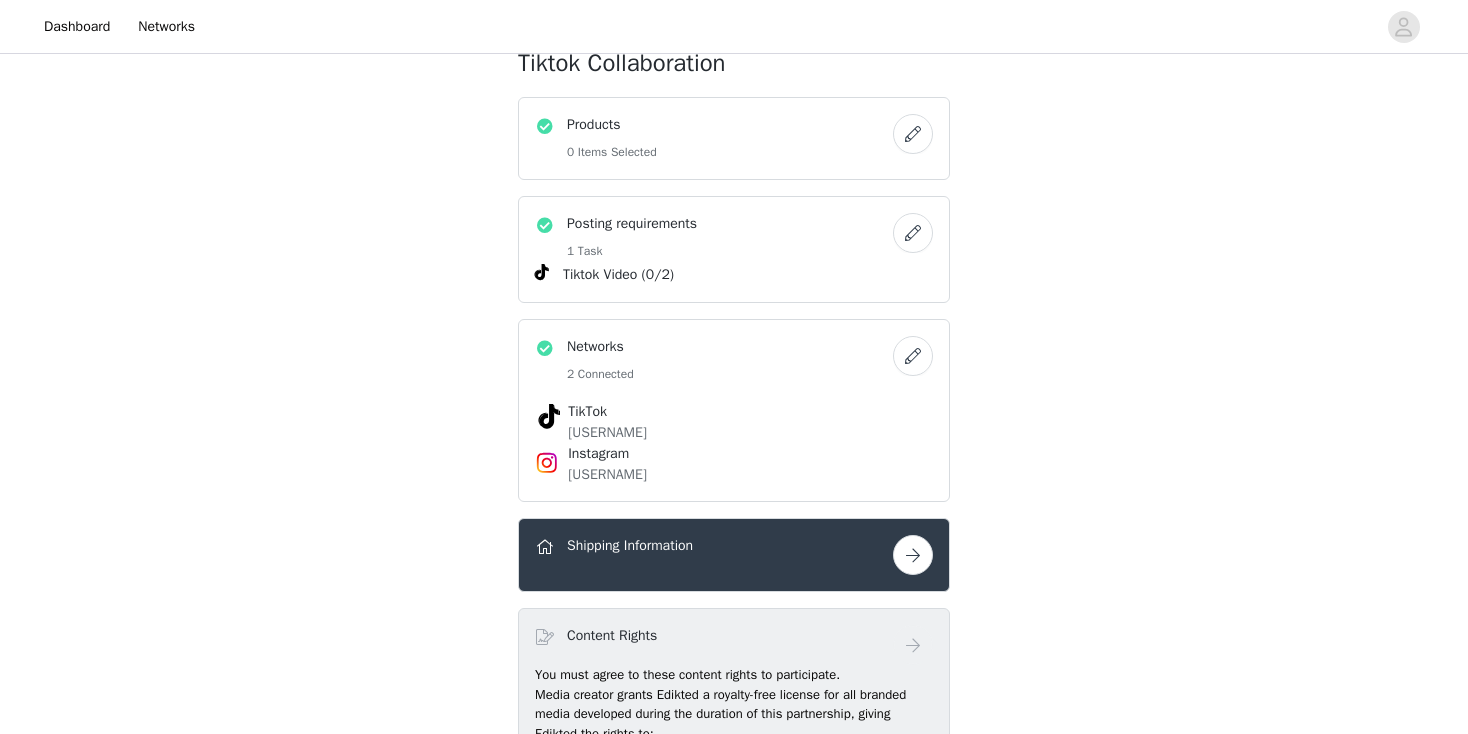 scroll, scrollTop: 633, scrollLeft: 0, axis: vertical 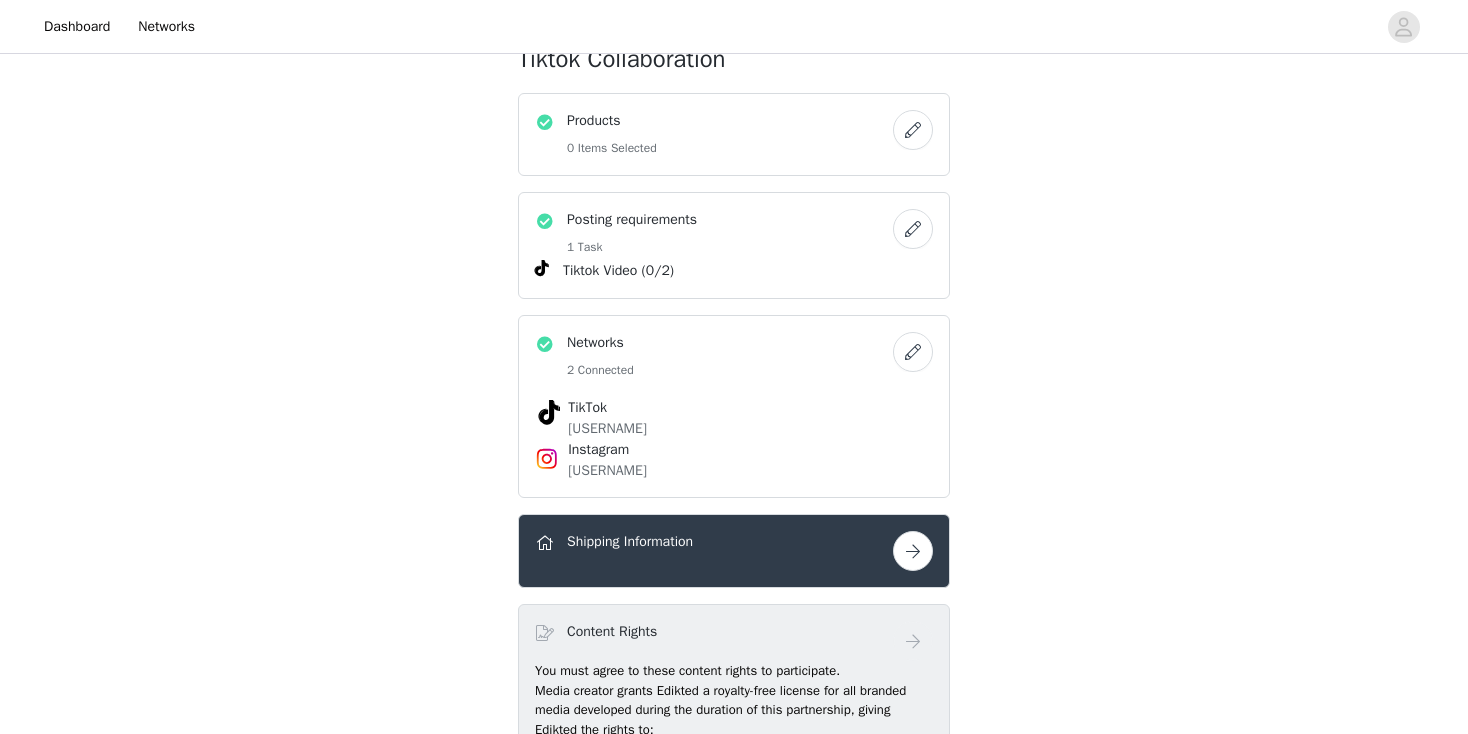 click at bounding box center [913, 130] 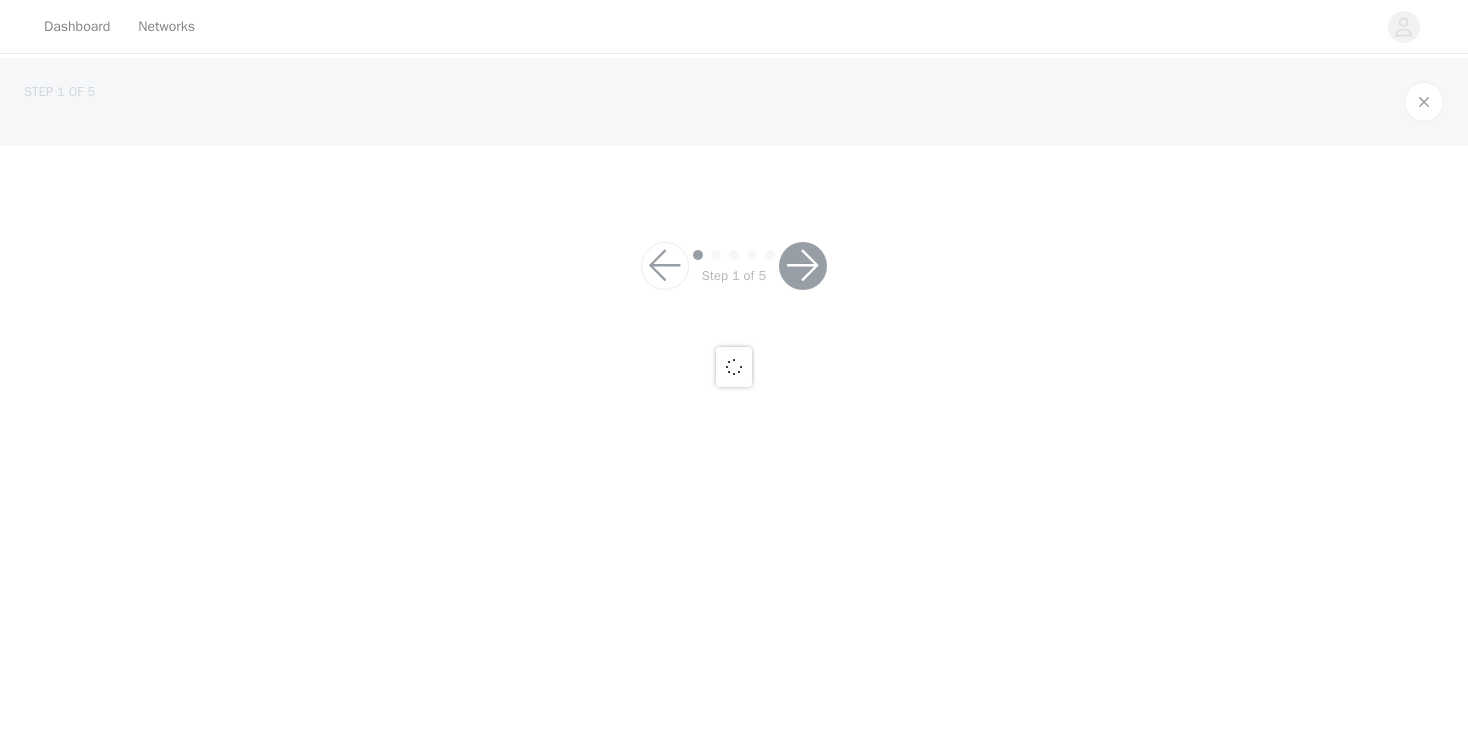 scroll, scrollTop: 0, scrollLeft: 0, axis: both 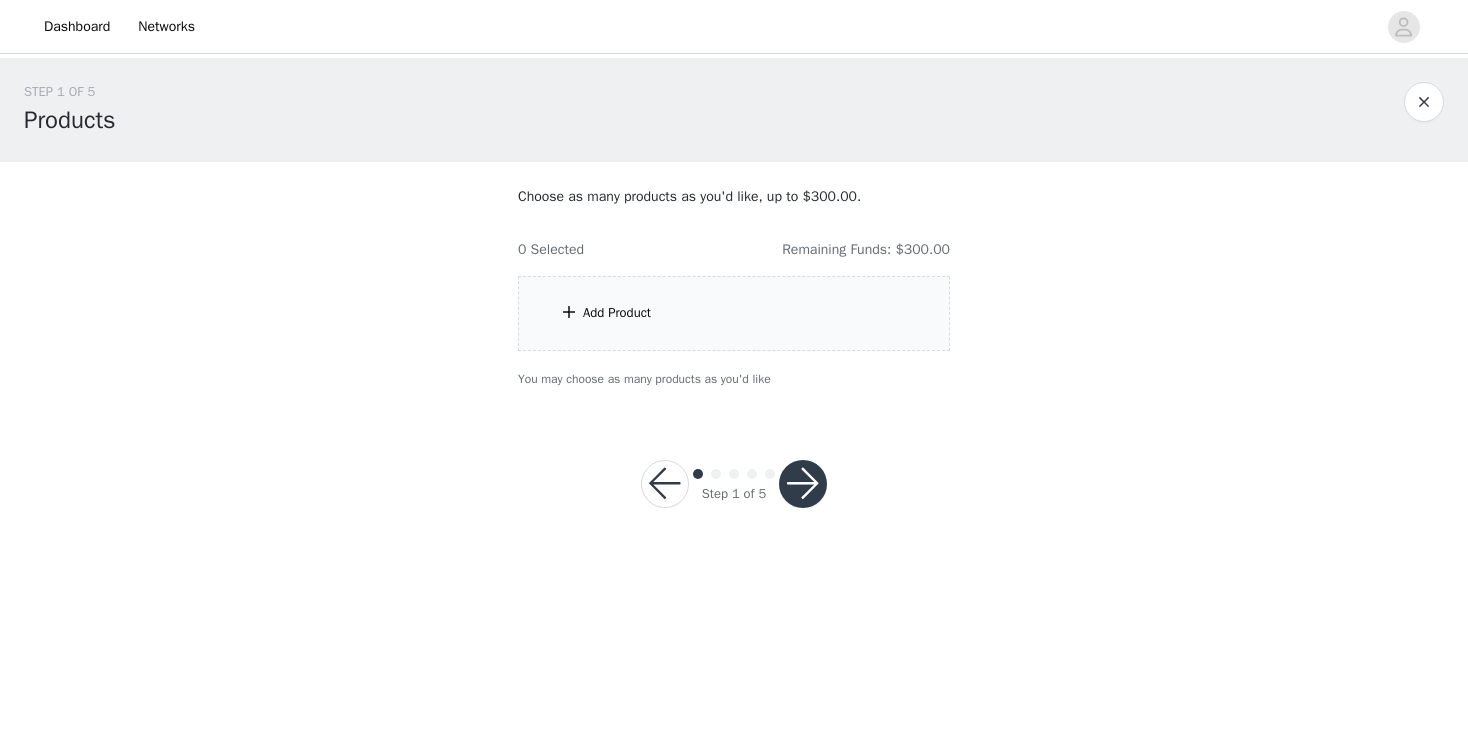 click on "Add Product" at bounding box center (734, 313) 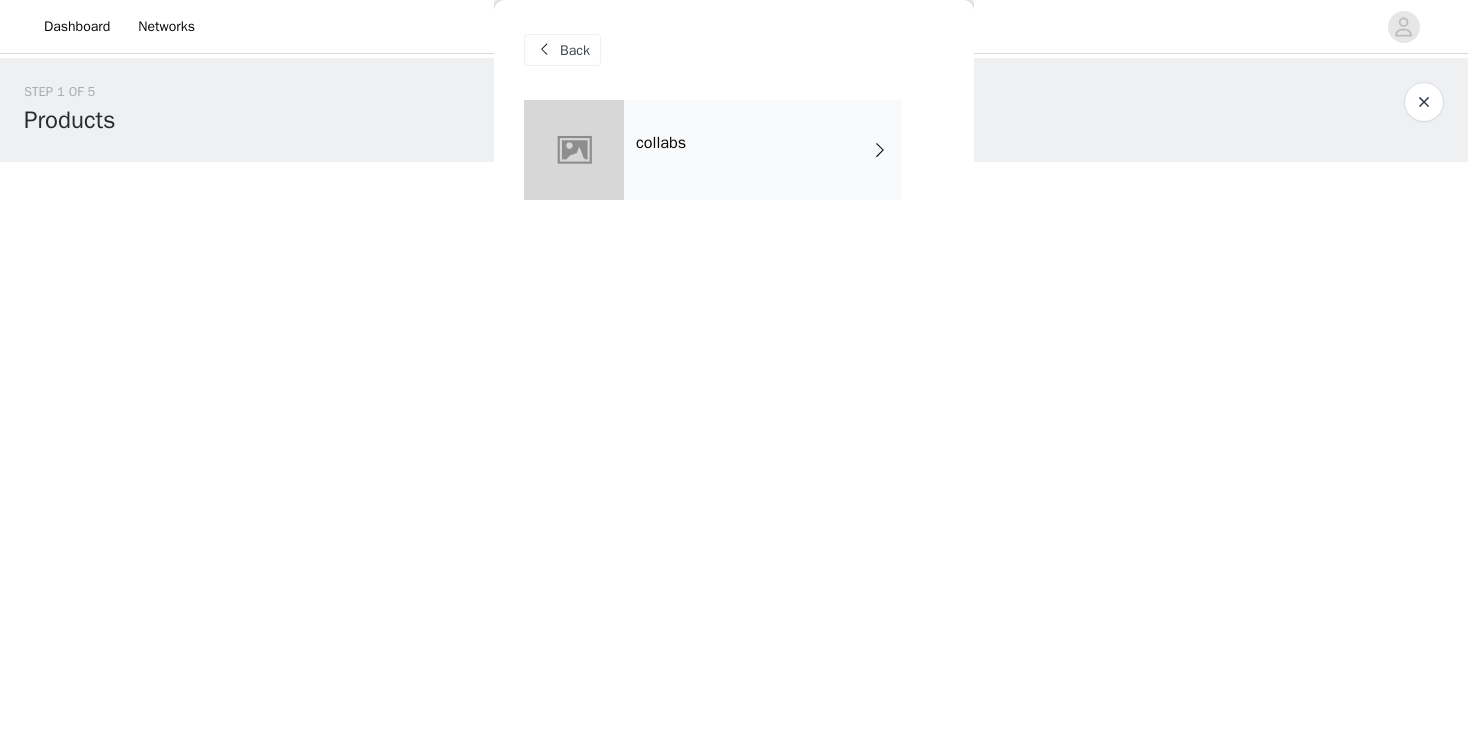 click on "collabs" at bounding box center (763, 150) 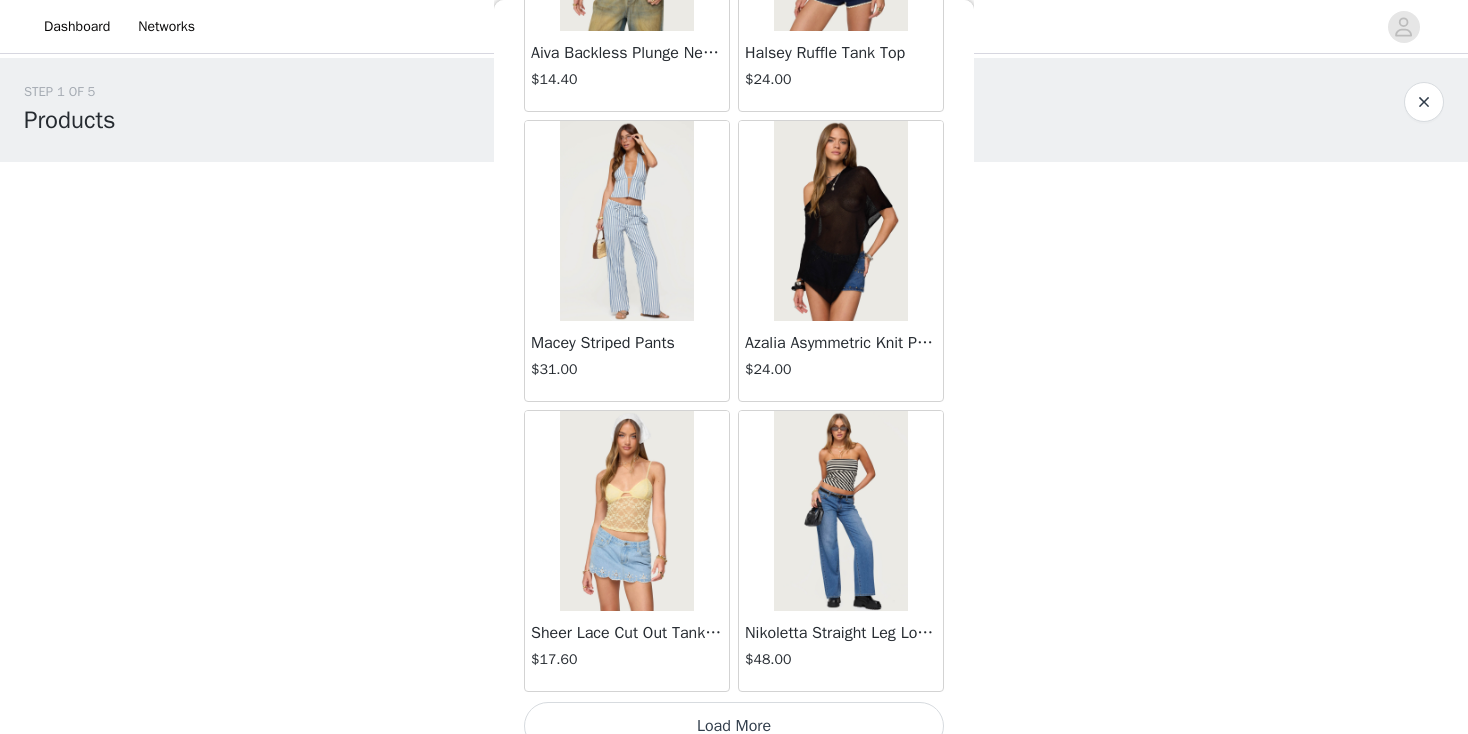 scroll, scrollTop: 2326, scrollLeft: 0, axis: vertical 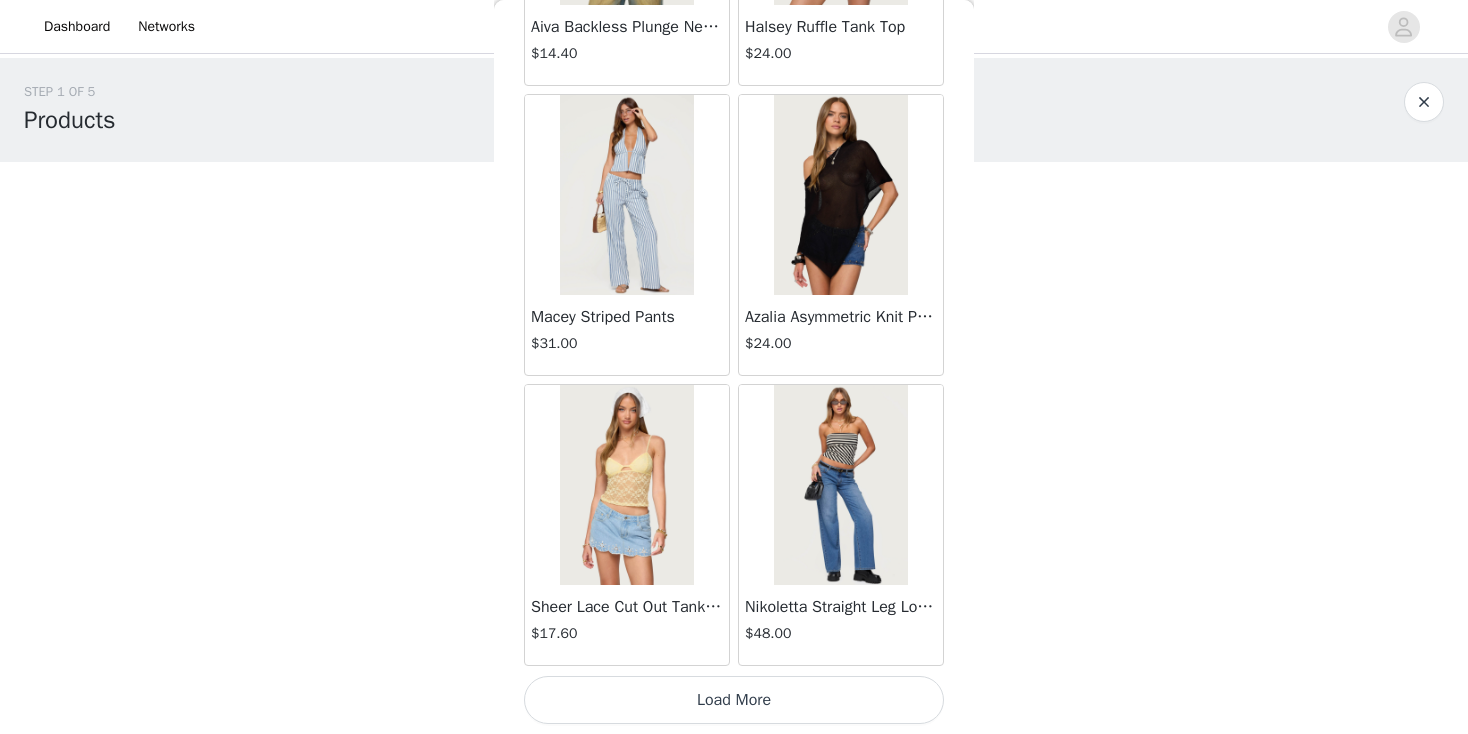 click on "Load More" at bounding box center [734, 700] 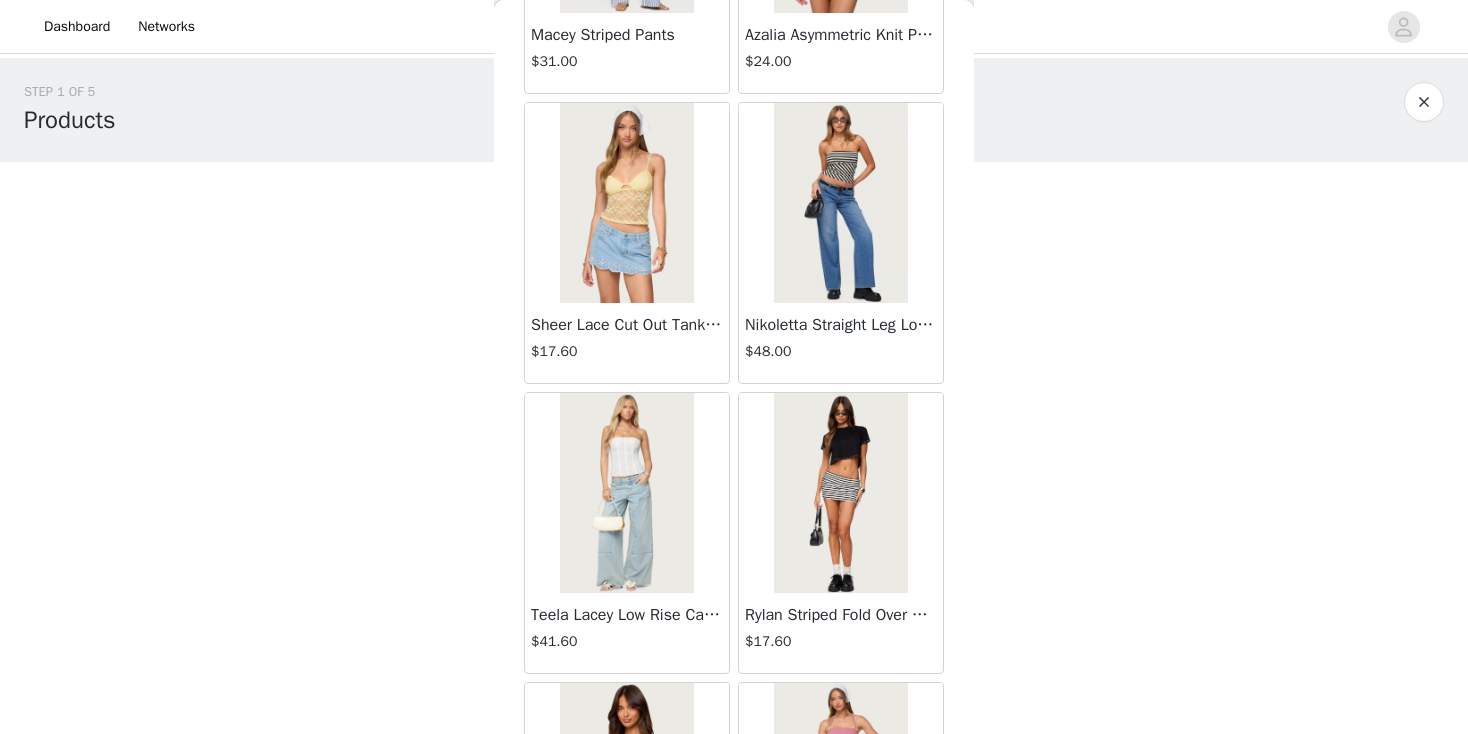 scroll, scrollTop: 2607, scrollLeft: 0, axis: vertical 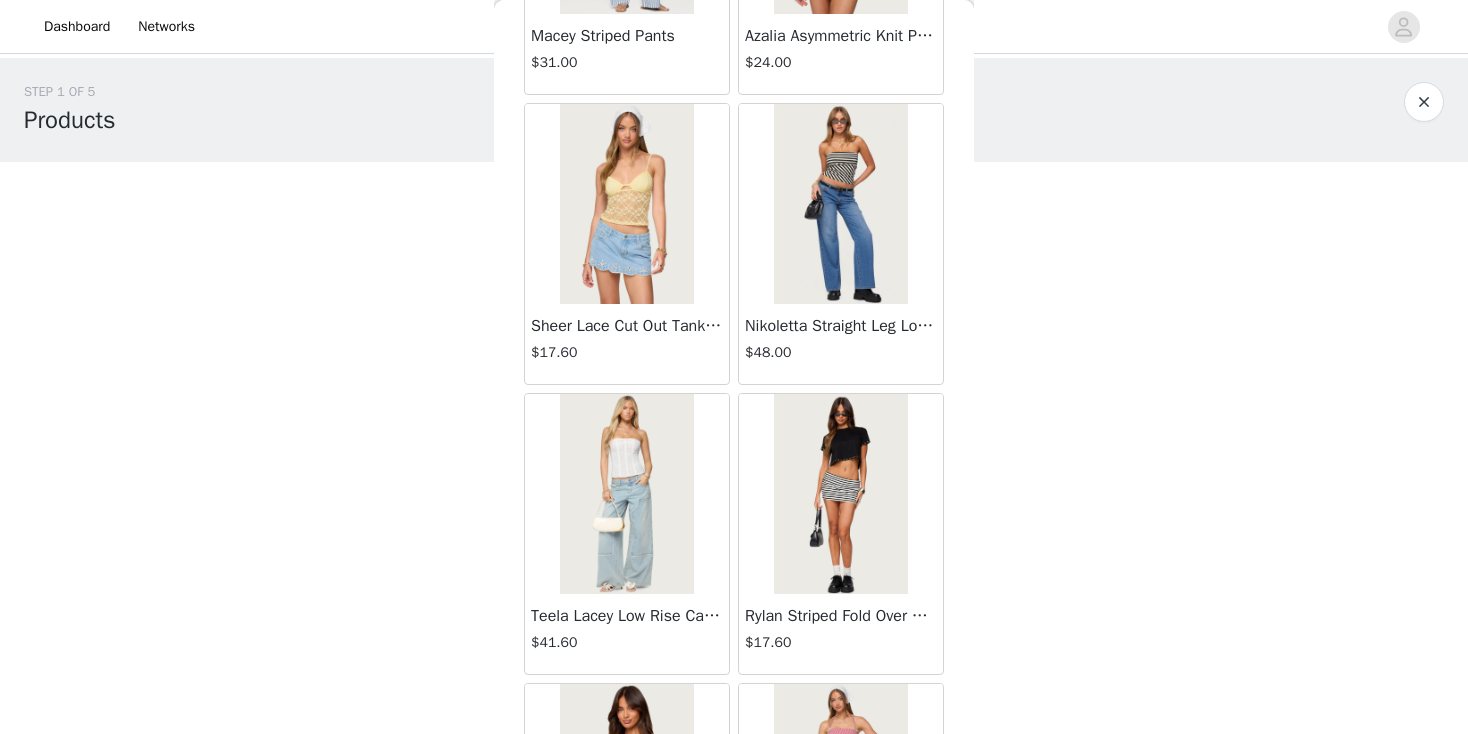 click at bounding box center (840, 204) 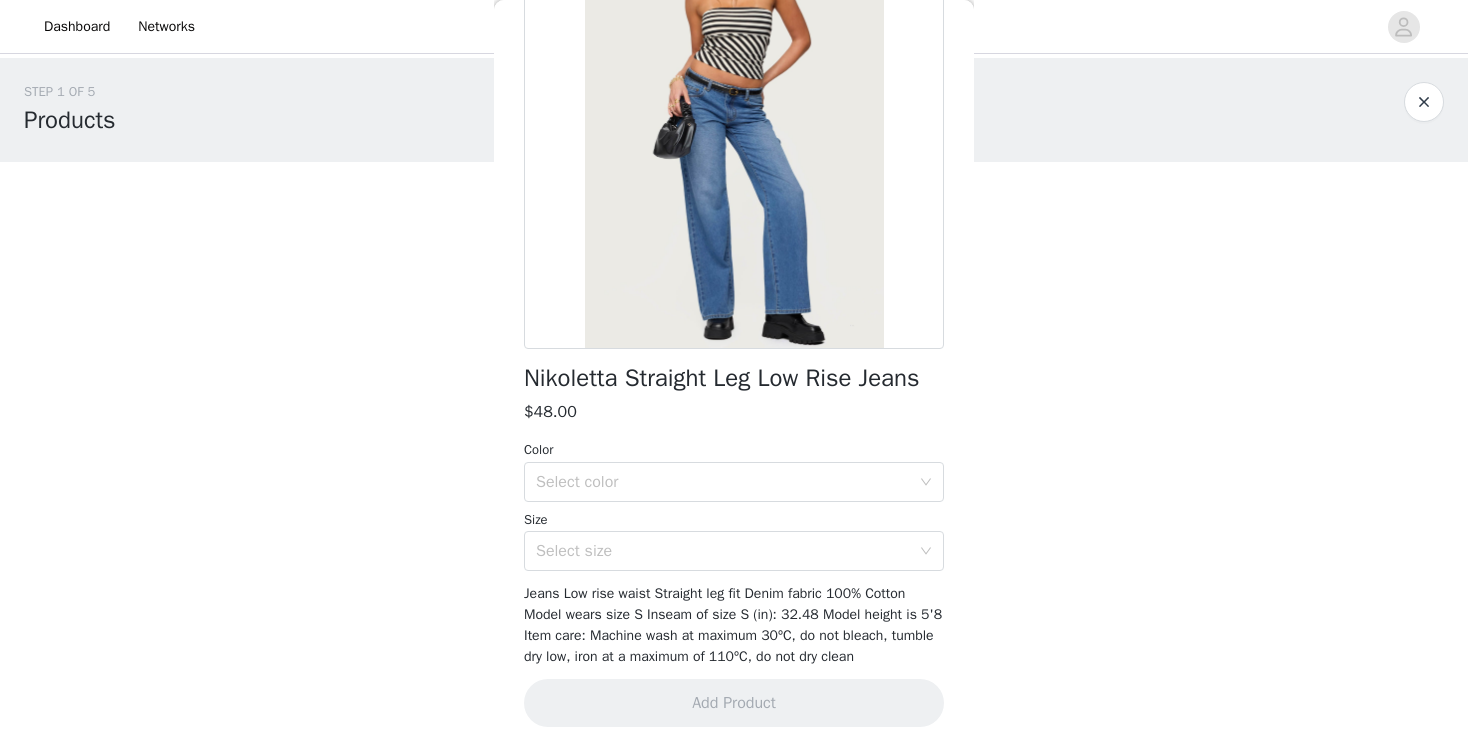 scroll, scrollTop: 218, scrollLeft: 0, axis: vertical 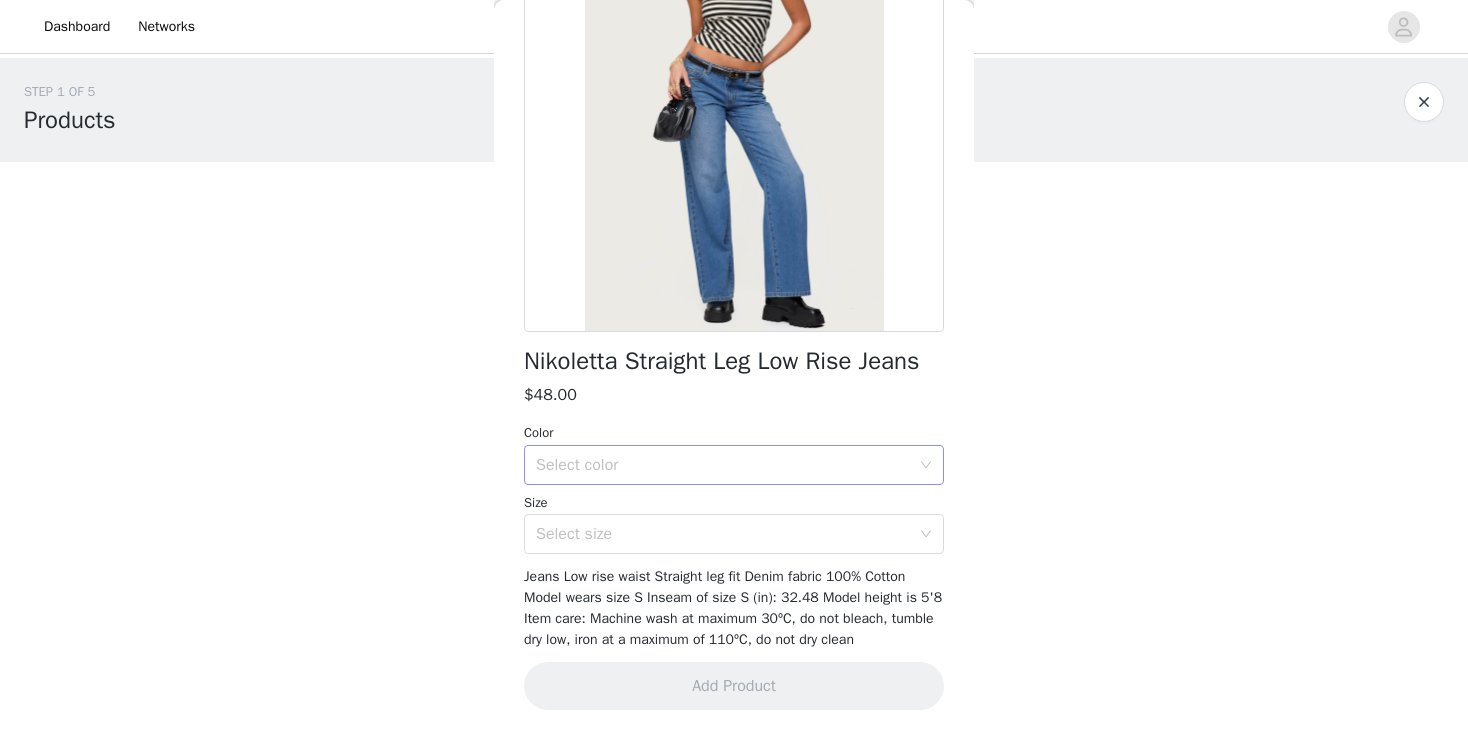 click on "Select color" at bounding box center (723, 465) 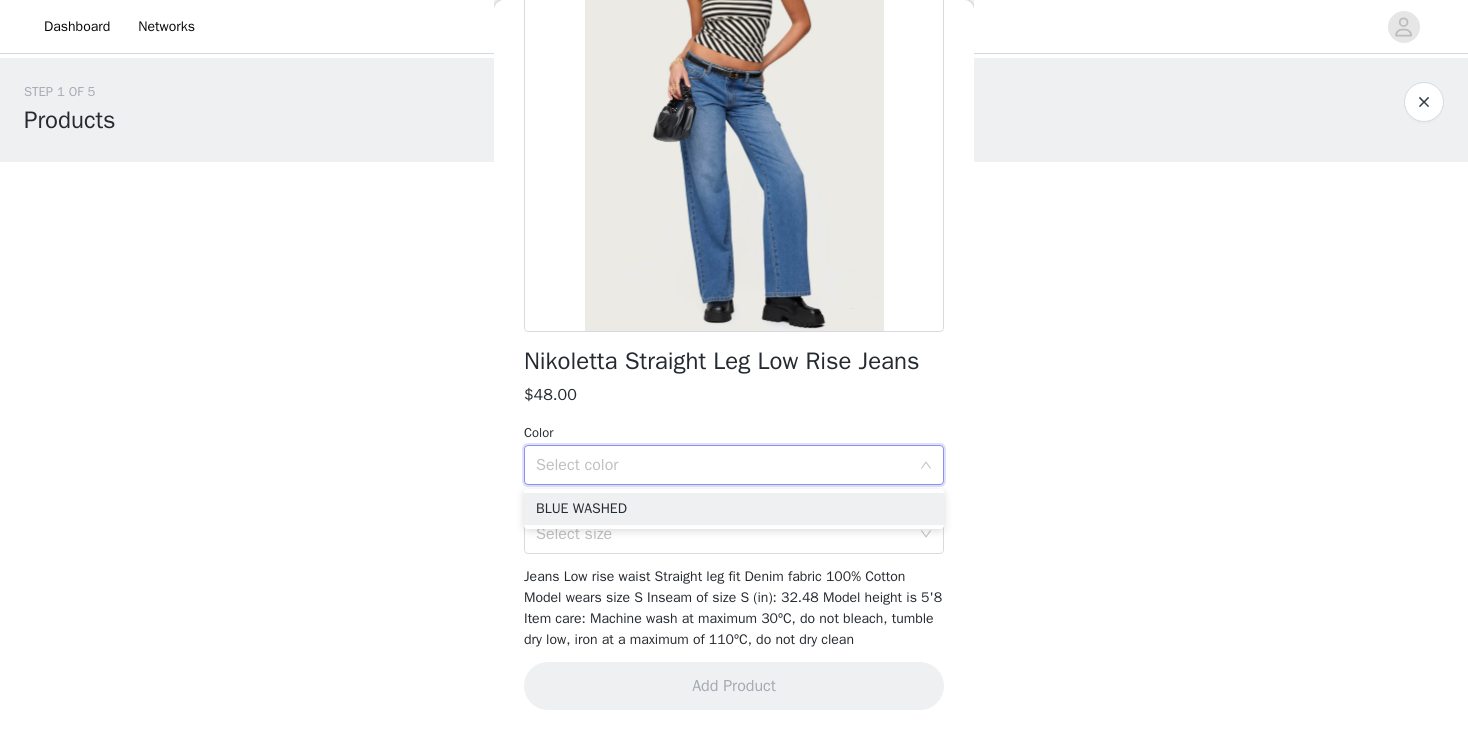 click on "Select color" at bounding box center [723, 465] 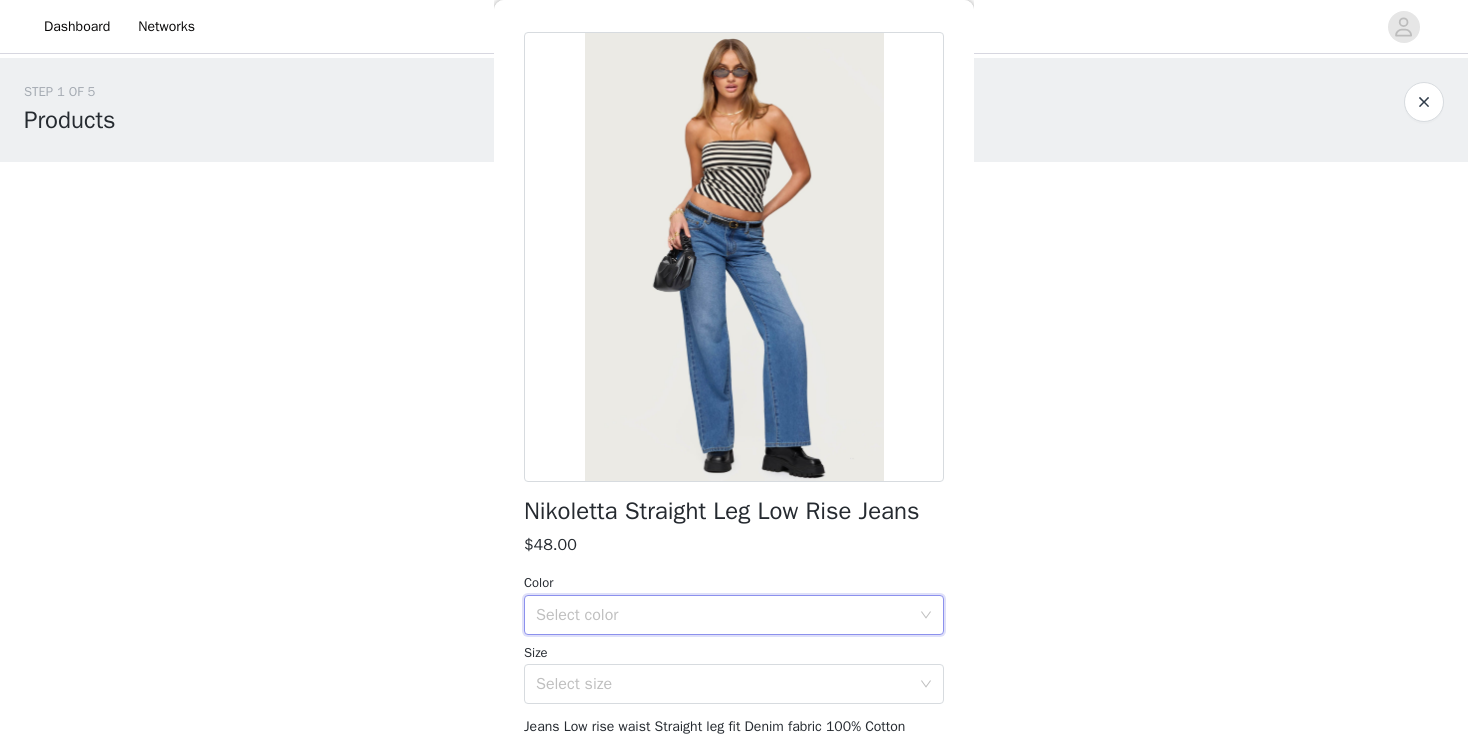 scroll, scrollTop: 67, scrollLeft: 0, axis: vertical 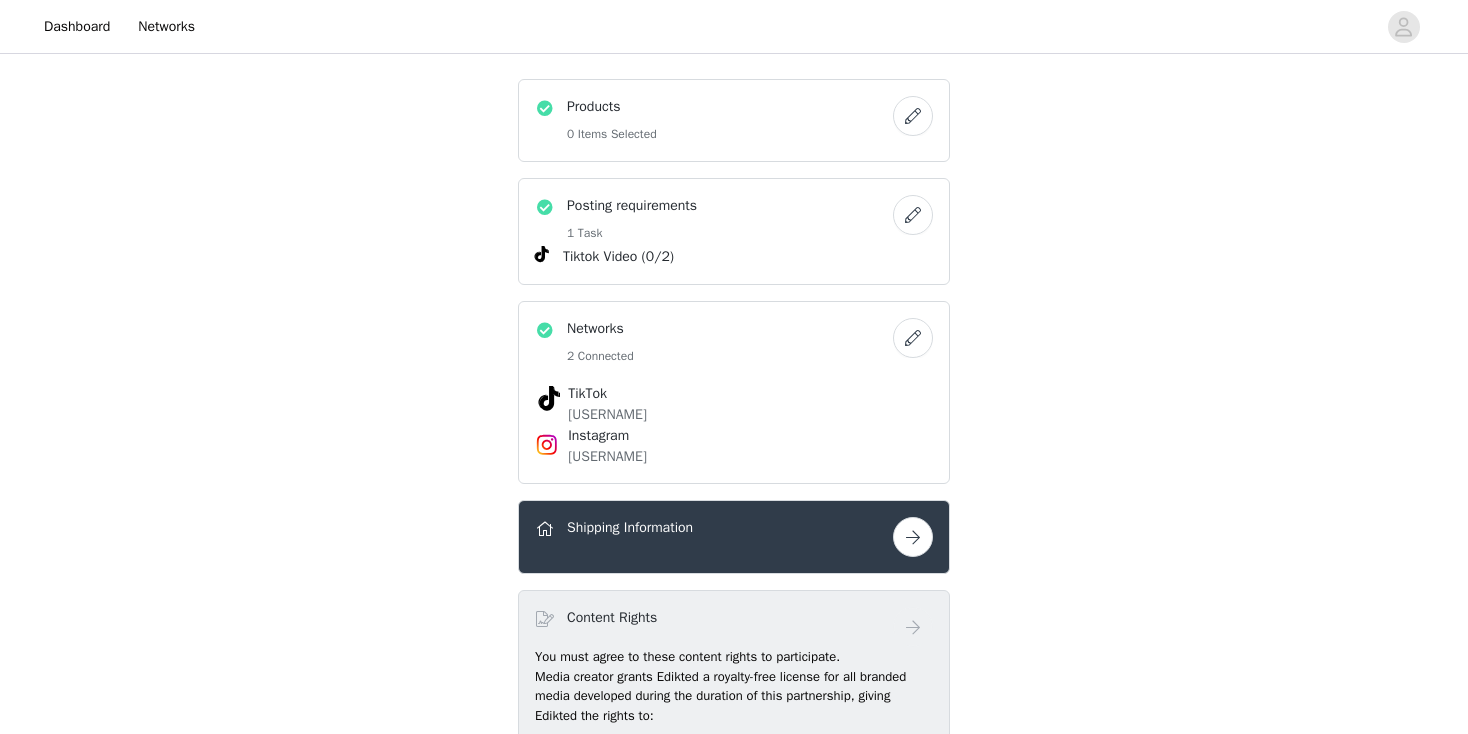 click on "Products   0 Items Selected" at bounding box center (714, 120) 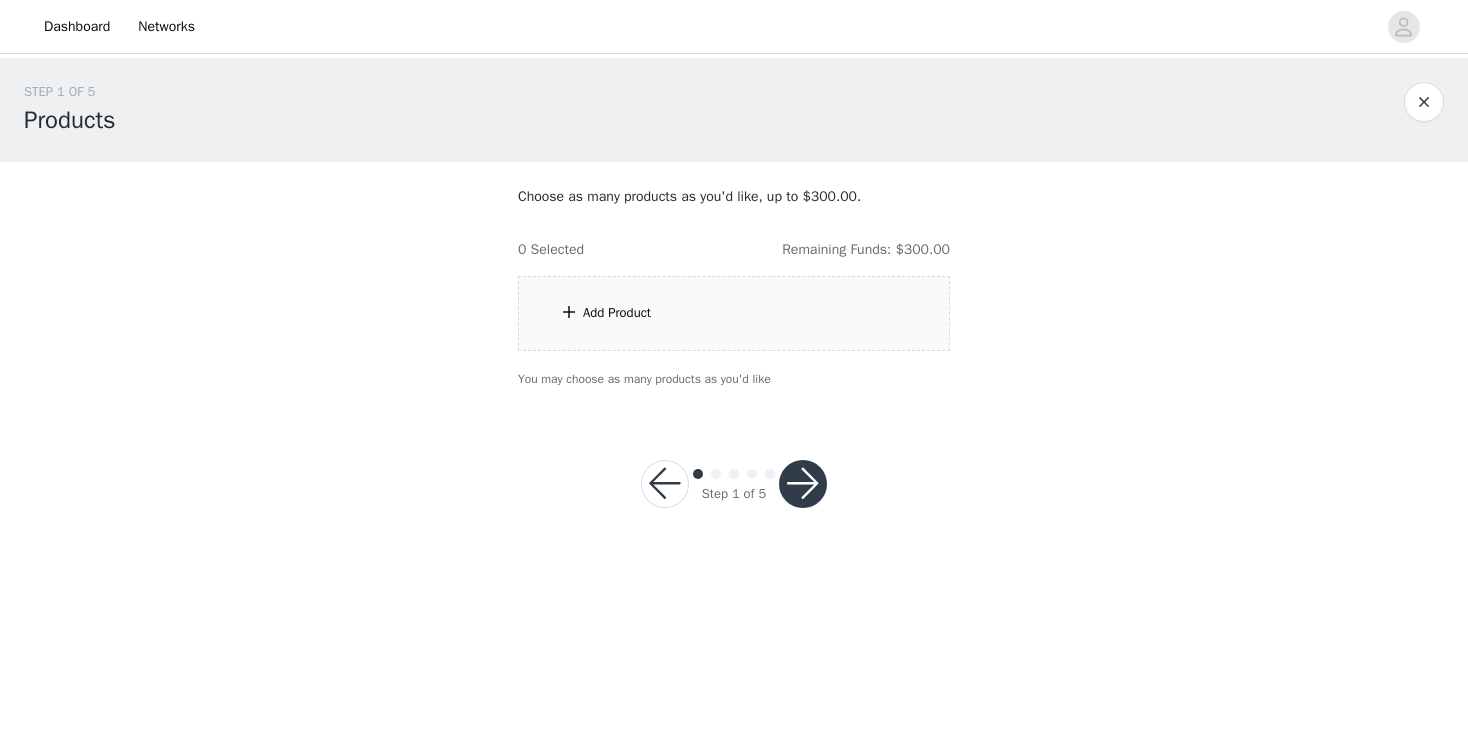 click on "Add Product" at bounding box center (734, 313) 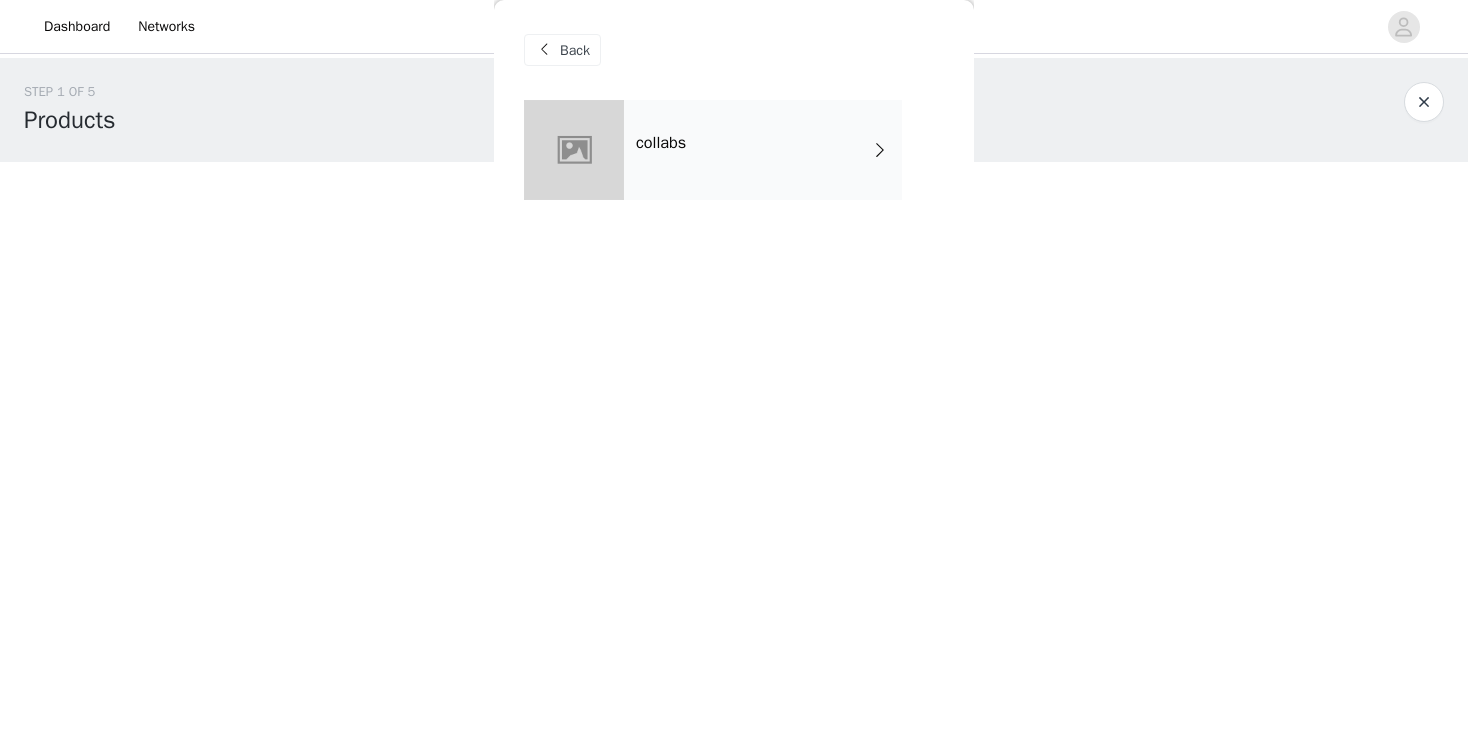 click on "collabs" at bounding box center [763, 150] 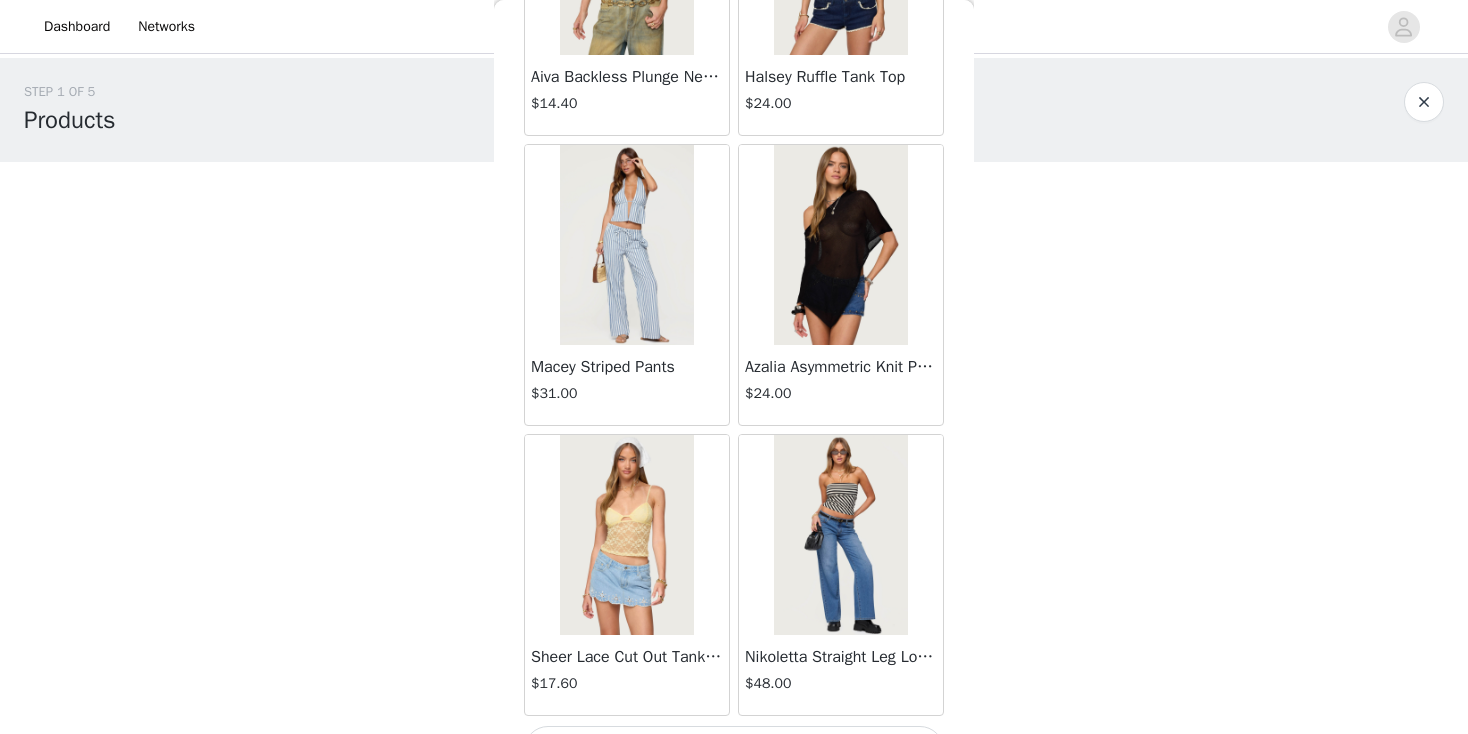 scroll, scrollTop: 2326, scrollLeft: 0, axis: vertical 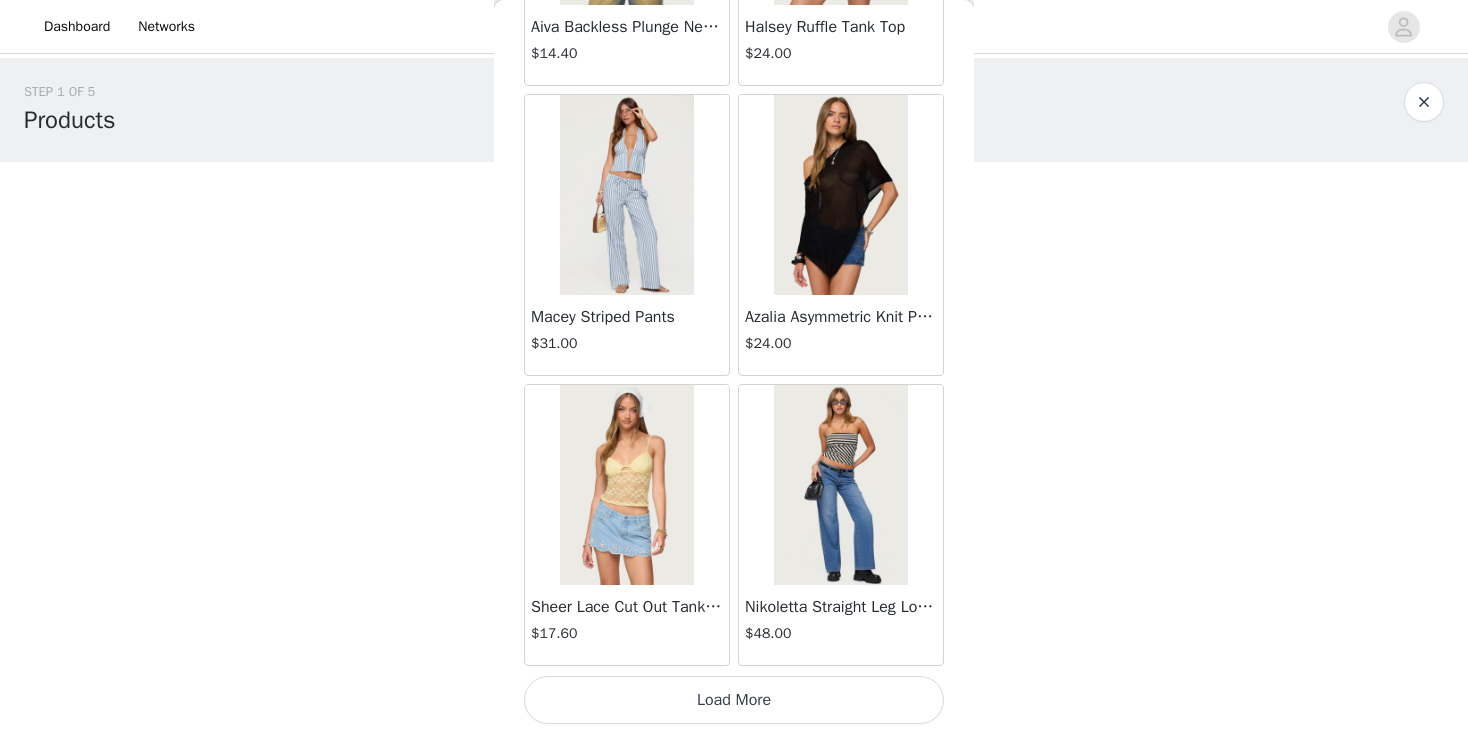 click on "Load More" at bounding box center (734, 700) 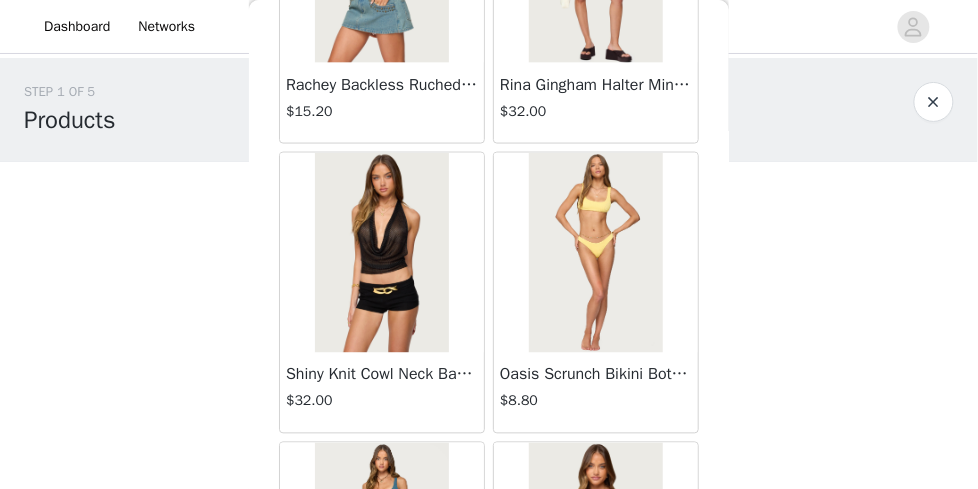 scroll, scrollTop: 3429, scrollLeft: 0, axis: vertical 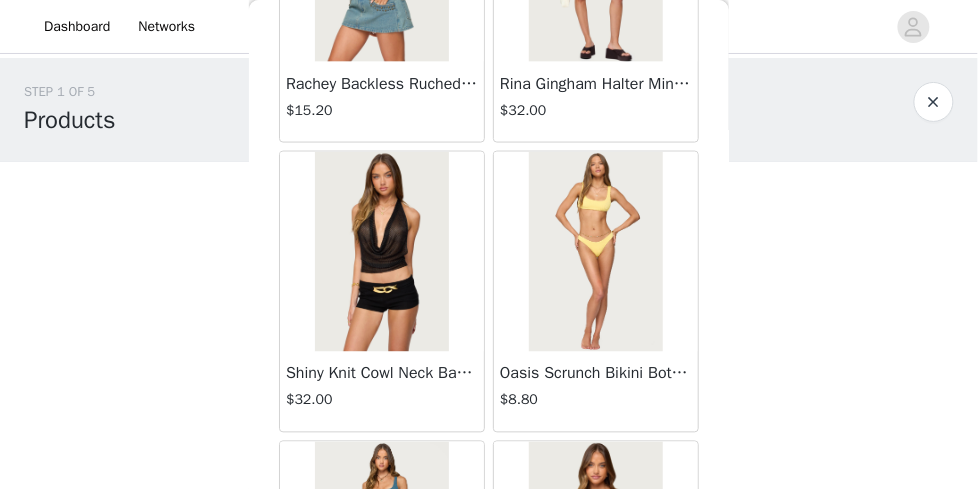 click at bounding box center (595, 252) 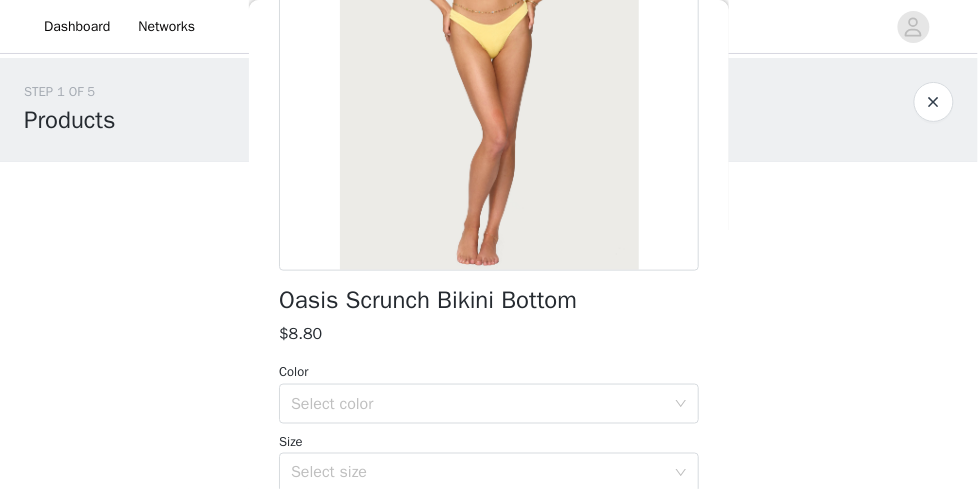 scroll, scrollTop: 295, scrollLeft: 0, axis: vertical 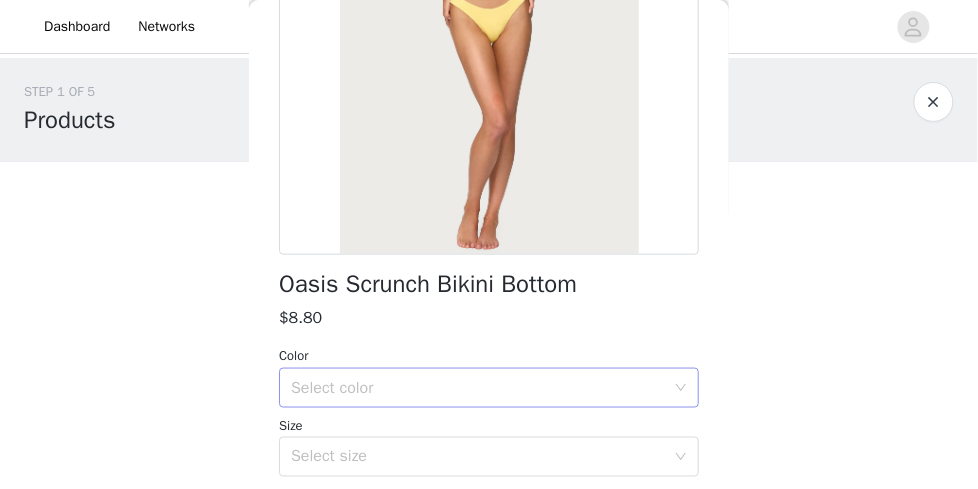 click on "Select color" at bounding box center (478, 388) 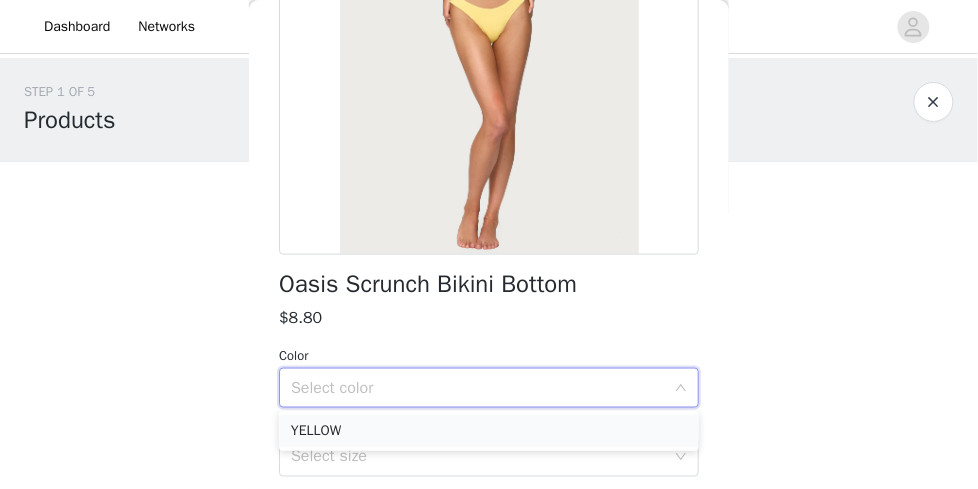 click on "YELLOW" at bounding box center (489, 431) 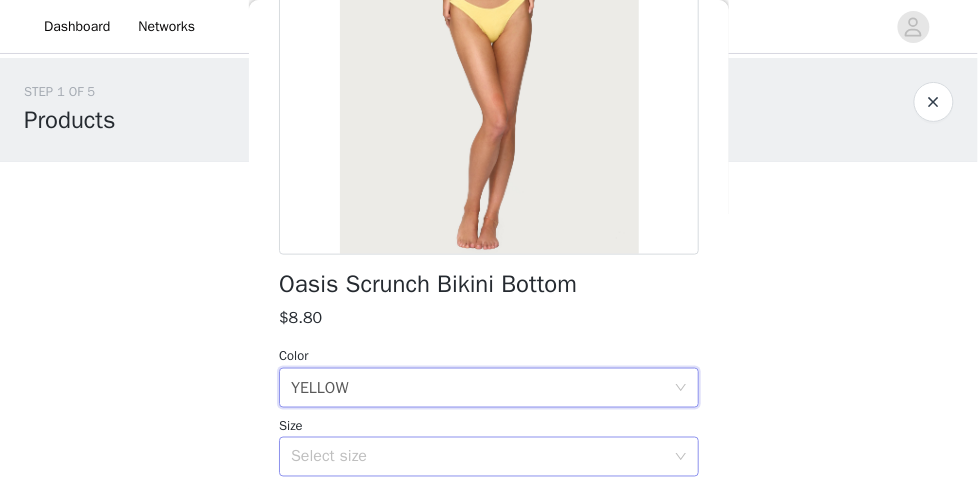 click on "Select size" at bounding box center (478, 457) 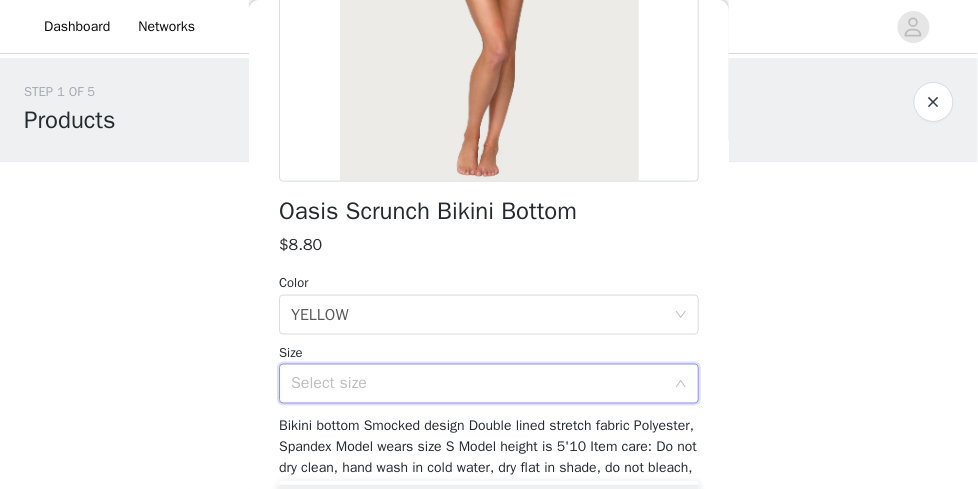 scroll, scrollTop: 395, scrollLeft: 0, axis: vertical 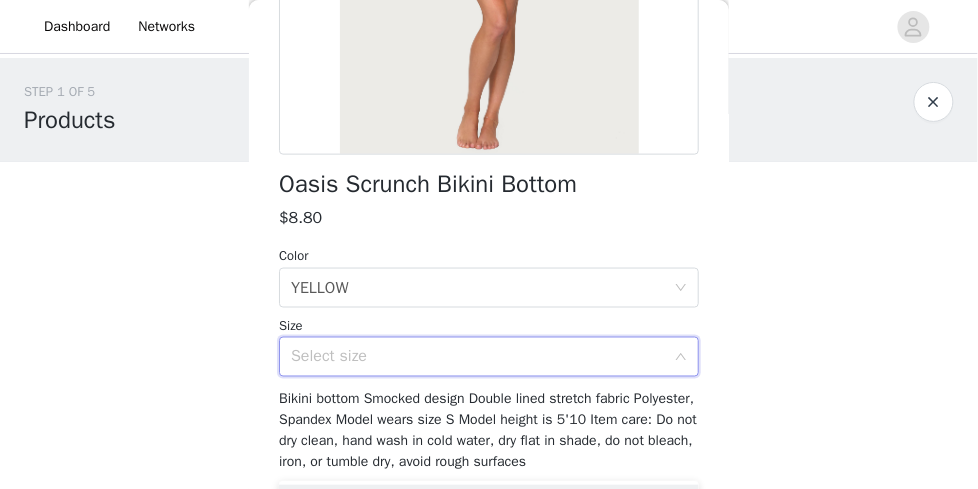 click on "Select size" at bounding box center [478, 357] 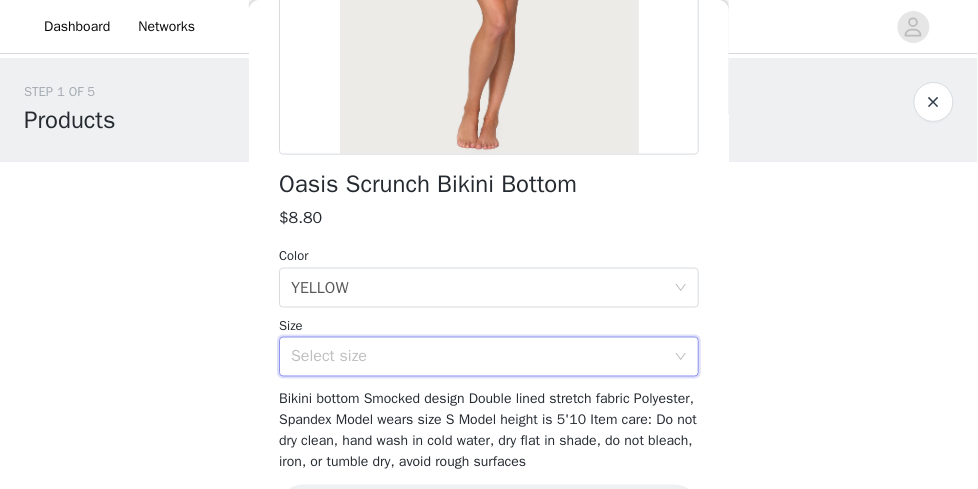 click on "Select size" at bounding box center (478, 357) 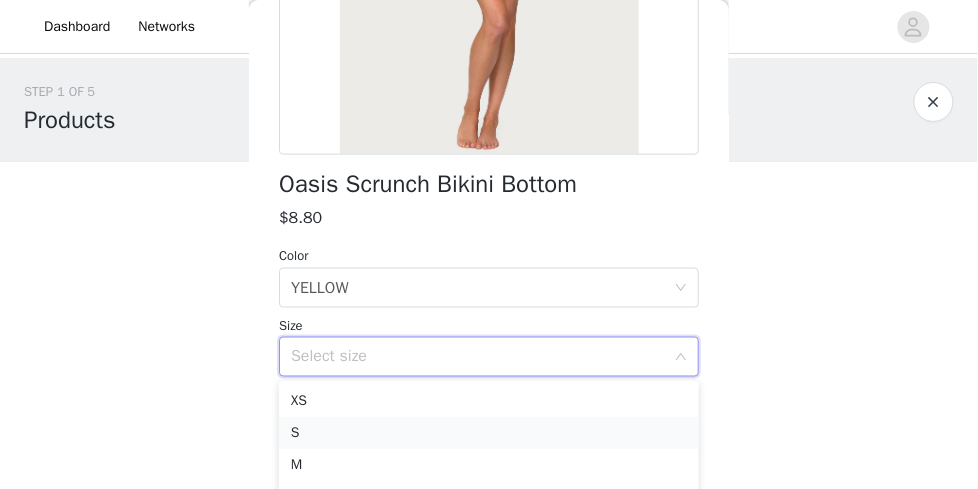 click on "S" at bounding box center [489, 433] 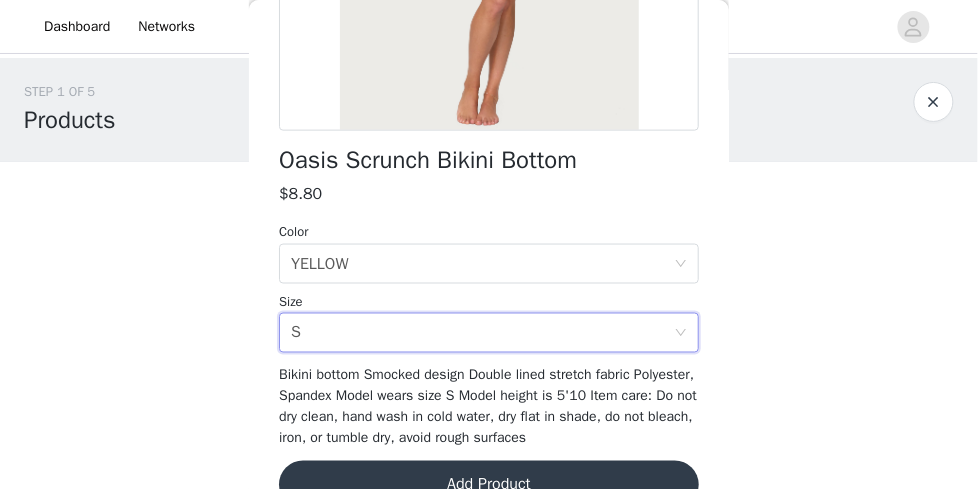scroll, scrollTop: 462, scrollLeft: 0, axis: vertical 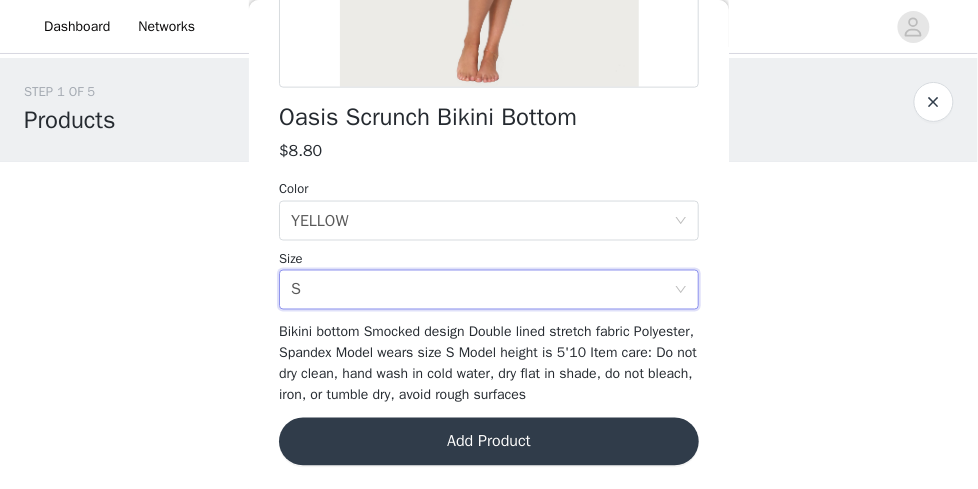click on "Add Product" at bounding box center [489, 442] 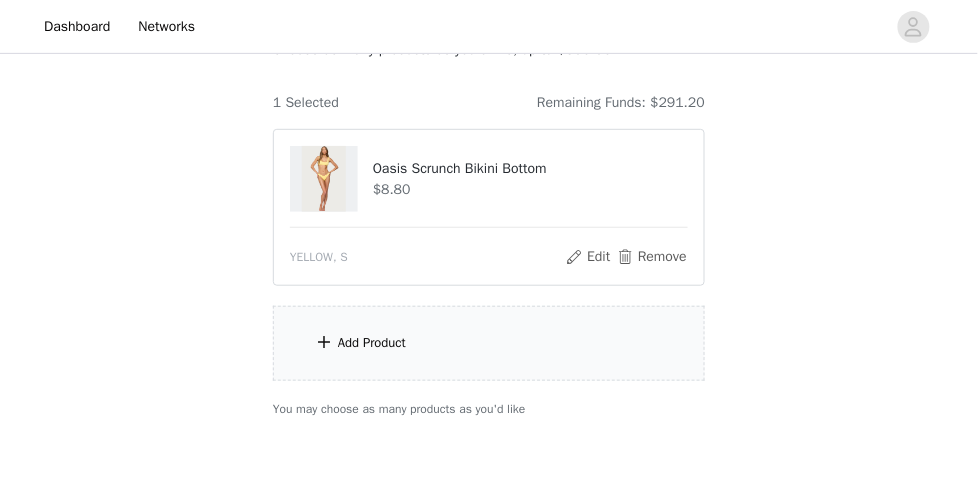 scroll, scrollTop: 162, scrollLeft: 0, axis: vertical 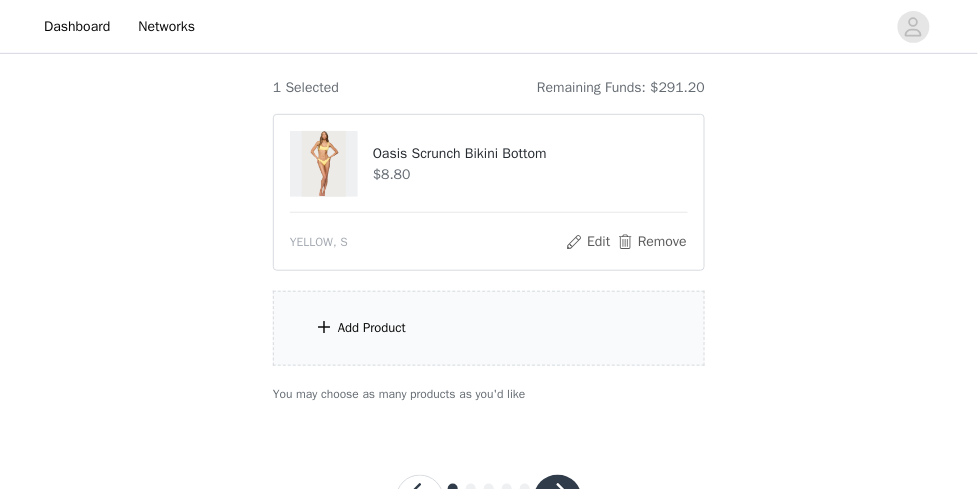 click on "Add Product" at bounding box center [489, 328] 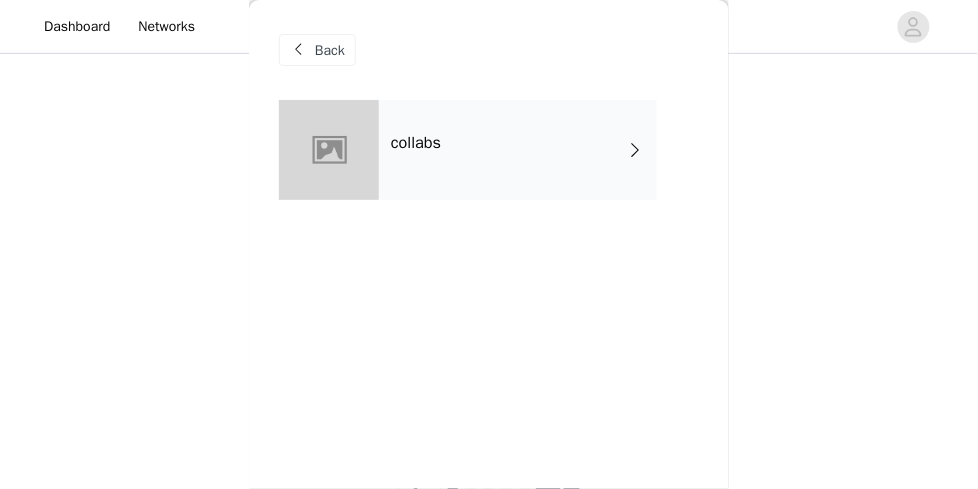click on "collabs" at bounding box center [518, 150] 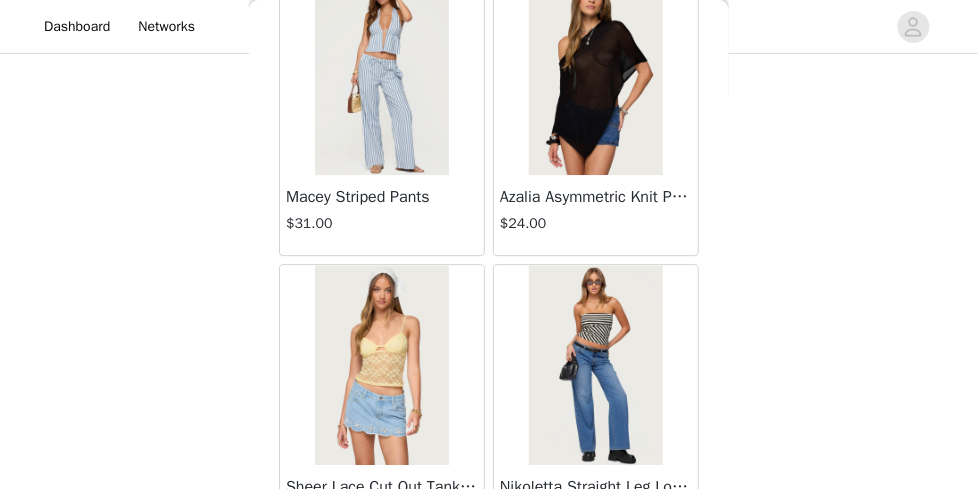 scroll, scrollTop: 2570, scrollLeft: 0, axis: vertical 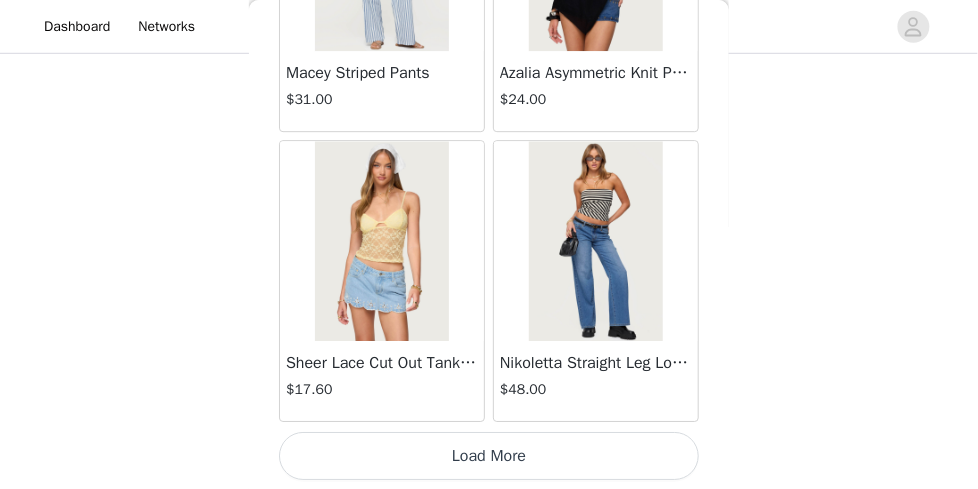 click on "Load More" at bounding box center [489, 456] 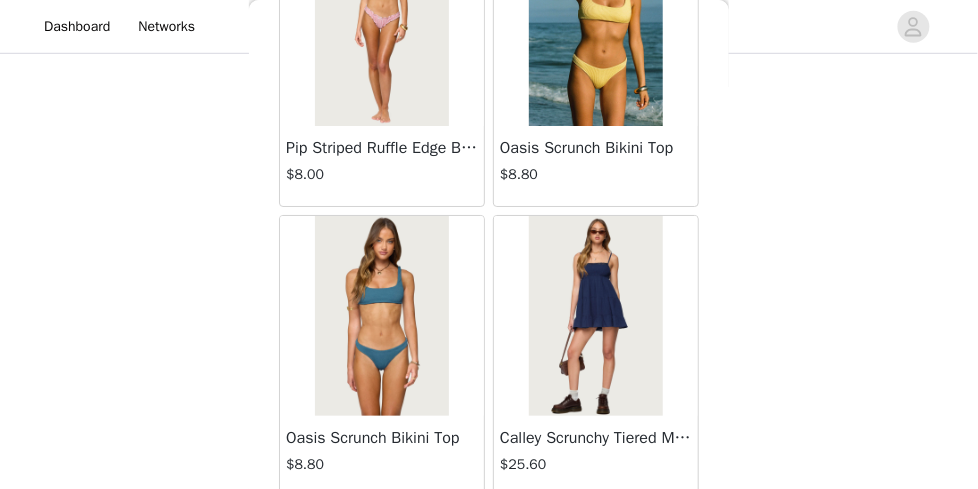 scroll, scrollTop: 4232, scrollLeft: 0, axis: vertical 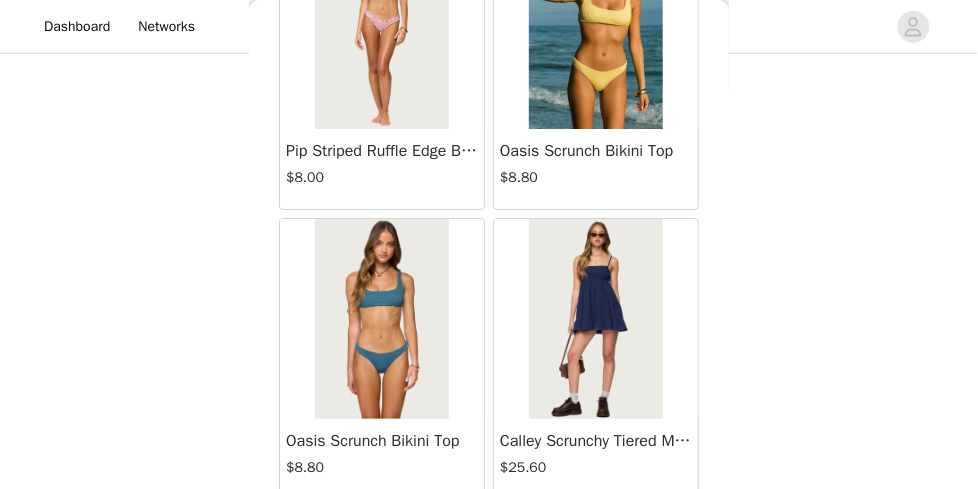 click on "Oasis Scrunch Bikini Top   $8.80" at bounding box center (596, 169) 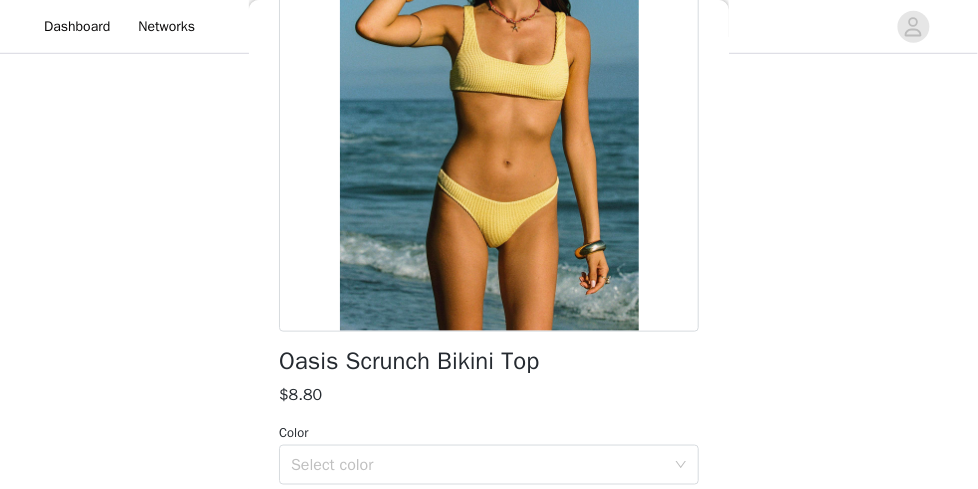 scroll, scrollTop: 348, scrollLeft: 0, axis: vertical 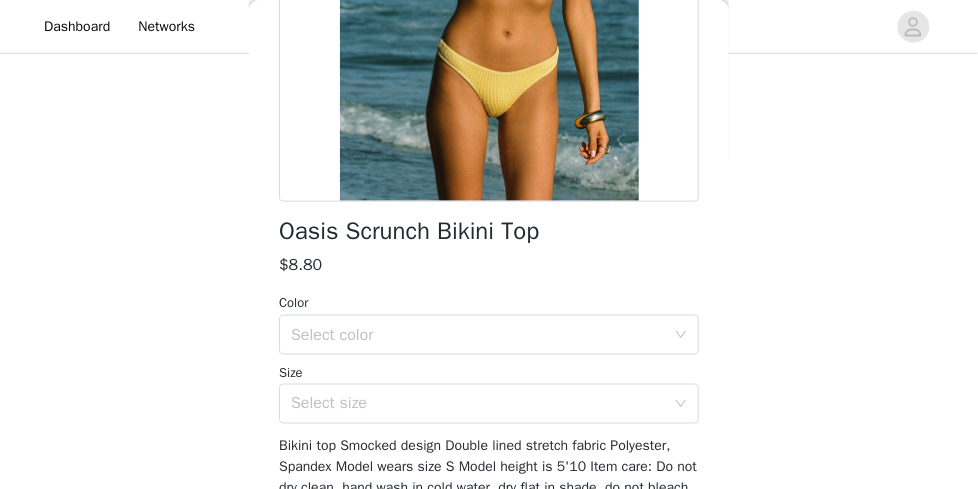 click on "Color" at bounding box center (489, 303) 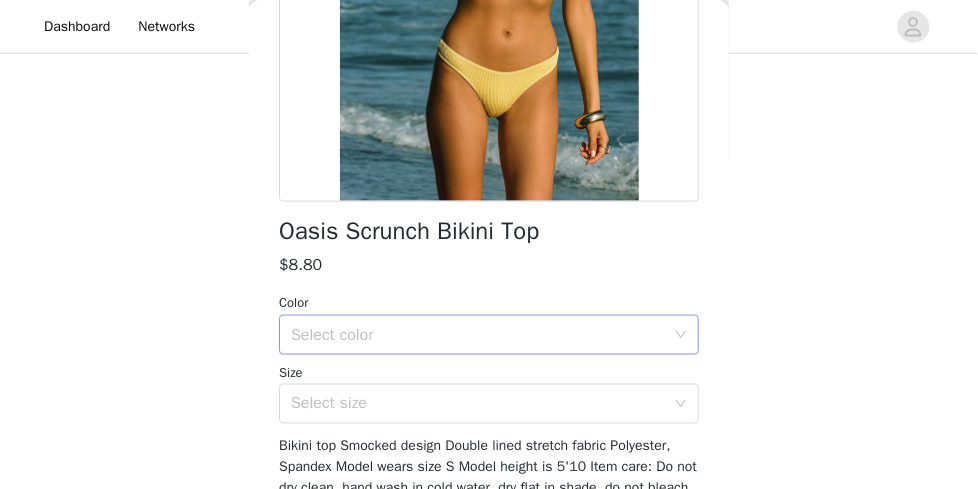 click on "Select color" at bounding box center [478, 335] 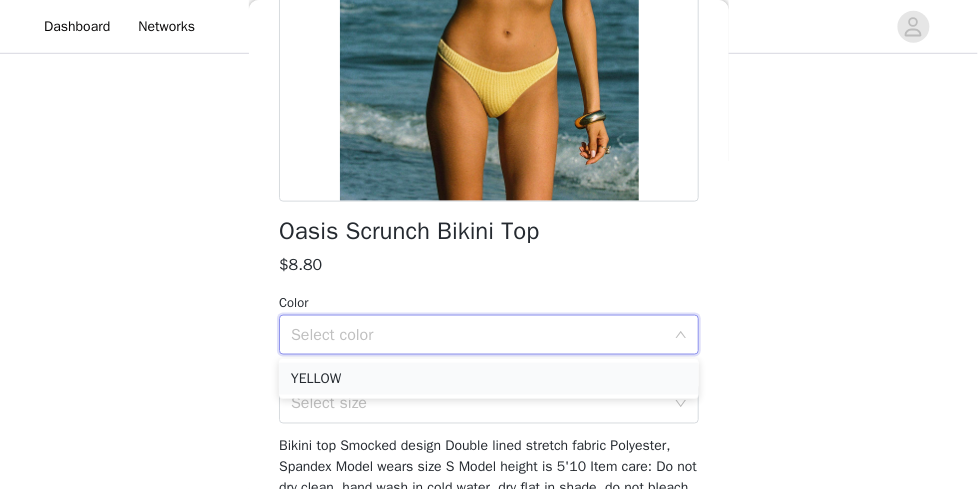 click on "YELLOW" at bounding box center [489, 379] 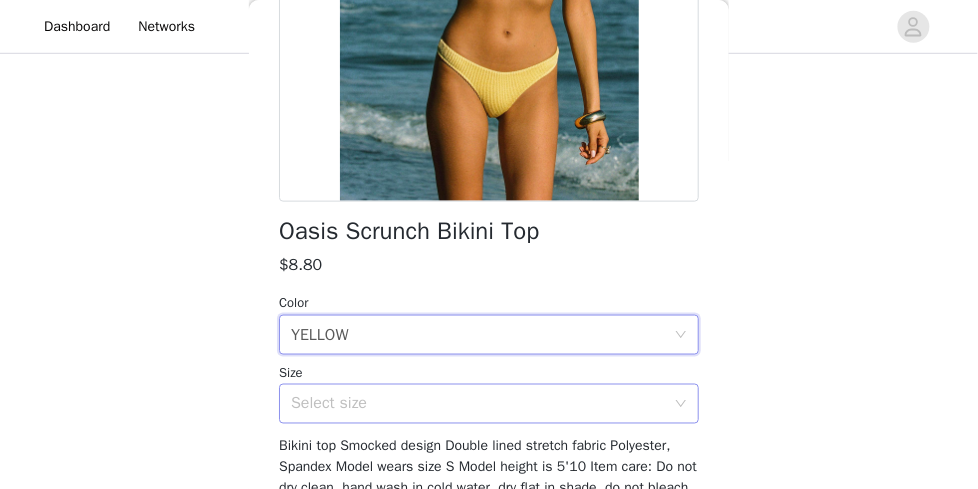 click on "Select size" at bounding box center (478, 404) 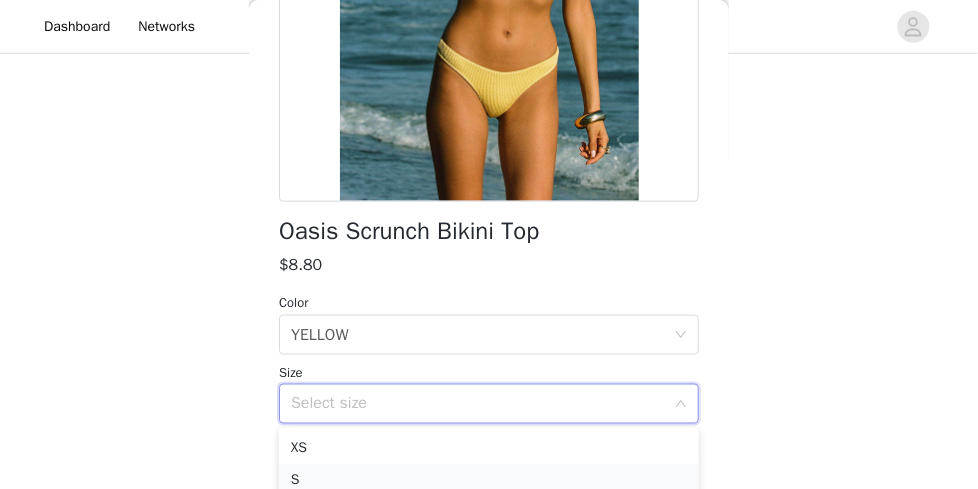click on "S" at bounding box center [489, 480] 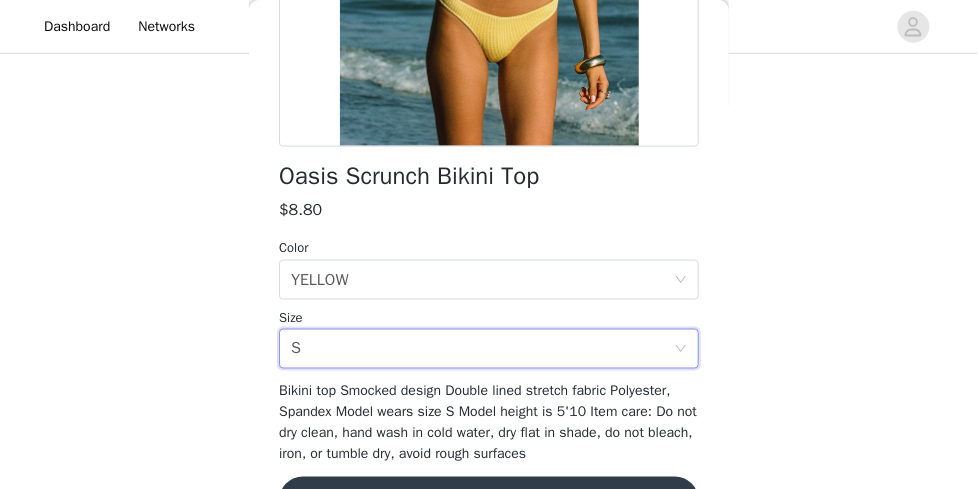scroll, scrollTop: 462, scrollLeft: 0, axis: vertical 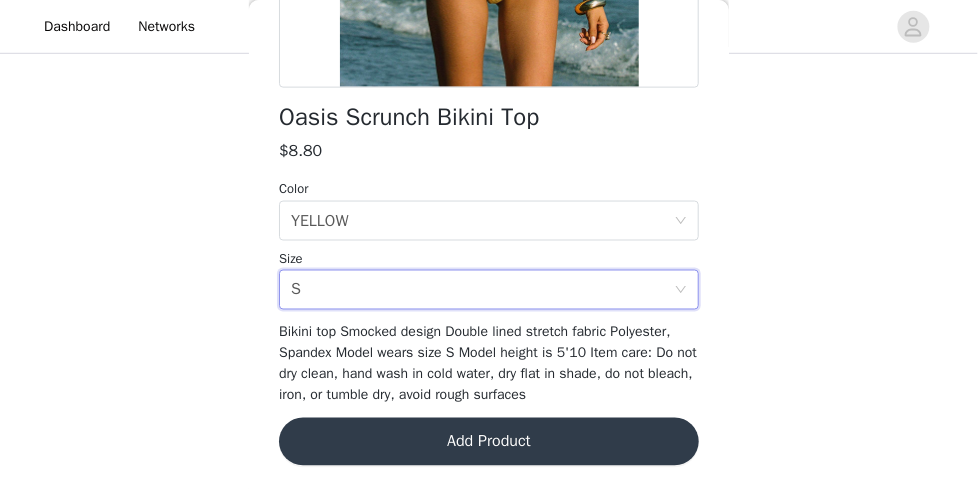 click on "Add Product" at bounding box center (489, 442) 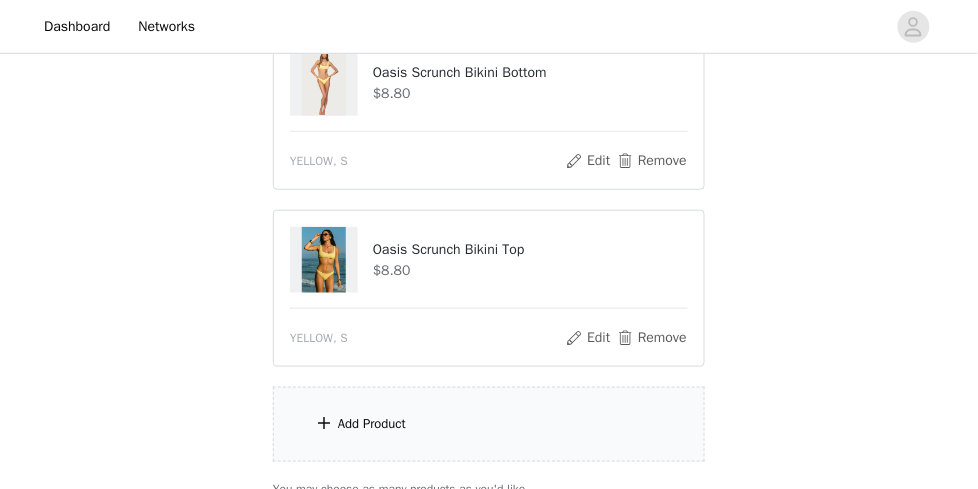 click on "Add Product" at bounding box center [489, 424] 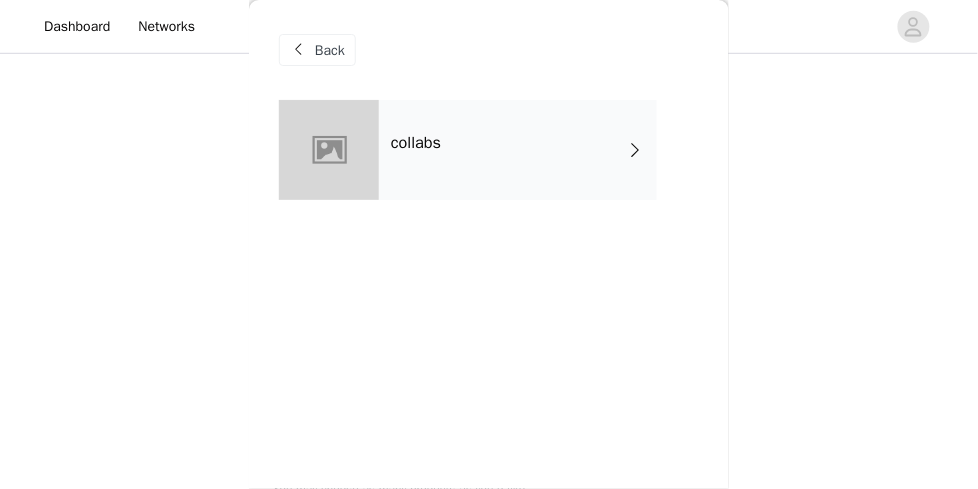 click on "collabs" at bounding box center [518, 150] 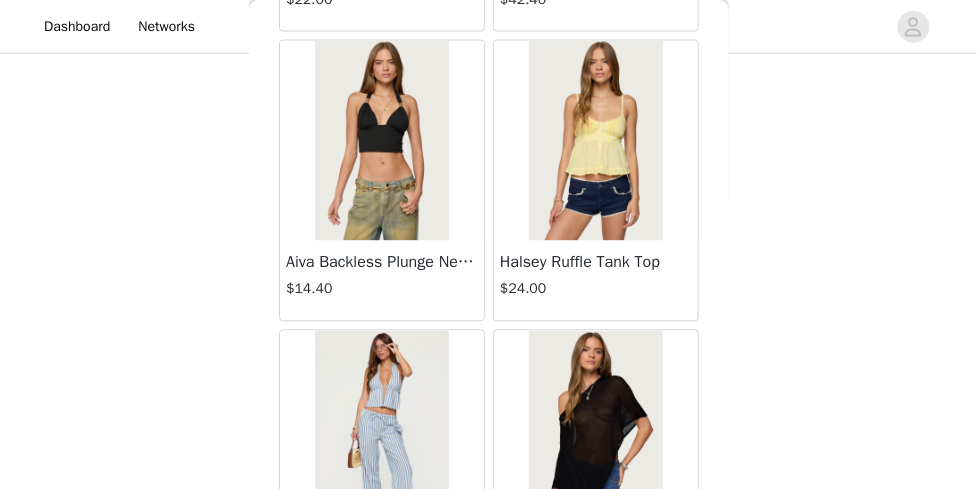 scroll, scrollTop: 2570, scrollLeft: 0, axis: vertical 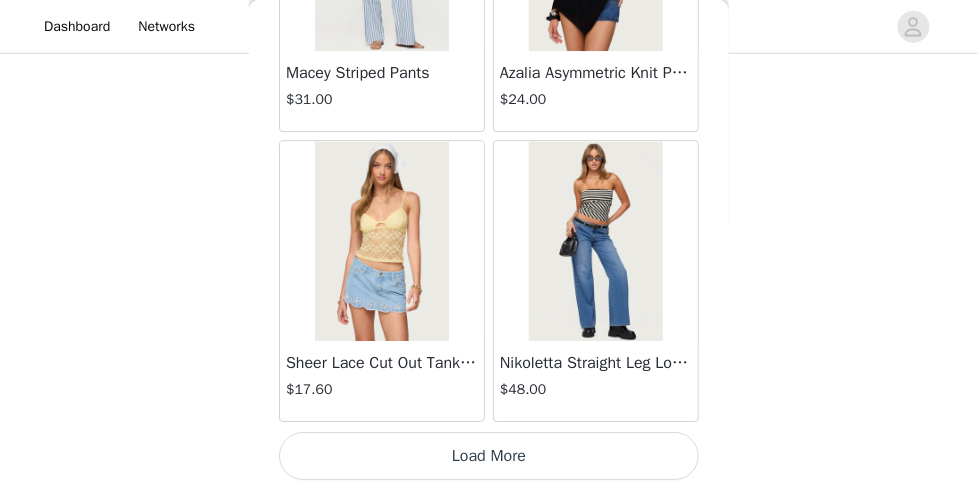 click on "Load More" at bounding box center [489, 456] 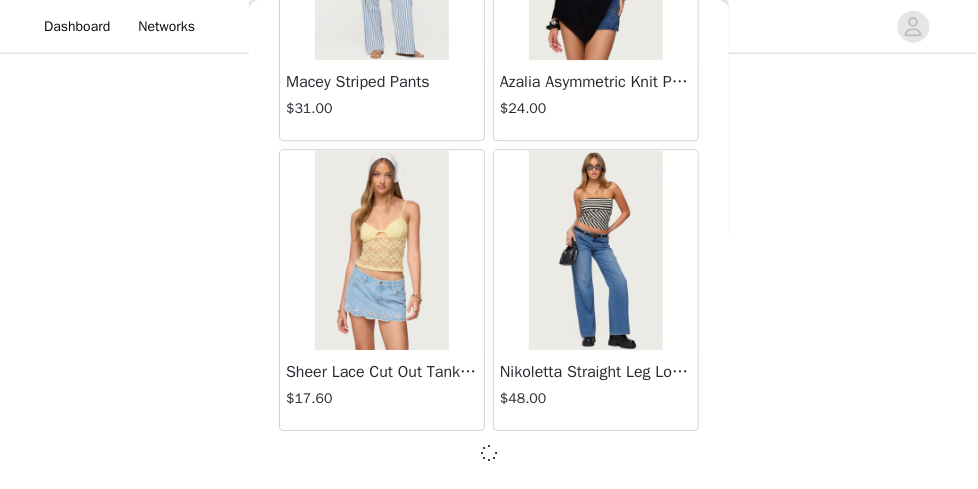 scroll, scrollTop: 420, scrollLeft: 0, axis: vertical 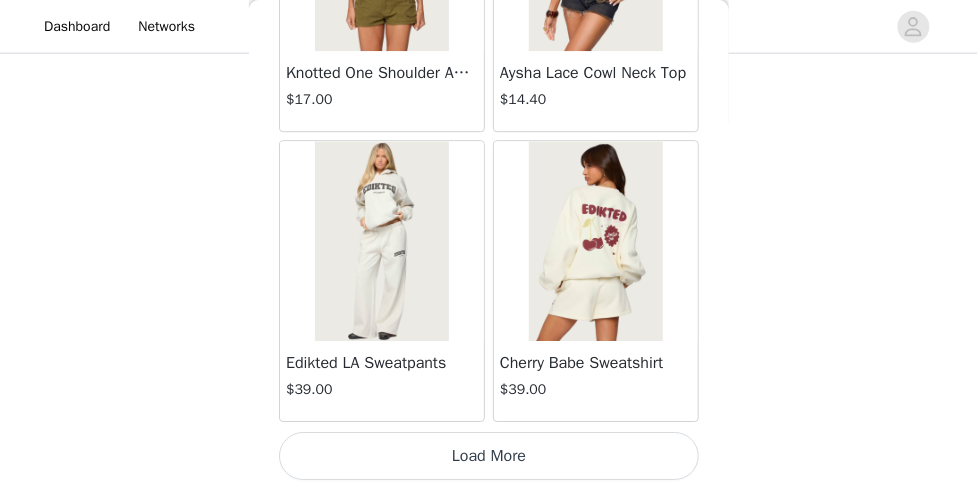 click on "Load More" at bounding box center [489, 456] 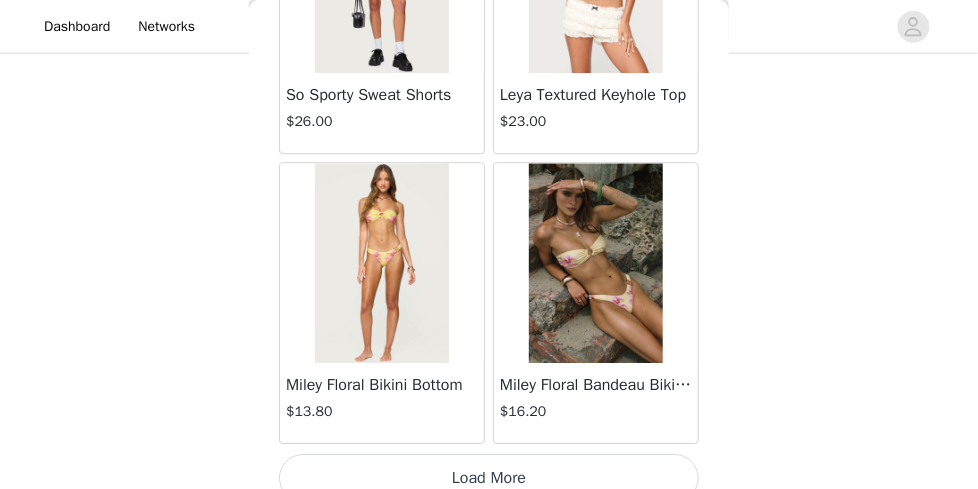scroll, scrollTop: 8370, scrollLeft: 0, axis: vertical 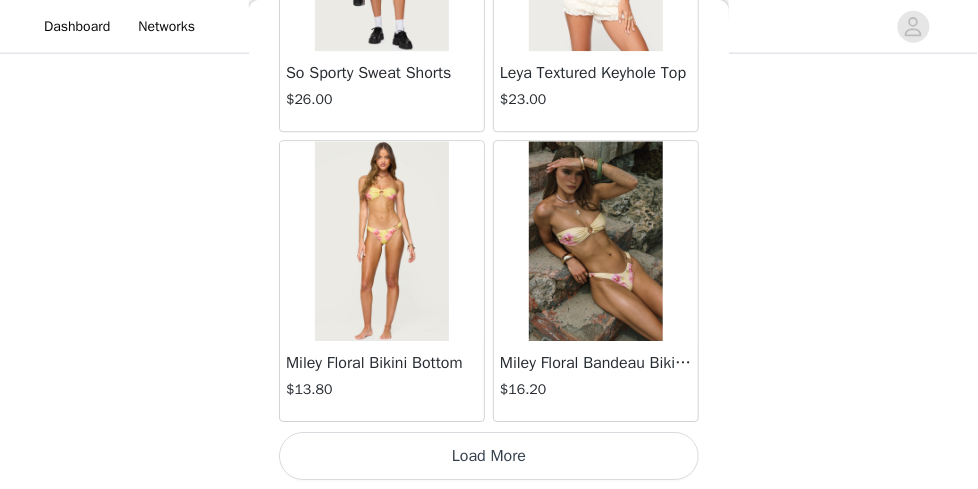 click on "Load More" at bounding box center [489, 456] 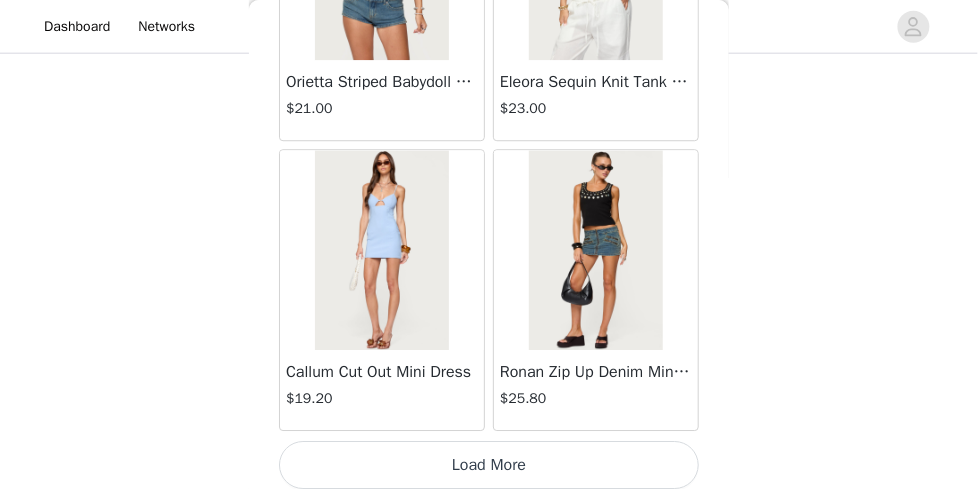scroll, scrollTop: 11270, scrollLeft: 0, axis: vertical 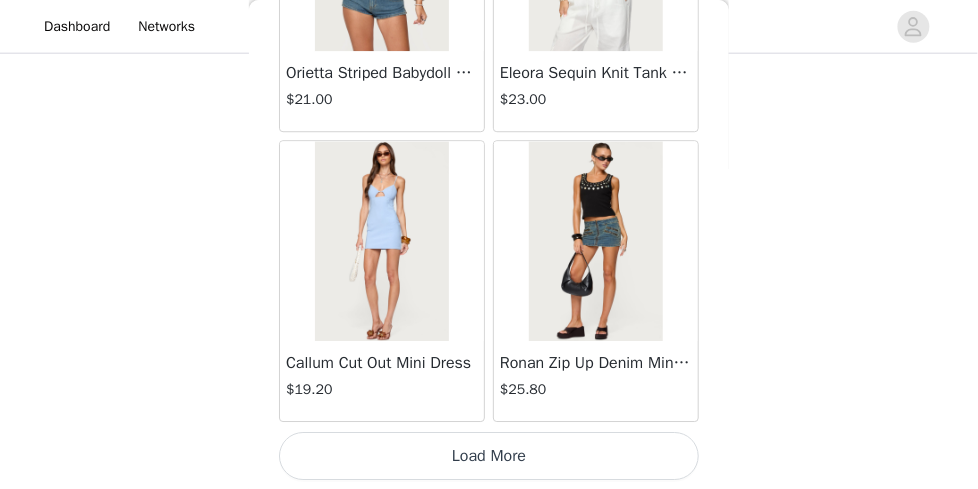 click on "Load More" at bounding box center (489, 456) 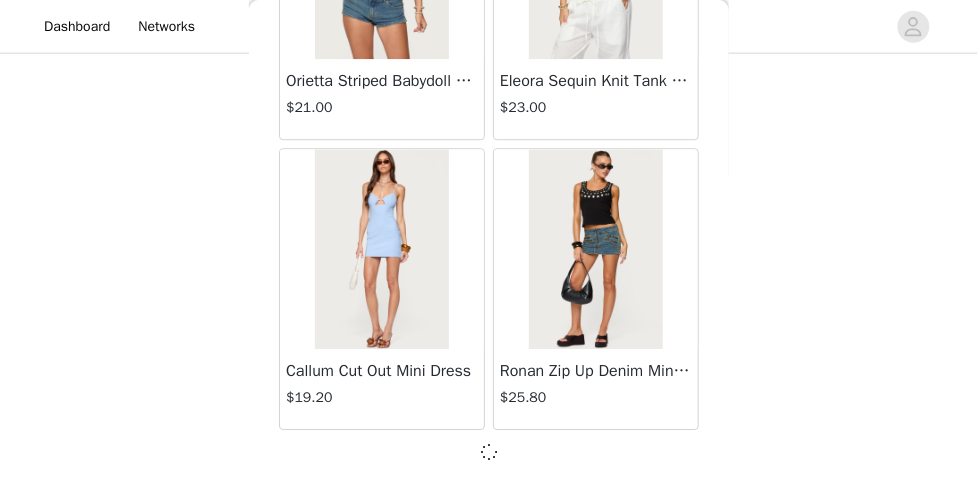 scroll, scrollTop: 11261, scrollLeft: 0, axis: vertical 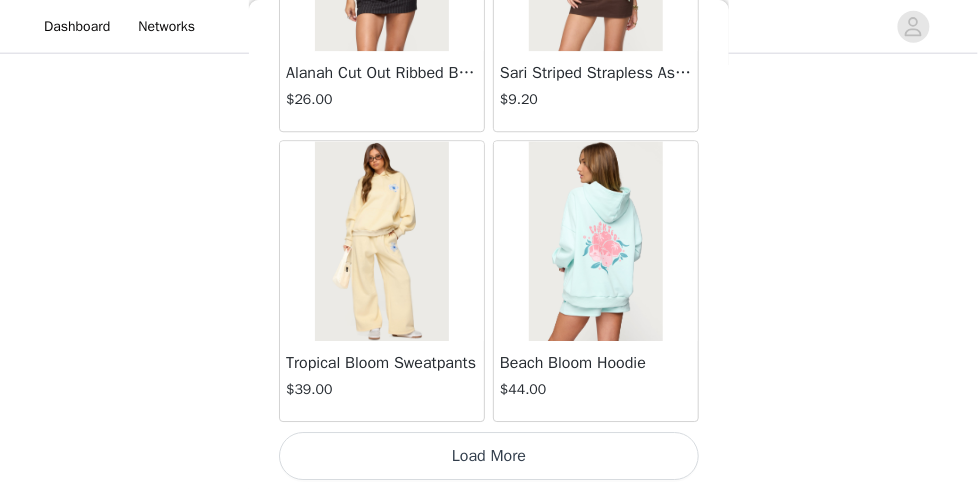 click on "Load More" at bounding box center (489, 456) 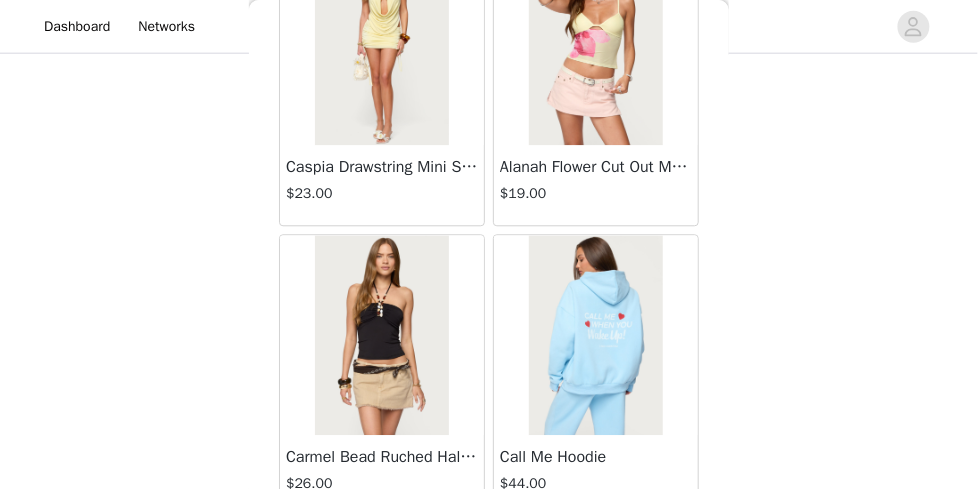 scroll, scrollTop: 17070, scrollLeft: 0, axis: vertical 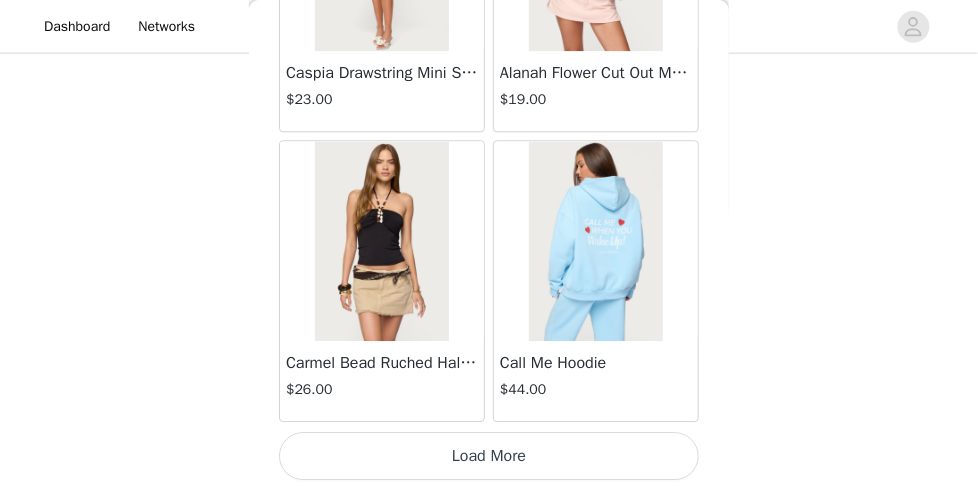 click on "Load More" at bounding box center (489, 456) 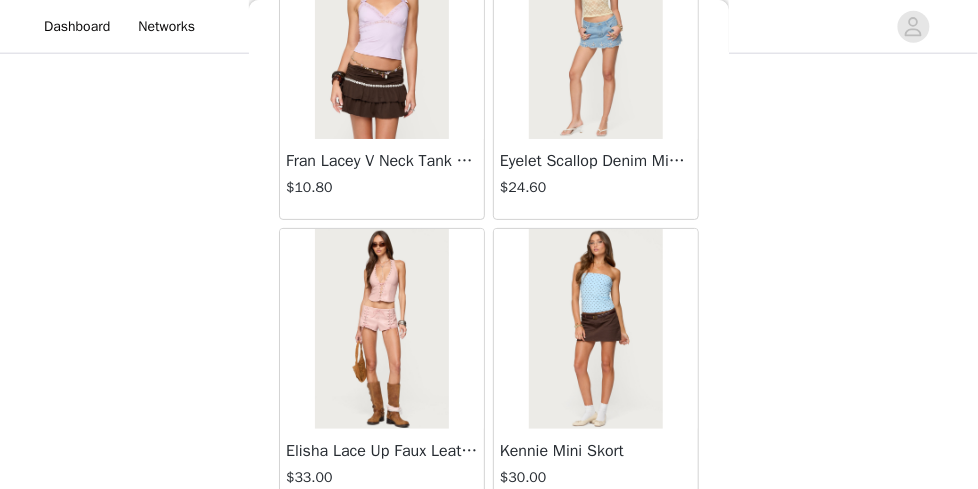 scroll, scrollTop: 19078, scrollLeft: 0, axis: vertical 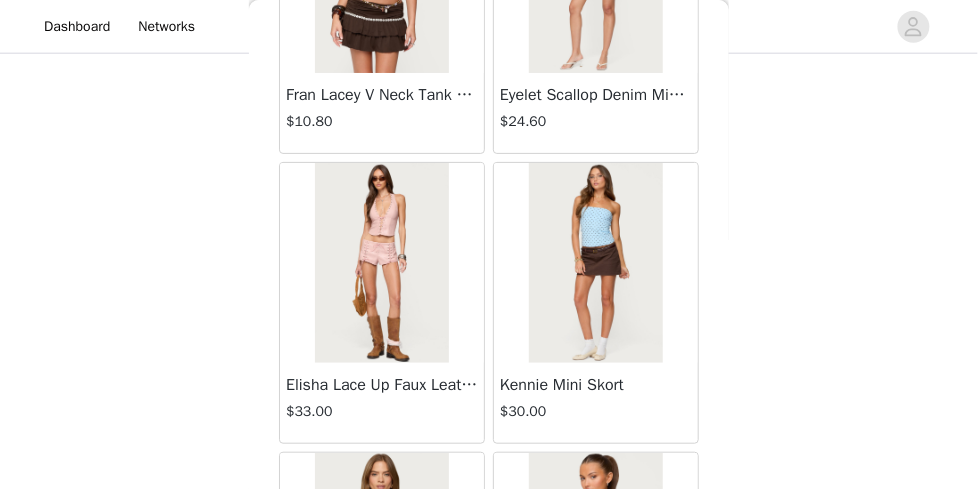 click at bounding box center [595, 263] 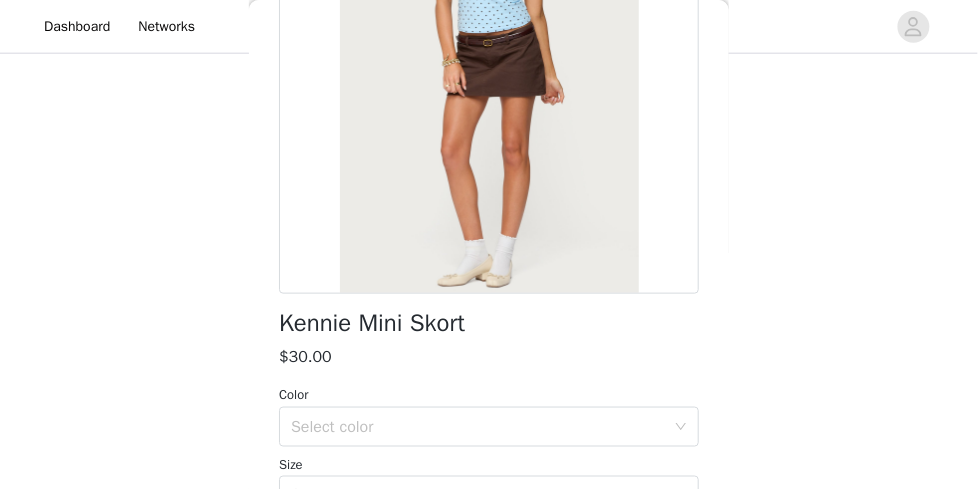 scroll, scrollTop: 258, scrollLeft: 0, axis: vertical 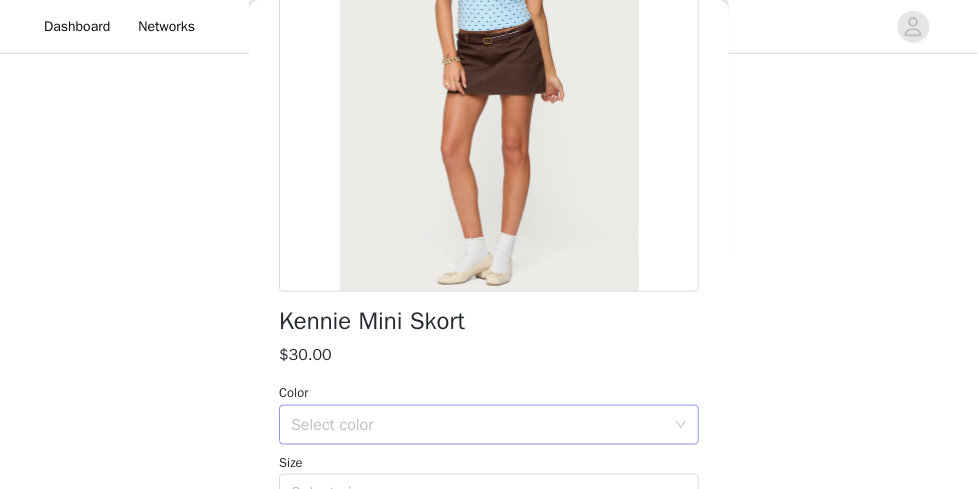 click on "Select color" at bounding box center [478, 425] 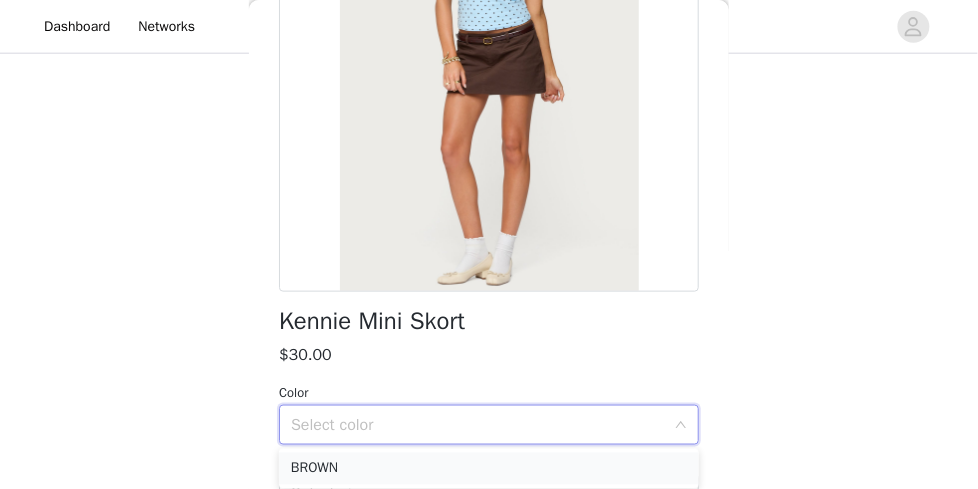 click on "BROWN" at bounding box center [489, 469] 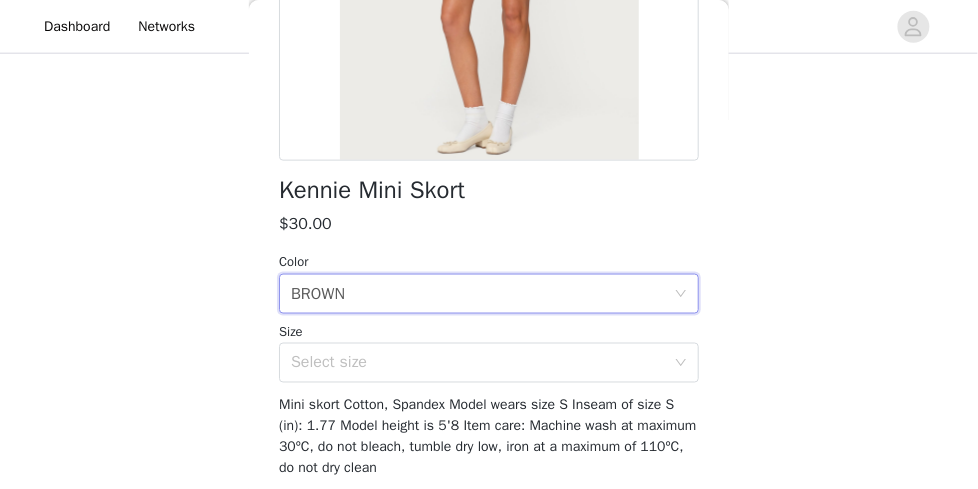 scroll, scrollTop: 462, scrollLeft: 0, axis: vertical 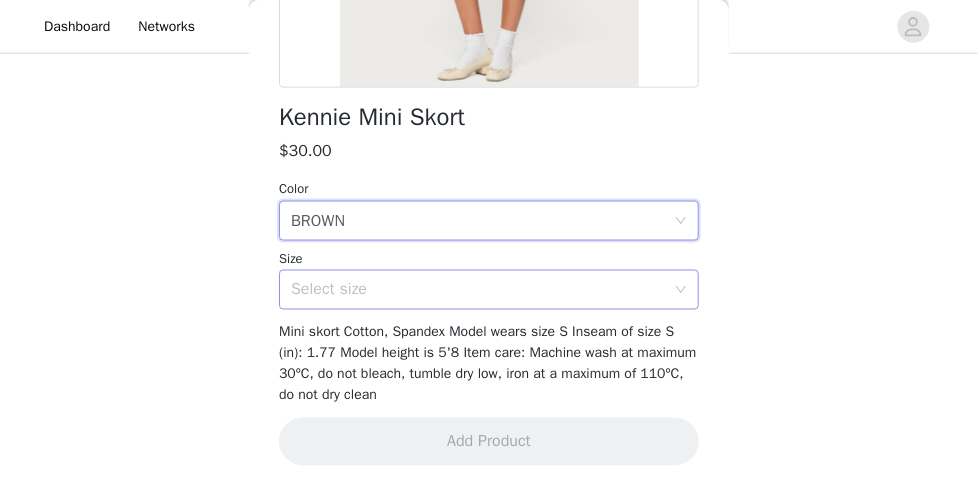 click on "Select size" at bounding box center (482, 290) 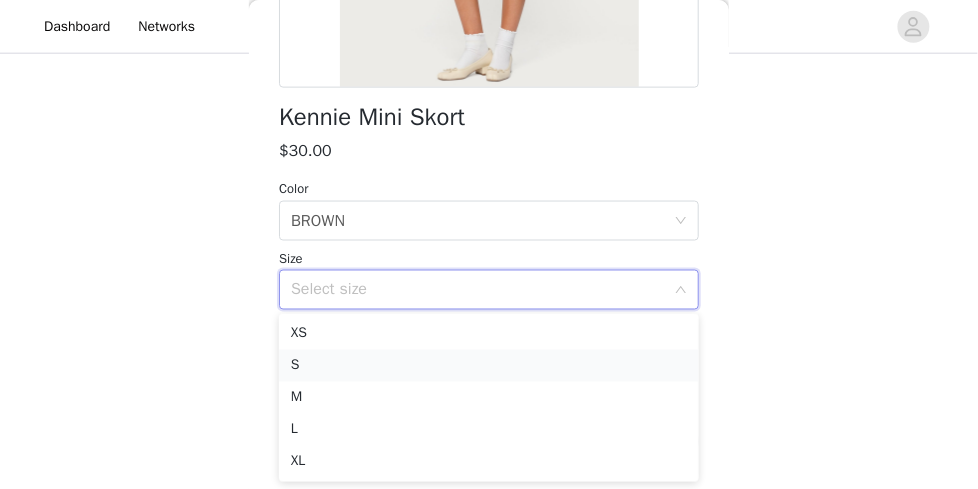 click on "S" at bounding box center (489, 366) 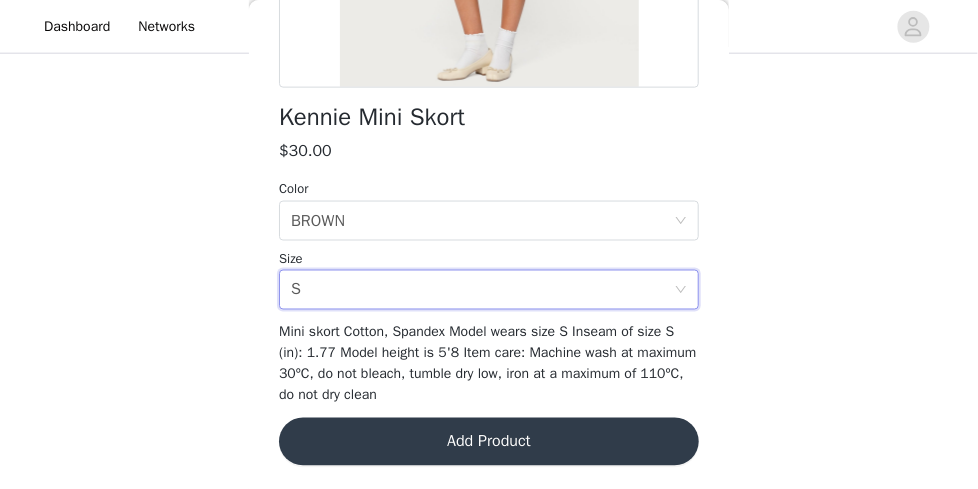 click on "Add Product" at bounding box center (489, 442) 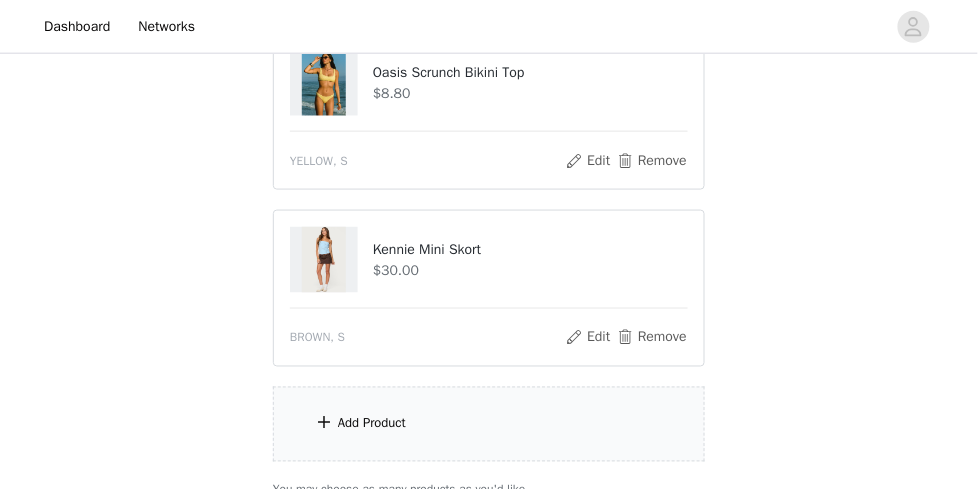 click on "Add Product" at bounding box center (489, 424) 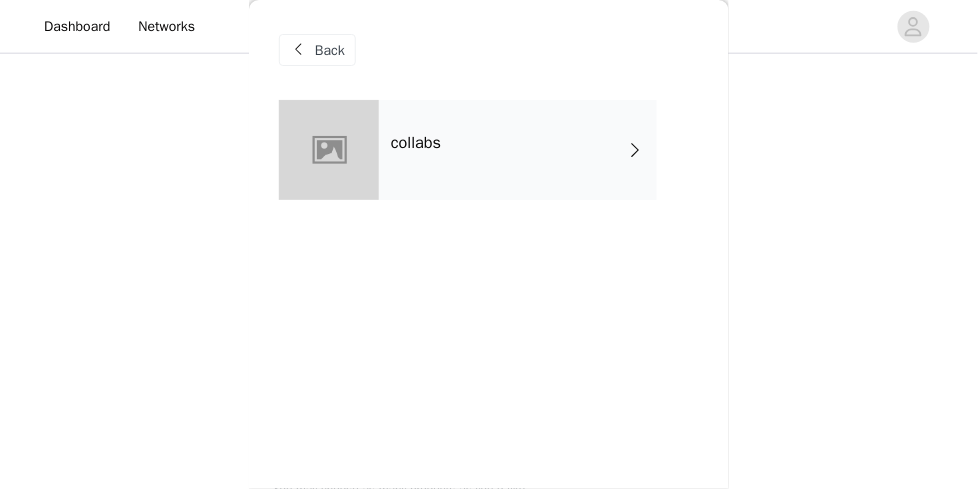 click on "collabs" at bounding box center [518, 150] 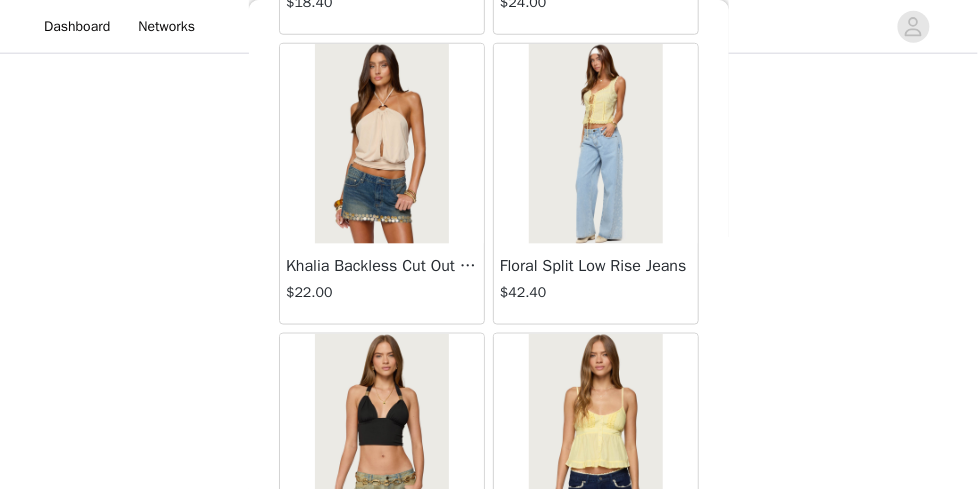 scroll, scrollTop: 2570, scrollLeft: 0, axis: vertical 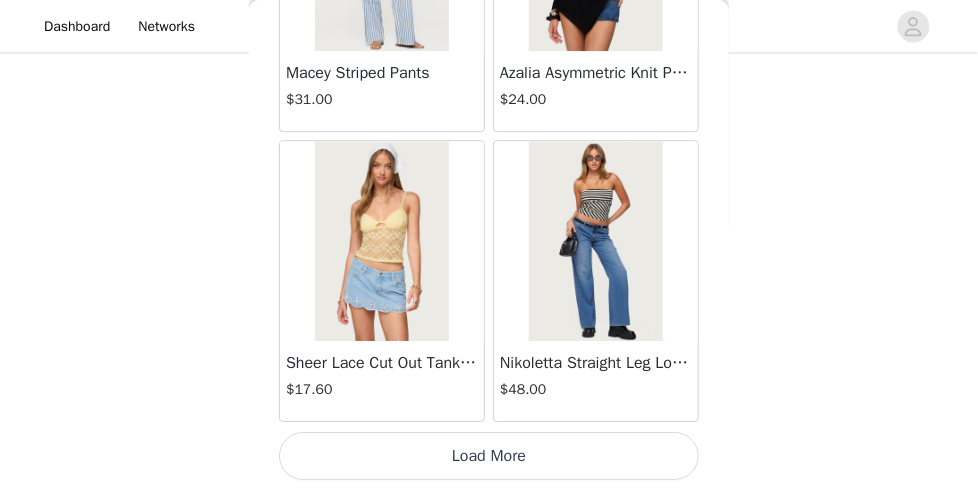click on "Jaynee Halter Top   $7.60       Tropical Fruits Graphic T Shirt   $19.00   Out of Stock     Patti Floral Mini Dress   $27.20       Starrie Panel Stitch Low Rise Jeans   $53.00       Fringe Sequin Crochet Poncho   $39.00       Macee Gingham Romper   $34.00       Malena Asymmetric Halter Top   $9.20       Clementina Eyelet Bodysuit   $18.40       Edikted LA Hoodie   $44.00       Keryn Striped Asymmetric Top   $10.80       Helsa Grommet T Shirt   $18.40       Dragon Lily Layered Chiffon Halter top   $24.00       Khalia Backless Cut Out Halter Top   $22.00       Floral Split Low Rise Jeans   $42.40       Aiva Backless Plunge Neck Halter Top   $14.40       Halsey Ruffle Tank Top   $24.00       Macey Striped Pants   $31.00       Azalia Asymmetric Knit Poncho   $24.00       Sheer Lace Cut Out Tank Top   $17.60       Nikoletta Straight Leg Low Rise Jeans   $48.00     Load More" at bounding box center (489, -992) 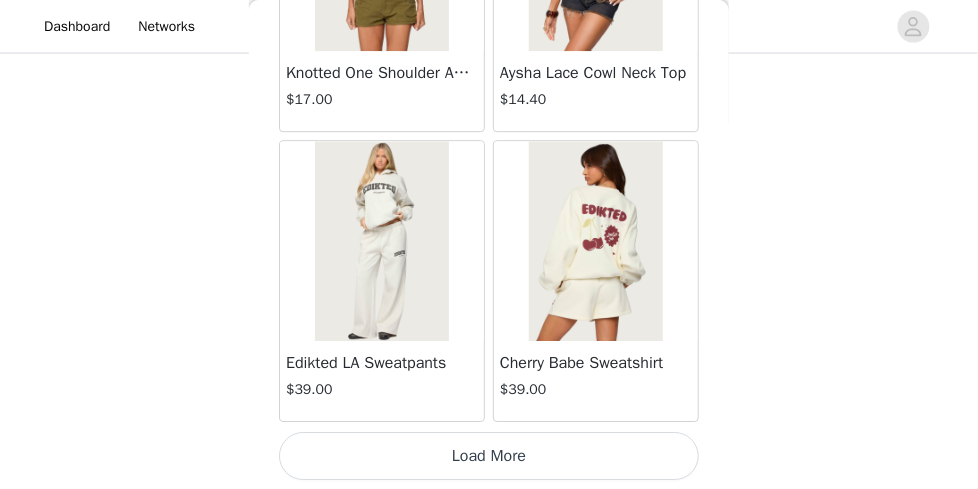 click on "Load More" at bounding box center [489, 456] 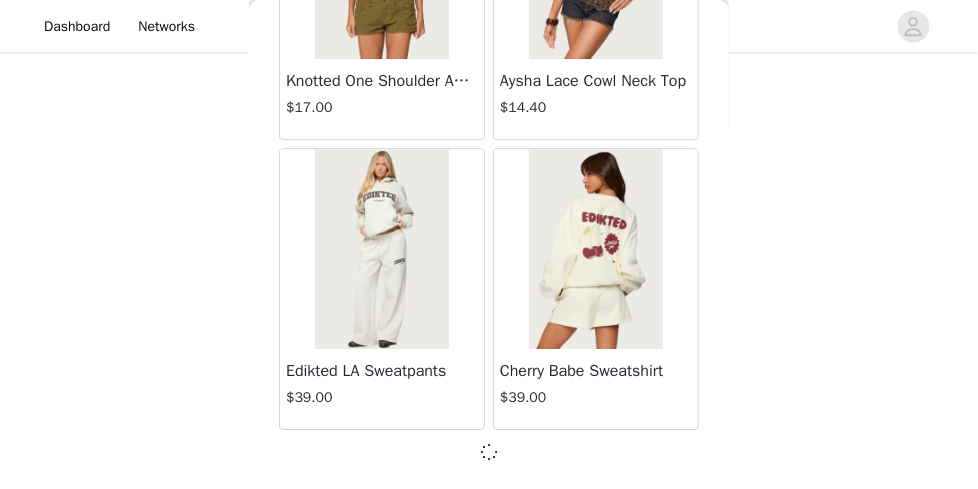 scroll, scrollTop: 5461, scrollLeft: 0, axis: vertical 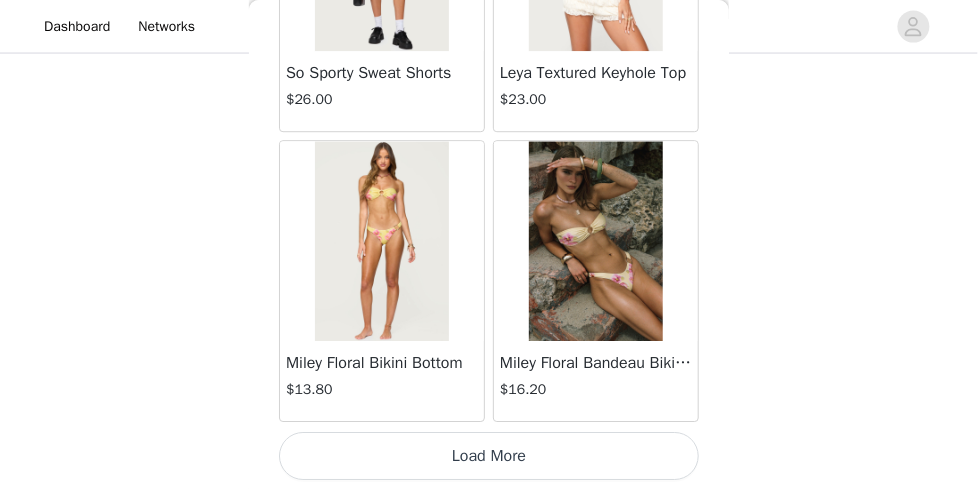 click on "Load More" at bounding box center (489, 456) 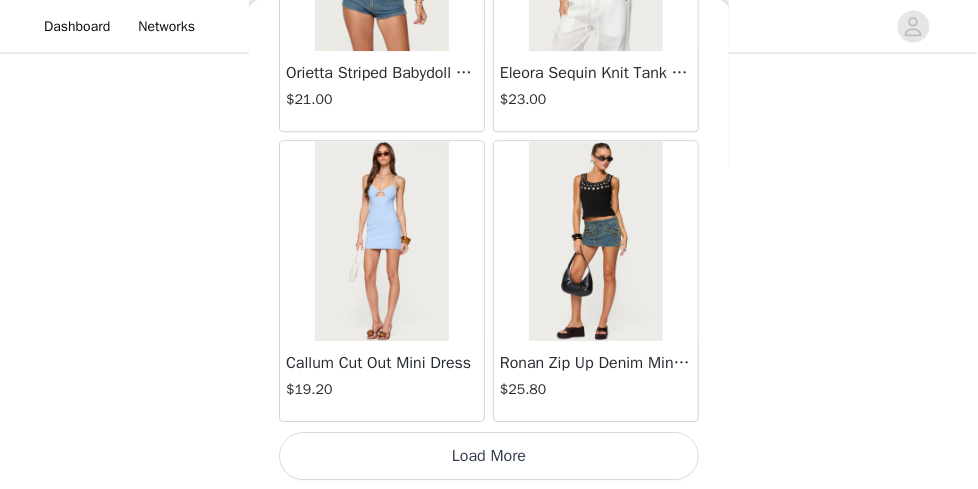 click on "Load More" at bounding box center [489, 456] 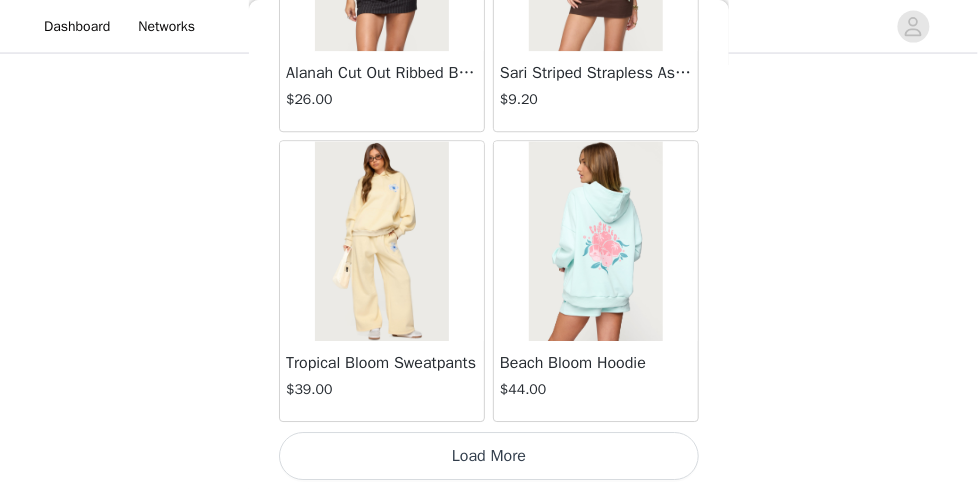 click on "Load More" at bounding box center (489, 456) 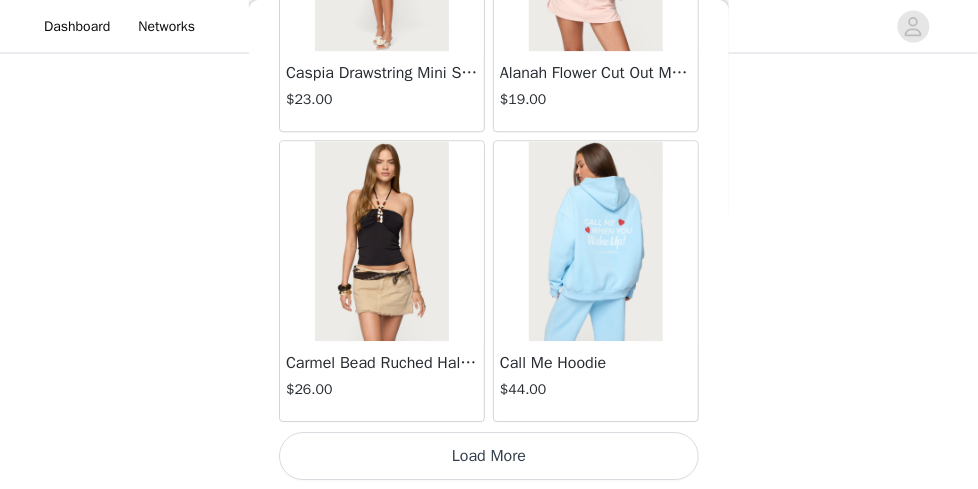 click on "Load More" at bounding box center (489, 456) 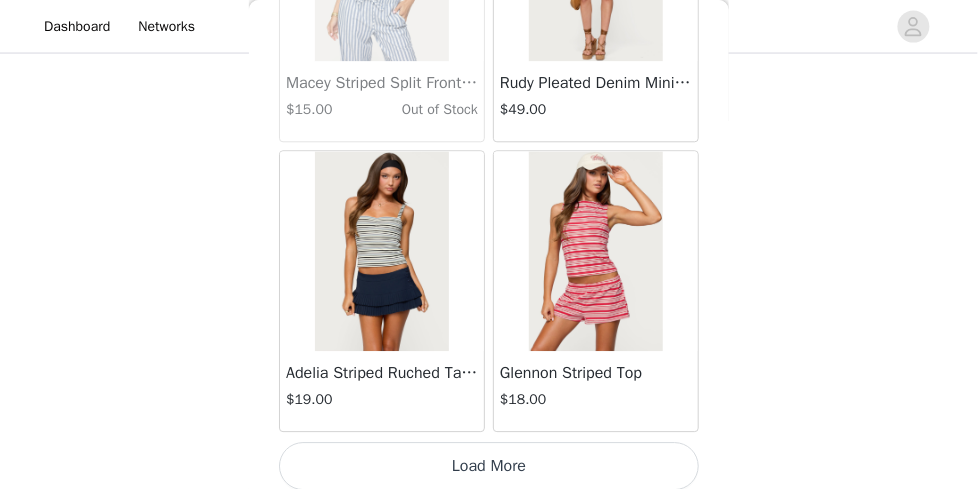 scroll, scrollTop: 19966, scrollLeft: 0, axis: vertical 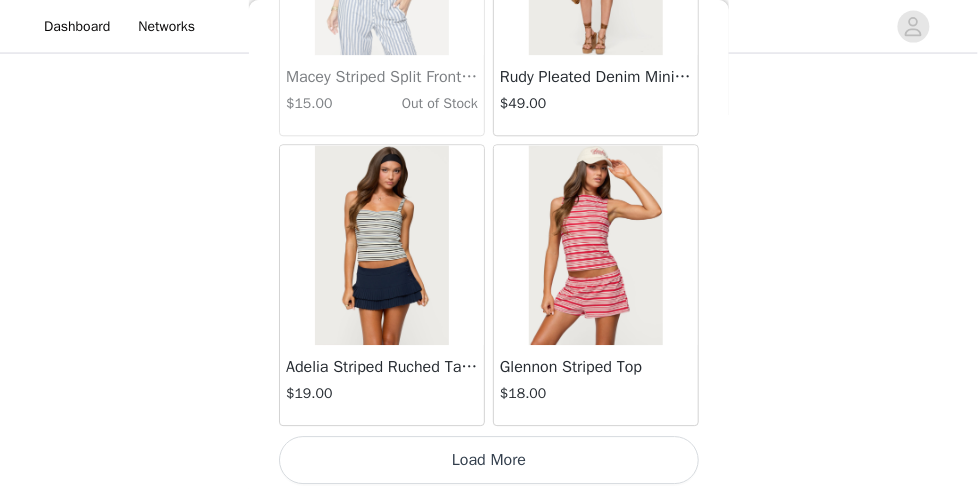 click at bounding box center [595, 245] 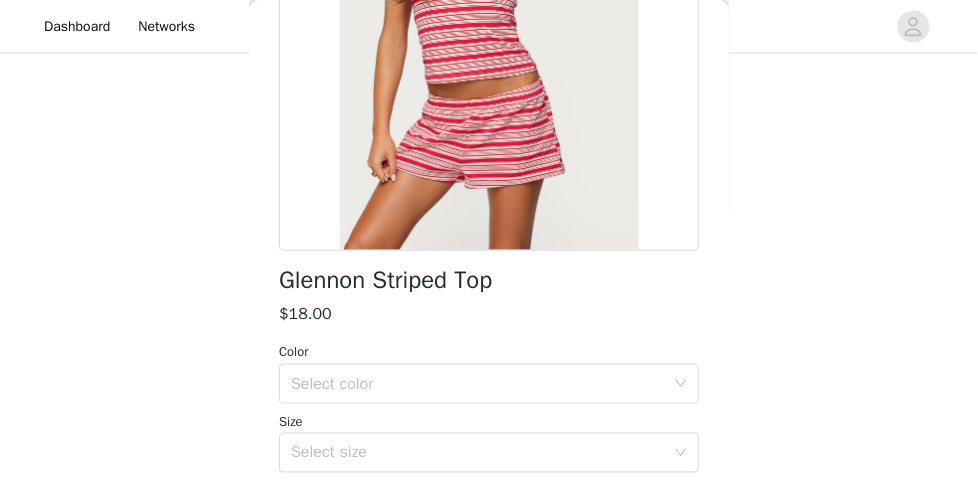 scroll, scrollTop: 302, scrollLeft: 0, axis: vertical 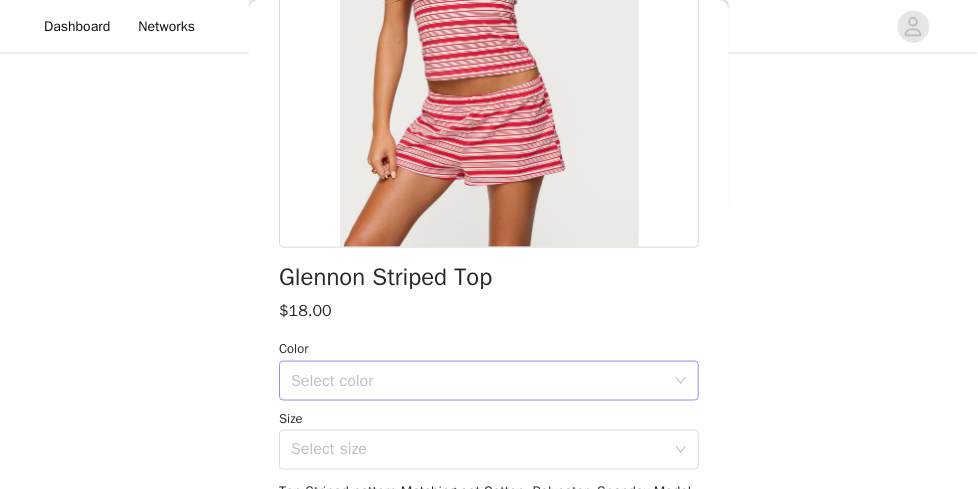 click on "Select color" at bounding box center [478, 381] 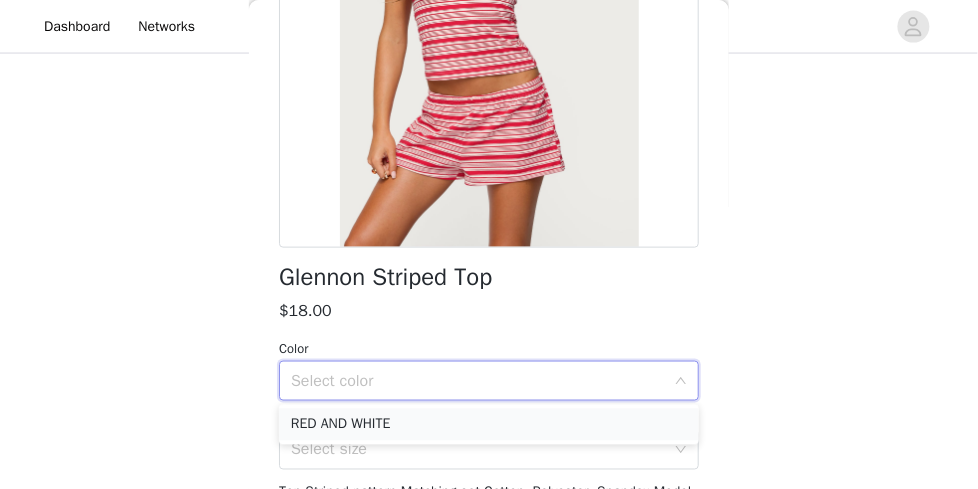 click on "RED AND WHITE" at bounding box center (489, 425) 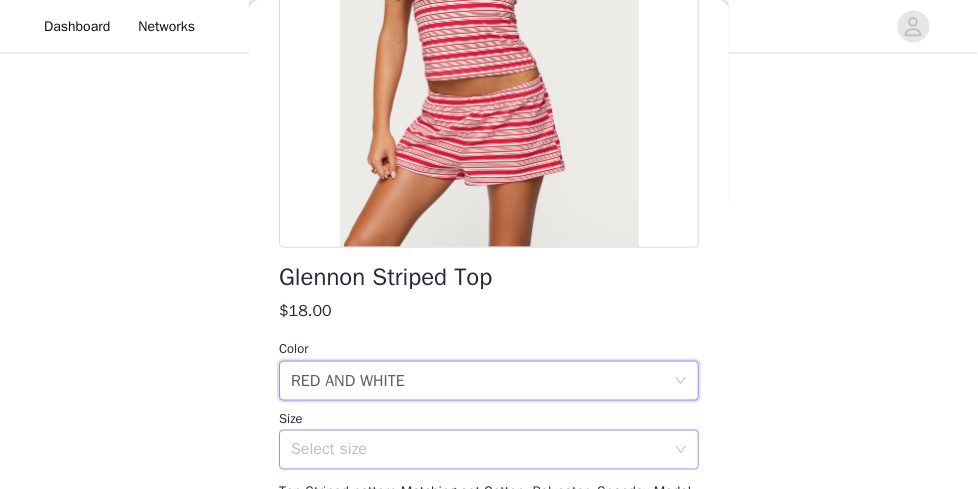 click on "Select size" at bounding box center [478, 450] 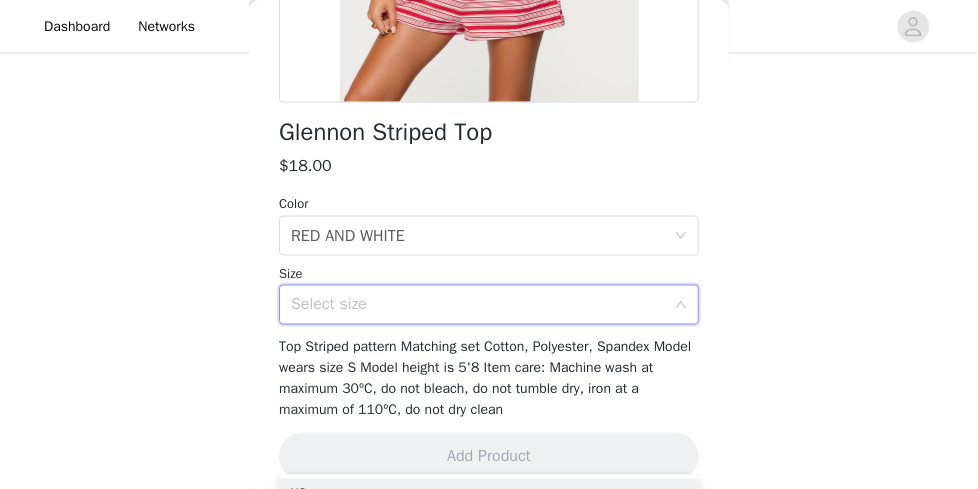 scroll, scrollTop: 462, scrollLeft: 0, axis: vertical 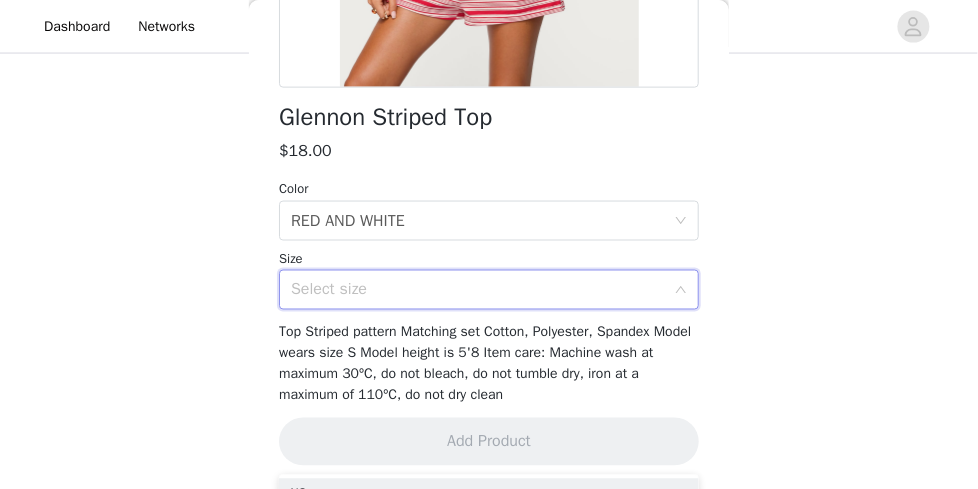 click on "Select size" at bounding box center (478, 290) 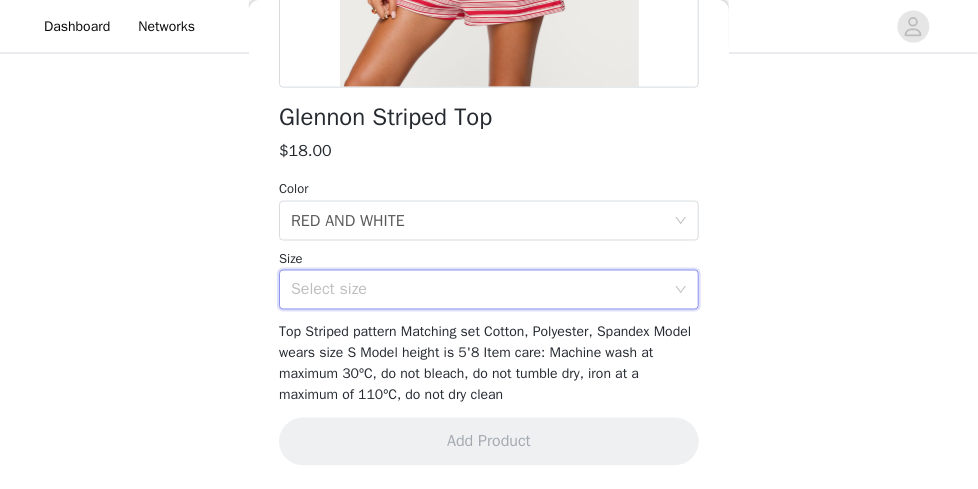 click on "Select size" at bounding box center (478, 290) 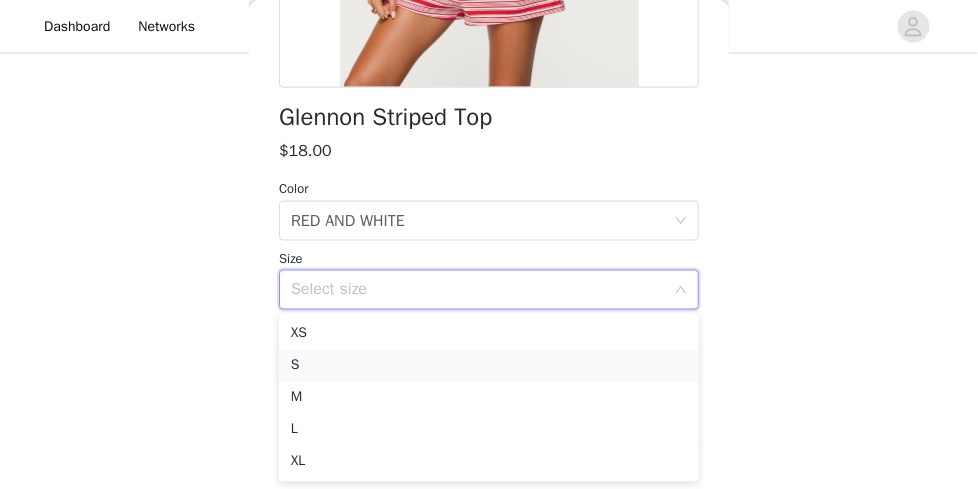 click on "S" at bounding box center (489, 366) 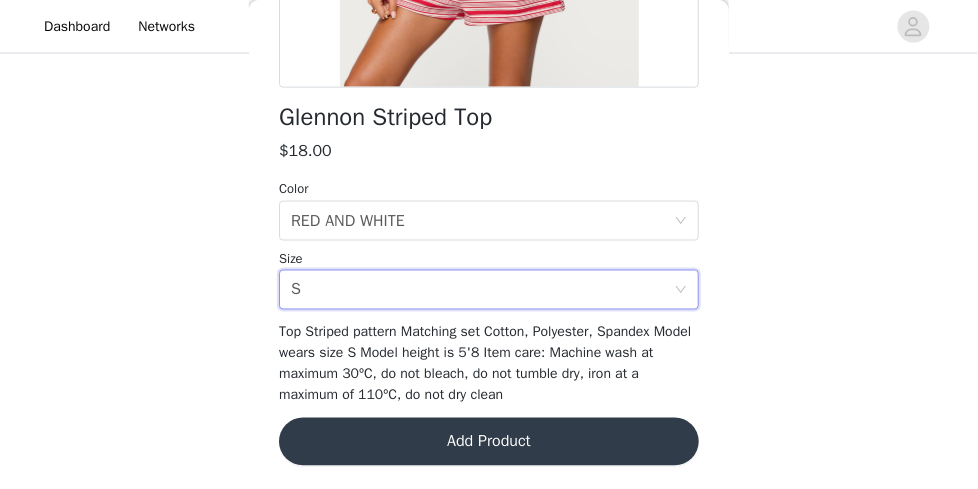 click on "Add Product" at bounding box center [489, 442] 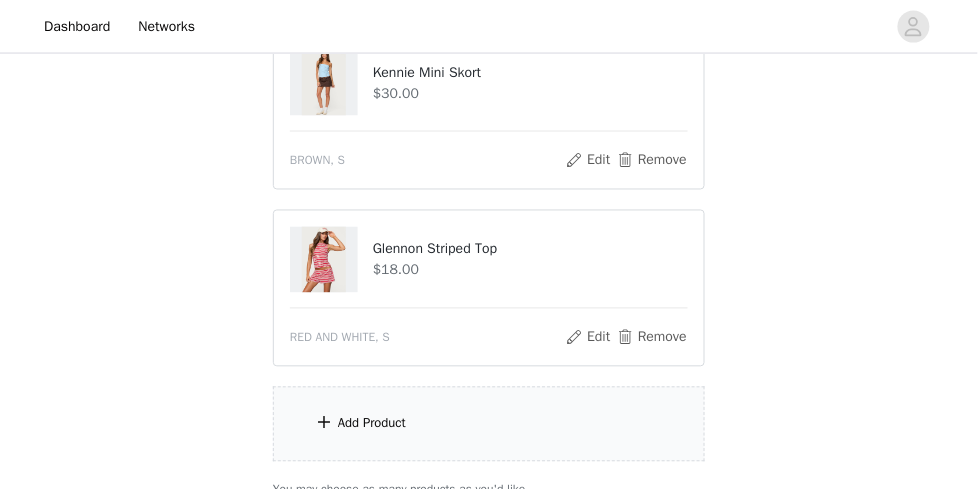 click on "Add Product" at bounding box center [489, 424] 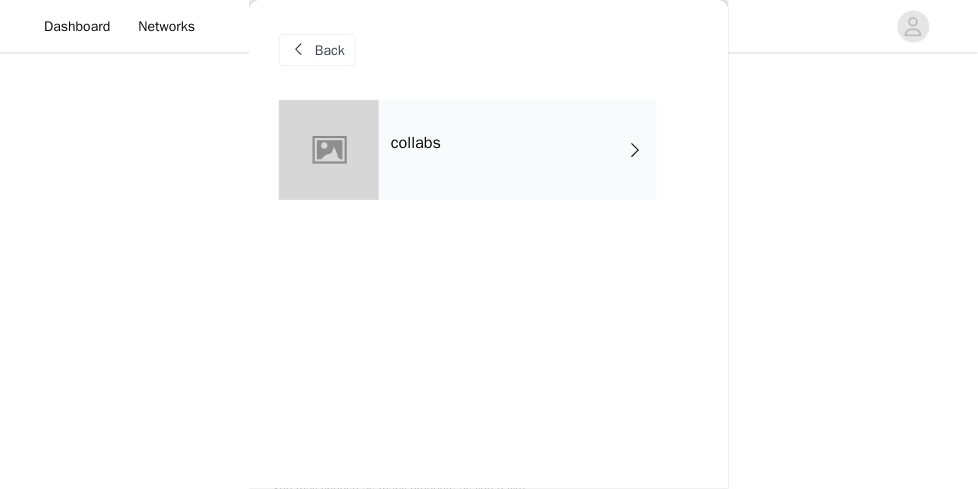 click on "collabs" at bounding box center [518, 150] 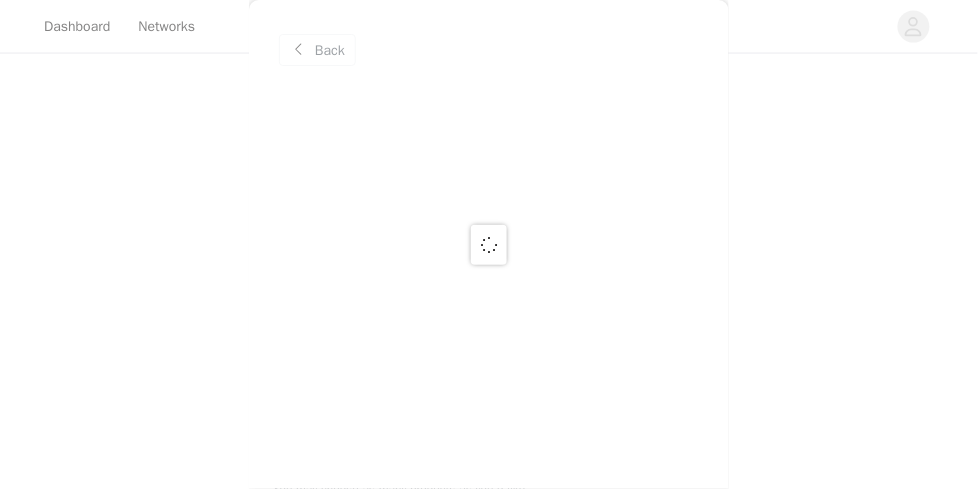 scroll, scrollTop: 774, scrollLeft: 0, axis: vertical 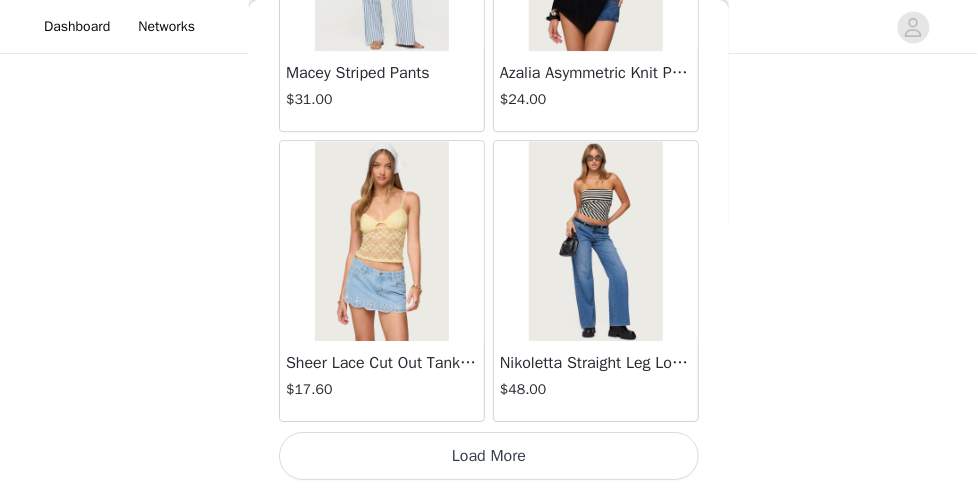 click on "Load More" at bounding box center (489, 456) 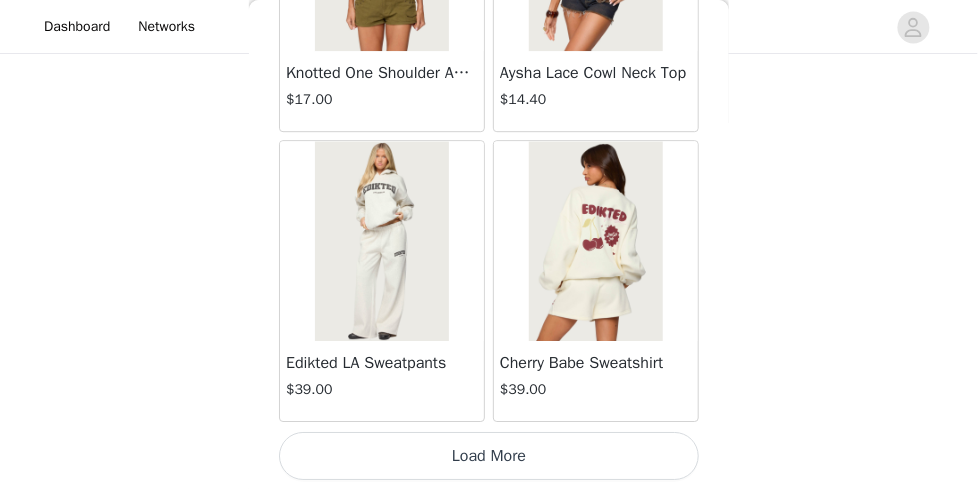 click on "Load More" at bounding box center (489, 456) 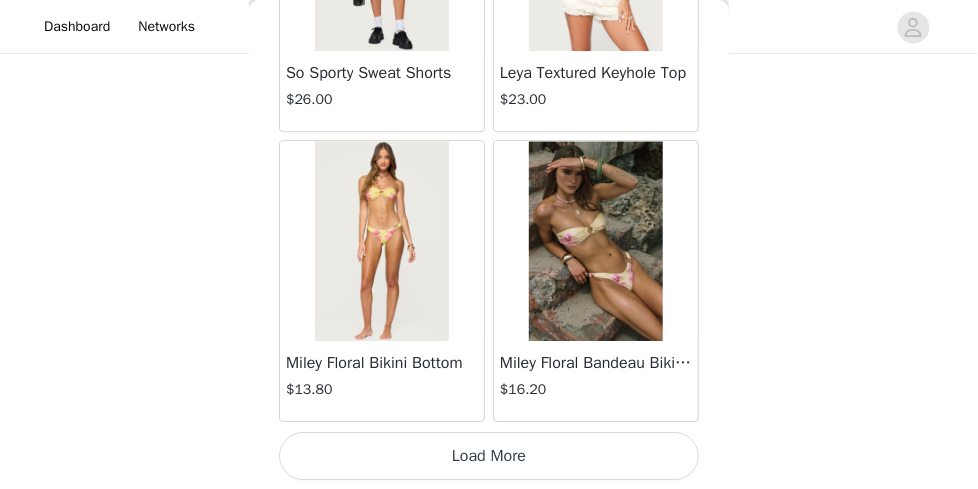 click on "Load More" at bounding box center (489, 456) 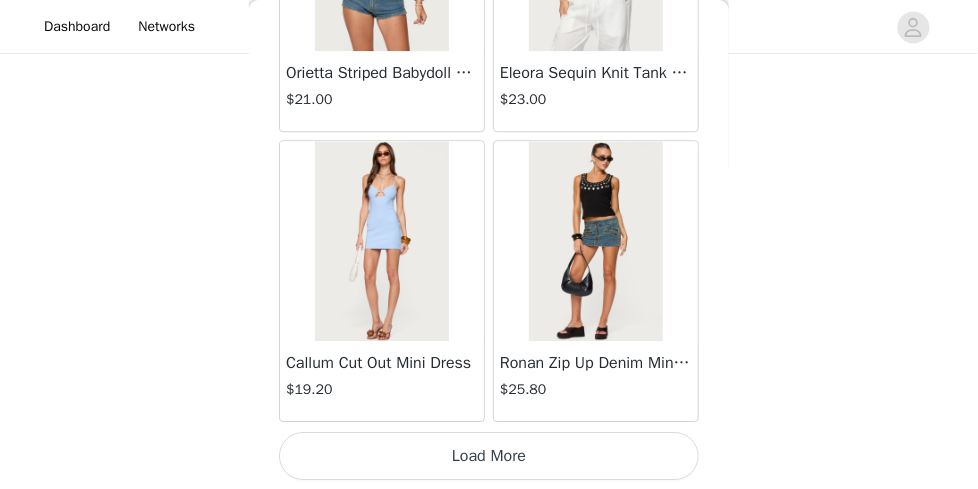 click on "Load More" at bounding box center (489, 456) 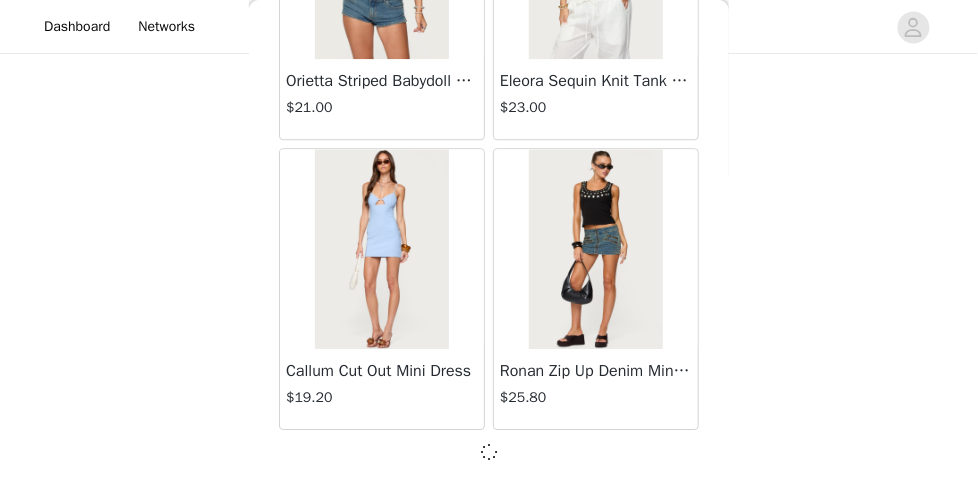 scroll, scrollTop: 11261, scrollLeft: 0, axis: vertical 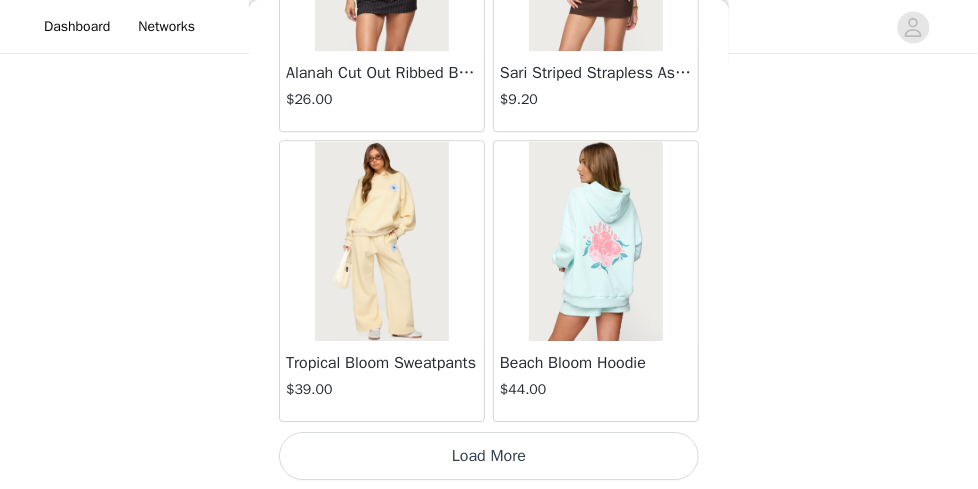 click on "Load More" at bounding box center [489, 456] 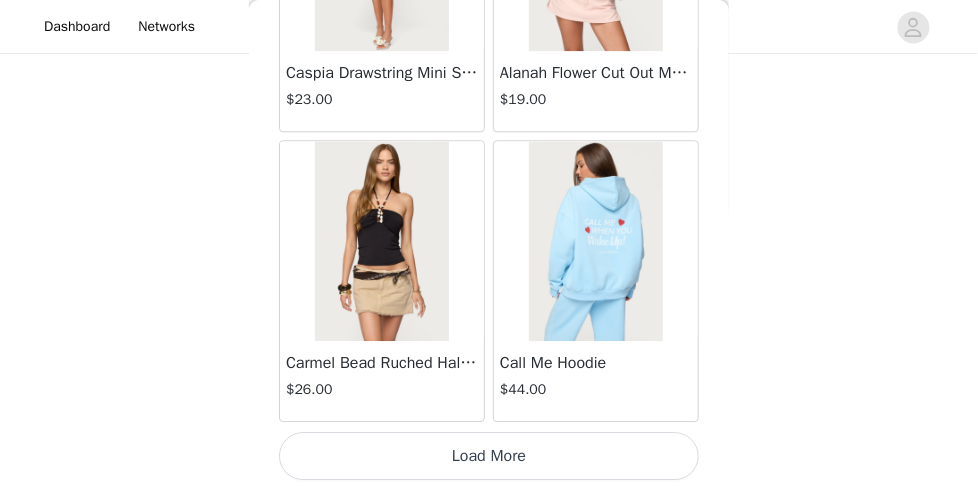 click on "Load More" at bounding box center [489, 456] 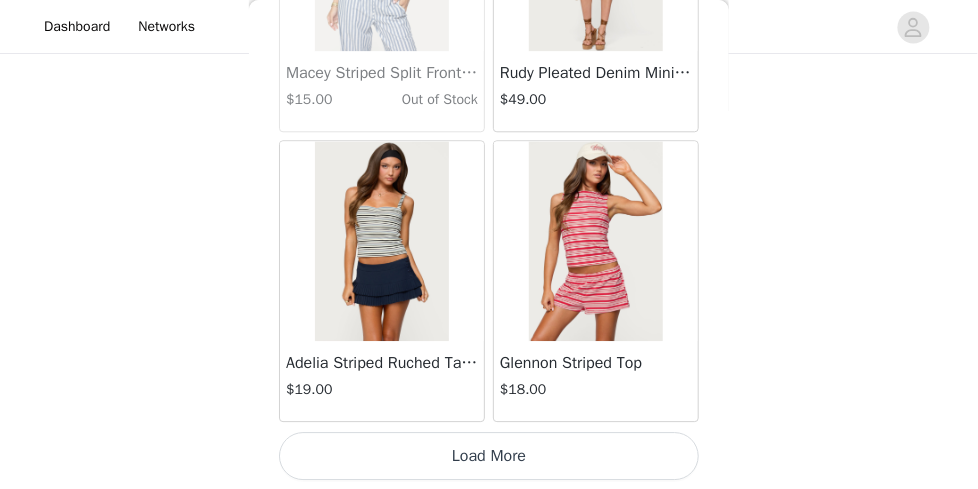click on "Load More" at bounding box center (489, 456) 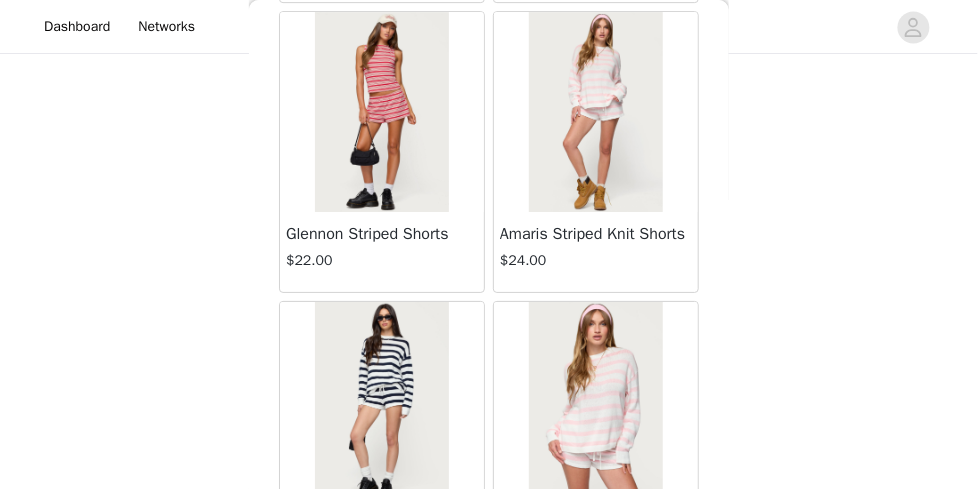 scroll, scrollTop: 20390, scrollLeft: 0, axis: vertical 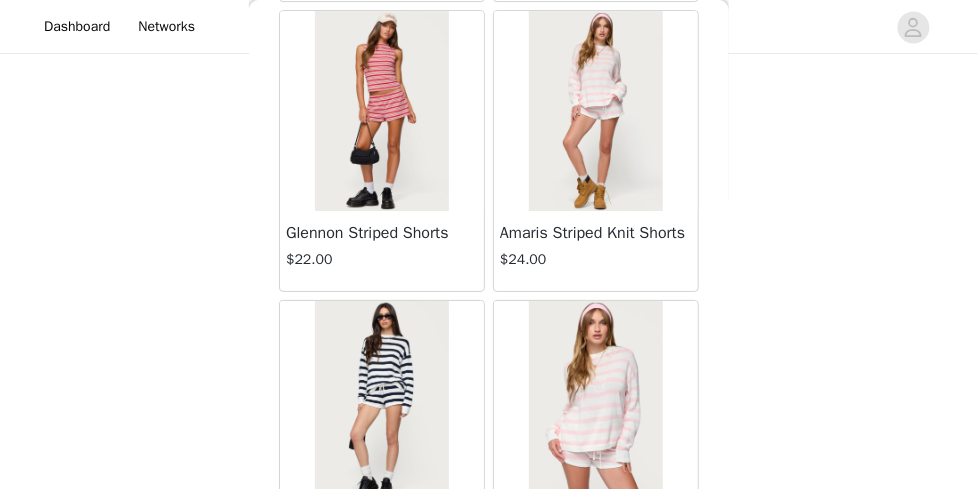 click on "Glennon Striped Shorts" at bounding box center (382, 233) 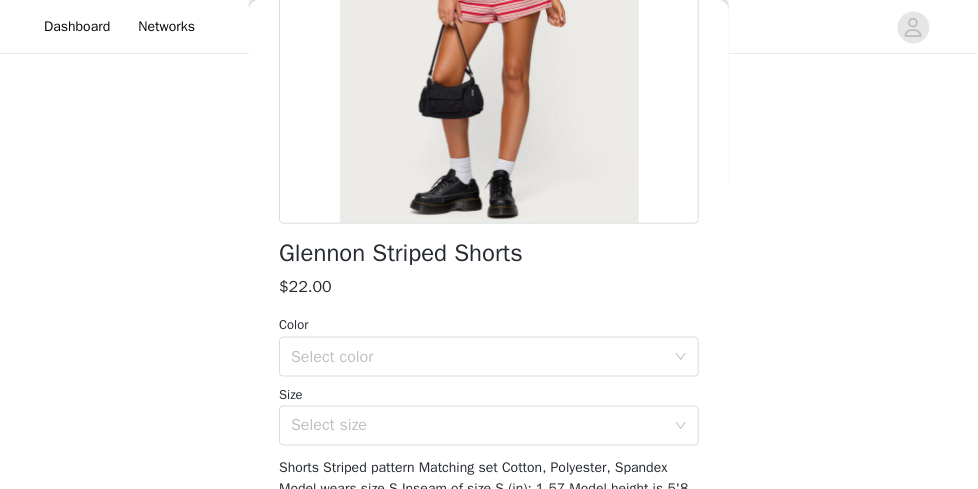 scroll, scrollTop: 327, scrollLeft: 0, axis: vertical 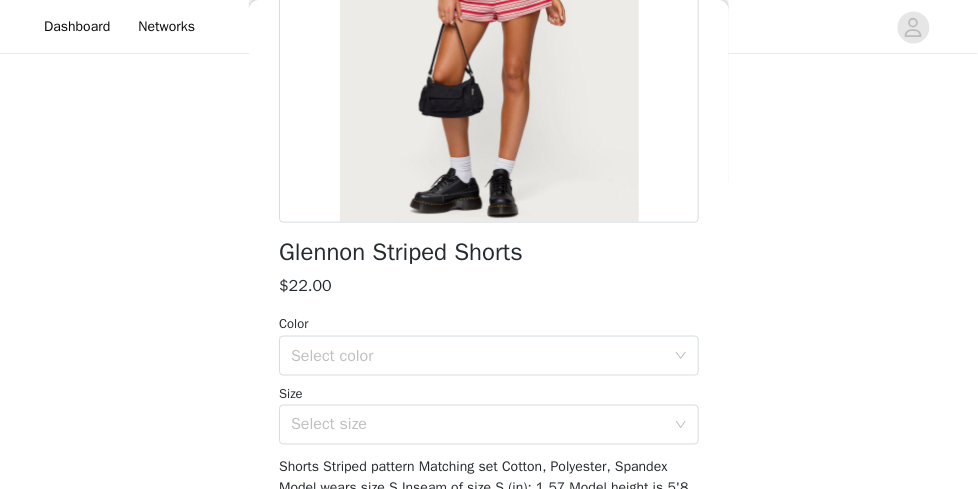 click on "Color   Select color Size   Select size" at bounding box center [489, 379] 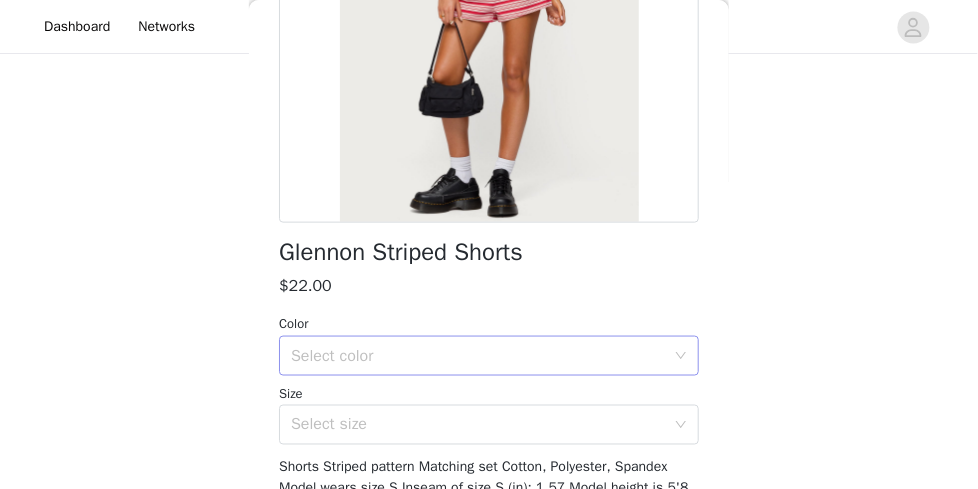 click on "Select color" at bounding box center [478, 356] 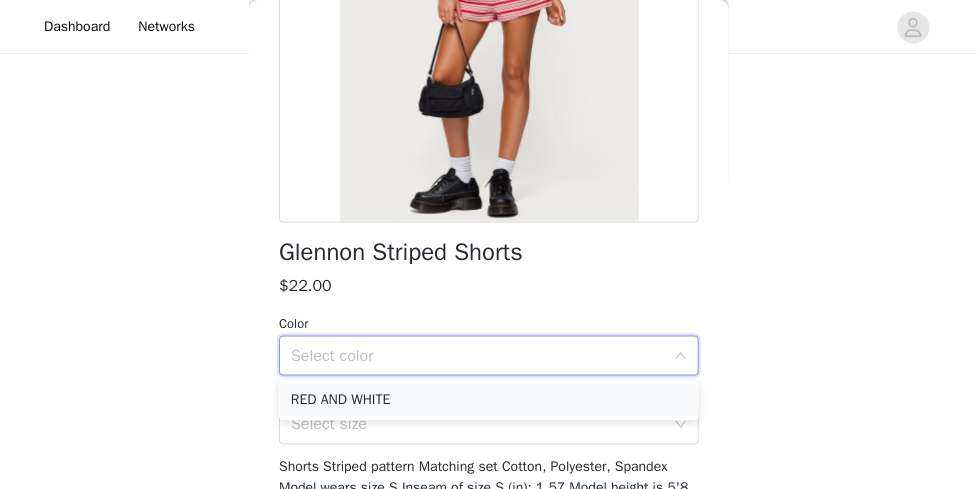click on "RED AND WHITE" at bounding box center [489, 400] 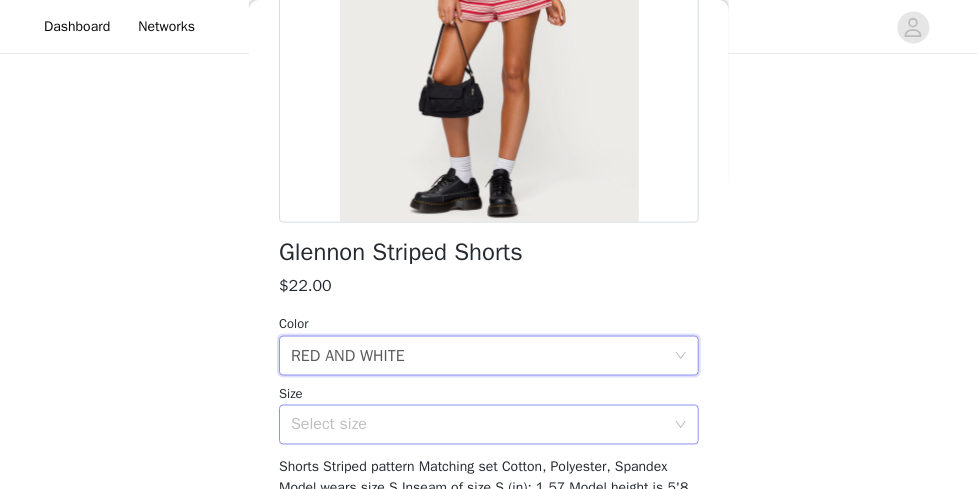click on "Select size" at bounding box center [478, 425] 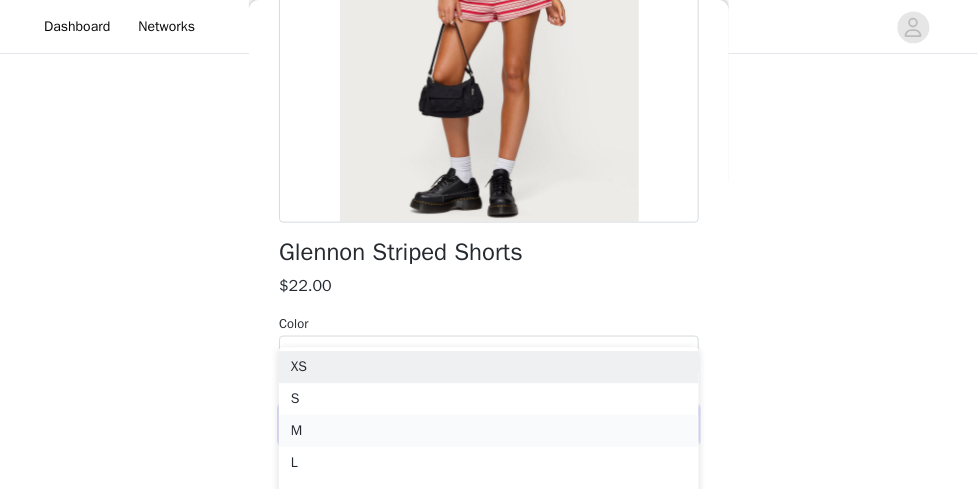 scroll, scrollTop: 894, scrollLeft: 0, axis: vertical 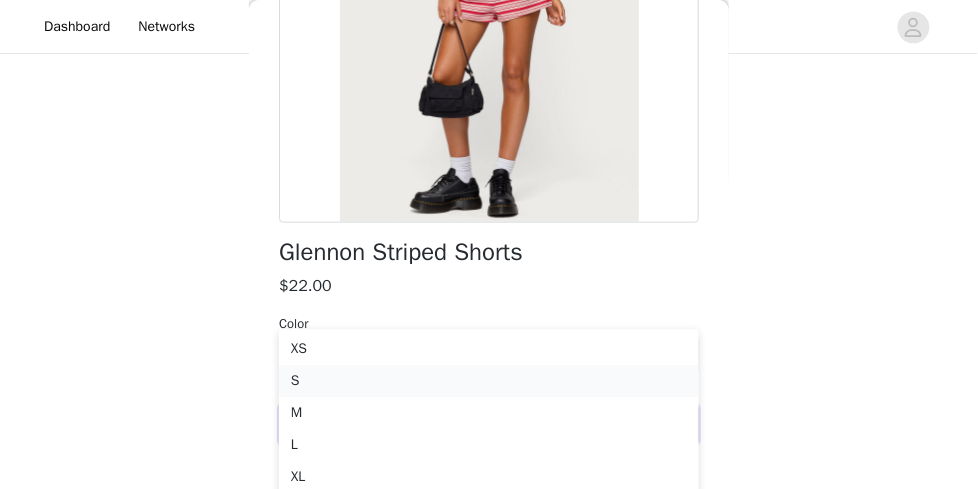 click on "S" at bounding box center (489, 381) 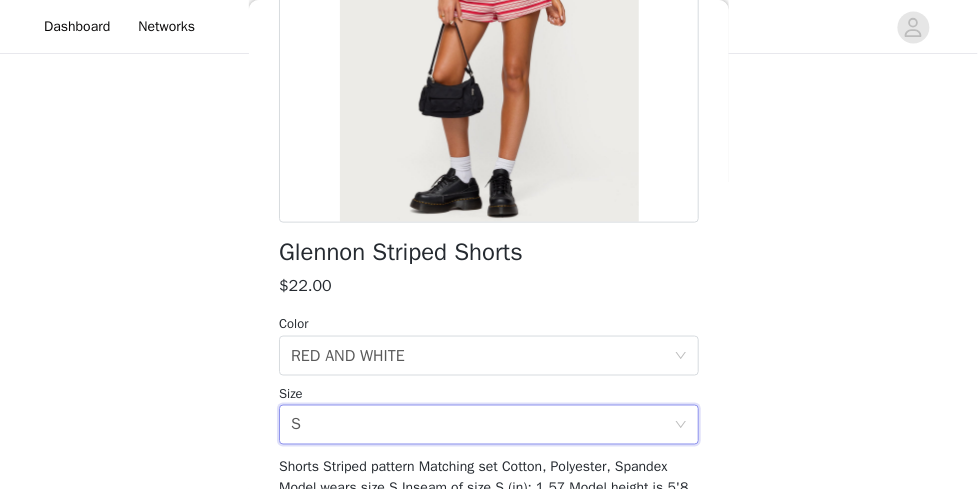 scroll, scrollTop: 774, scrollLeft: 0, axis: vertical 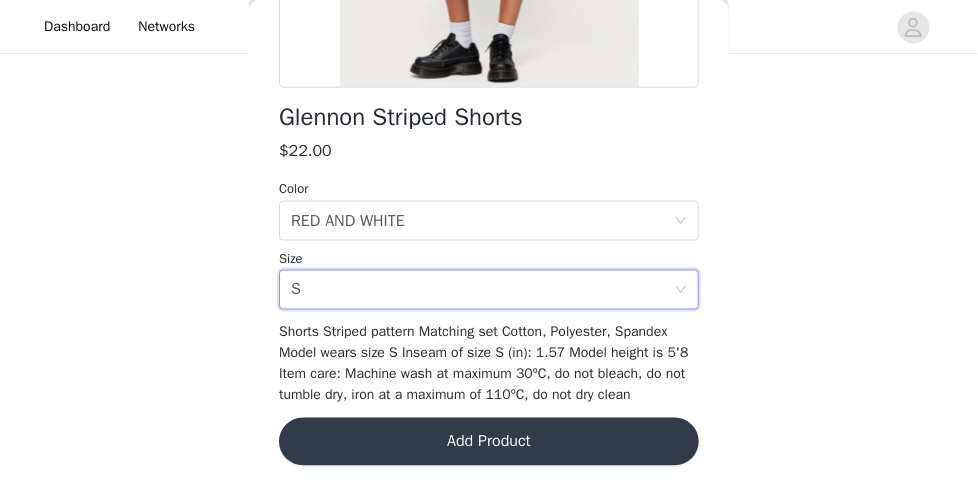click on "Add Product" at bounding box center (489, 442) 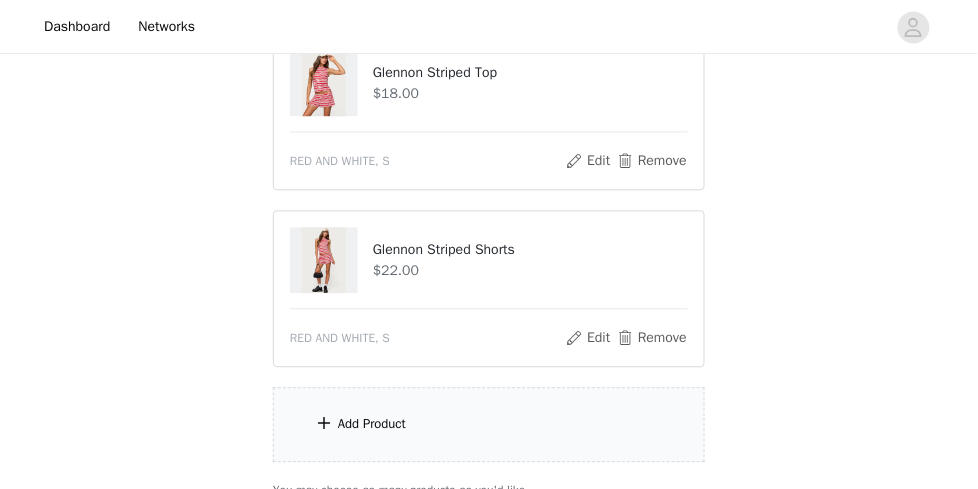 click on "Add Product" at bounding box center [489, 424] 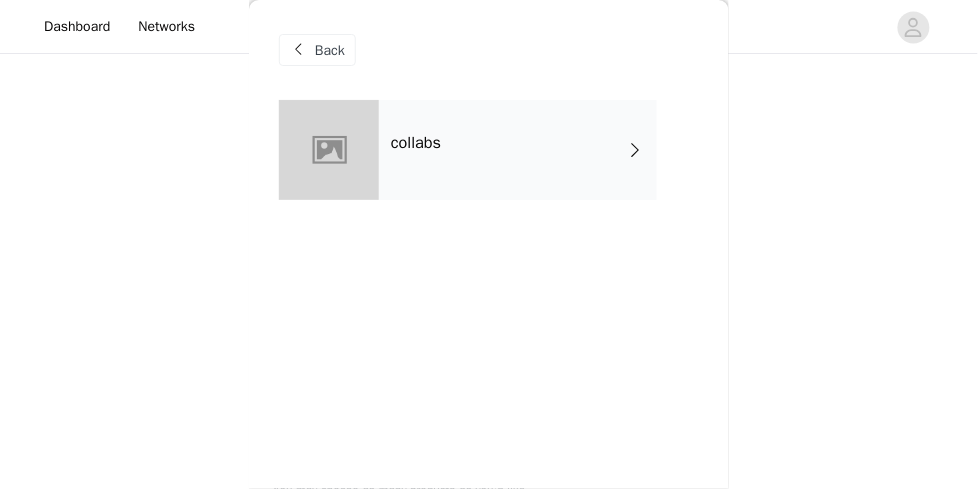 click on "collabs" at bounding box center [518, 150] 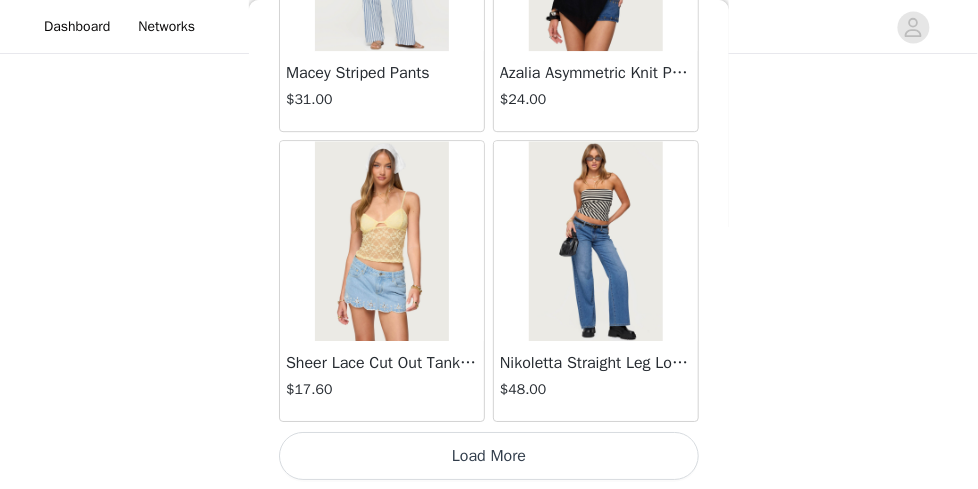 click on "Load More" at bounding box center (489, 456) 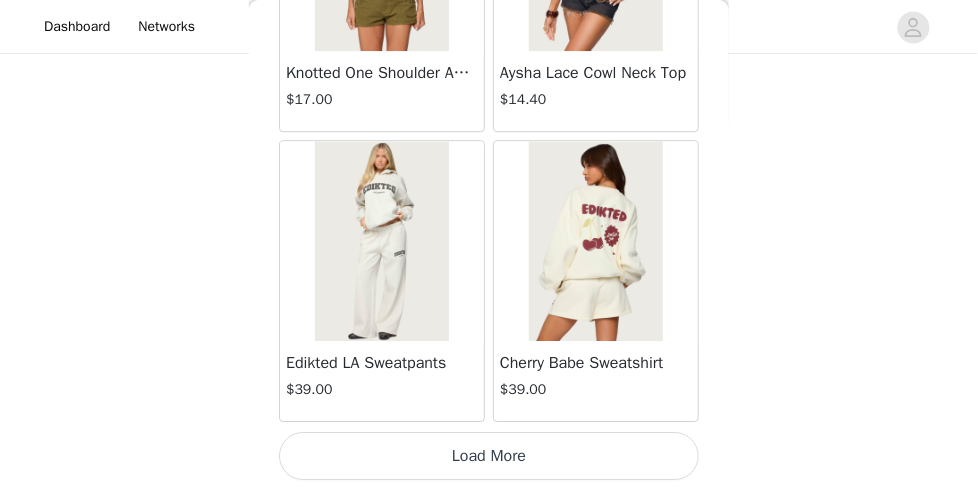 click on "Load More" at bounding box center (489, 456) 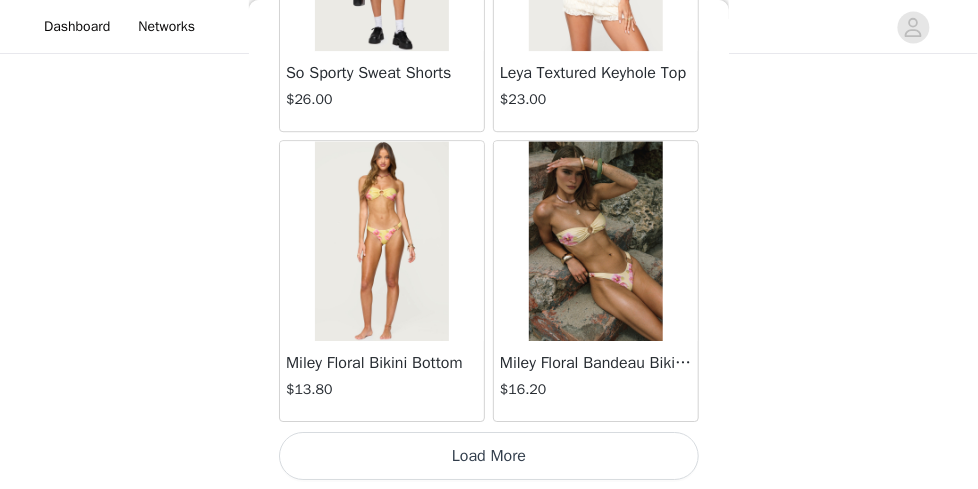 click on "Load More" at bounding box center [489, 456] 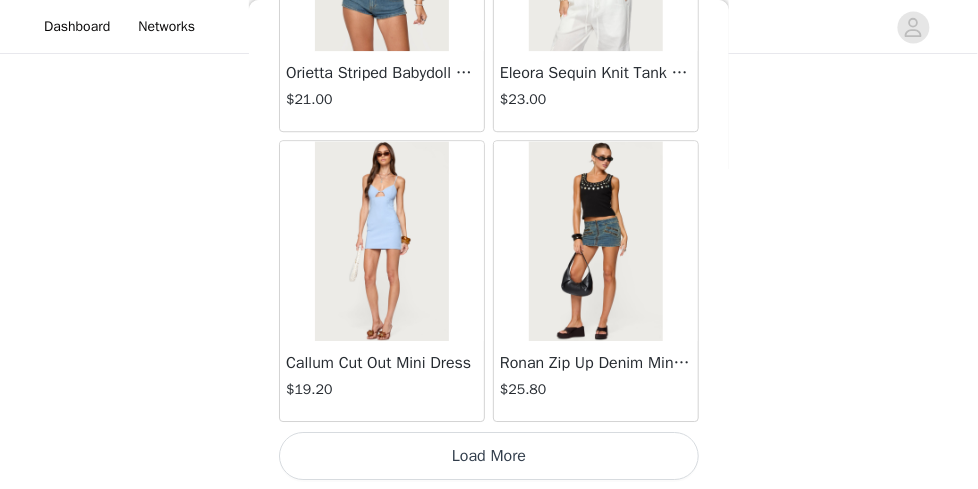click on "Load More" at bounding box center (489, 456) 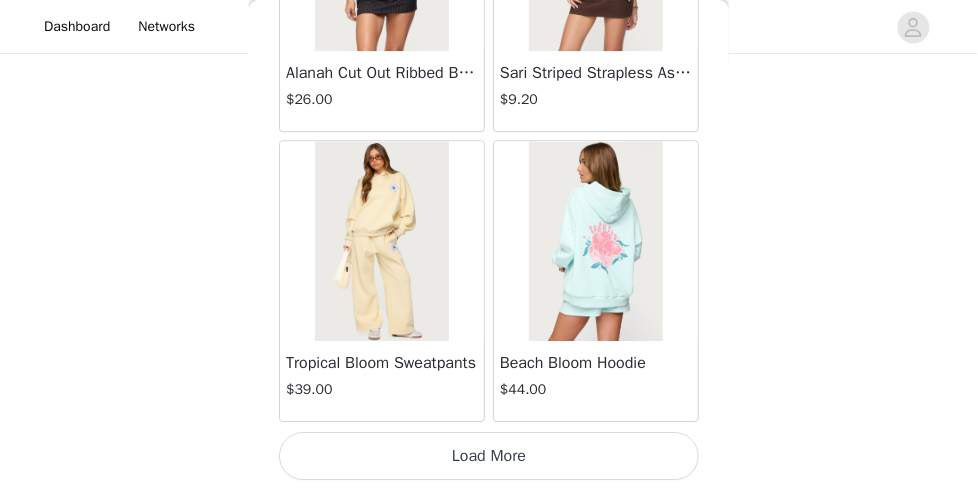 click on "Load More" at bounding box center (489, 456) 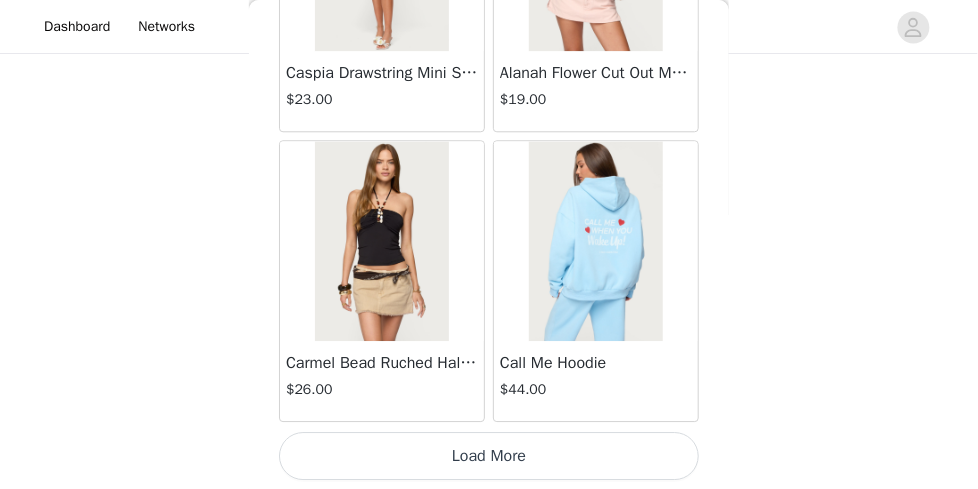 click on "Load More" at bounding box center (489, 456) 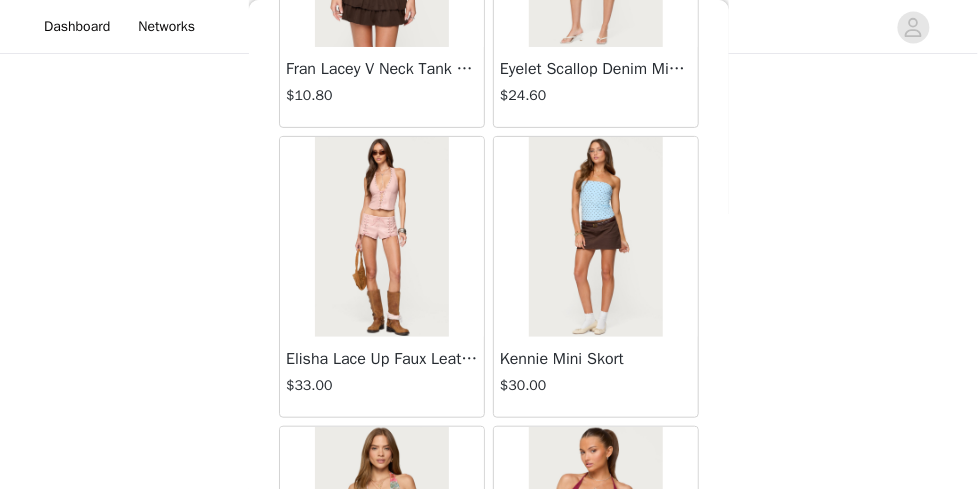 scroll, scrollTop: 19970, scrollLeft: 0, axis: vertical 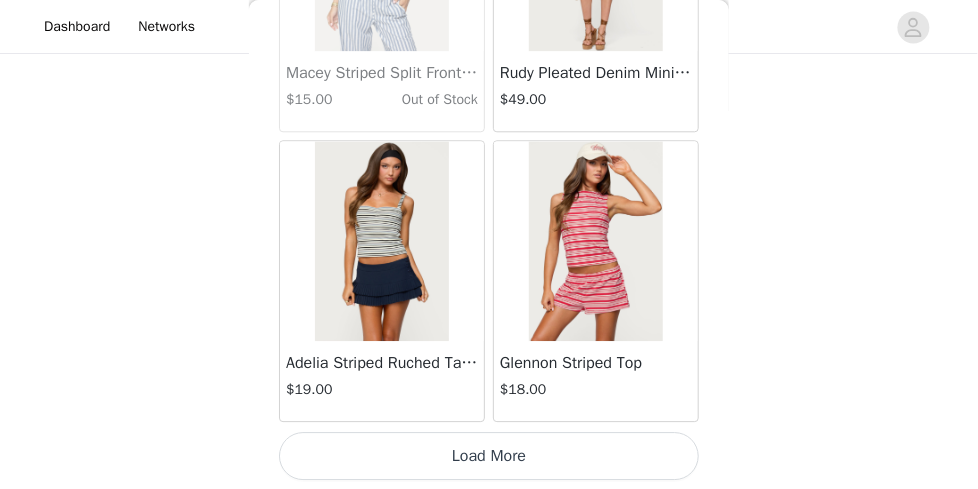 click on "Load More" at bounding box center (489, 456) 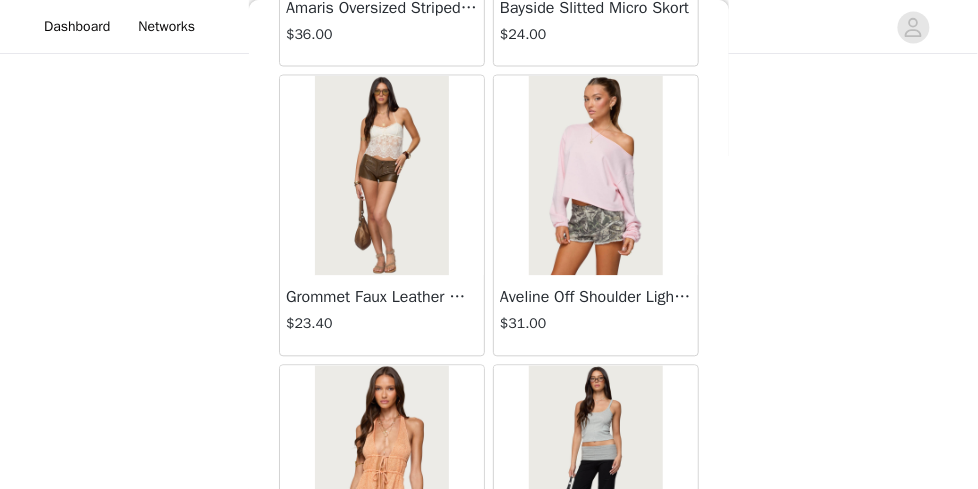 scroll, scrollTop: 21196, scrollLeft: 0, axis: vertical 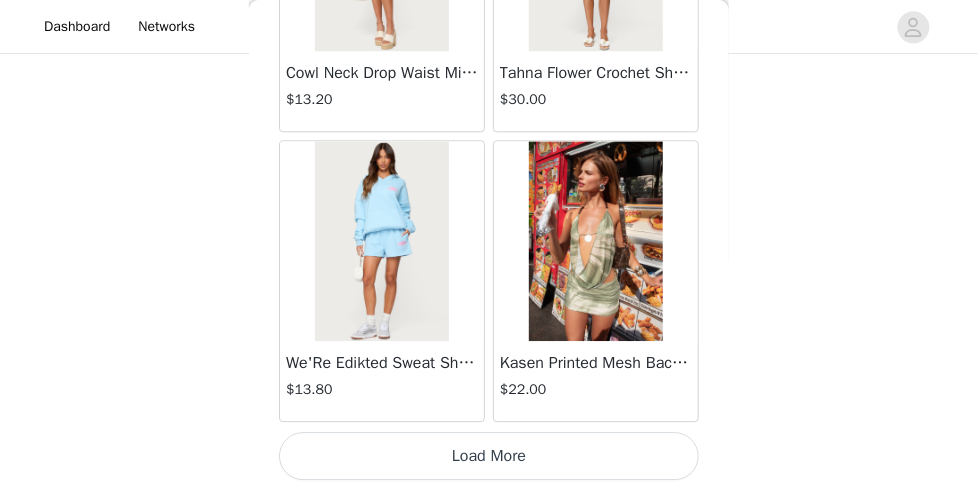 click on "Load More" at bounding box center [489, 456] 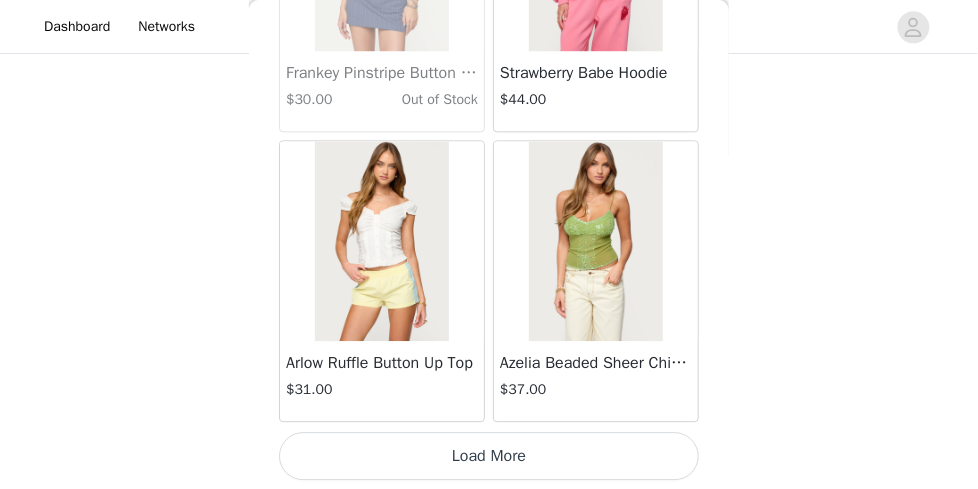 click on "Load More" at bounding box center (489, 456) 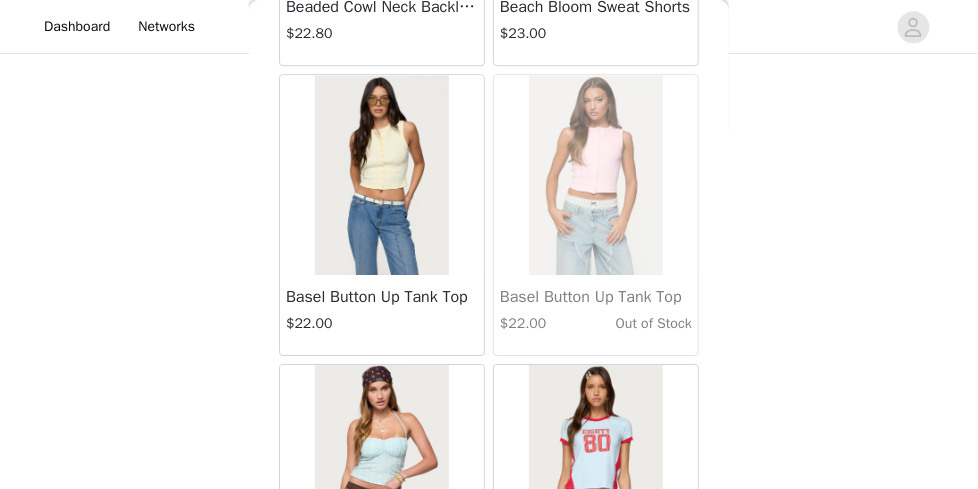 scroll, scrollTop: 27584, scrollLeft: 0, axis: vertical 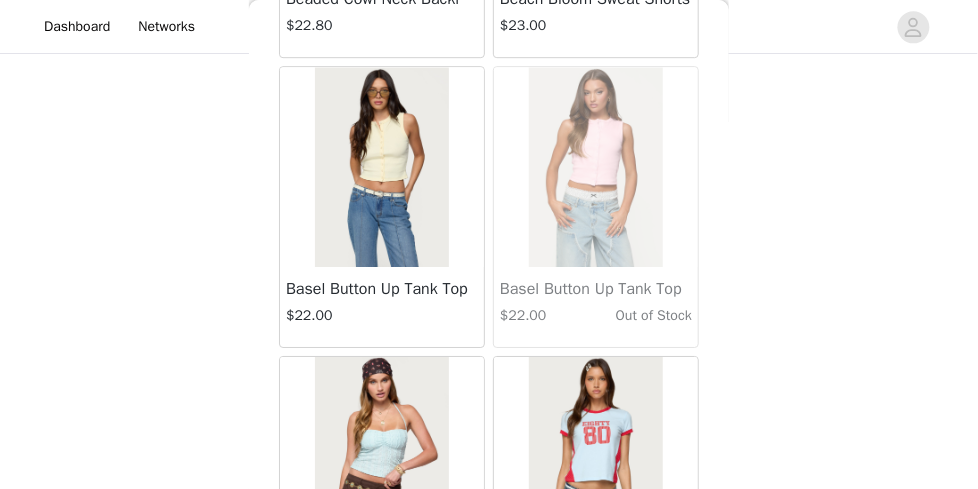 click on "Basel Button Up Tank Top" at bounding box center [382, 289] 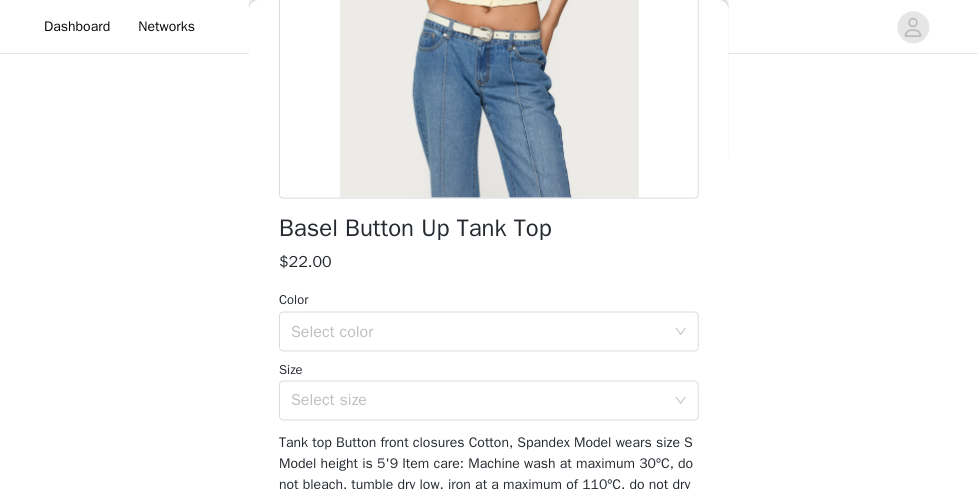 scroll, scrollTop: 370, scrollLeft: 0, axis: vertical 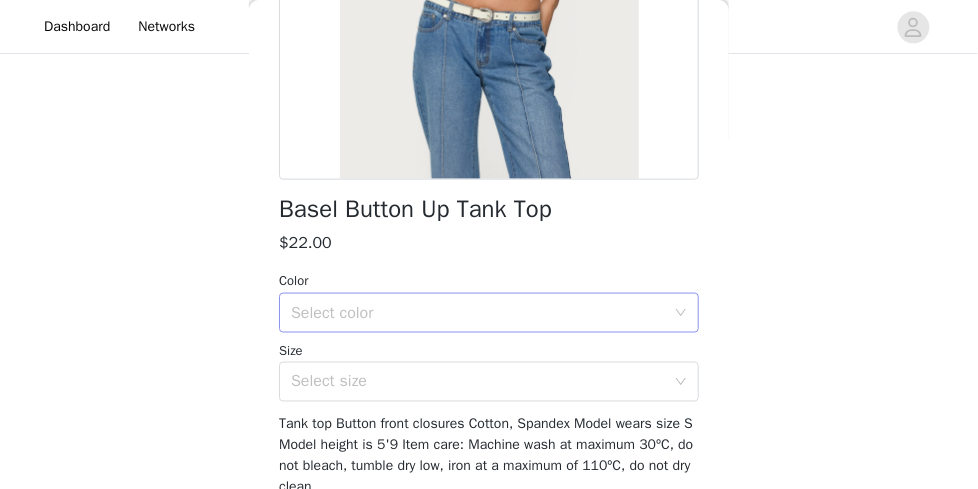 click on "Select color" at bounding box center (482, 313) 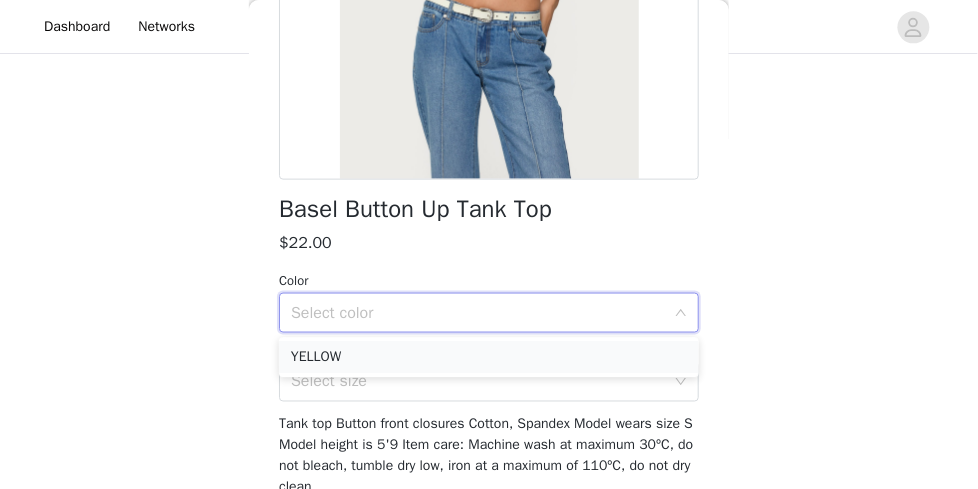 click on "YELLOW" at bounding box center (489, 357) 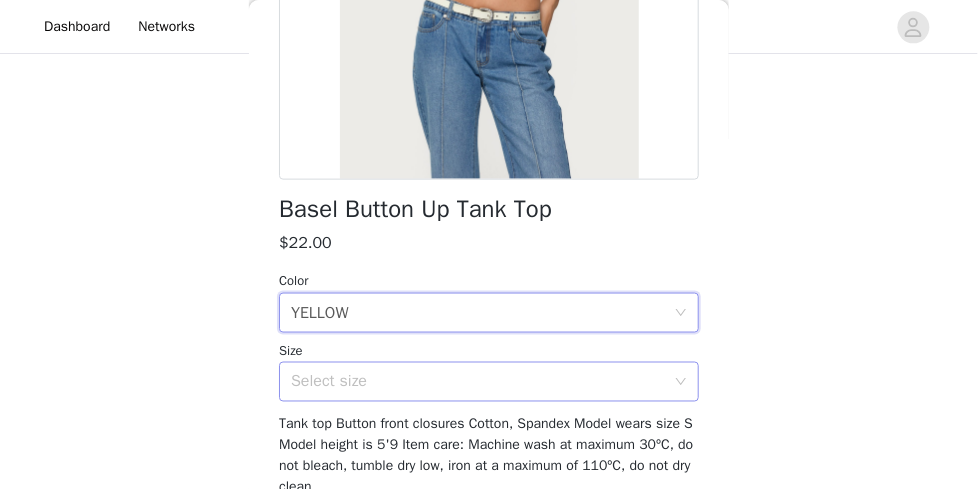 click on "Select size" at bounding box center [478, 382] 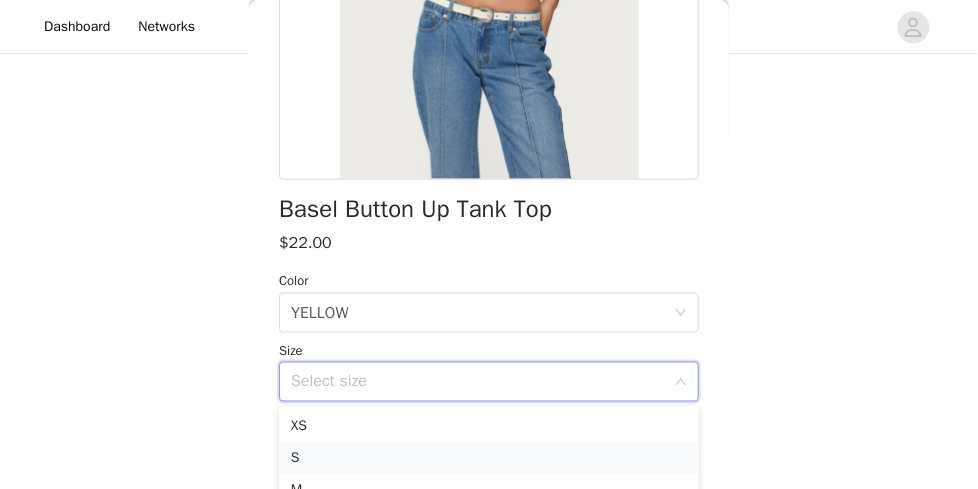 click on "S" at bounding box center (489, 458) 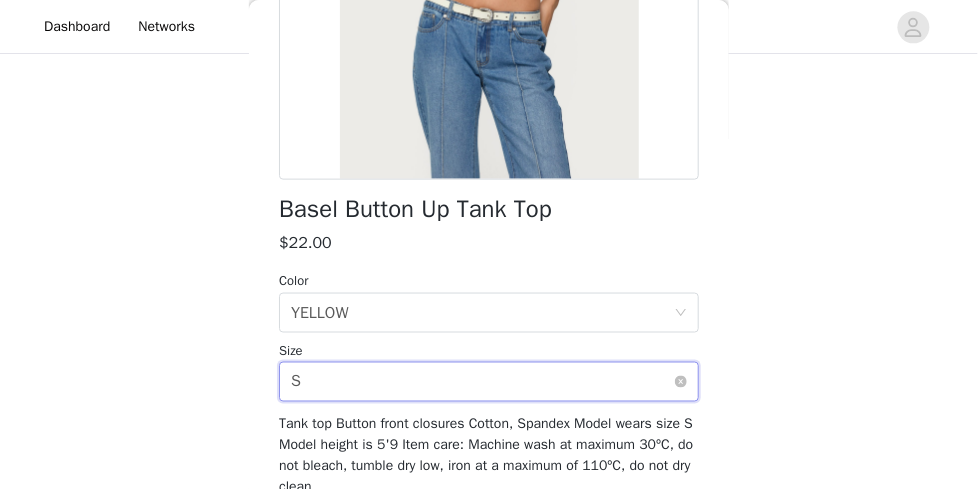 scroll, scrollTop: 462, scrollLeft: 0, axis: vertical 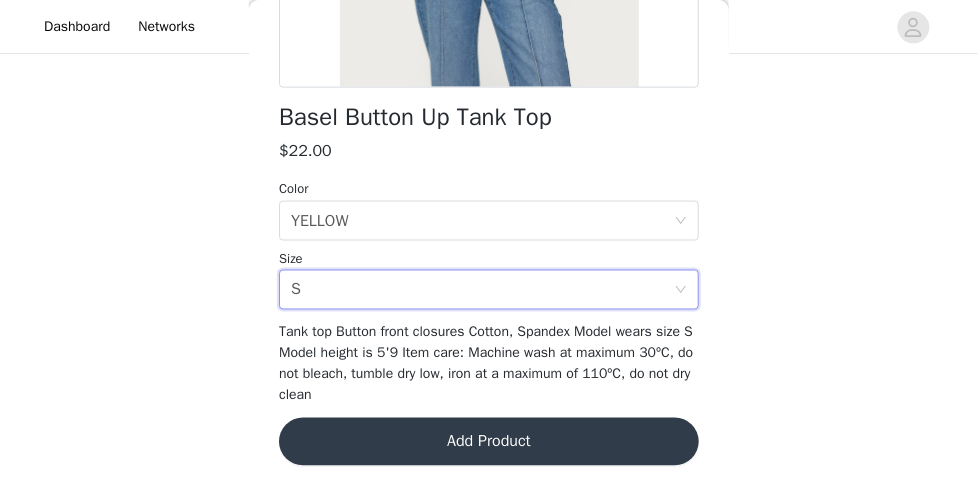 click on "Add Product" at bounding box center (489, 442) 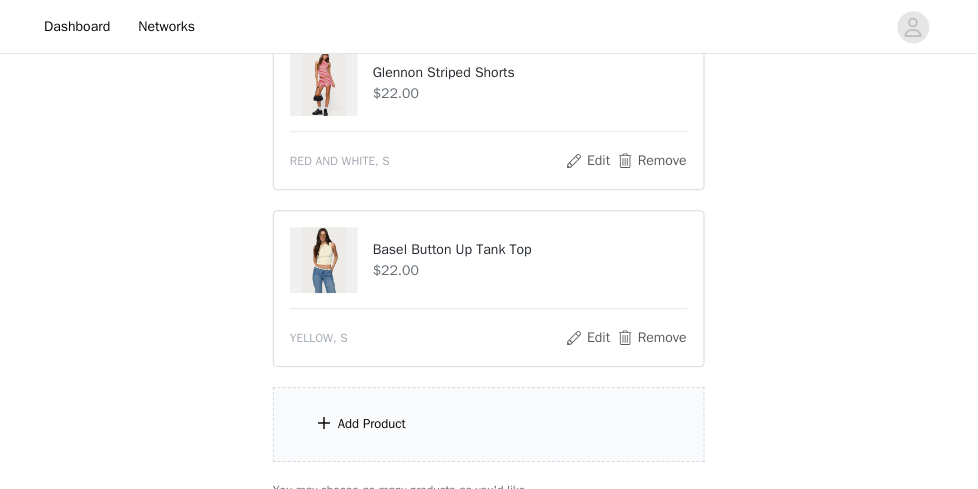 click on "Add Product" at bounding box center [372, 424] 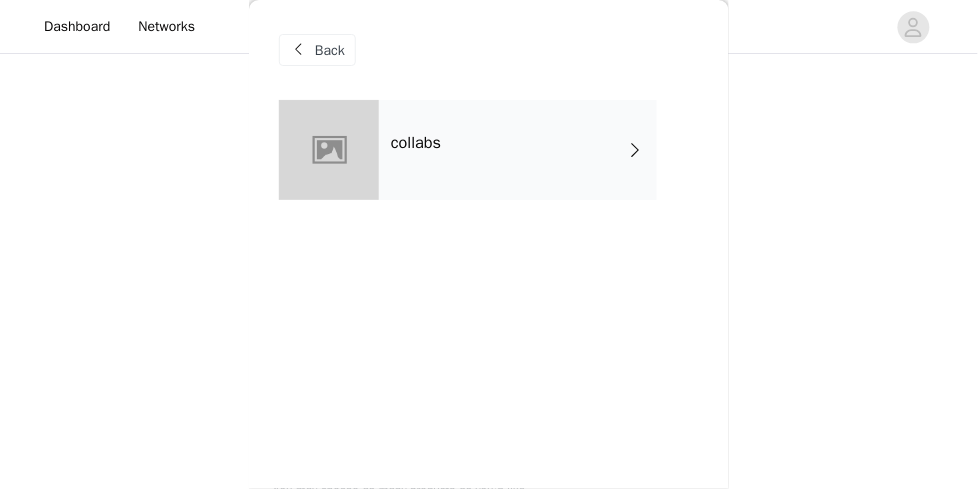 click on "collabs" at bounding box center (518, 150) 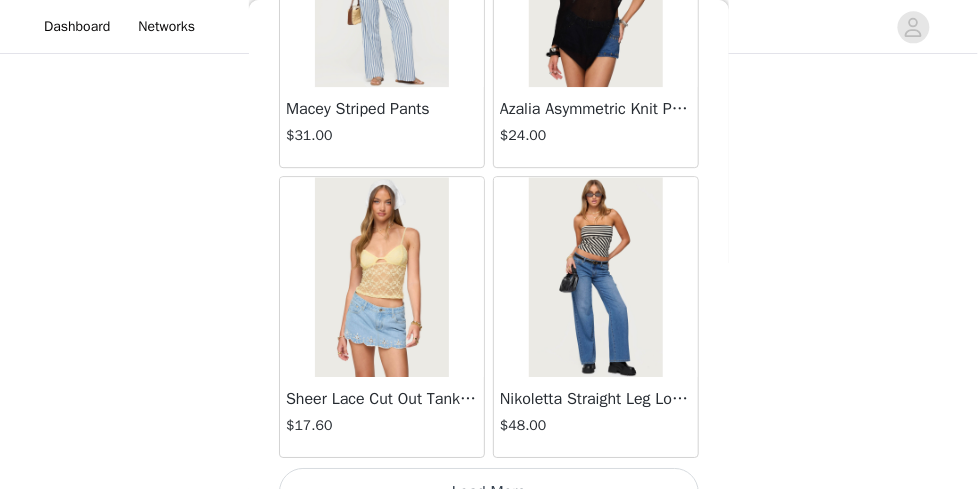 scroll, scrollTop: 2570, scrollLeft: 0, axis: vertical 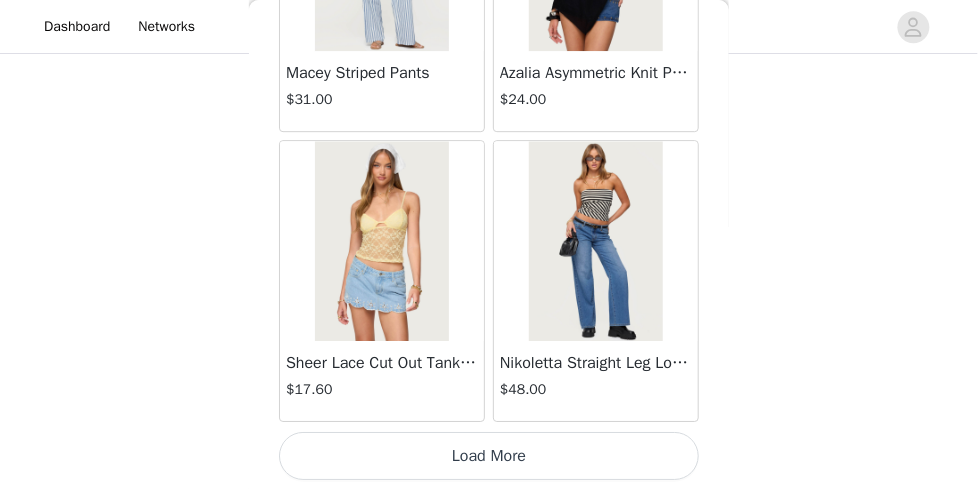 click on "Load More" at bounding box center (489, 456) 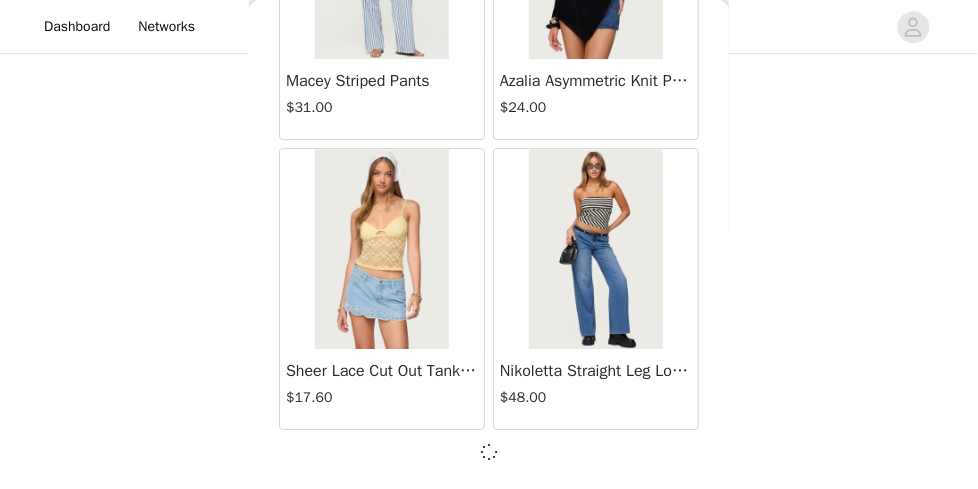 scroll, scrollTop: 2561, scrollLeft: 0, axis: vertical 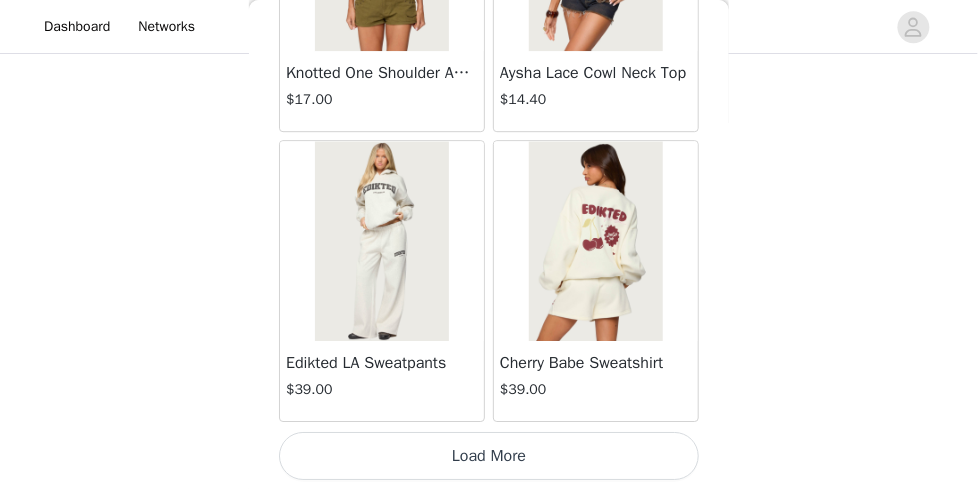 click on "Load More" at bounding box center [489, 456] 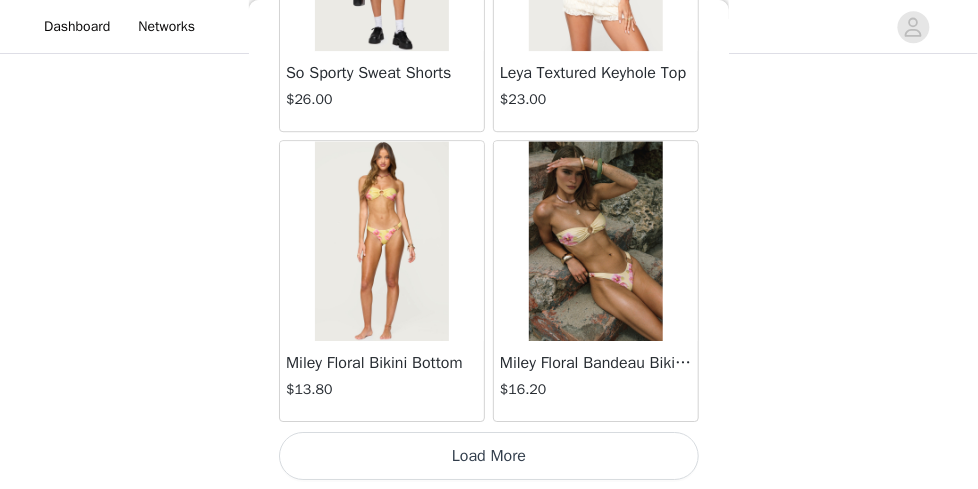 click on "Load More" at bounding box center [489, 456] 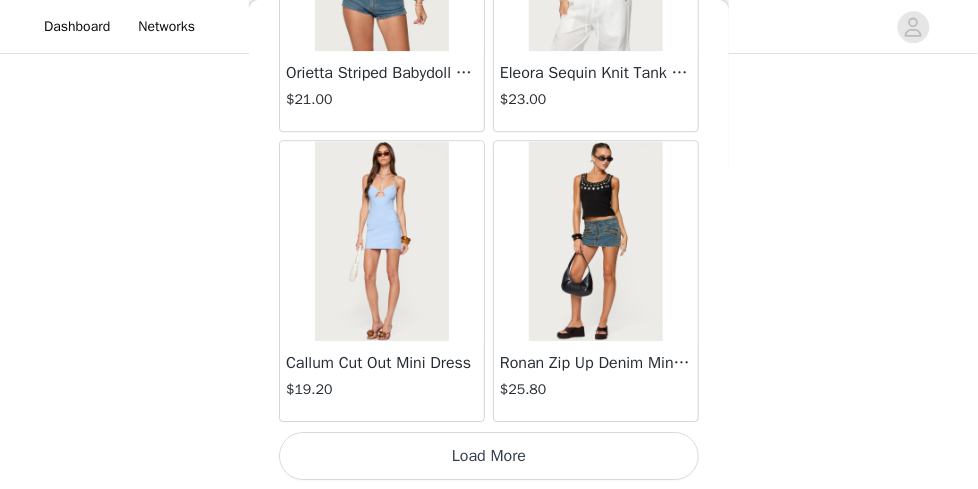 click on "Load More" at bounding box center [489, 456] 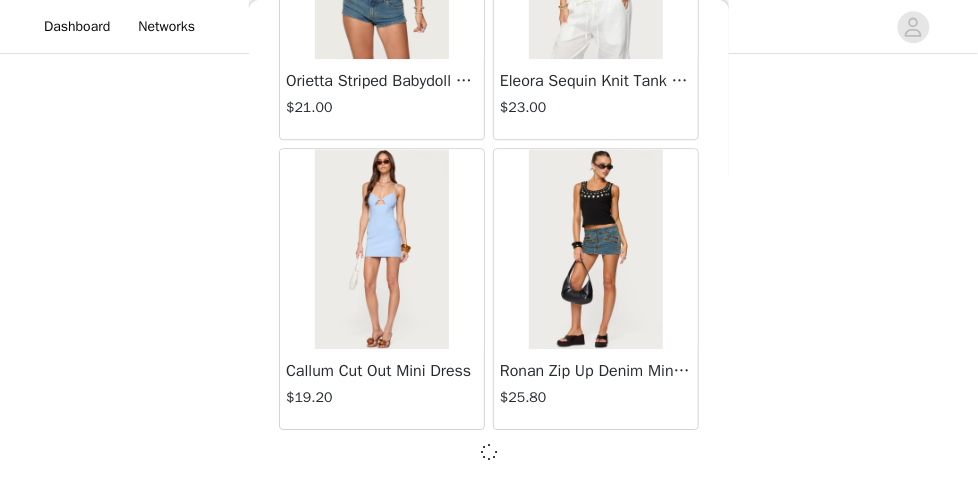 scroll, scrollTop: 11261, scrollLeft: 0, axis: vertical 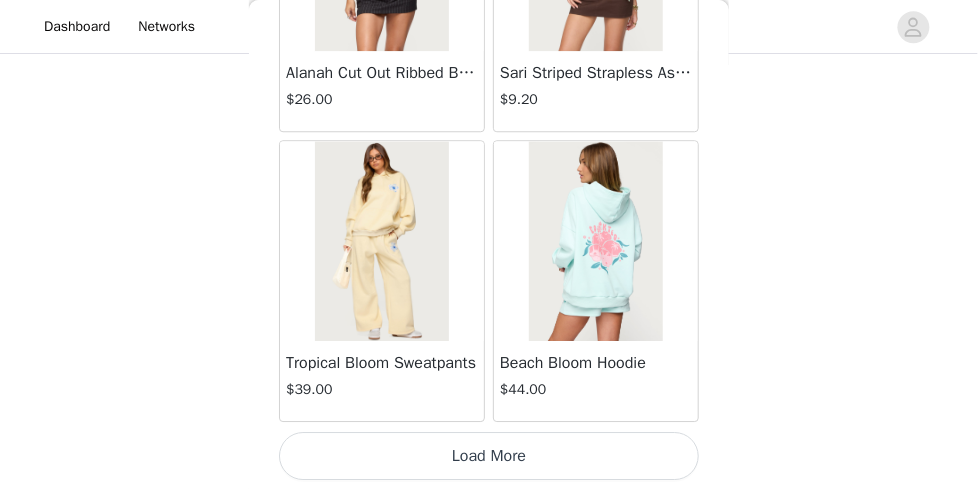 click on "Load More" at bounding box center (489, 456) 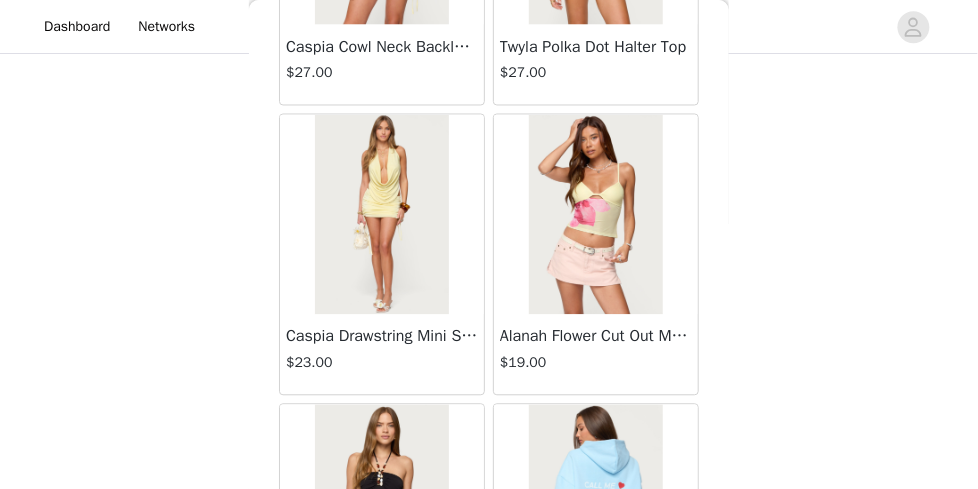 scroll, scrollTop: 17070, scrollLeft: 0, axis: vertical 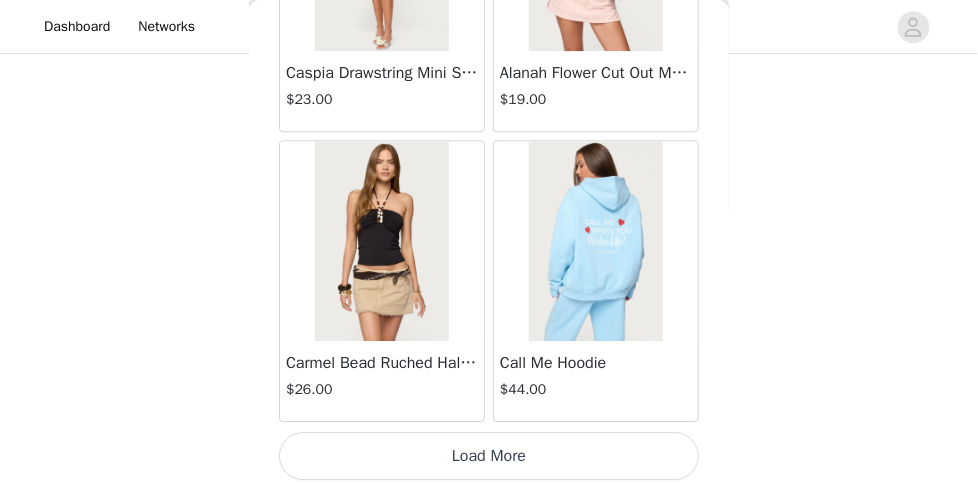 click on "Load More" at bounding box center (489, 456) 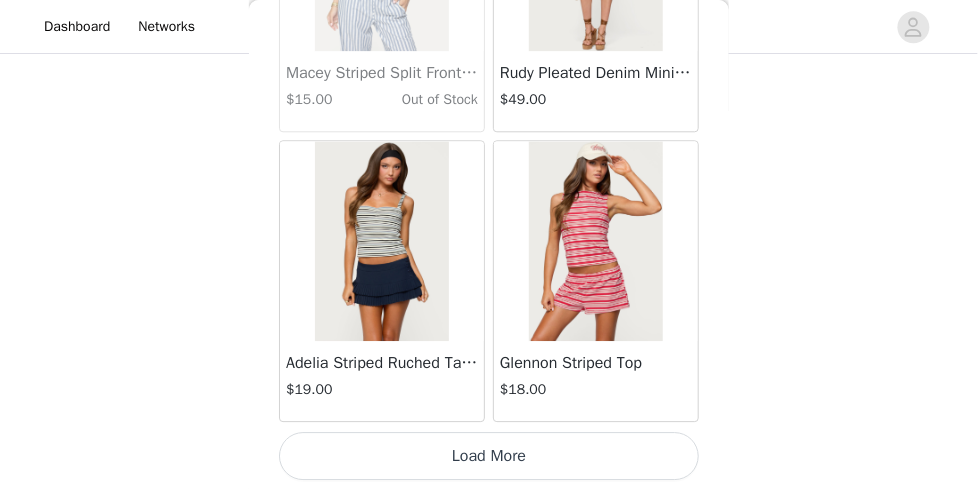 click on "Load More" at bounding box center [489, 456] 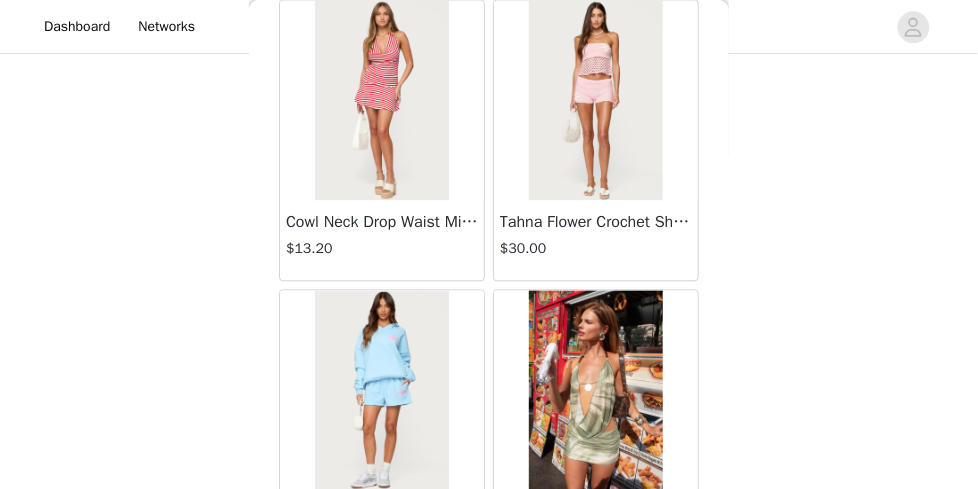 scroll, scrollTop: 22870, scrollLeft: 0, axis: vertical 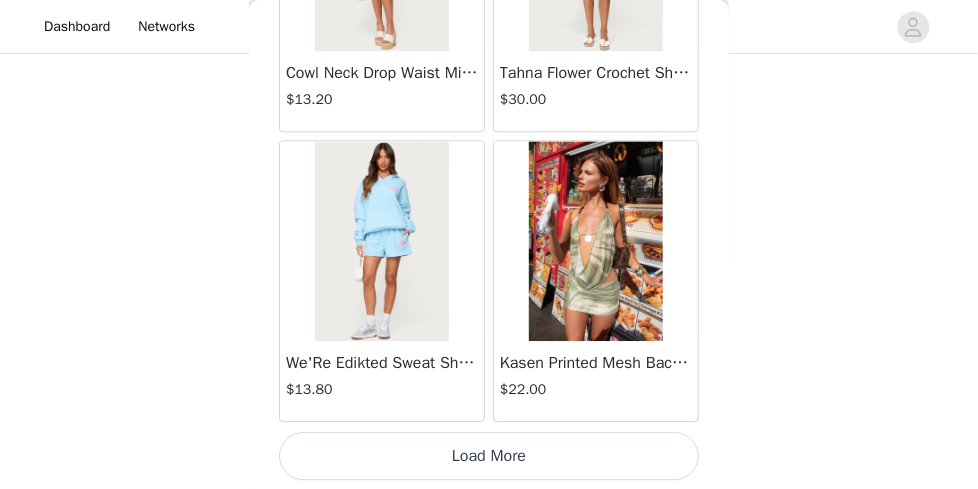 click on "Load More" at bounding box center [489, 456] 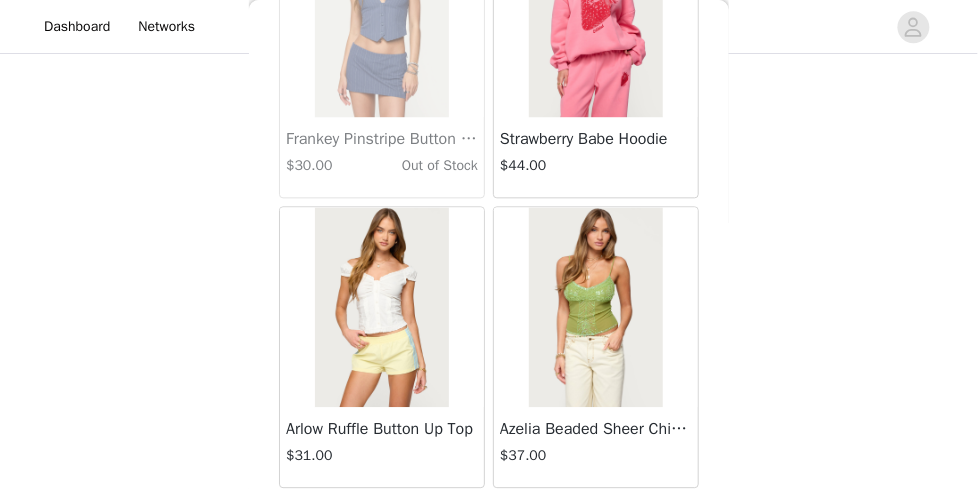 scroll, scrollTop: 25770, scrollLeft: 0, axis: vertical 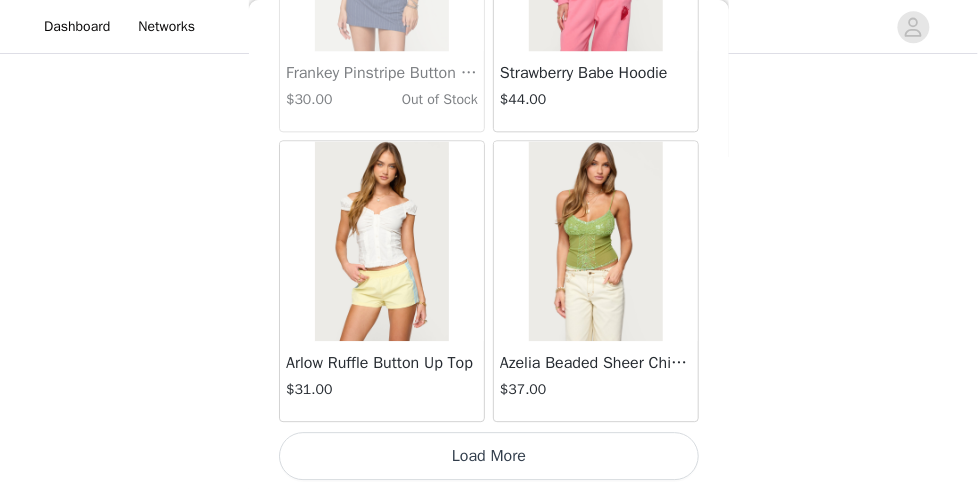 click on "Load More" at bounding box center [489, 456] 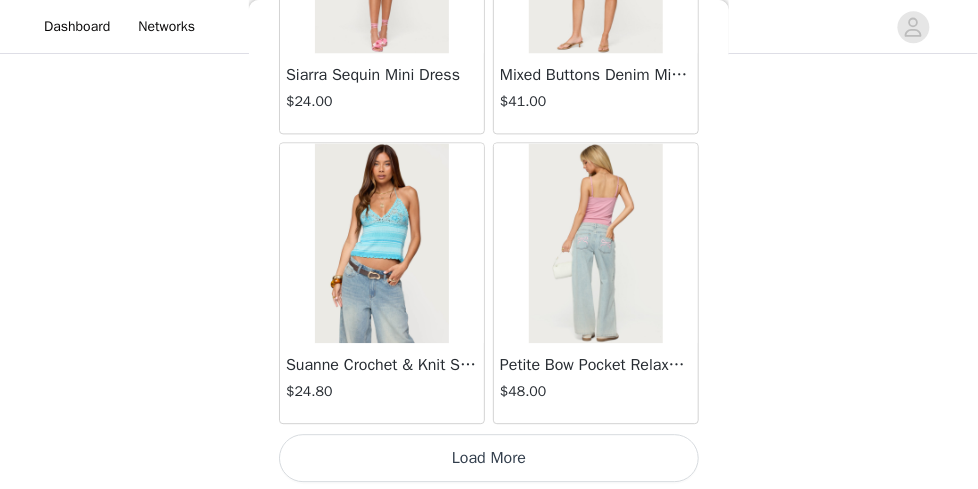 scroll, scrollTop: 28670, scrollLeft: 0, axis: vertical 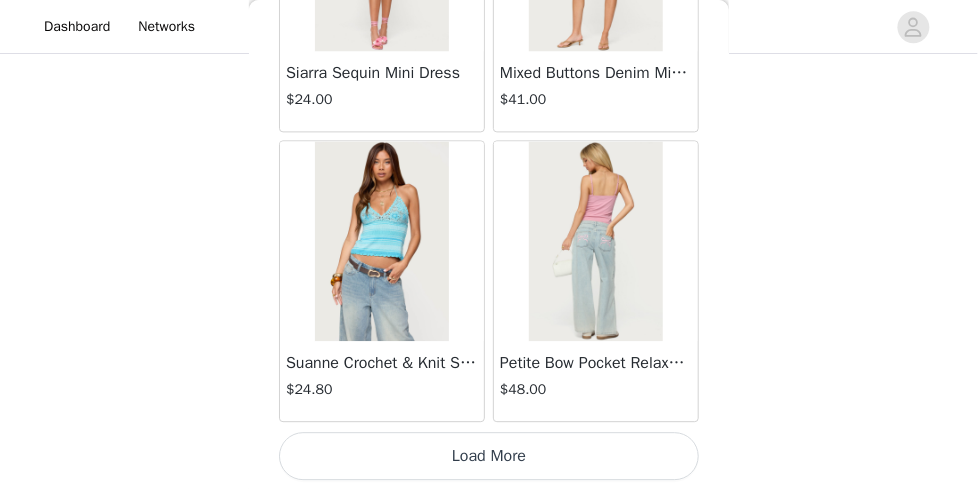 click on "Load More" at bounding box center (489, 456) 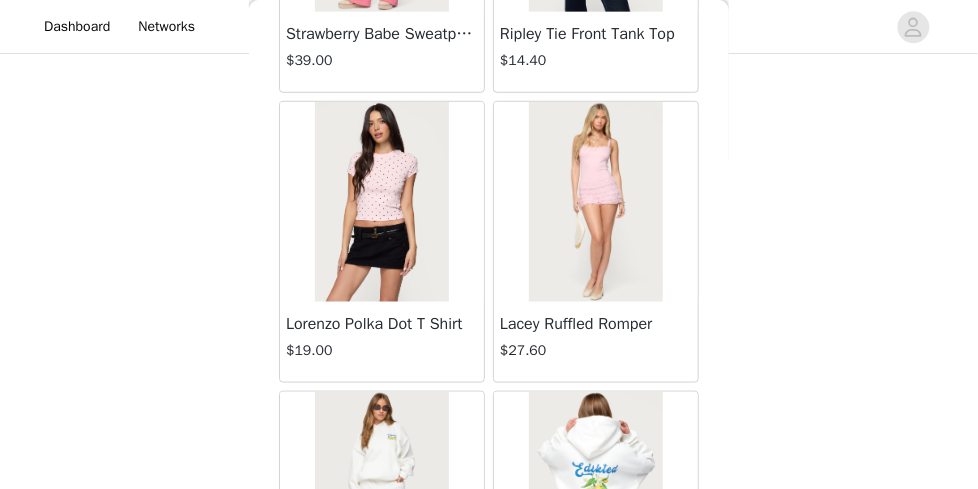 scroll, scrollTop: 29582, scrollLeft: 0, axis: vertical 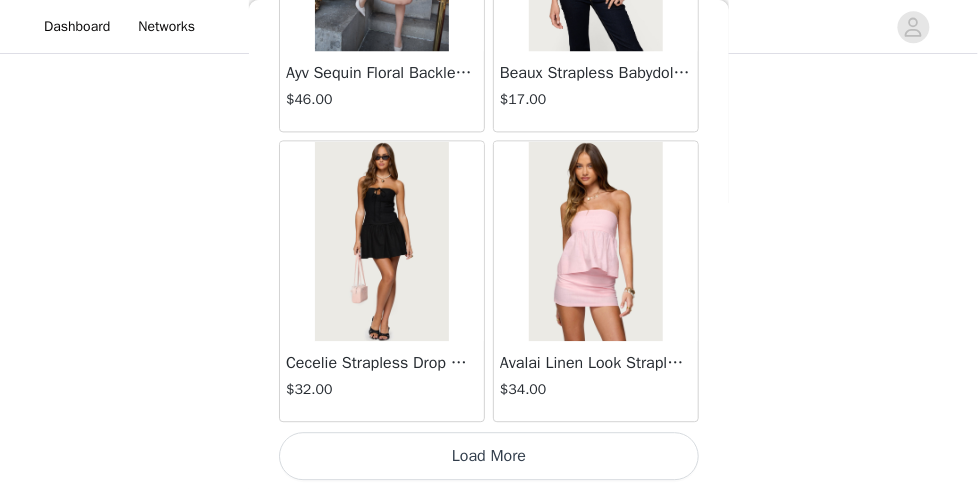 click on "Load More" at bounding box center [489, 456] 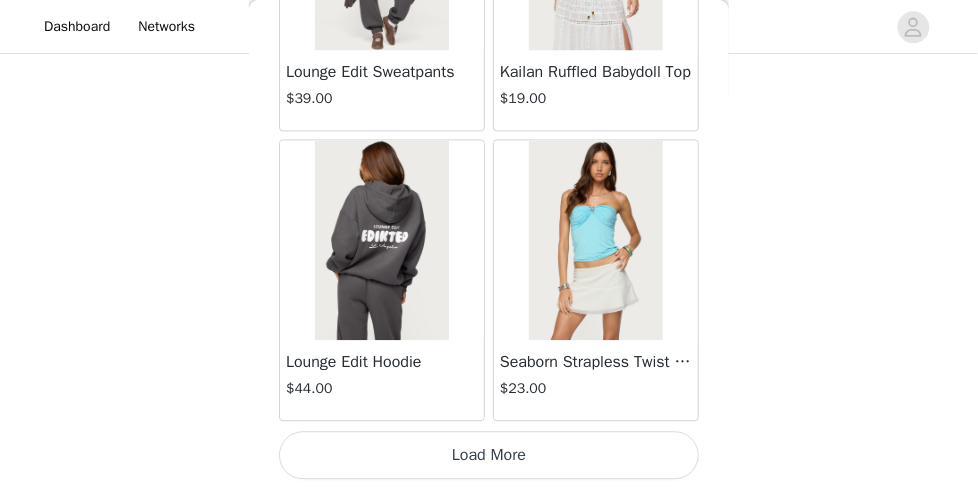 click on "Load More" at bounding box center (489, 456) 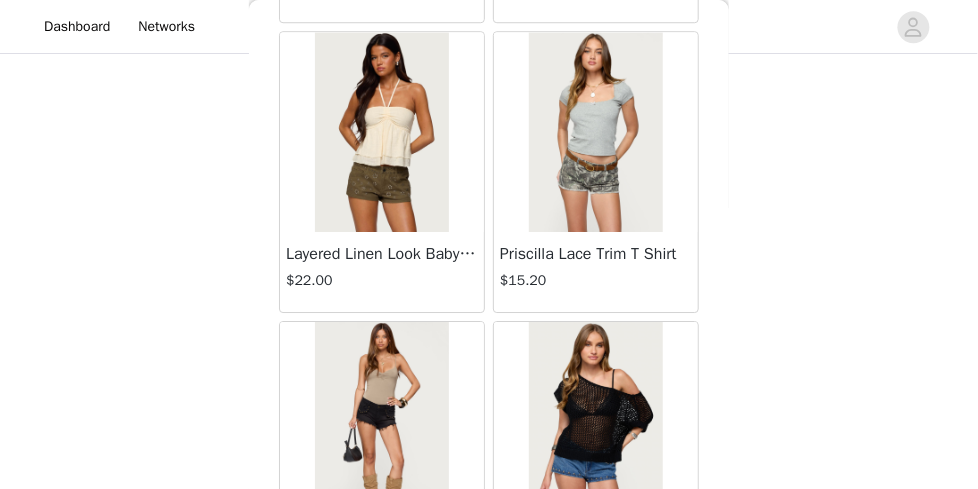 scroll, scrollTop: 34878, scrollLeft: 0, axis: vertical 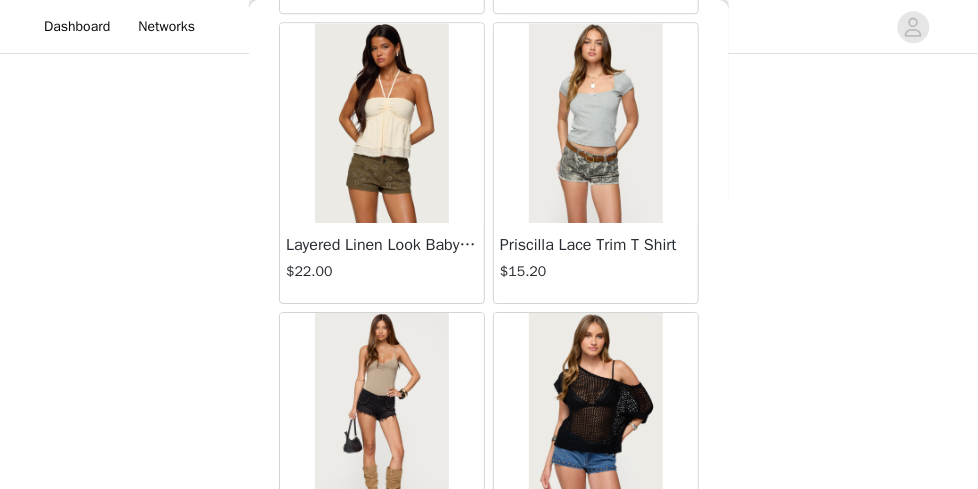 click at bounding box center [381, 123] 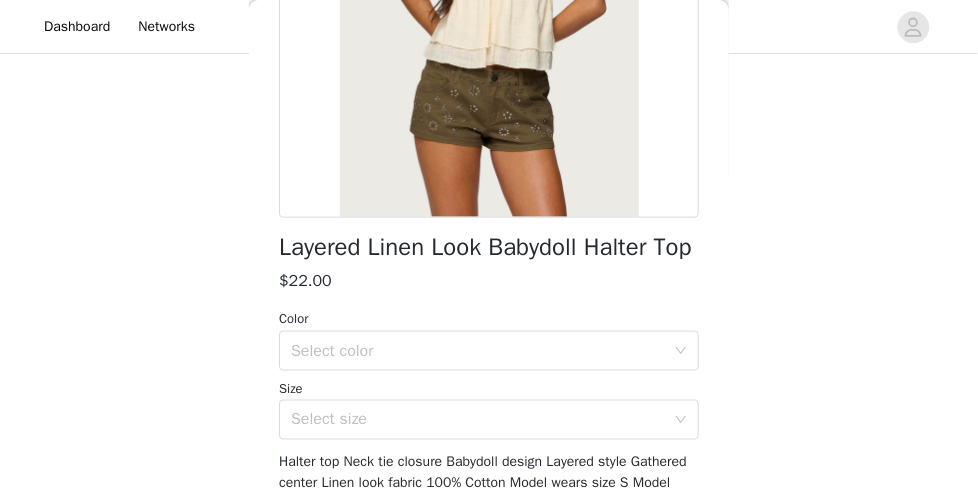 scroll, scrollTop: 337, scrollLeft: 0, axis: vertical 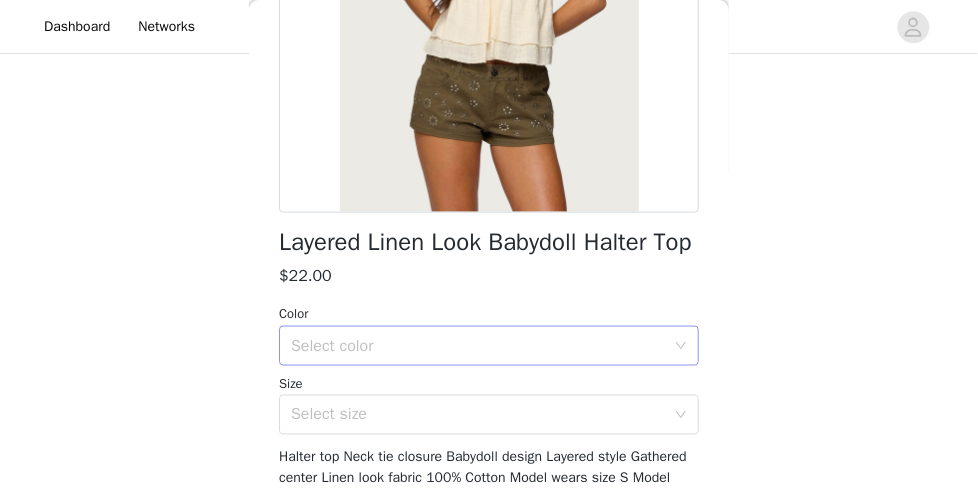 click on "Select color" at bounding box center (478, 346) 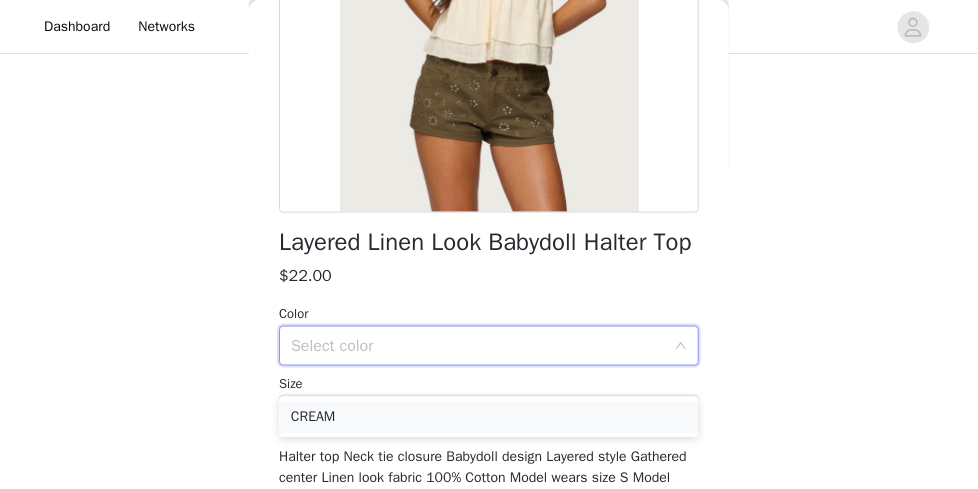 click on "CREAM" at bounding box center (489, 417) 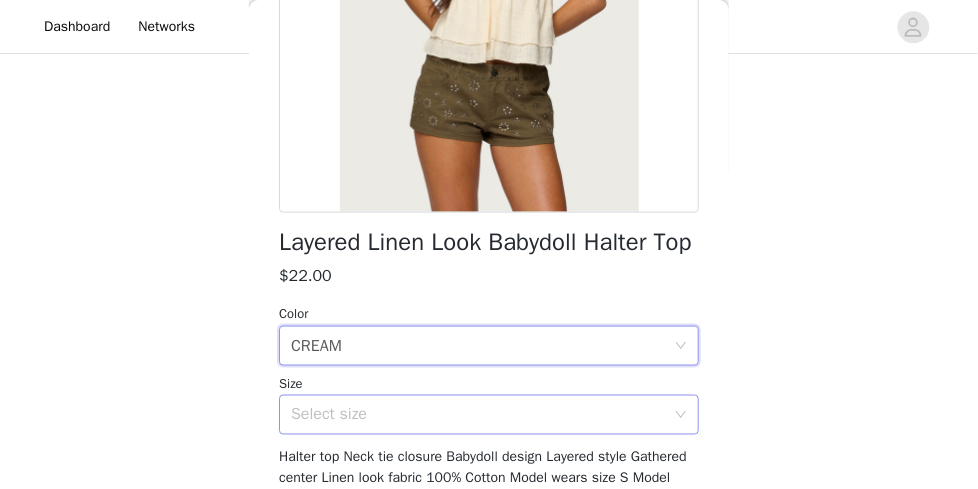 click on "Select size" at bounding box center [482, 415] 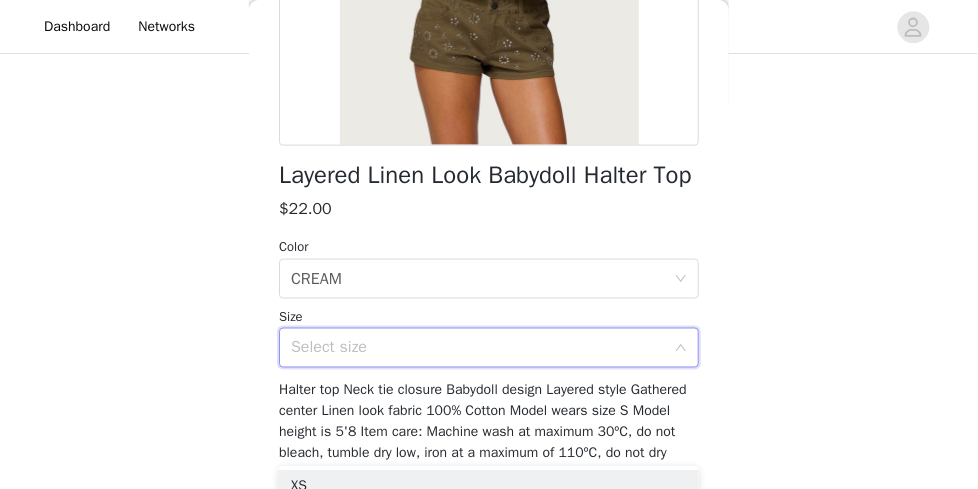 scroll, scrollTop: 423, scrollLeft: 0, axis: vertical 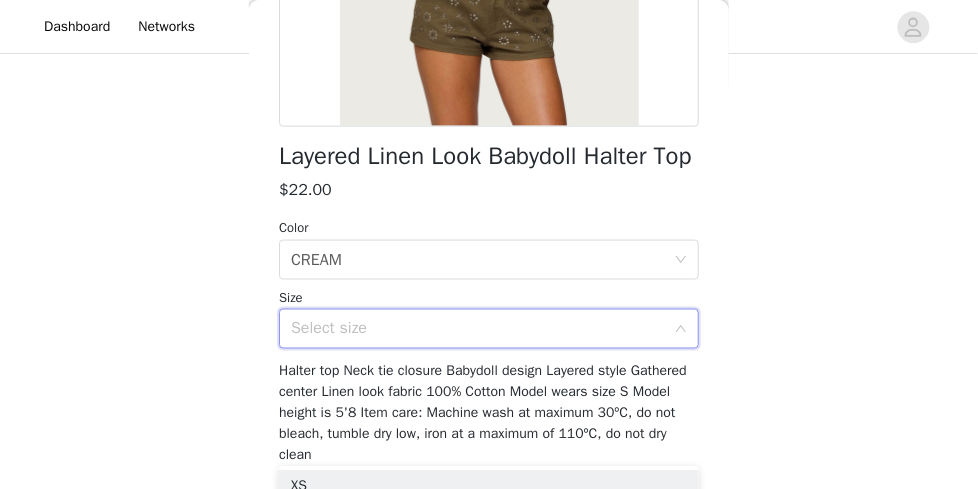 click on "Select size" at bounding box center (478, 329) 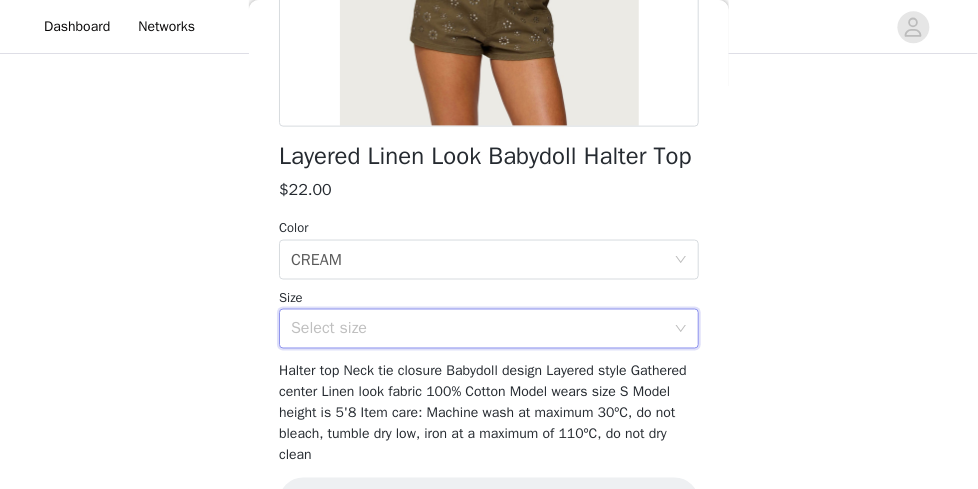 click on "Select size" at bounding box center [478, 329] 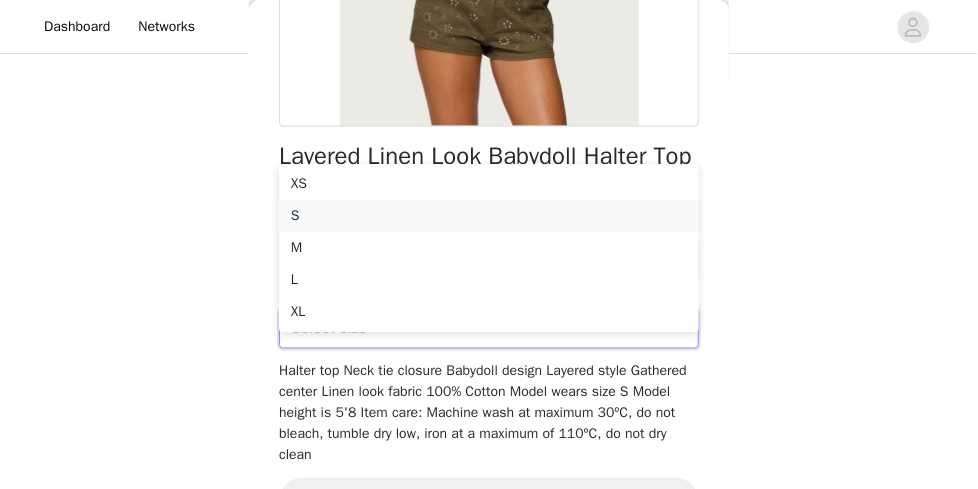 click on "S" at bounding box center (489, 216) 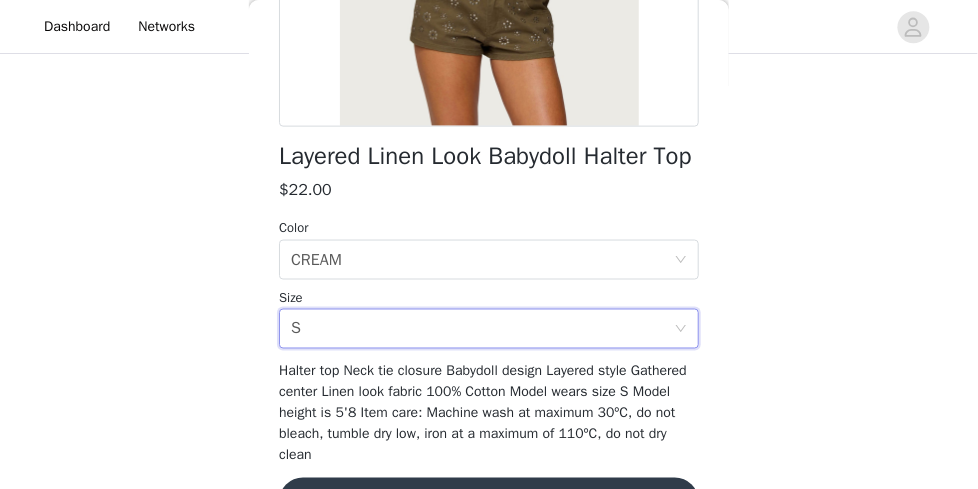 scroll, scrollTop: 510, scrollLeft: 0, axis: vertical 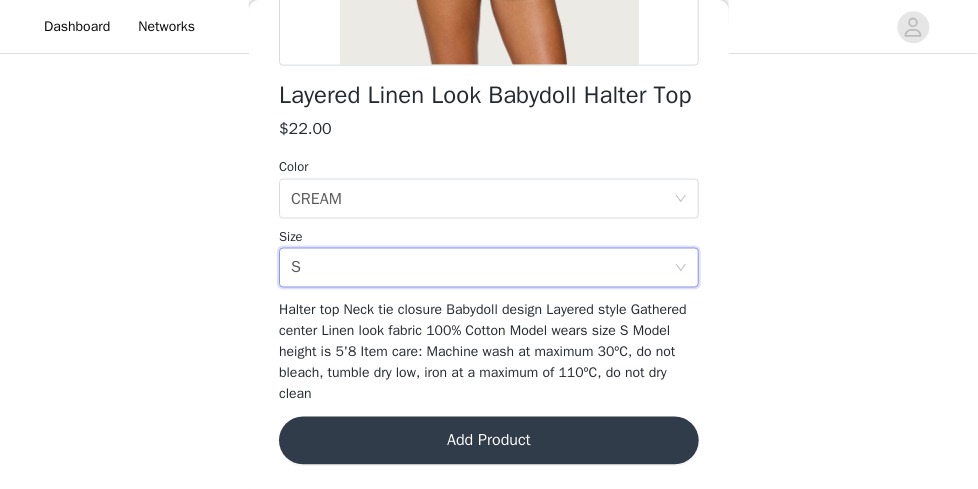 click on "Add Product" at bounding box center [489, 441] 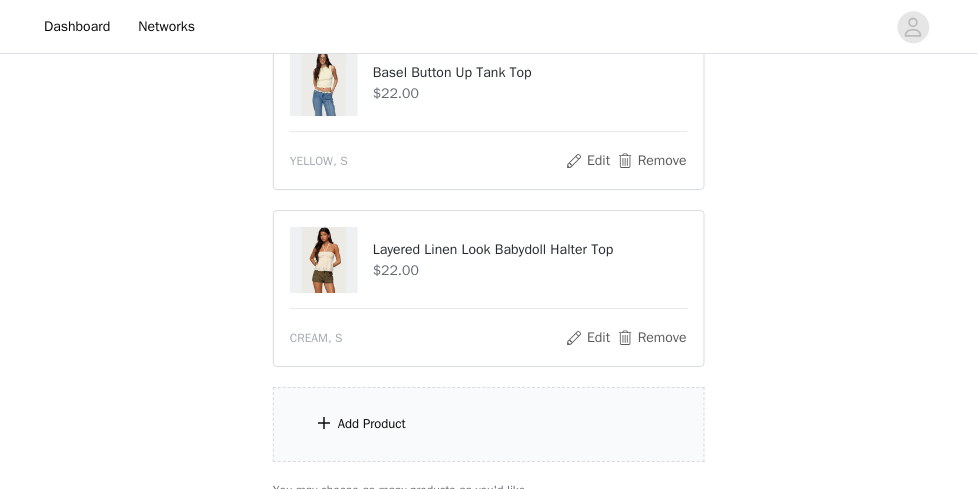 click on "Add Product" at bounding box center [489, 424] 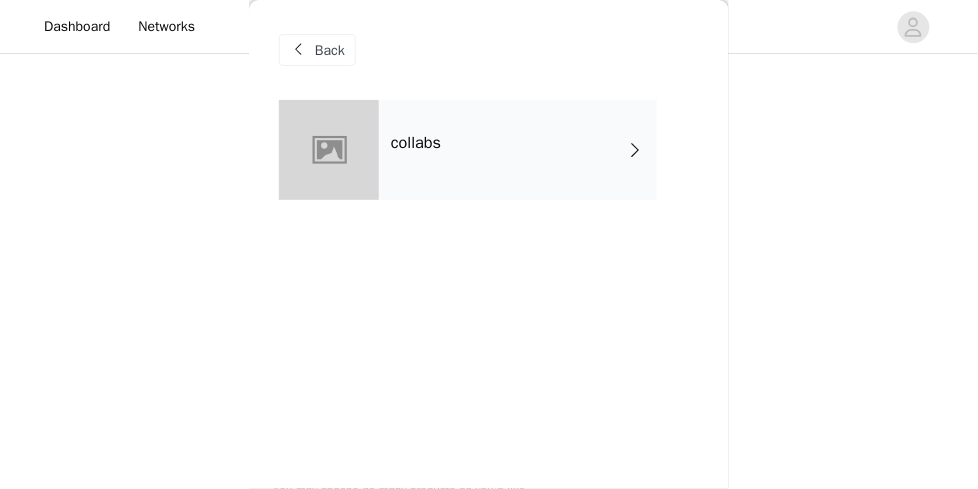 click on "collabs" at bounding box center [518, 150] 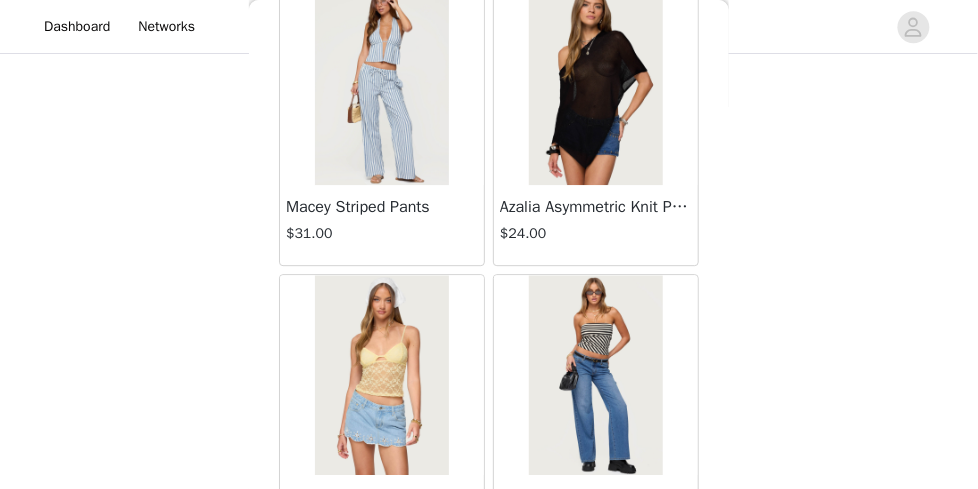 scroll, scrollTop: 2570, scrollLeft: 0, axis: vertical 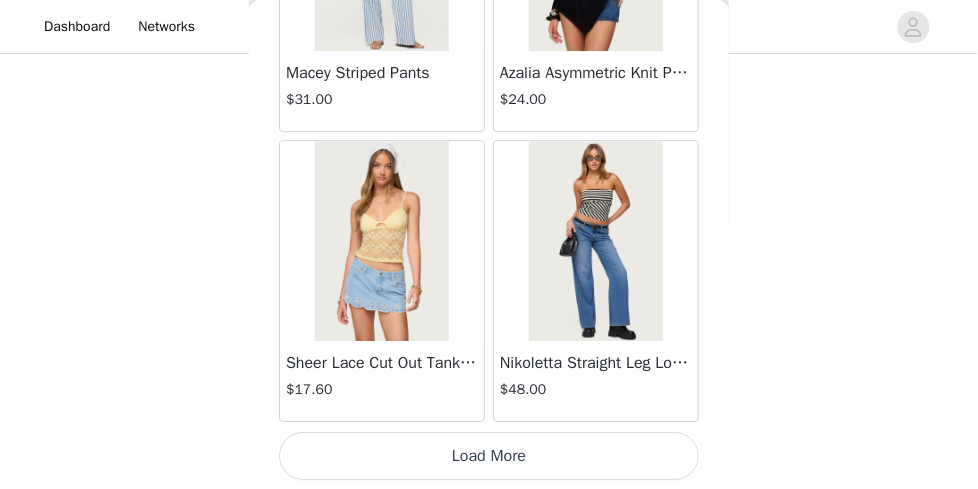 click on "Load More" at bounding box center (489, 456) 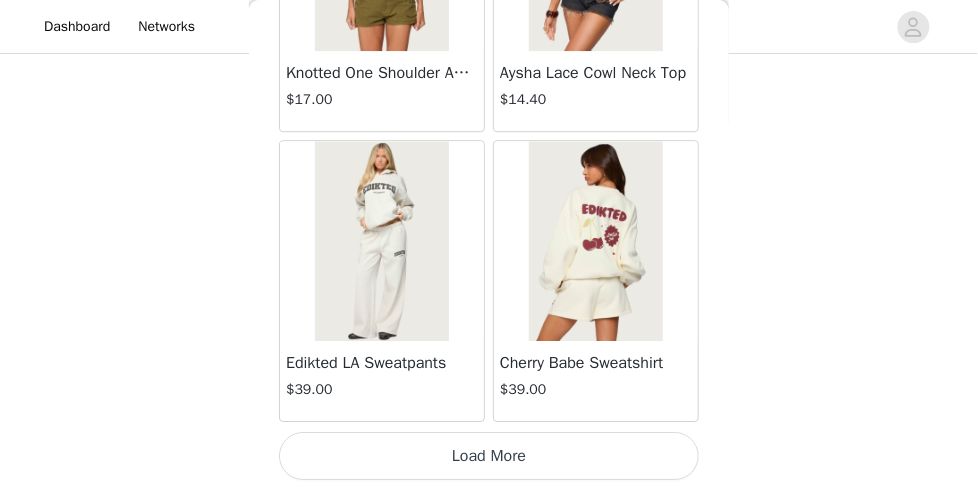 click on "Load More" at bounding box center (489, 456) 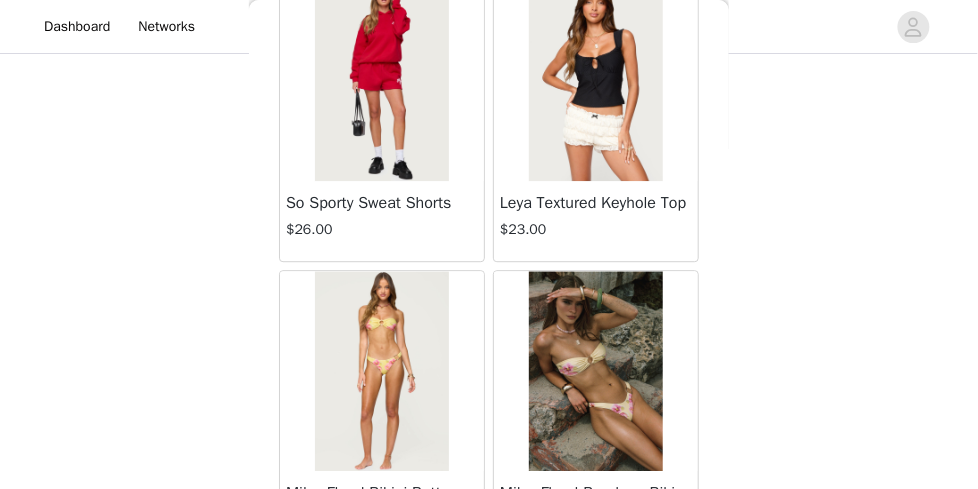 scroll, scrollTop: 8370, scrollLeft: 0, axis: vertical 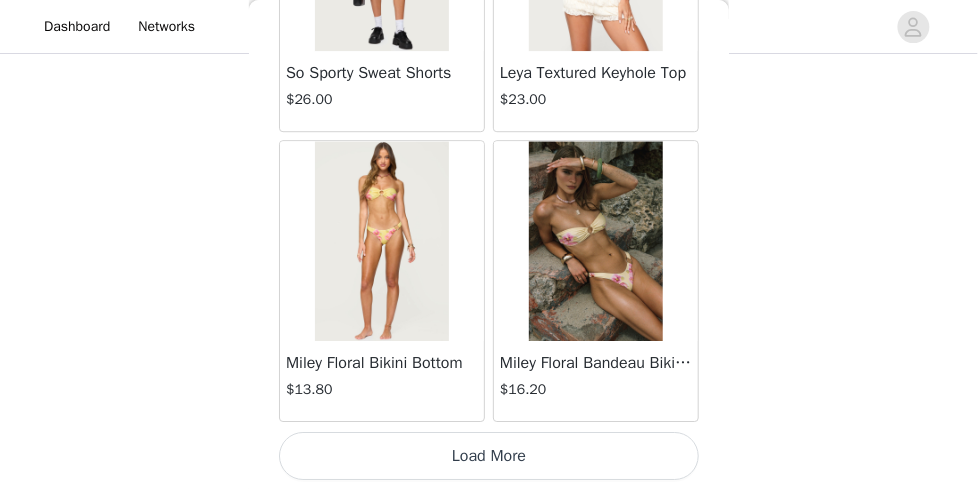 click on "Load More" at bounding box center (489, 456) 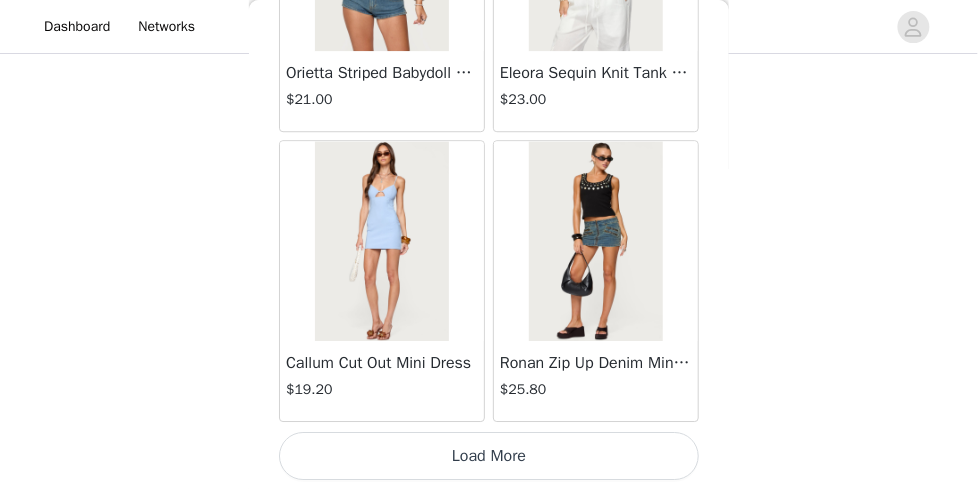 click on "Load More" at bounding box center [489, 456] 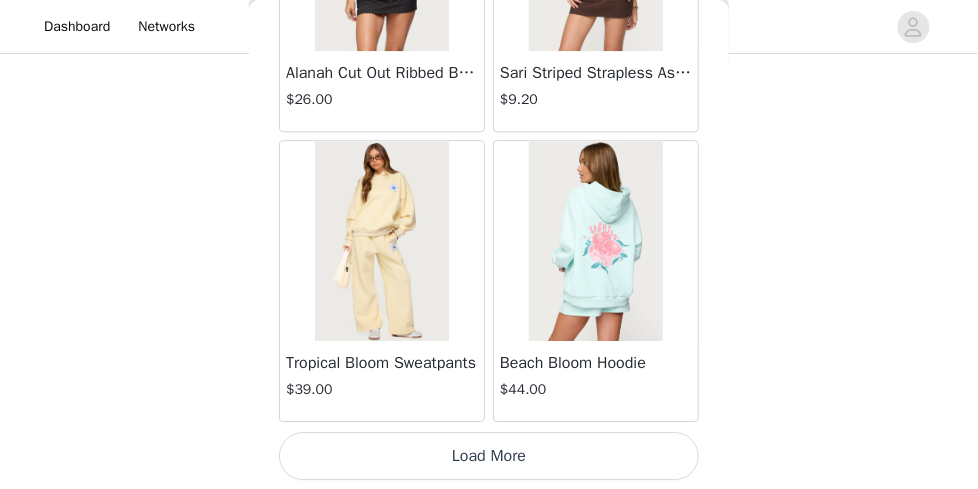click on "Load More" at bounding box center (489, 456) 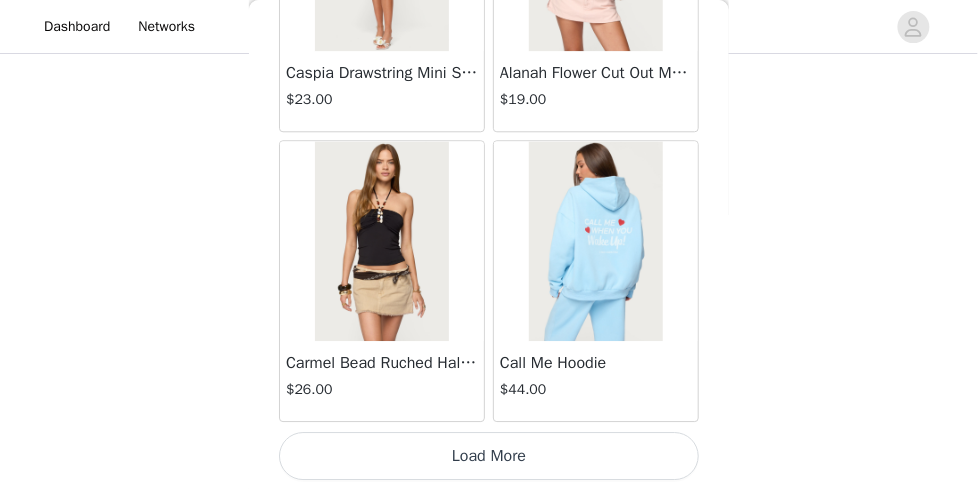click on "Load More" at bounding box center (489, 456) 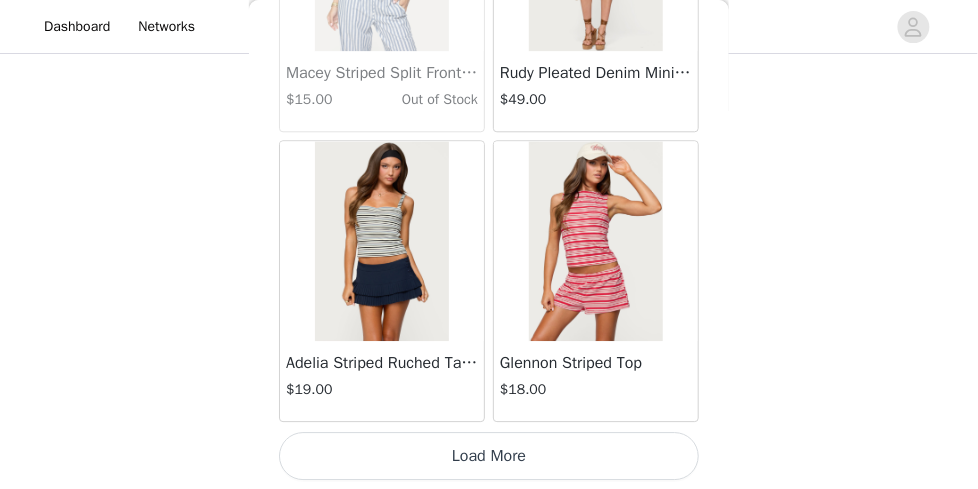 click on "Load More" at bounding box center [489, 456] 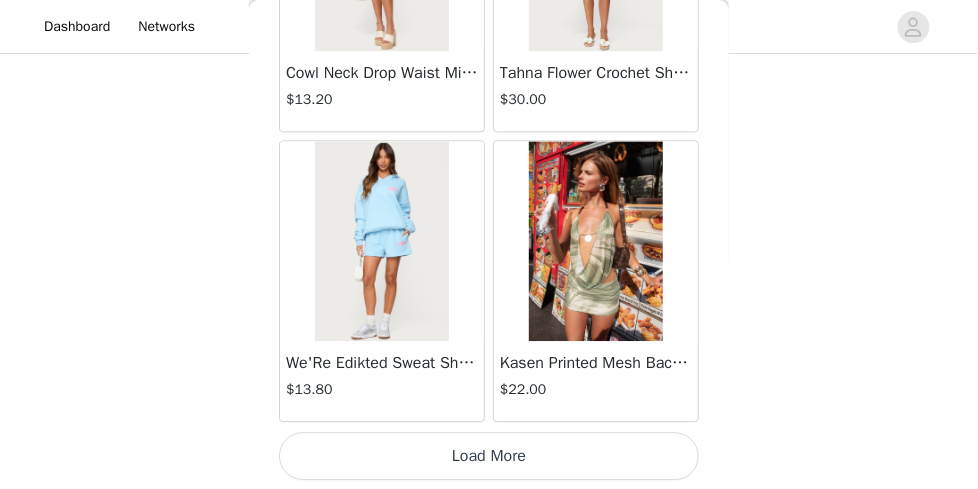 click on "Load More" at bounding box center [489, 456] 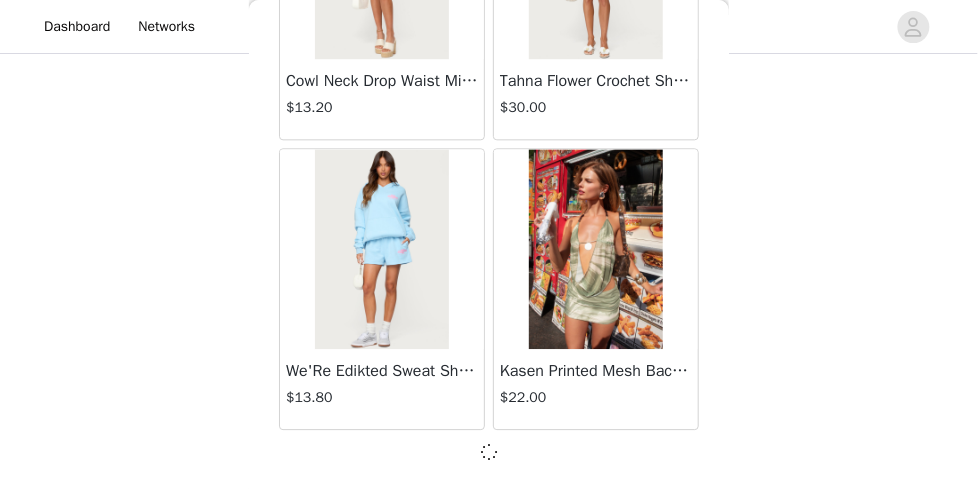 scroll, scrollTop: 22861, scrollLeft: 0, axis: vertical 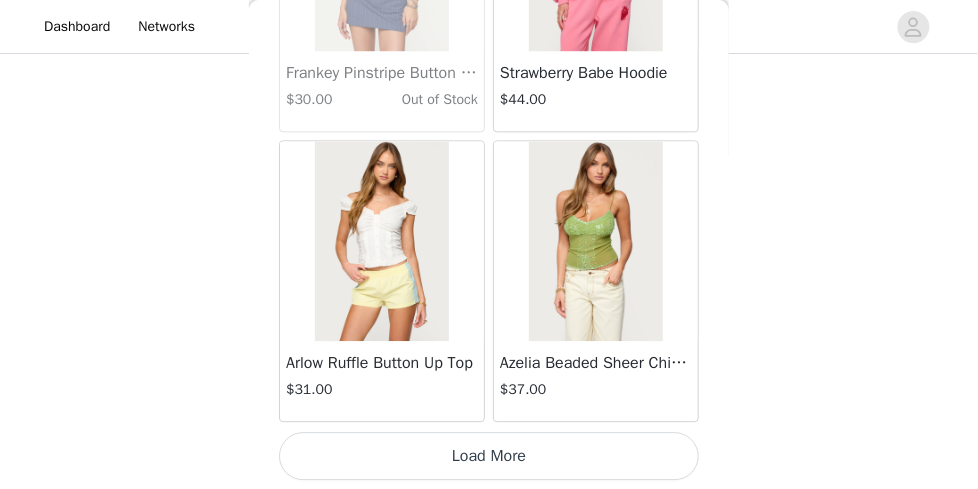 click on "Load More" at bounding box center [489, 456] 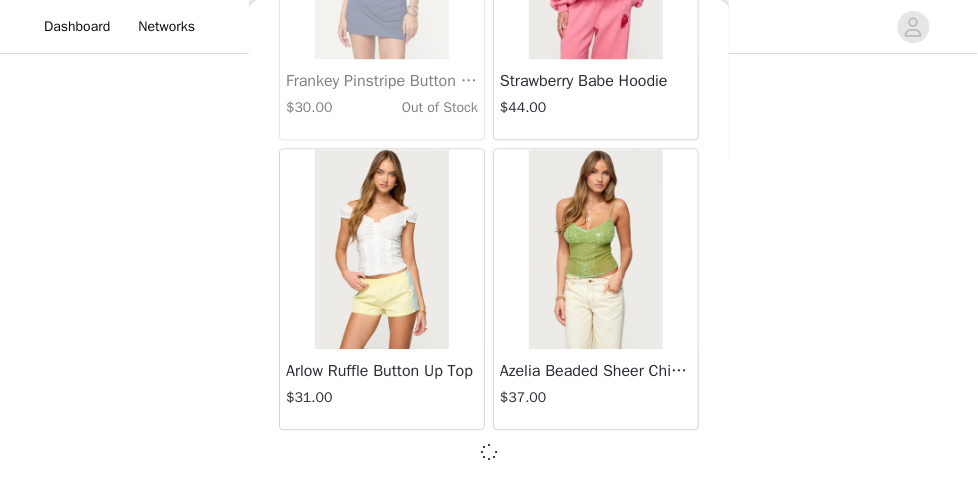 scroll, scrollTop: 25761, scrollLeft: 0, axis: vertical 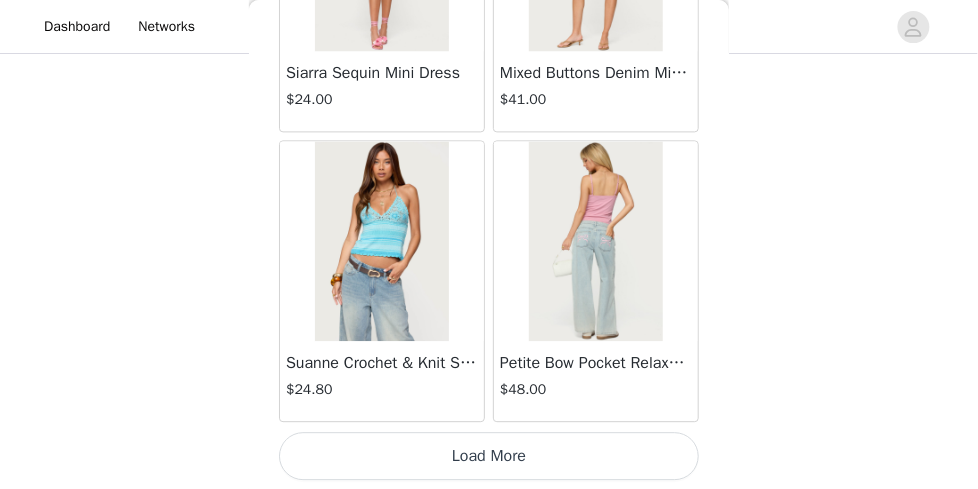click on "Load More" at bounding box center (489, 456) 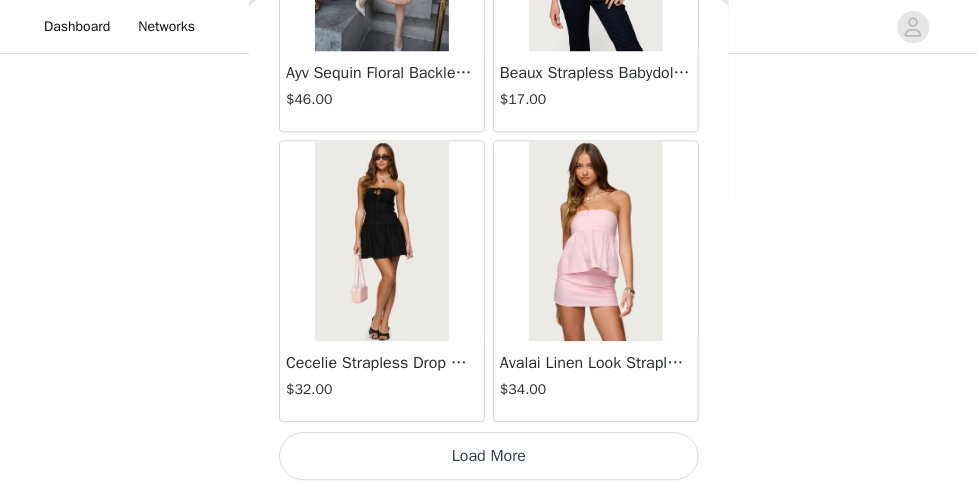 click on "Load More" at bounding box center (489, 456) 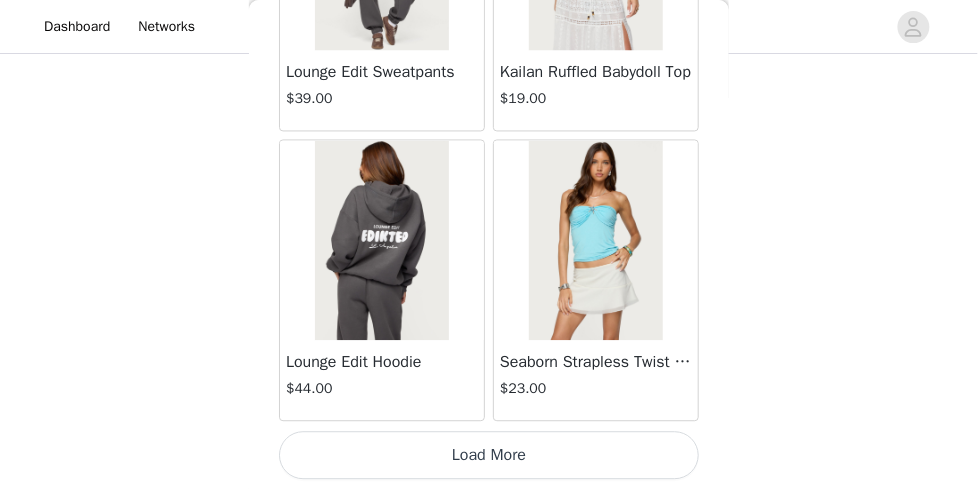 click on "Load More" at bounding box center [489, 456] 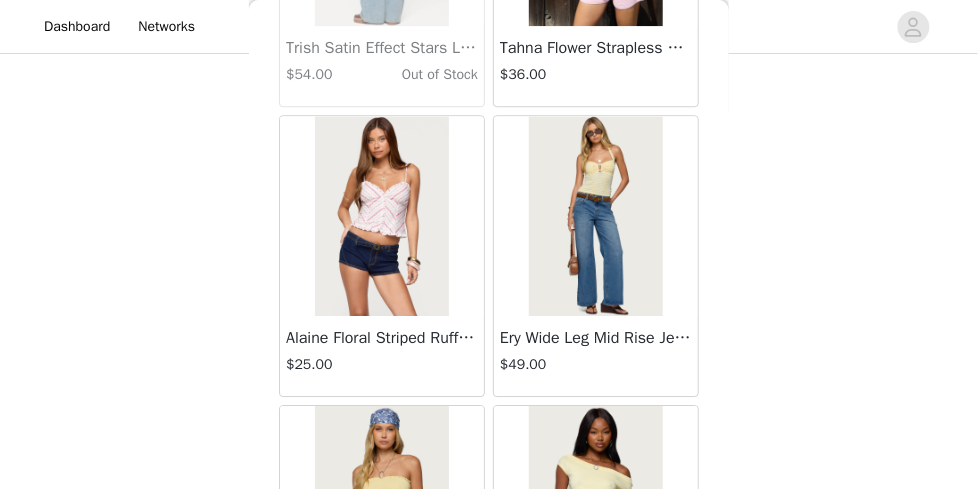 scroll, scrollTop: 36236, scrollLeft: 0, axis: vertical 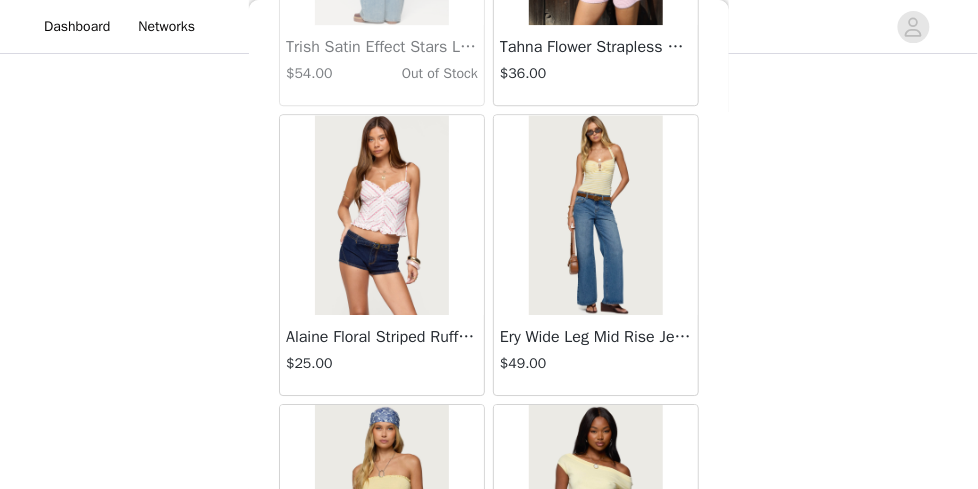 click on "Ery Wide Leg Mid Rise Jeans" at bounding box center [596, 337] 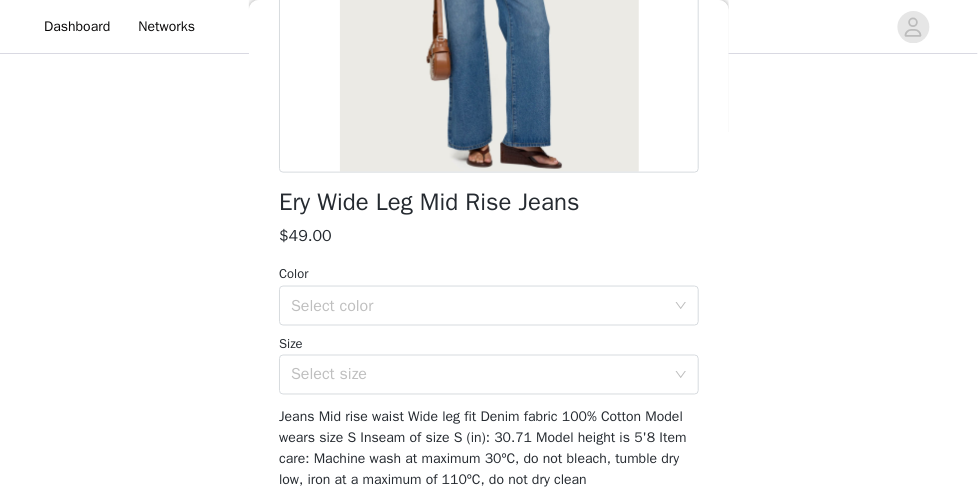 scroll, scrollTop: 400, scrollLeft: 0, axis: vertical 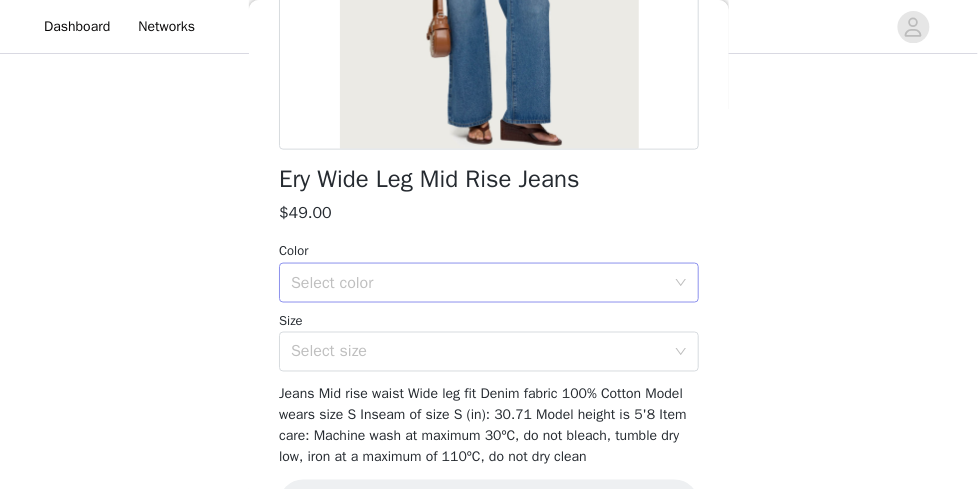 click on "Select color" at bounding box center (478, 283) 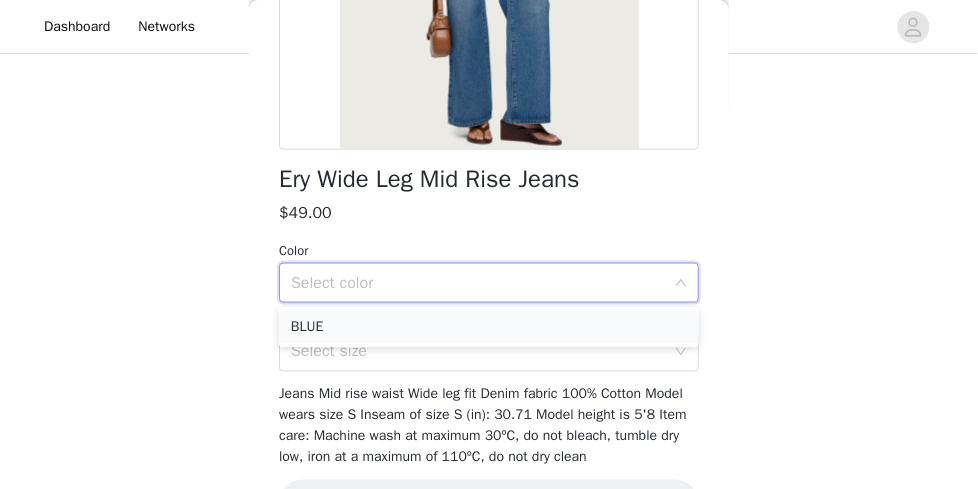 click on "BLUE" at bounding box center [489, 327] 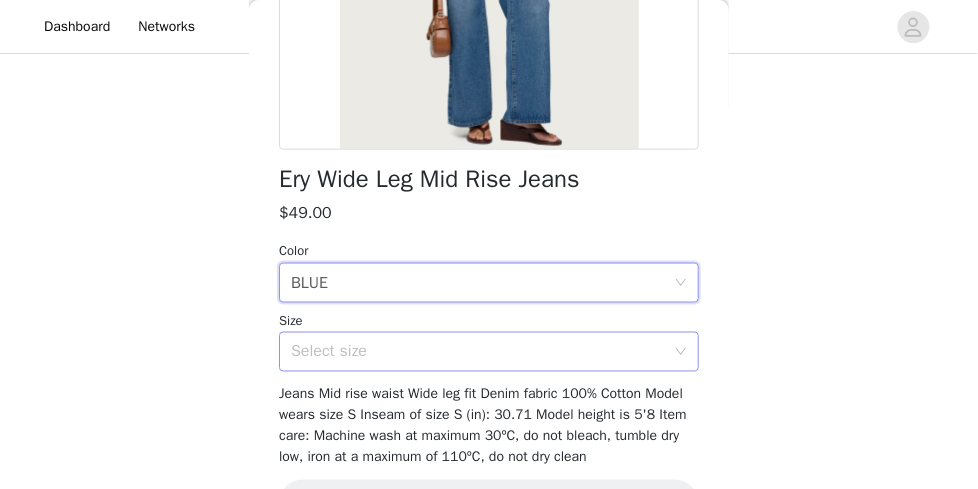 click on "Select size" at bounding box center (478, 352) 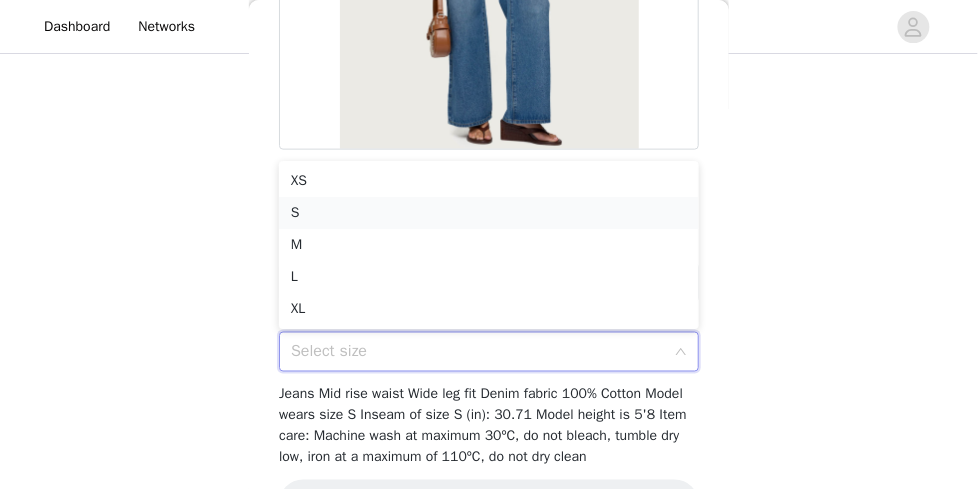 click on "S" at bounding box center (489, 213) 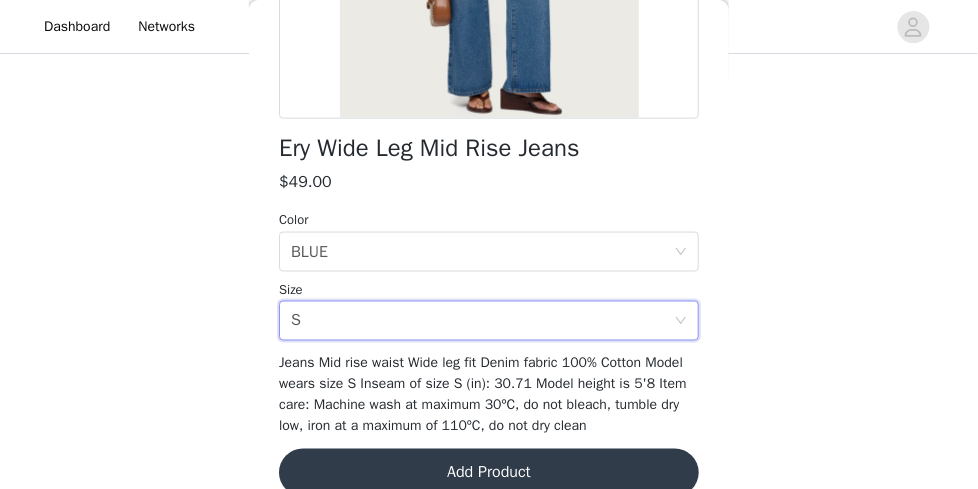 scroll, scrollTop: 462, scrollLeft: 0, axis: vertical 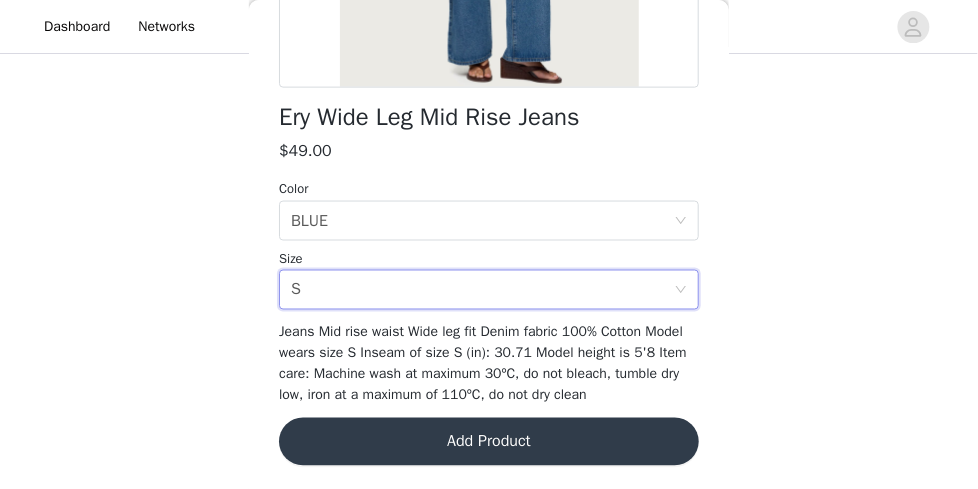 click on "Add Product" at bounding box center (489, 442) 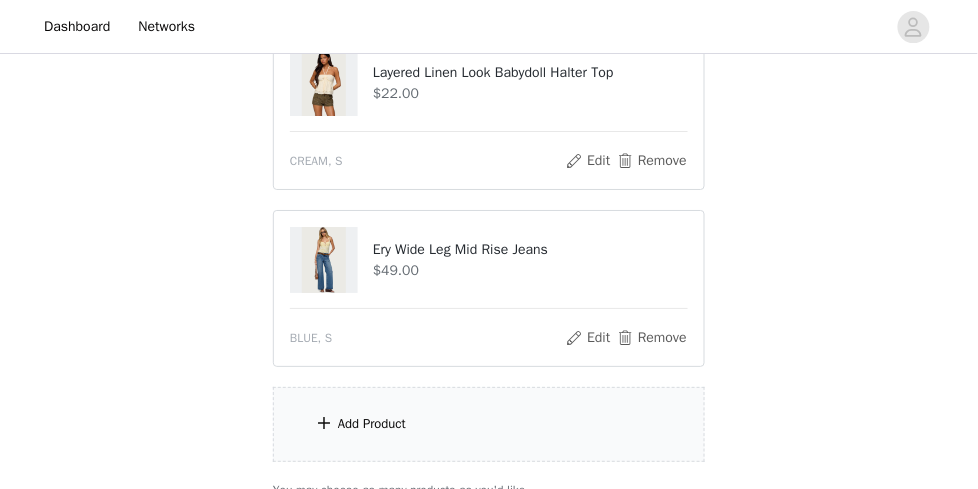 click on "Add Product" at bounding box center (489, 424) 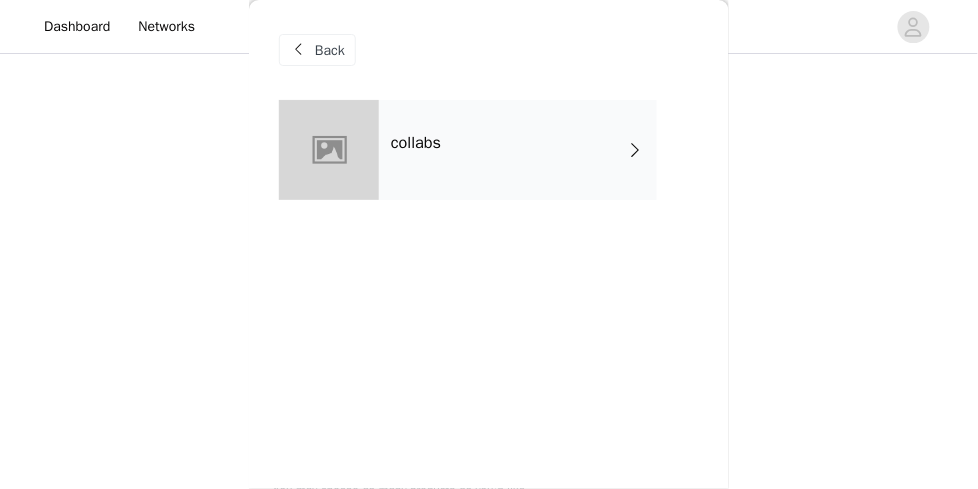 click on "collabs" at bounding box center (518, 150) 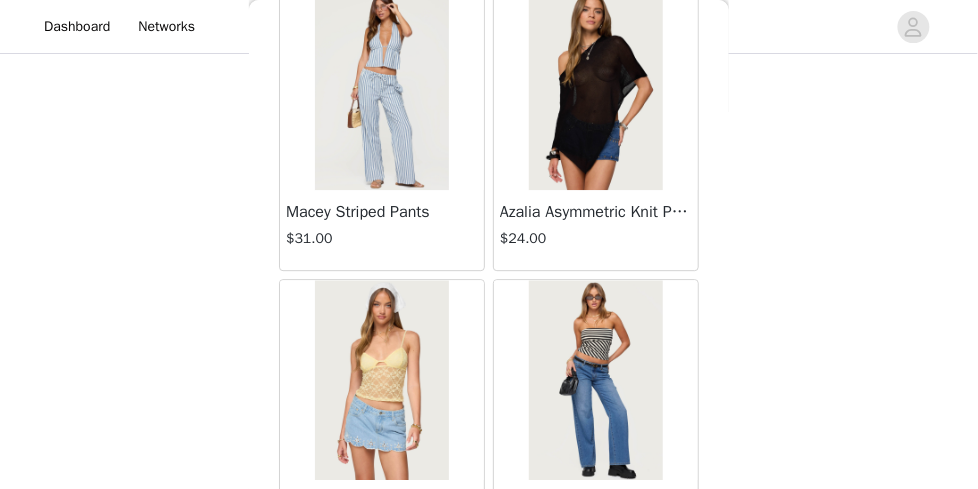 scroll, scrollTop: 2570, scrollLeft: 0, axis: vertical 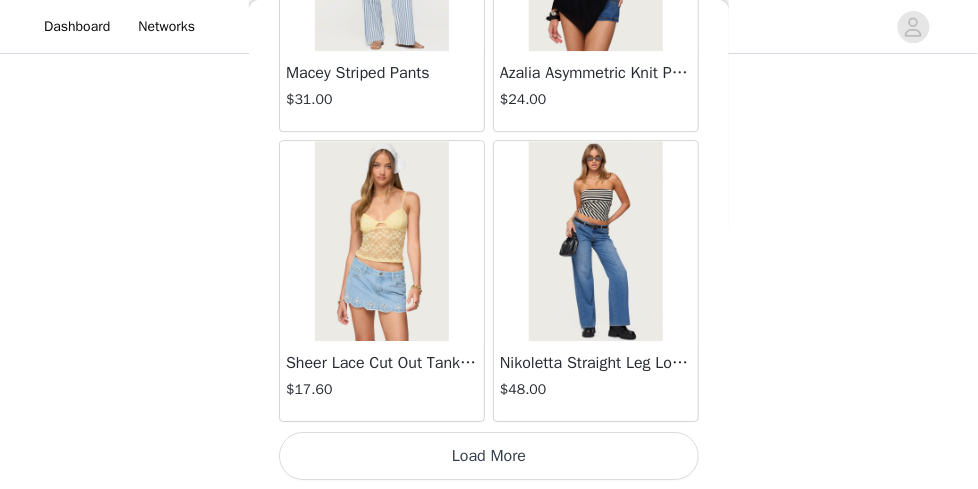 click on "Load More" at bounding box center [489, 456] 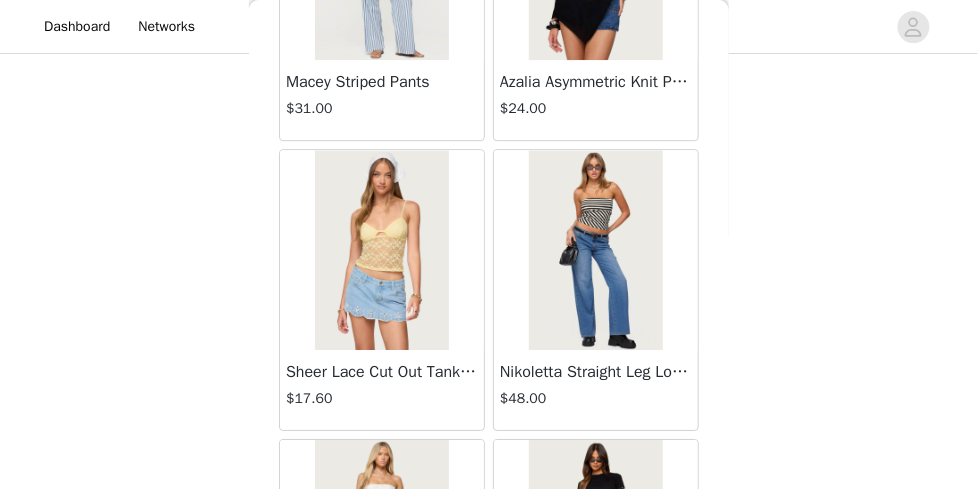 scroll, scrollTop: 2570, scrollLeft: 0, axis: vertical 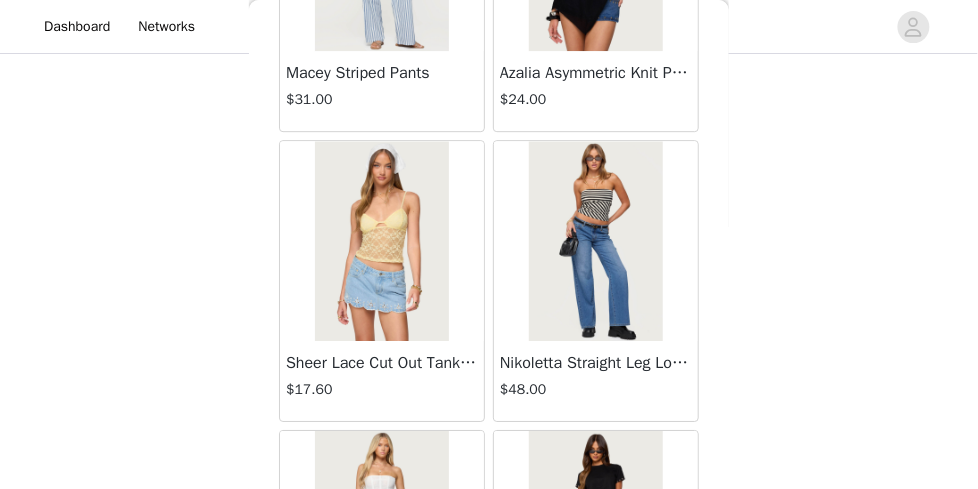 click on "Nikoletta Straight Leg Low Rise Jeans" at bounding box center (596, 363) 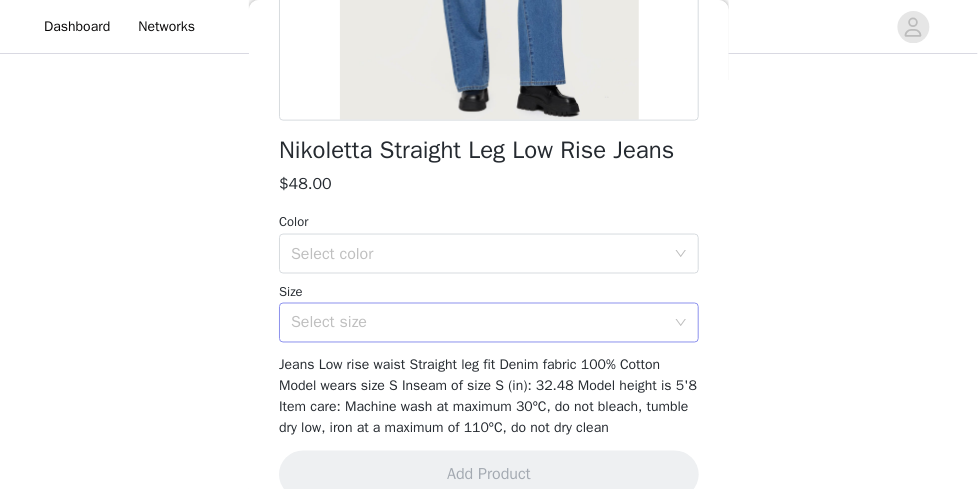 scroll, scrollTop: 436, scrollLeft: 0, axis: vertical 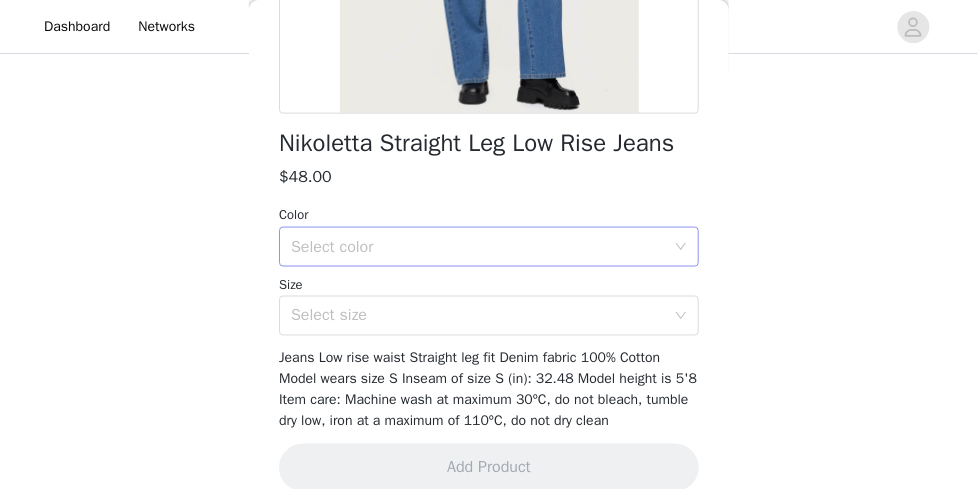 click on "Select color" at bounding box center [482, 247] 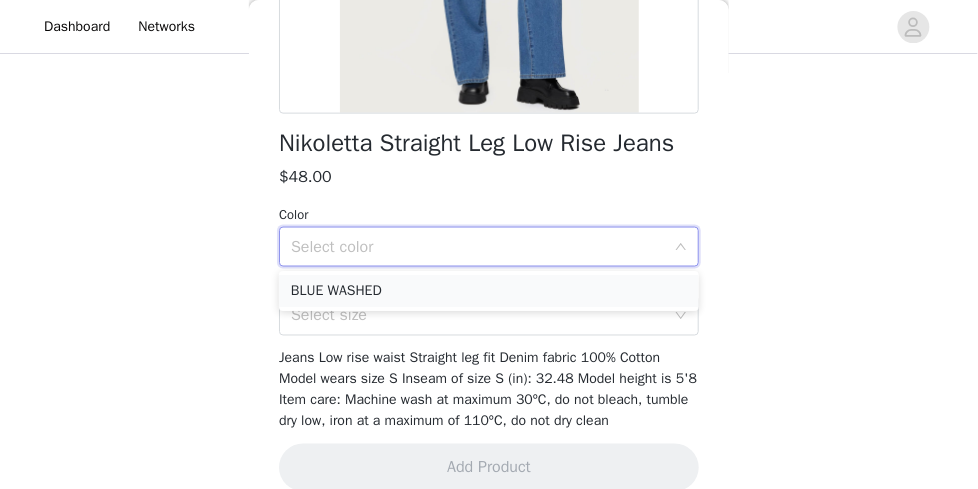 click on "BLUE WASHED" at bounding box center (489, 291) 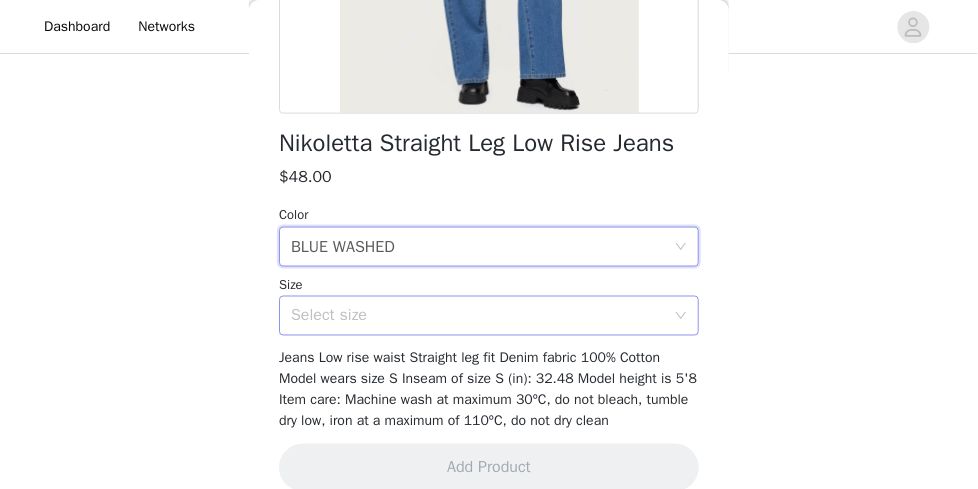 click on "Select size" at bounding box center (478, 316) 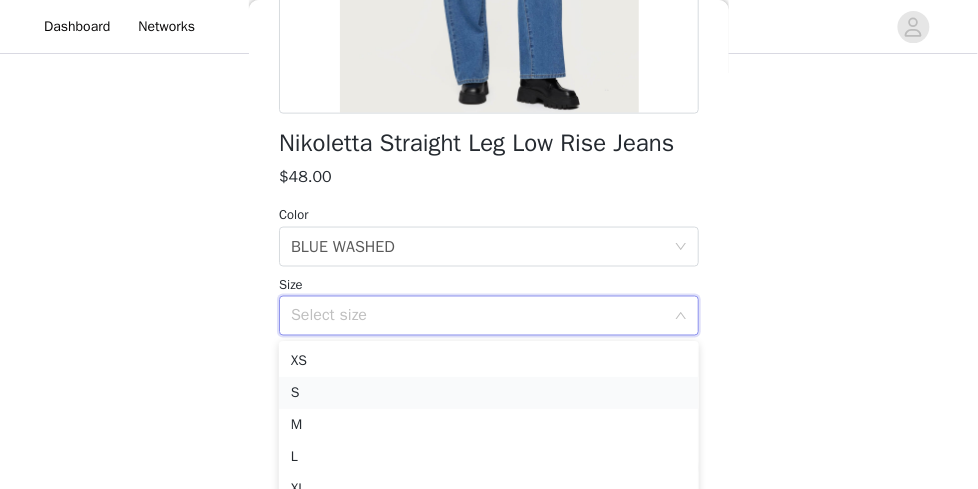 click on "S" at bounding box center [489, 393] 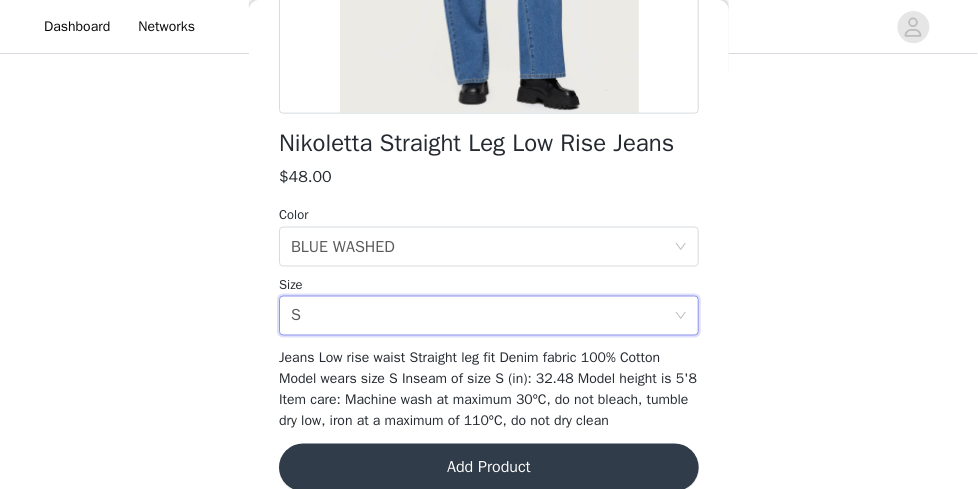 scroll, scrollTop: 462, scrollLeft: 0, axis: vertical 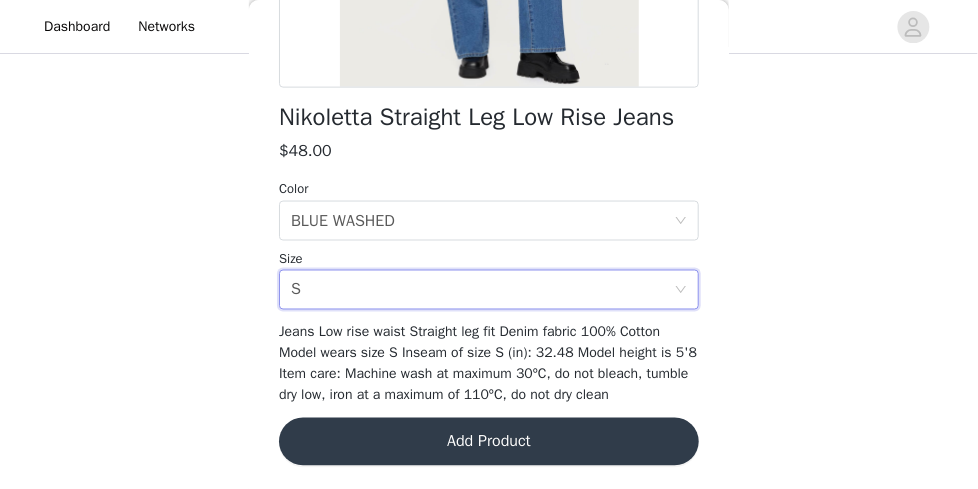 click on "Add Product" at bounding box center [489, 442] 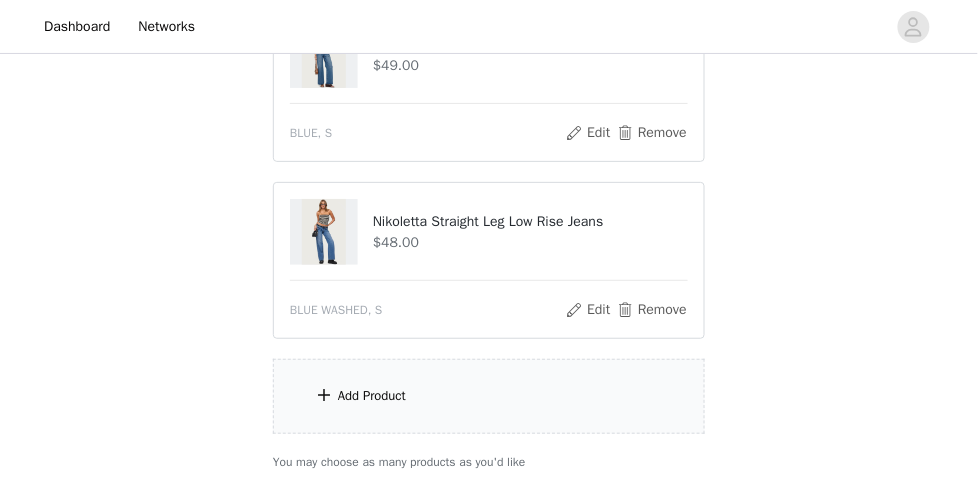 scroll, scrollTop: 1526, scrollLeft: 0, axis: vertical 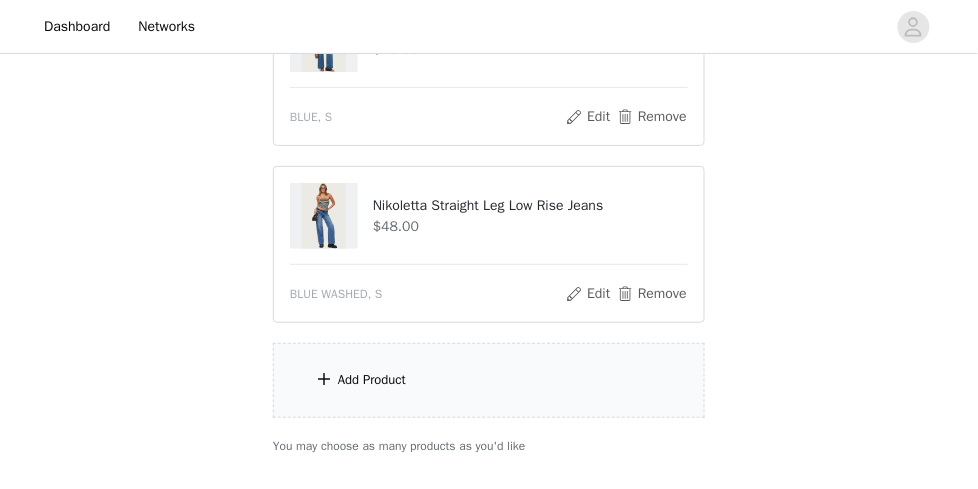 click on "Add Product" at bounding box center [372, 380] 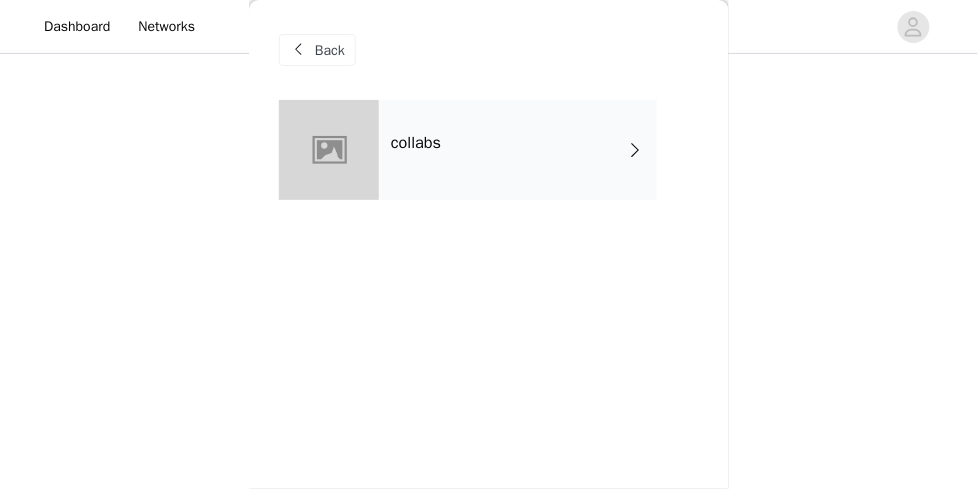 click on "collabs" at bounding box center [416, 143] 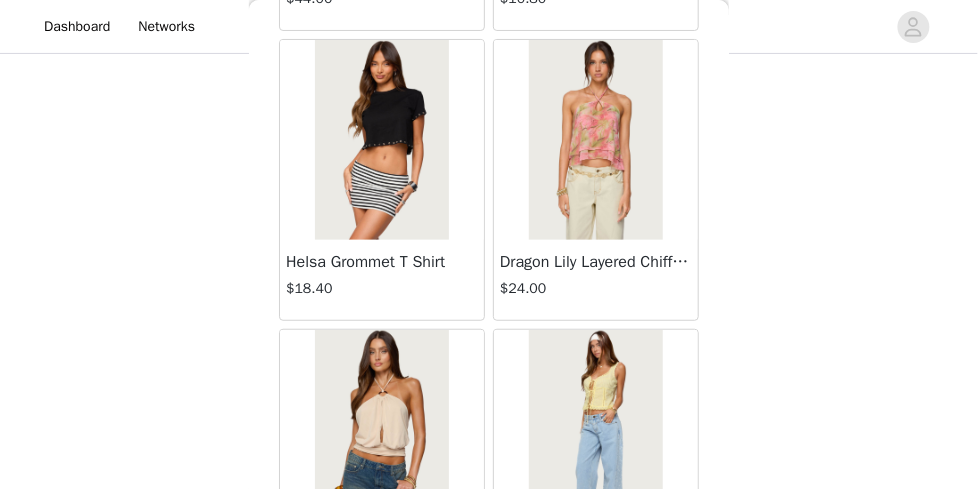 scroll, scrollTop: 2570, scrollLeft: 0, axis: vertical 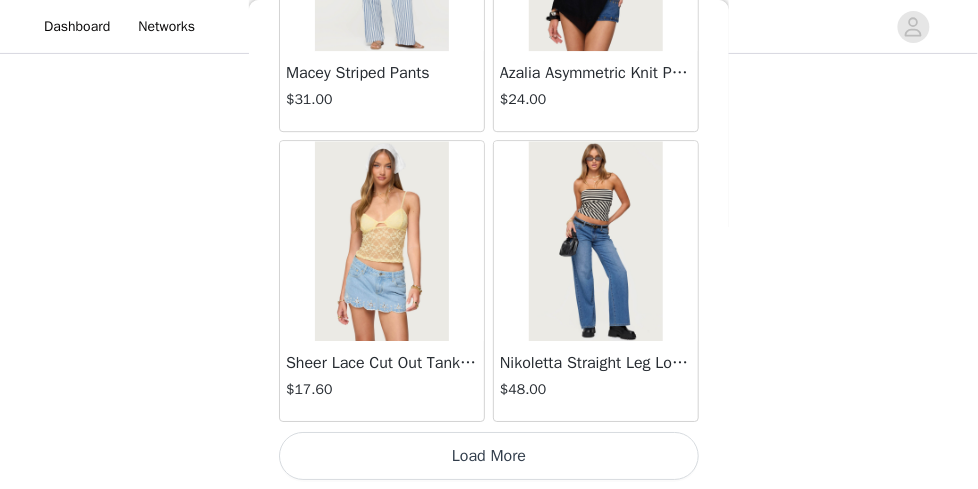 click on "Load More" at bounding box center [489, 456] 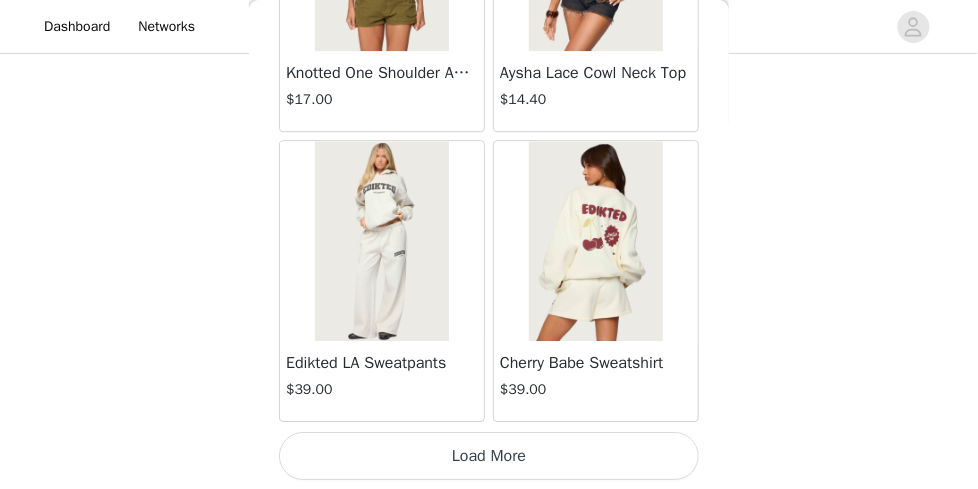 click on "Load More" at bounding box center [489, 456] 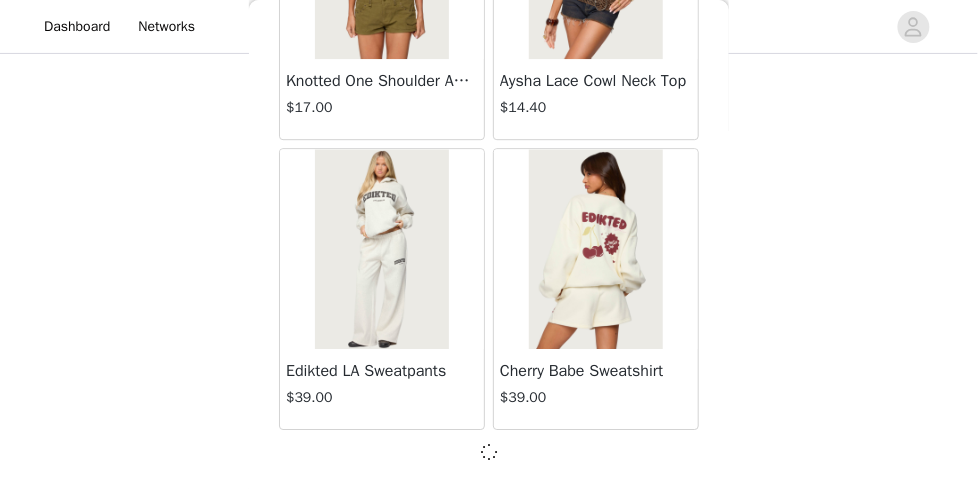 scroll, scrollTop: 5461, scrollLeft: 0, axis: vertical 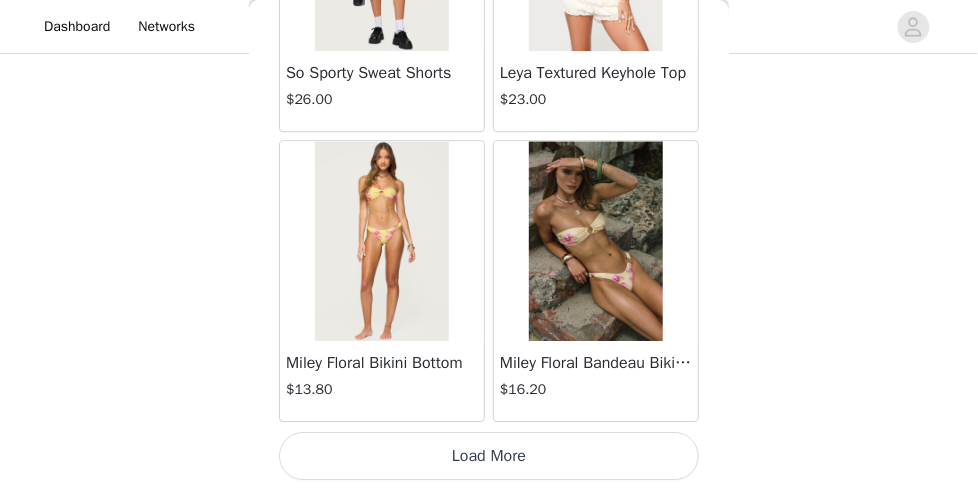 click on "Load More" at bounding box center (489, 456) 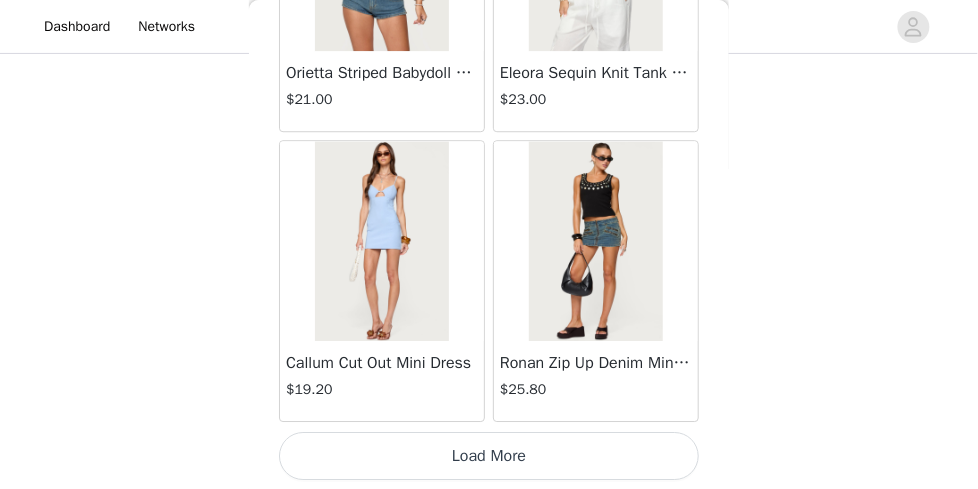 click on "Load More" at bounding box center (489, 456) 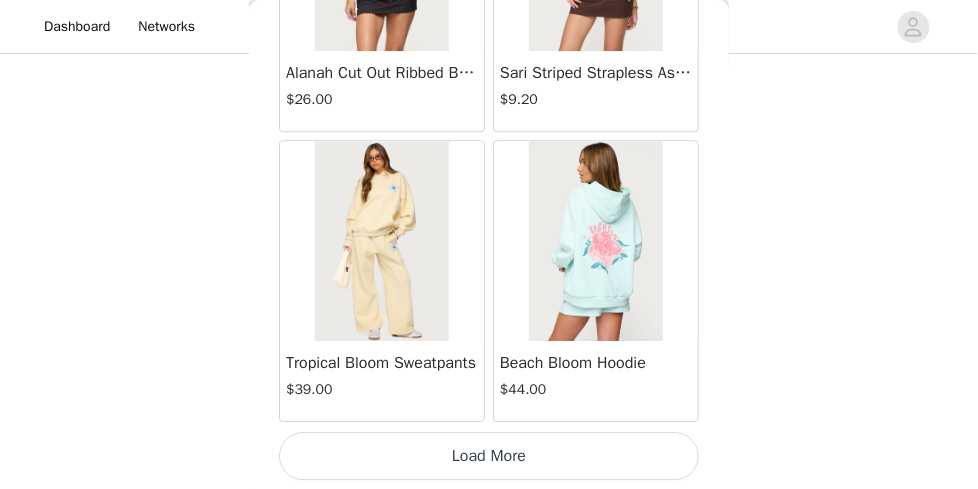 click on "Load More" at bounding box center [489, 456] 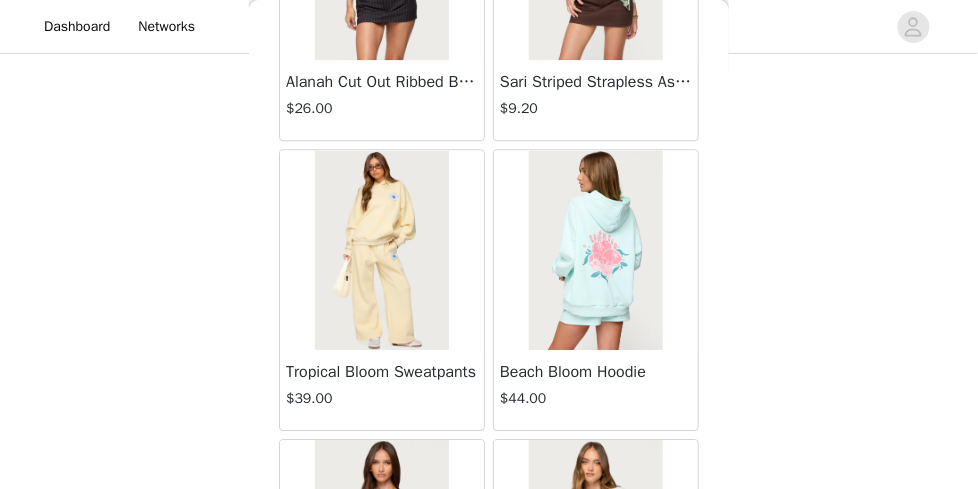scroll, scrollTop: 1659, scrollLeft: 0, axis: vertical 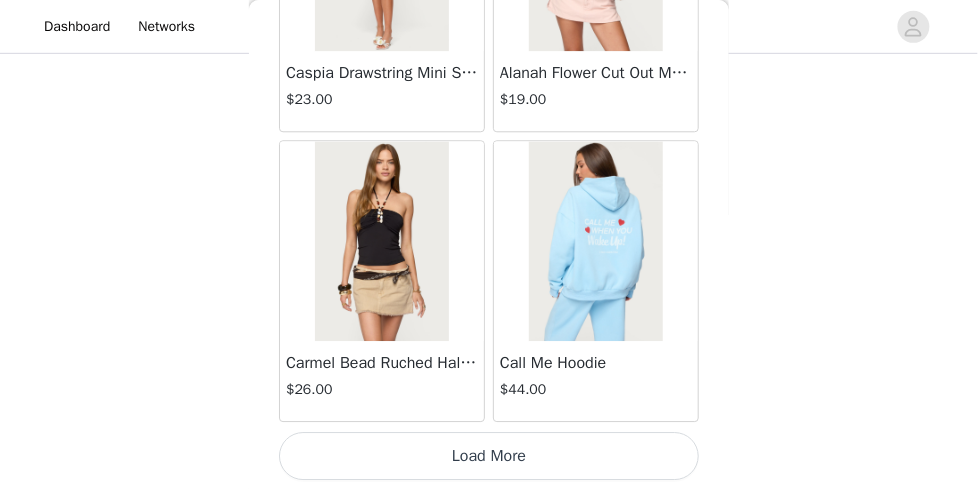 click on "Load More" at bounding box center [489, 456] 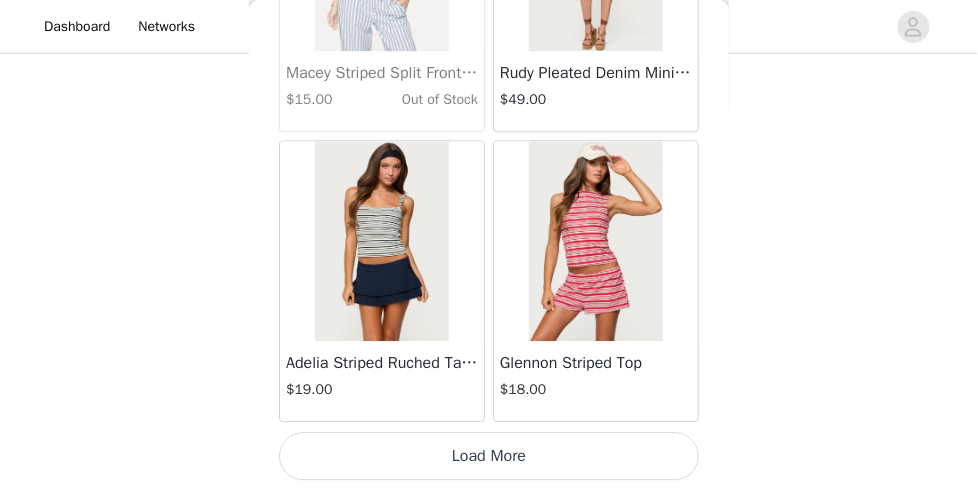 click on "Load More" at bounding box center [489, 456] 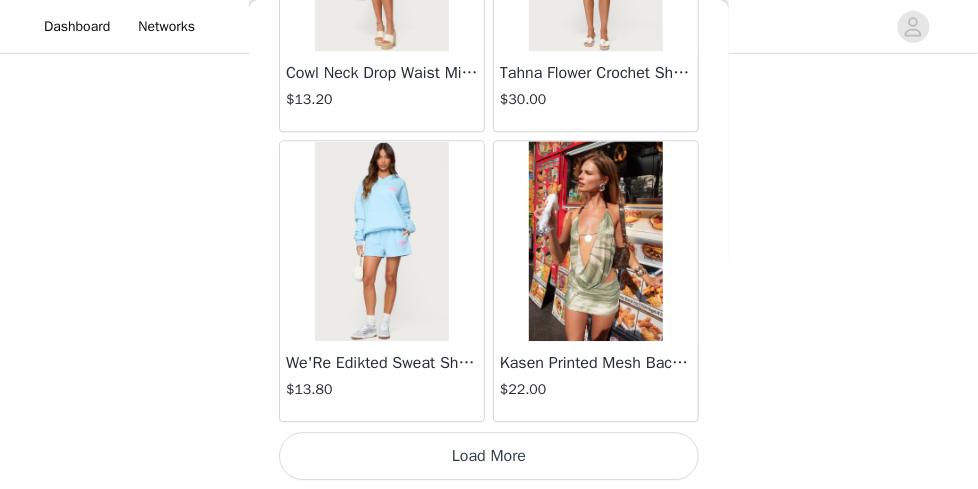 click on "Load More" at bounding box center (489, 456) 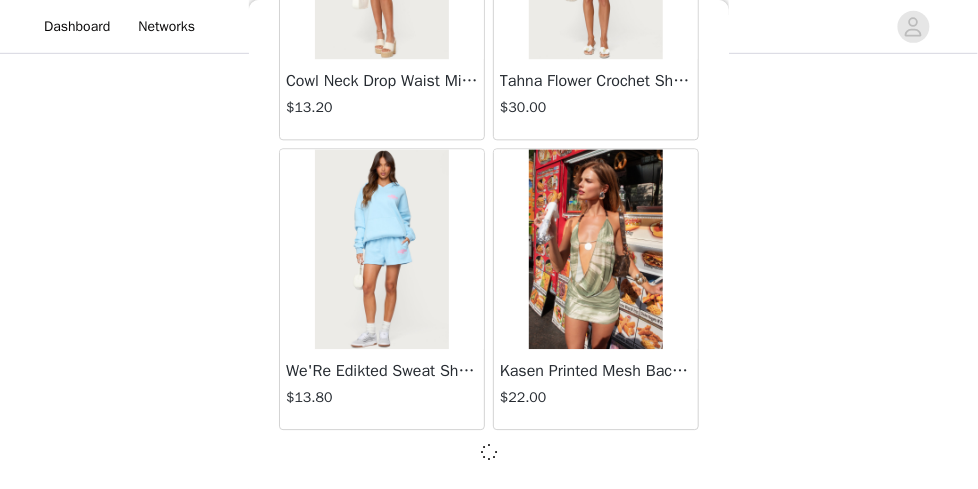 scroll, scrollTop: 22861, scrollLeft: 0, axis: vertical 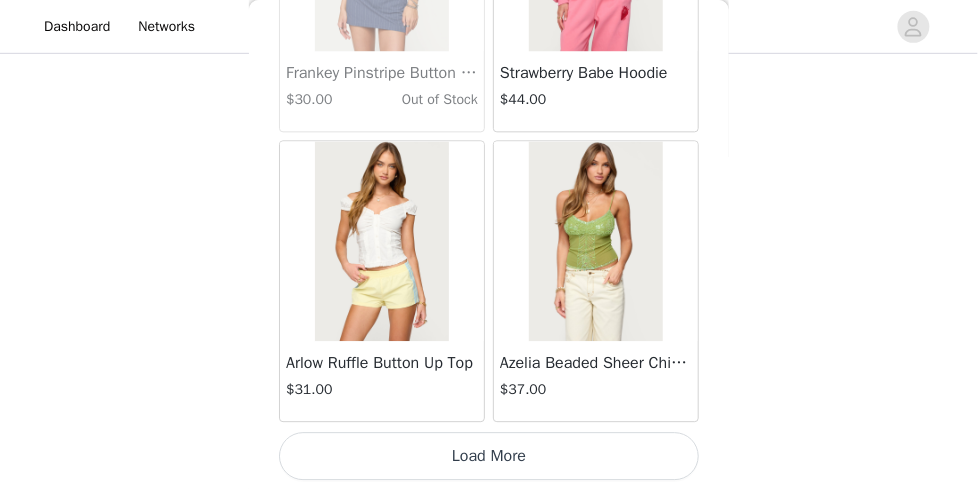 click on "Load More" at bounding box center (489, 456) 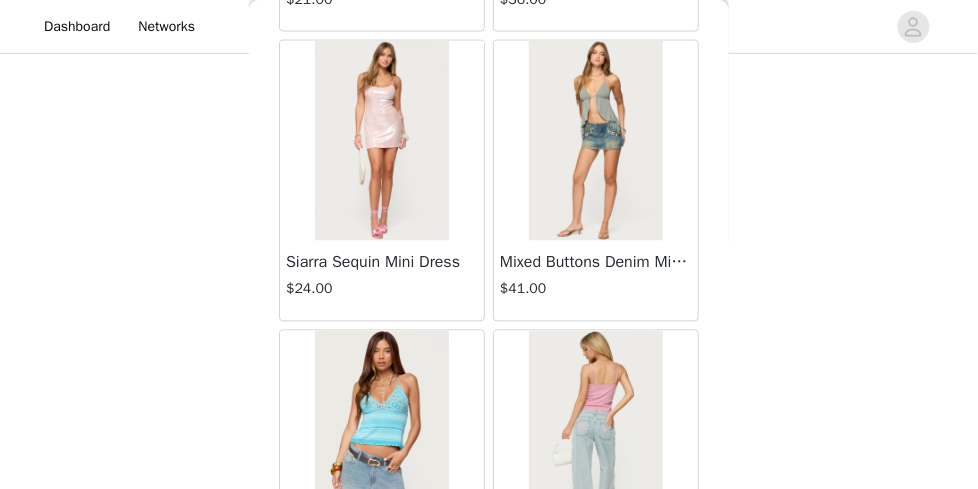 scroll, scrollTop: 28670, scrollLeft: 0, axis: vertical 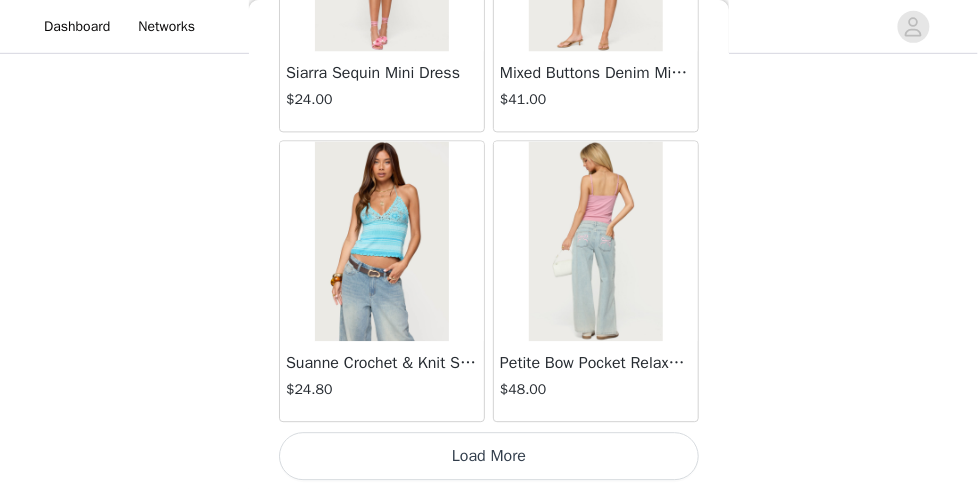 click on "Load More" at bounding box center (489, 456) 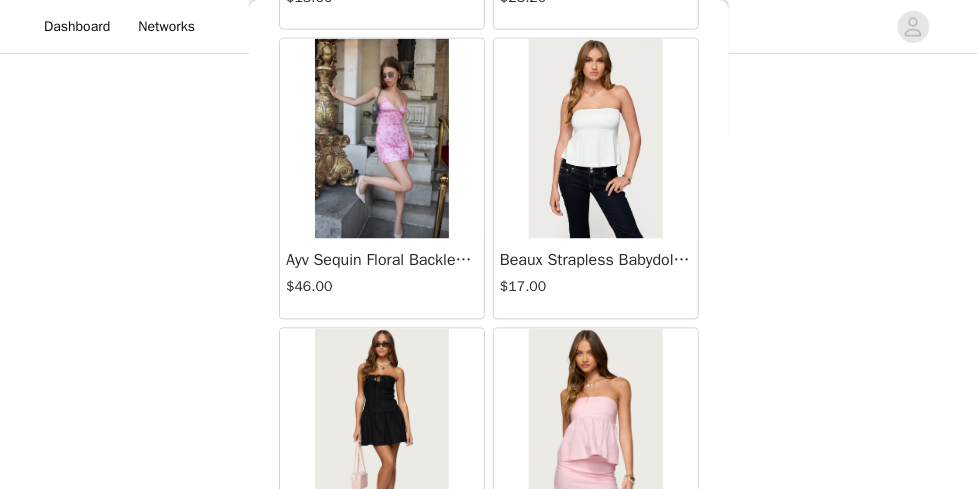scroll, scrollTop: 31570, scrollLeft: 0, axis: vertical 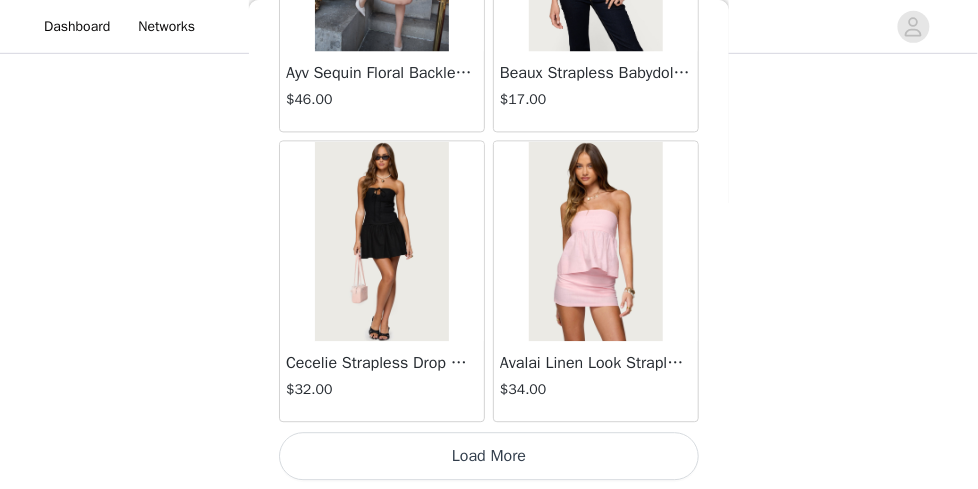 click on "Load More" at bounding box center (489, 456) 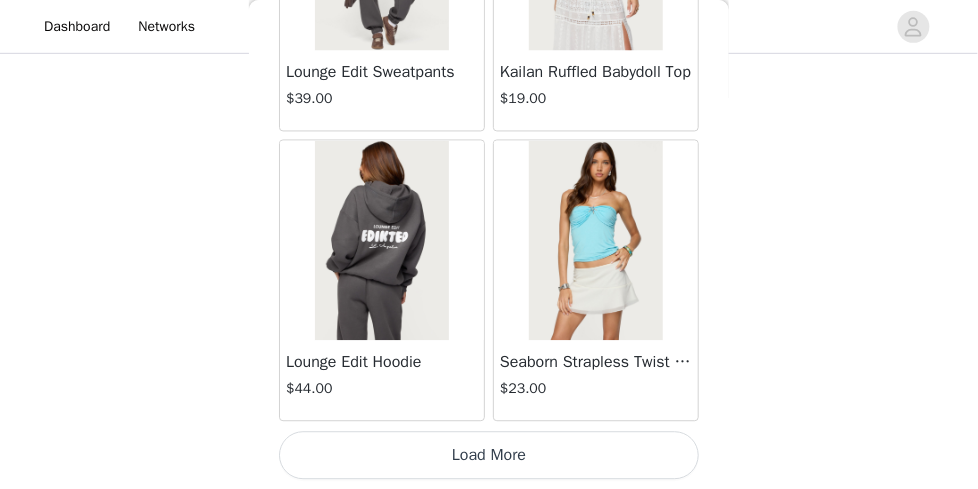 click on "Load More" at bounding box center [489, 456] 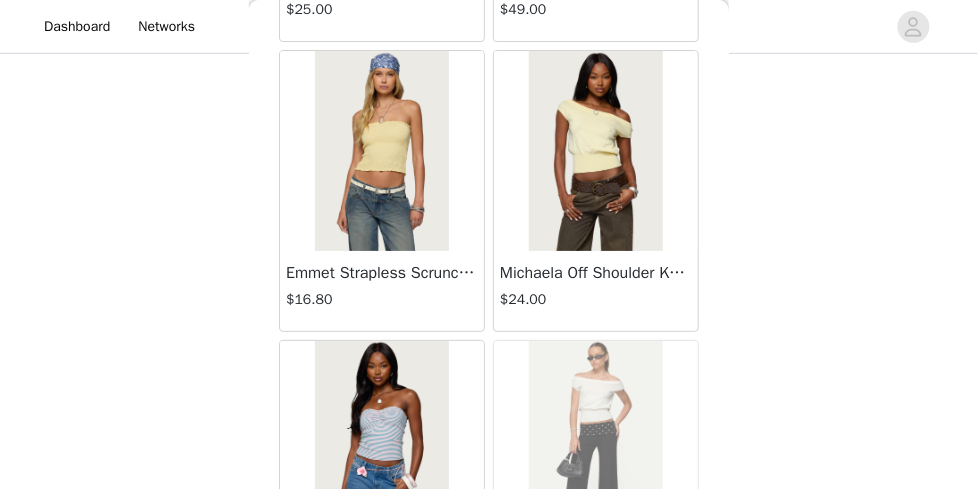 scroll, scrollTop: 36586, scrollLeft: 0, axis: vertical 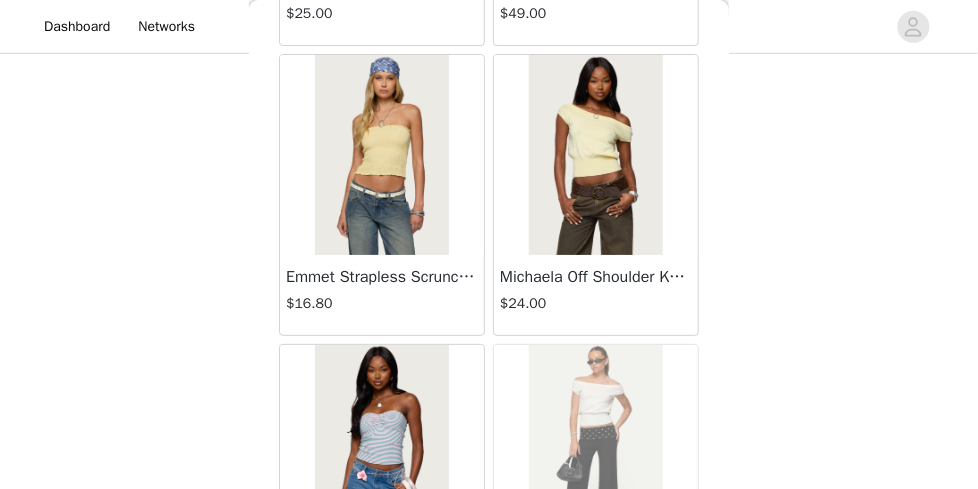 click at bounding box center [595, 155] 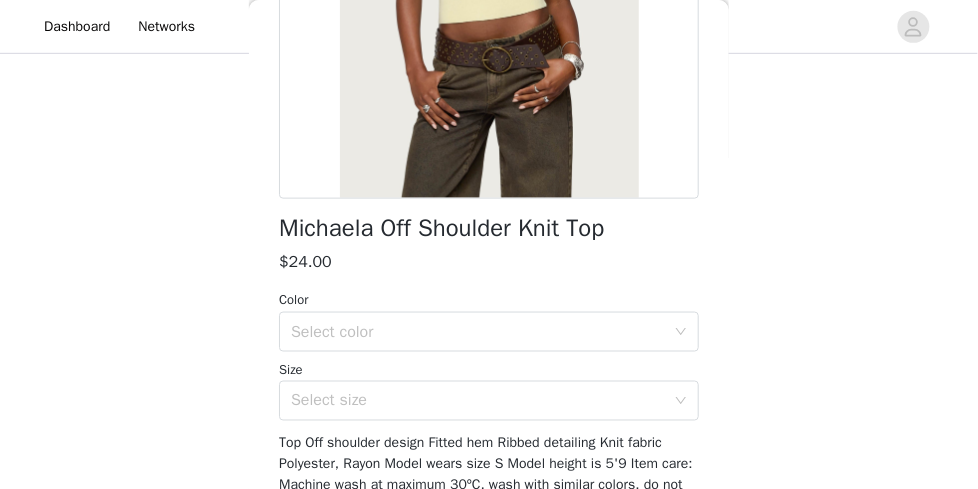 scroll, scrollTop: 373, scrollLeft: 0, axis: vertical 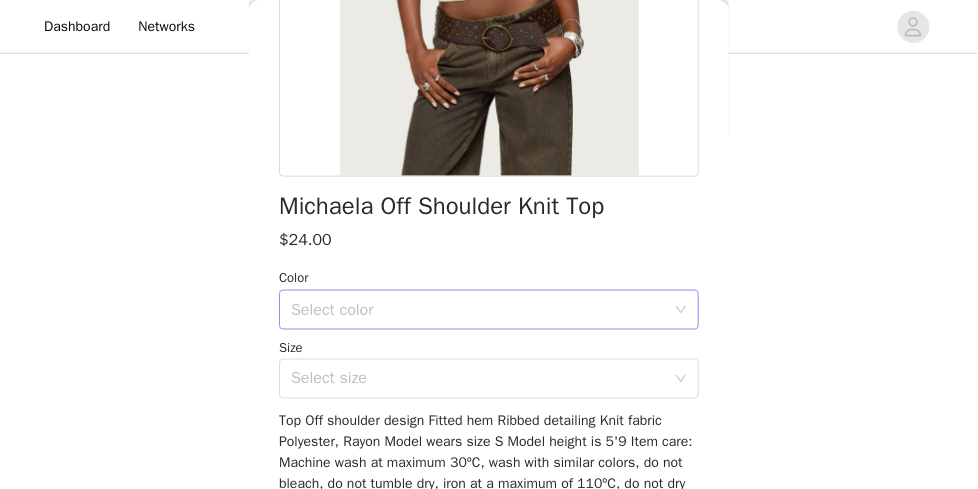 click on "Select color" at bounding box center [478, 310] 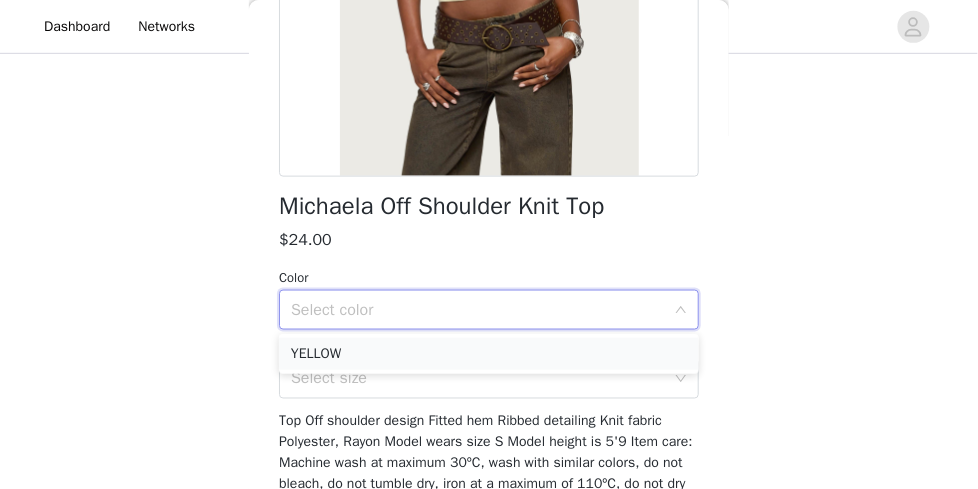 click on "YELLOW" at bounding box center (489, 354) 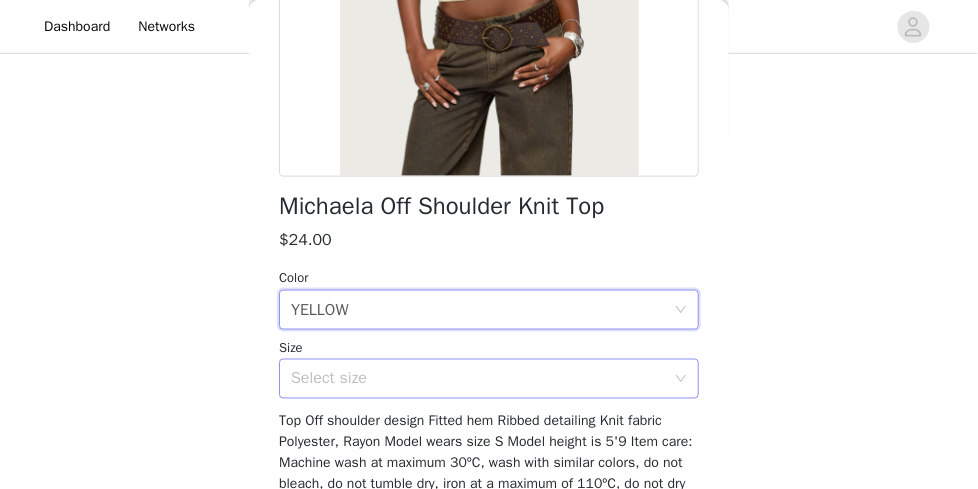 click on "Select size" at bounding box center [482, 379] 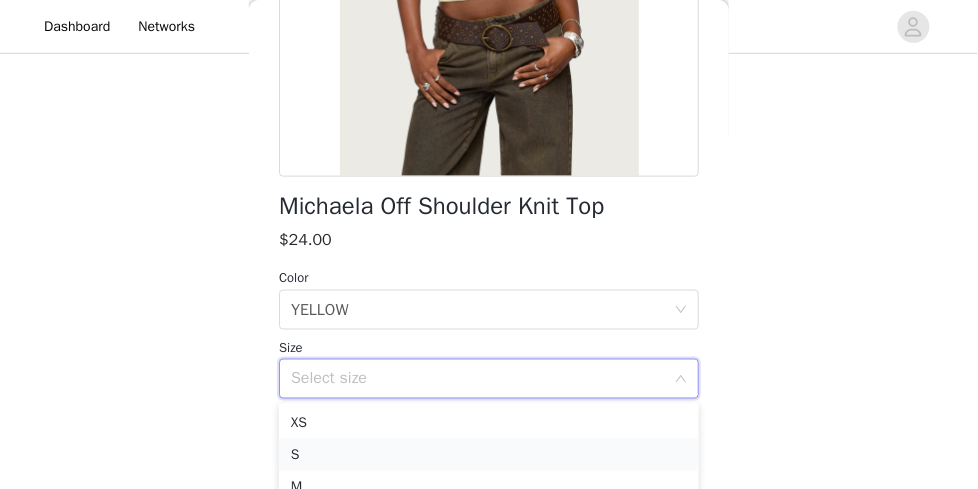 click on "S" at bounding box center (489, 455) 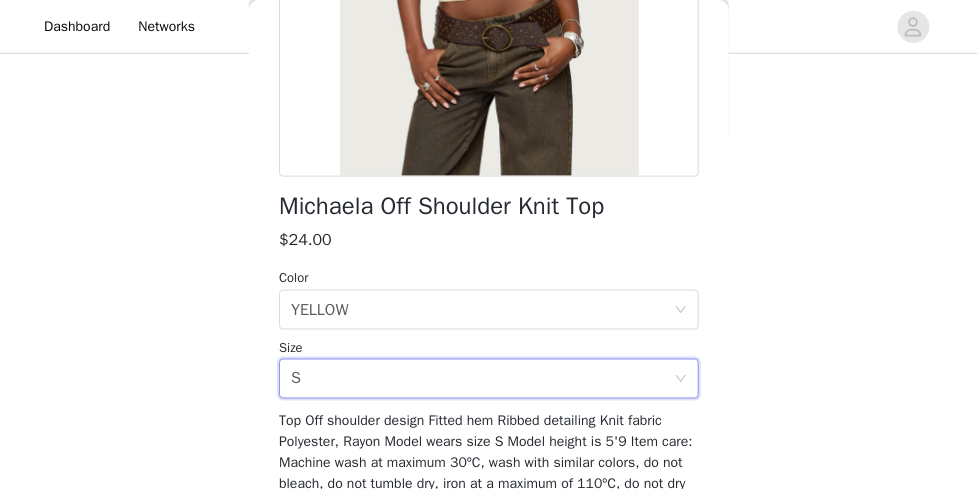scroll, scrollTop: 483, scrollLeft: 0, axis: vertical 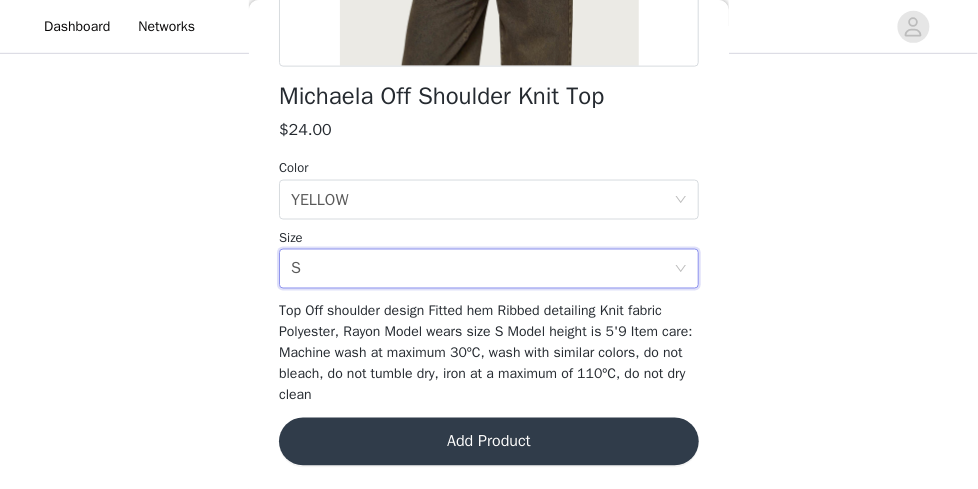 click on "Add Product" at bounding box center [489, 442] 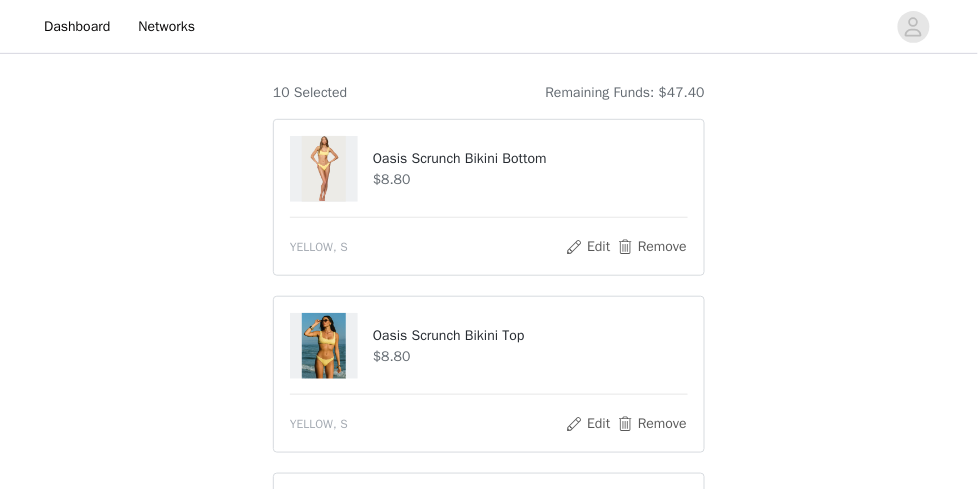 click on "$8.80" at bounding box center (530, 356) 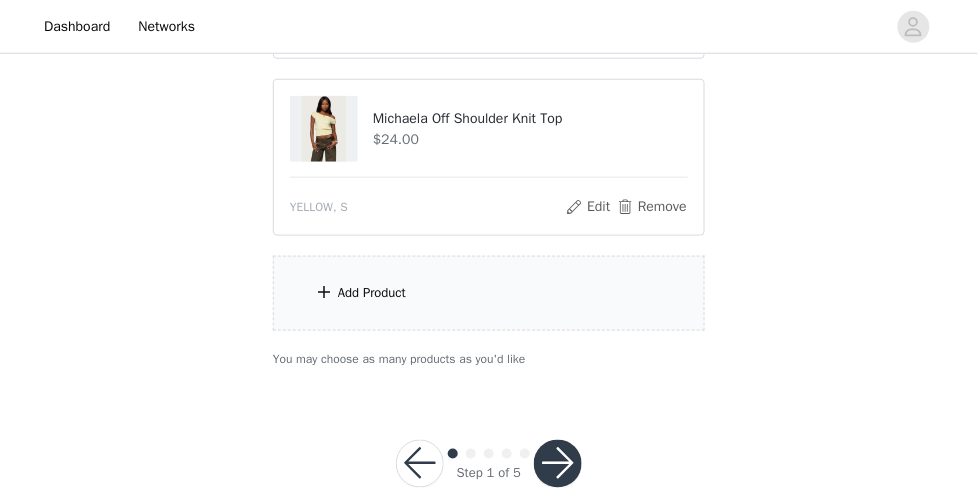 scroll, scrollTop: 1836, scrollLeft: 0, axis: vertical 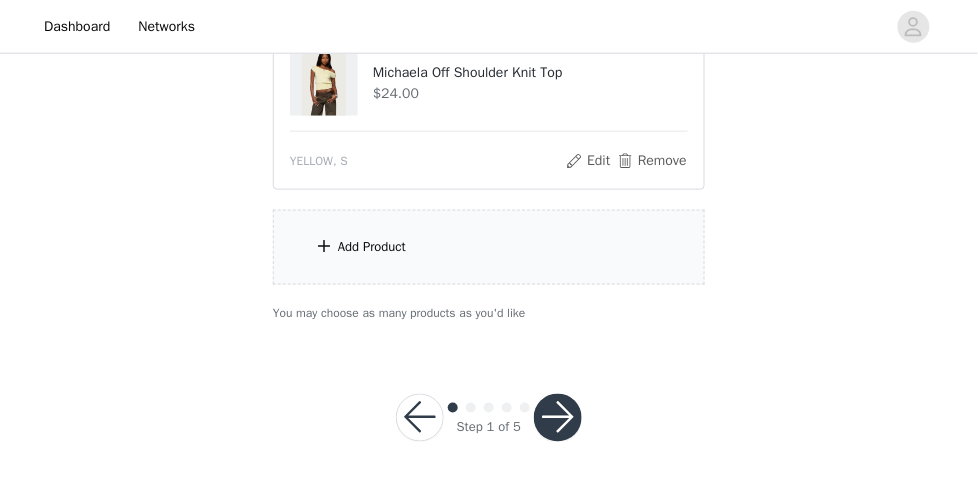 click on "Add Product" at bounding box center (489, 247) 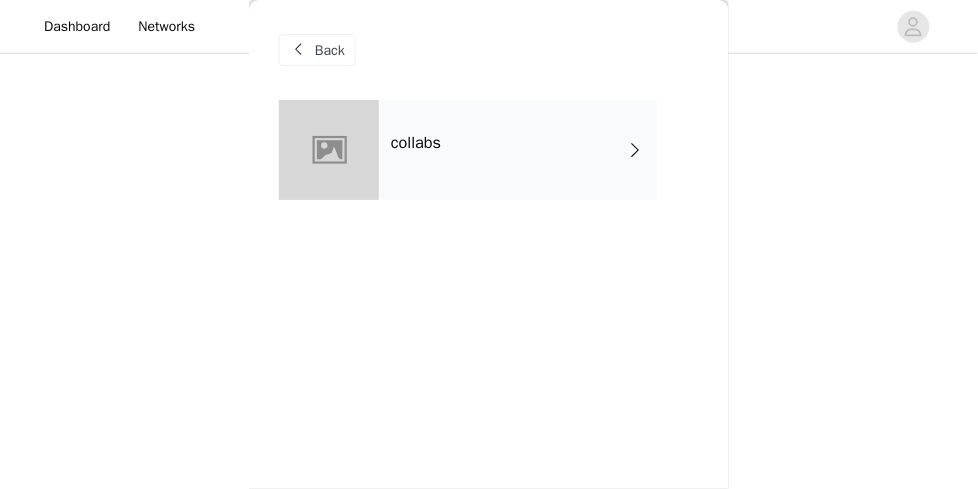 click on "collabs" at bounding box center [518, 150] 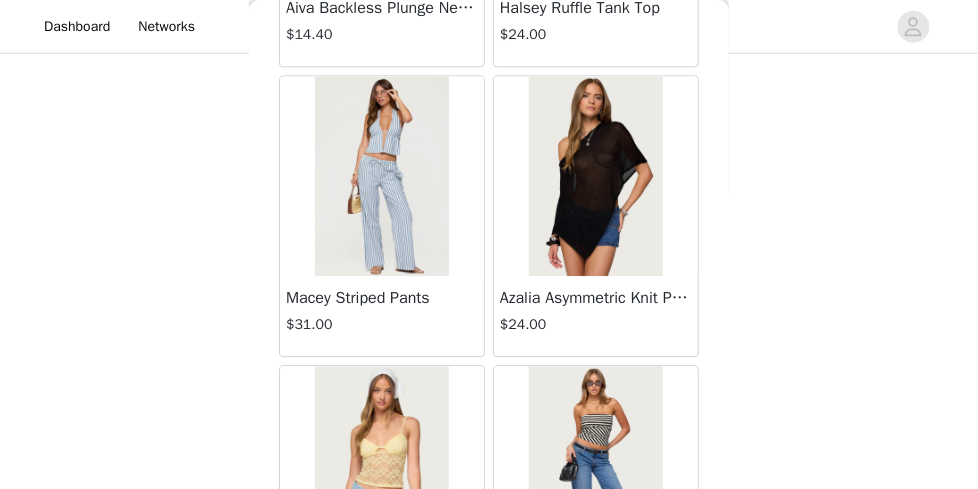 scroll, scrollTop: 2570, scrollLeft: 0, axis: vertical 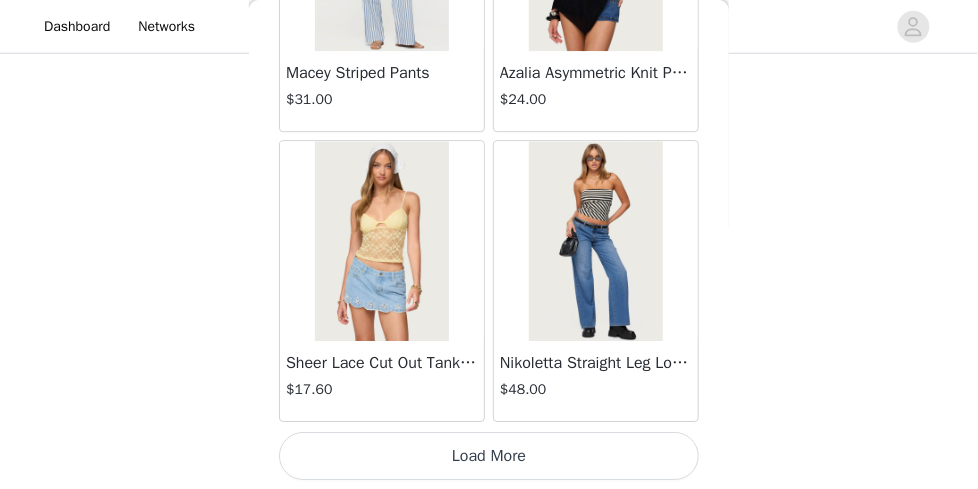 click on "Load More" at bounding box center (489, 456) 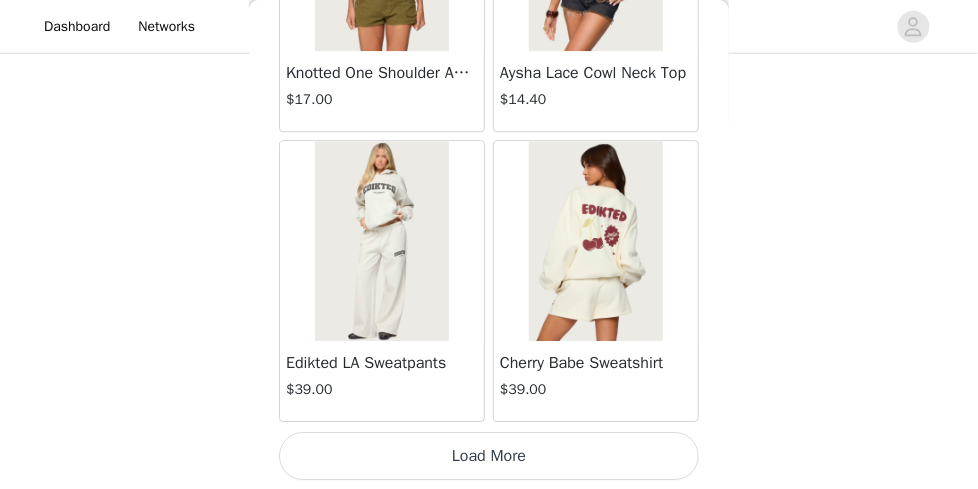 click on "Load More" at bounding box center [489, 456] 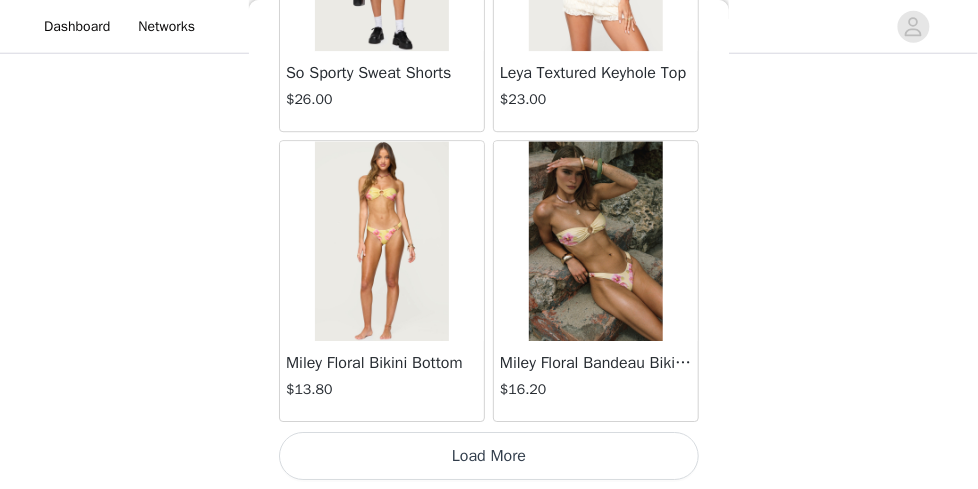 click on "Load More" at bounding box center (489, 456) 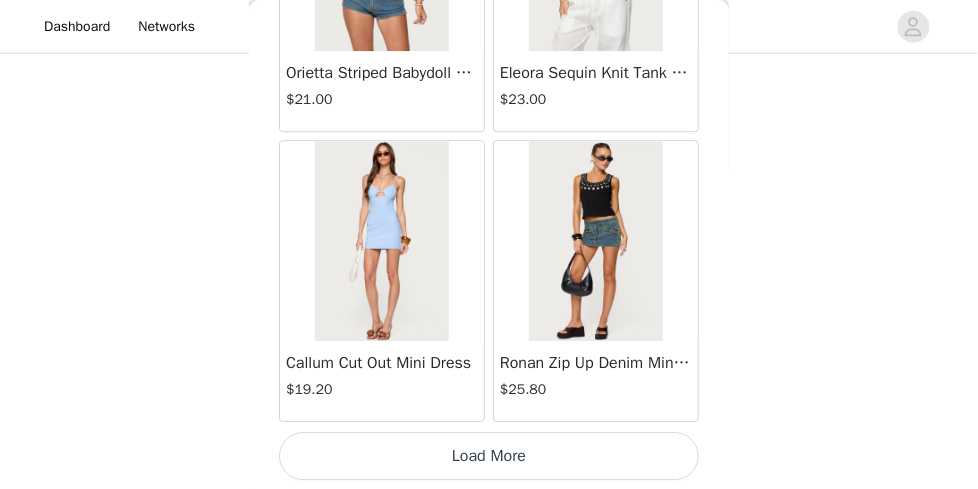 click on "Load More" at bounding box center (489, 456) 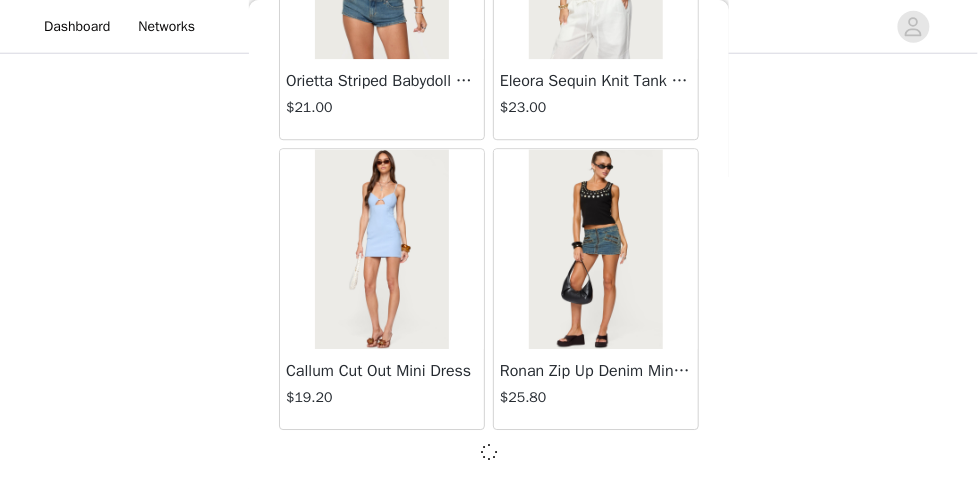 scroll, scrollTop: 11261, scrollLeft: 0, axis: vertical 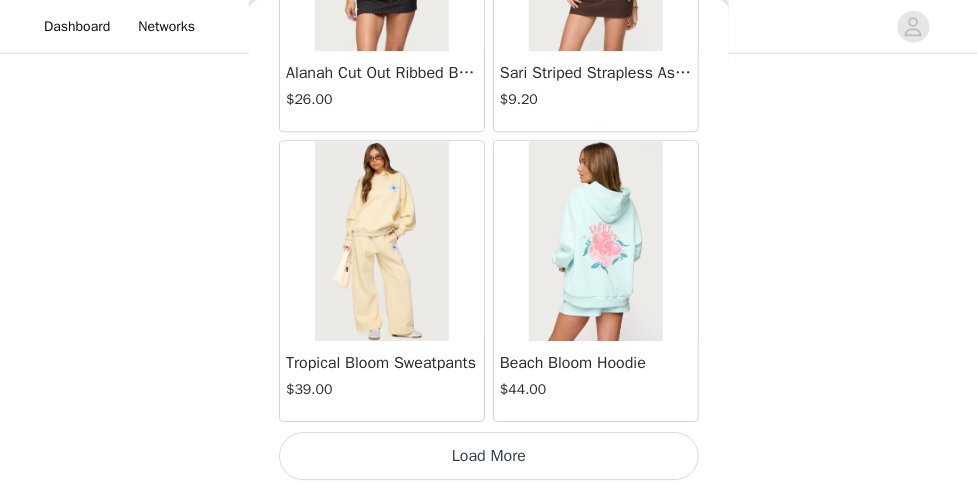 click on "Load More" at bounding box center (489, 456) 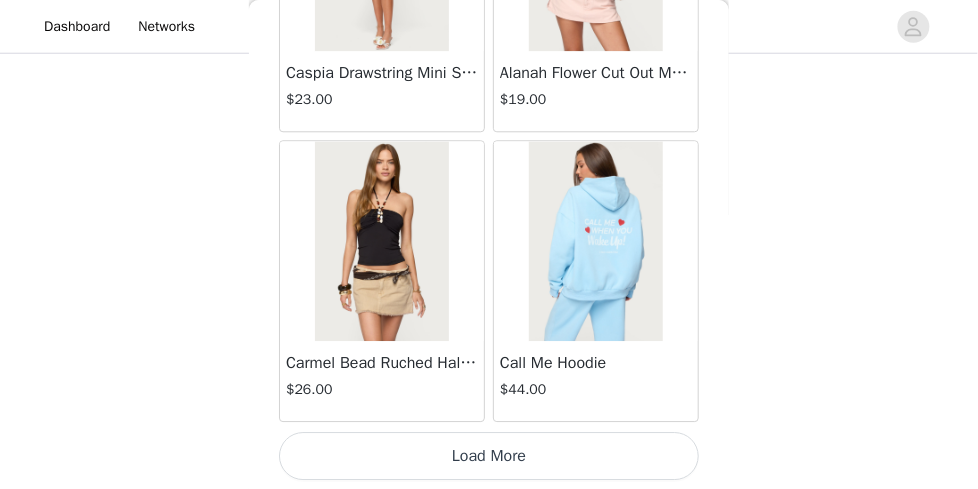 click on "Load More" at bounding box center [489, 456] 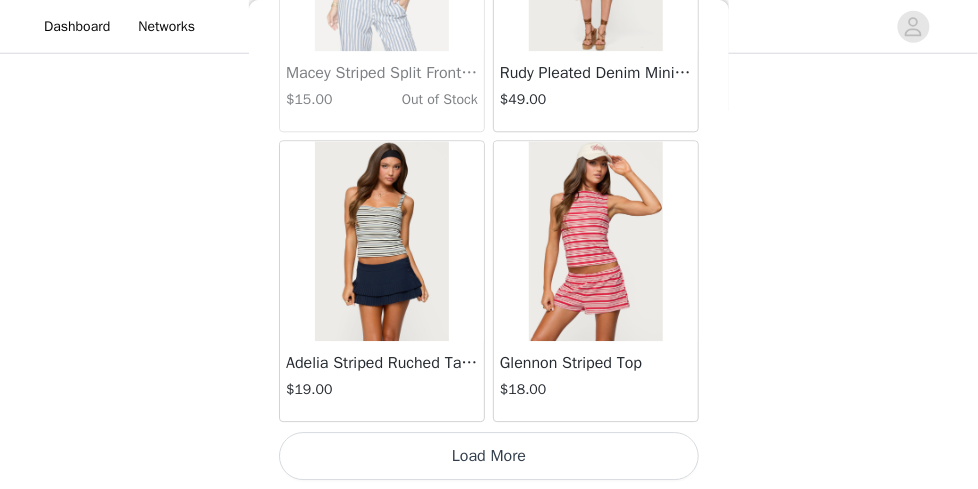 click on "Load More" at bounding box center [489, 456] 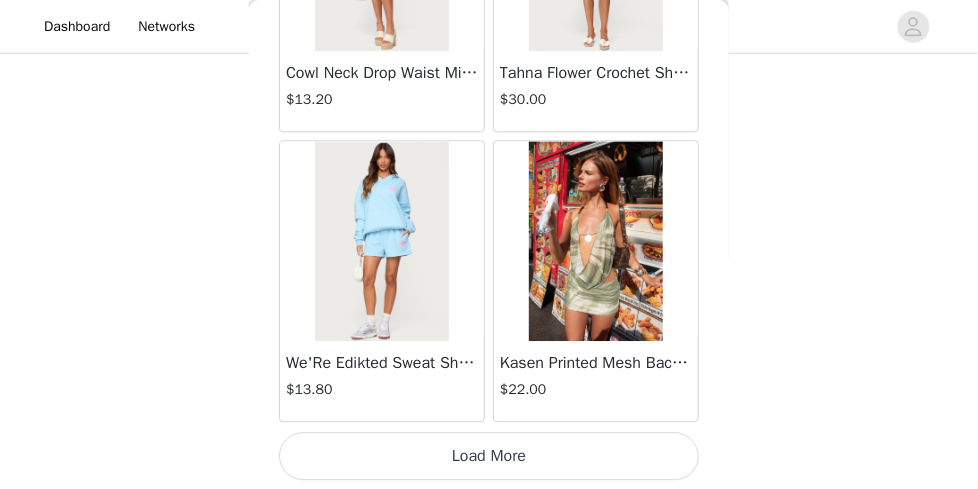 click on "Load More" at bounding box center (489, 456) 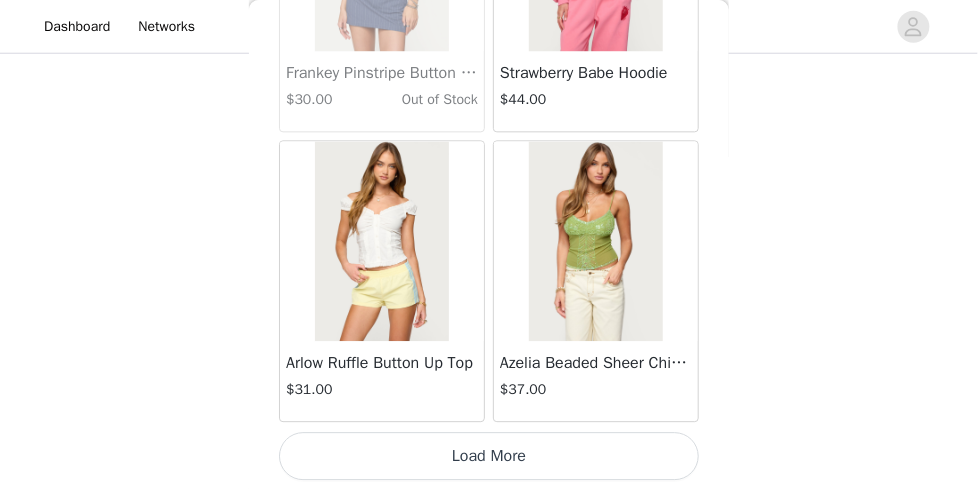 click on "Load More" at bounding box center [489, 456] 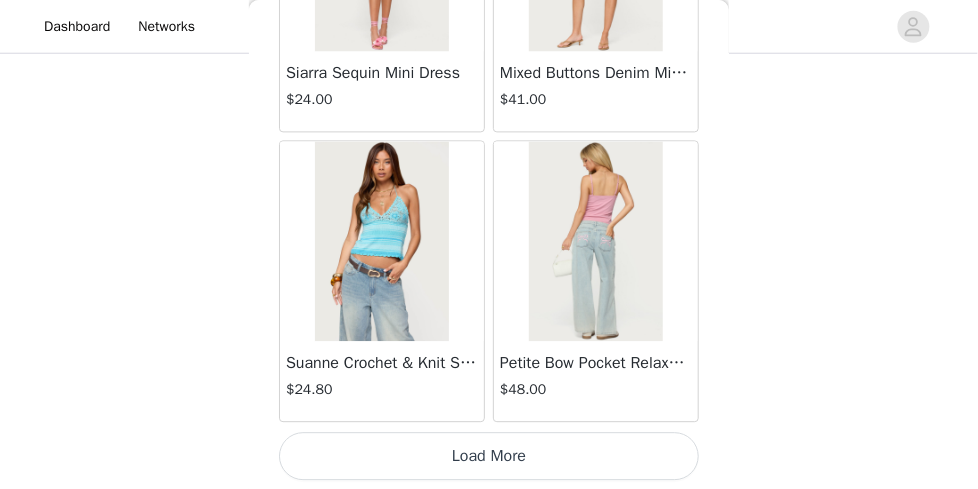 click on "Load More" at bounding box center (489, 456) 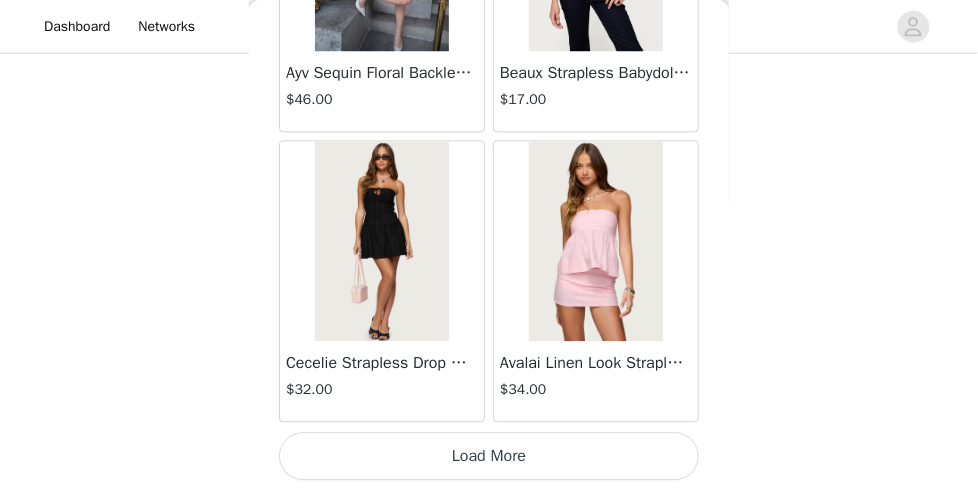 click on "Load More" at bounding box center [489, 456] 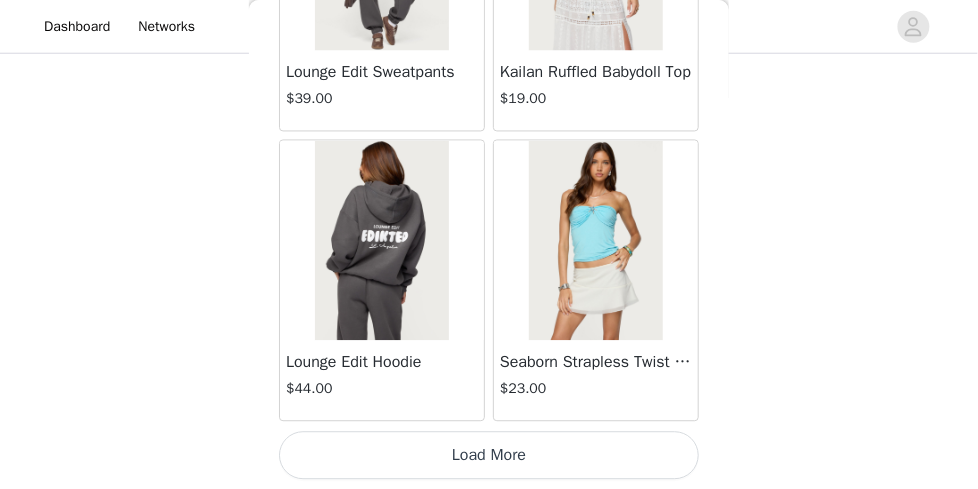 click on "Load More" at bounding box center (489, 456) 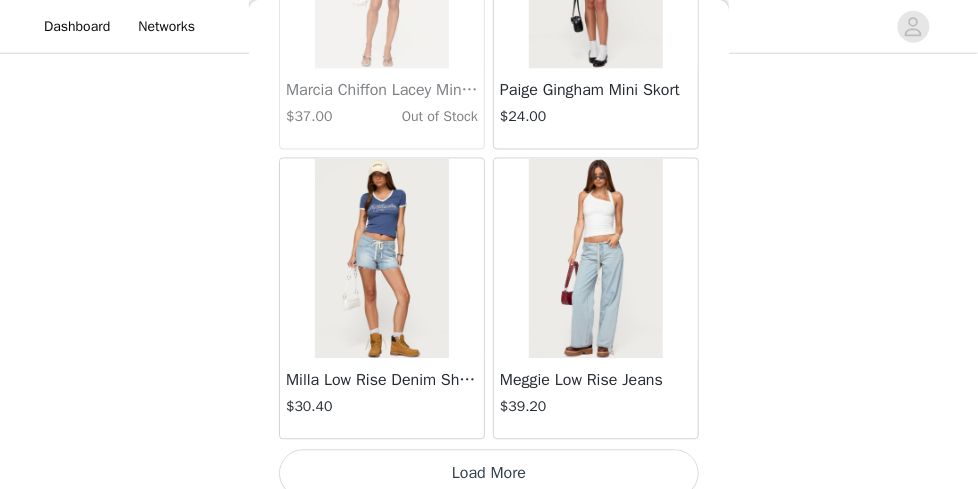 scroll, scrollTop: 37370, scrollLeft: 0, axis: vertical 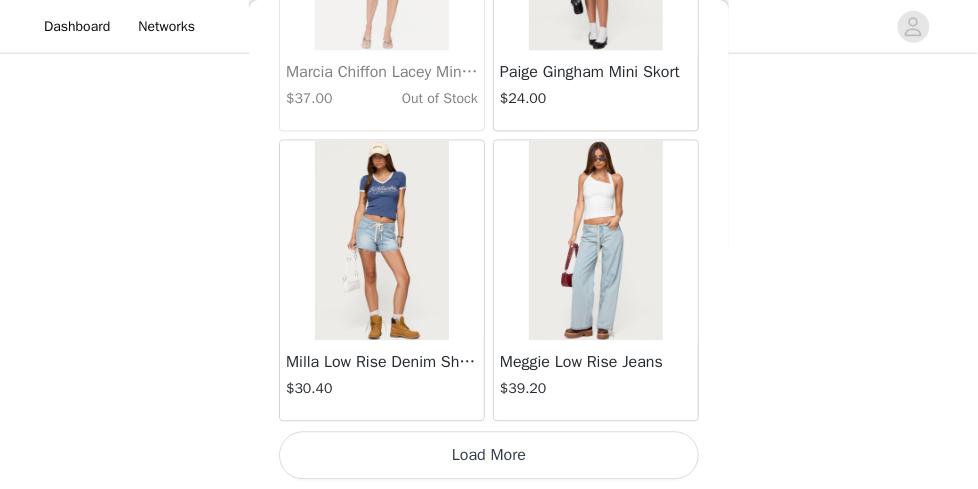 click on "Load More" at bounding box center [489, 456] 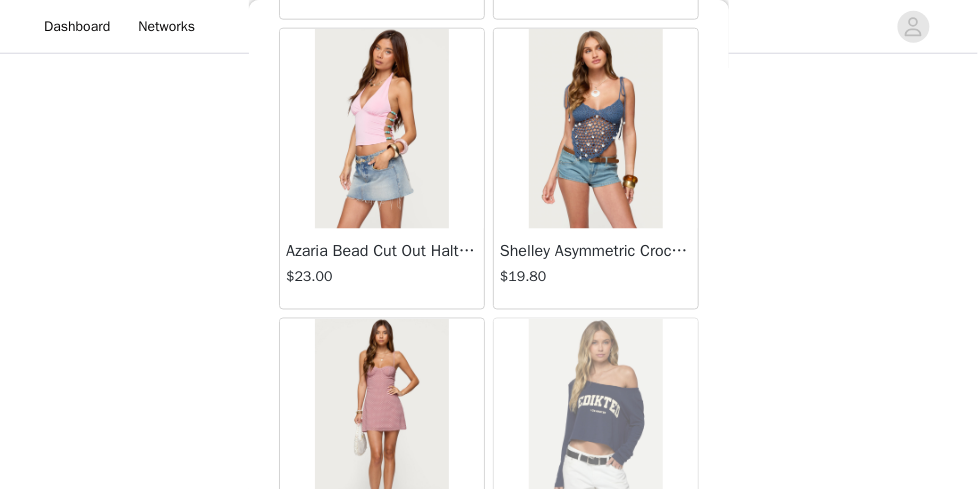 scroll, scrollTop: 40270, scrollLeft: 0, axis: vertical 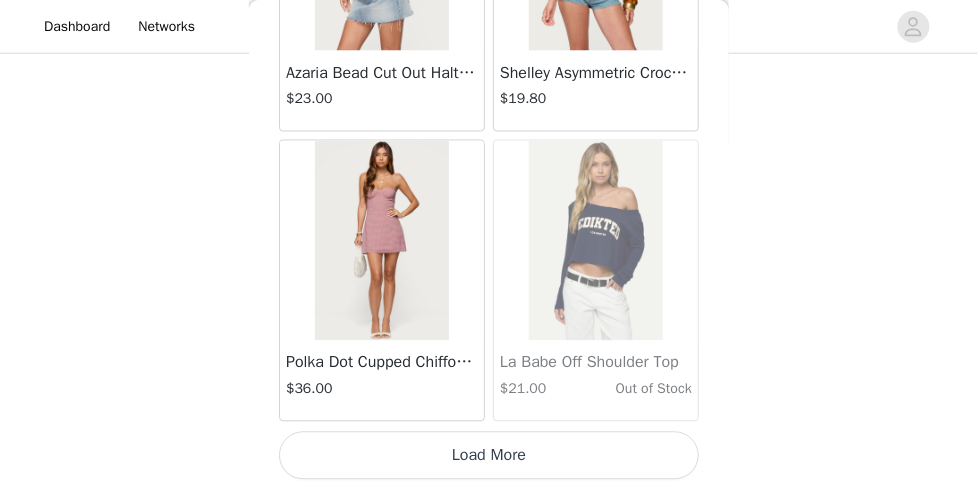 click on "Load More" at bounding box center [489, 456] 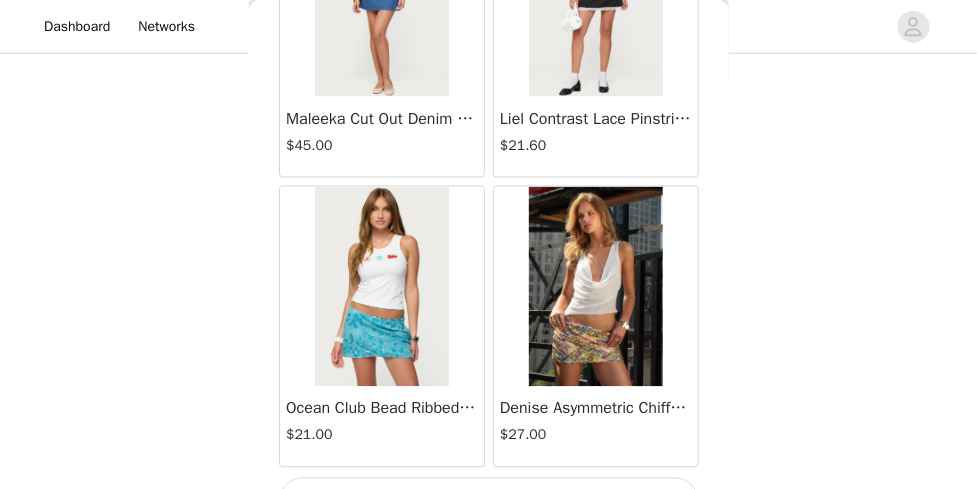 scroll, scrollTop: 43170, scrollLeft: 0, axis: vertical 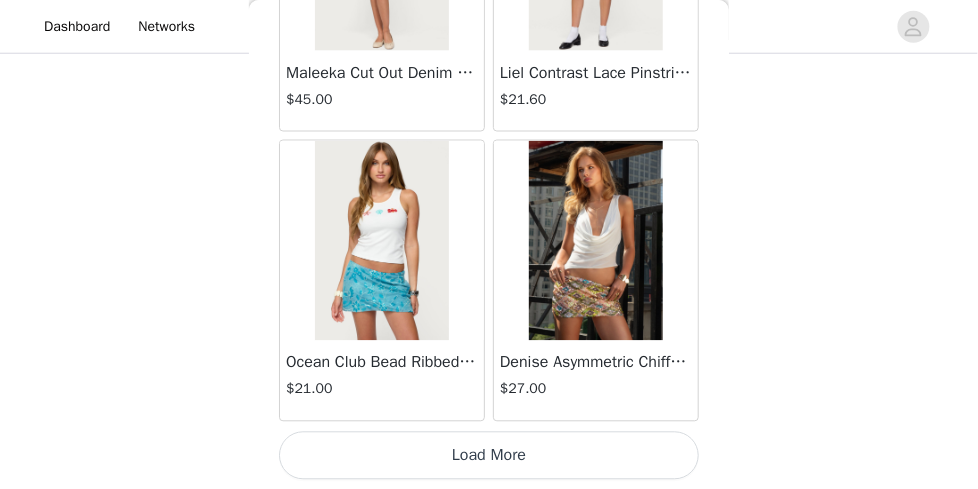 click on "Load More" at bounding box center [489, 456] 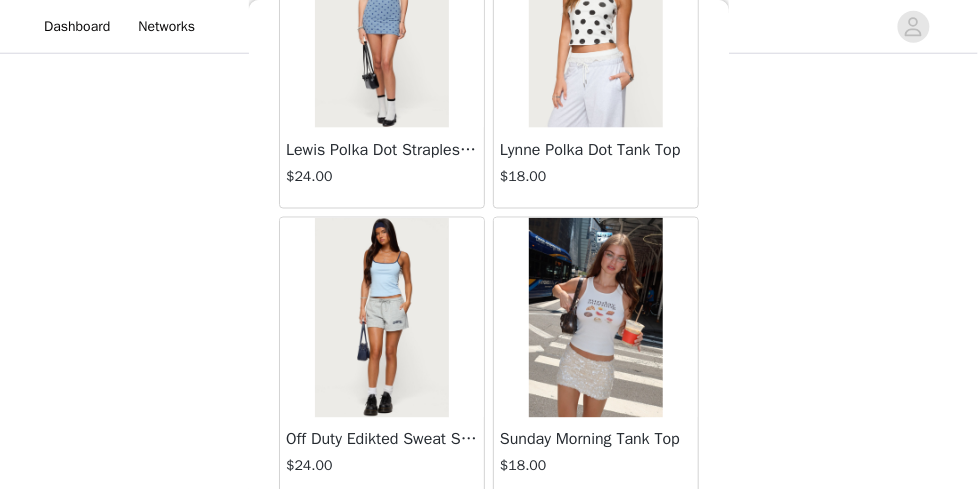 scroll, scrollTop: 46070, scrollLeft: 0, axis: vertical 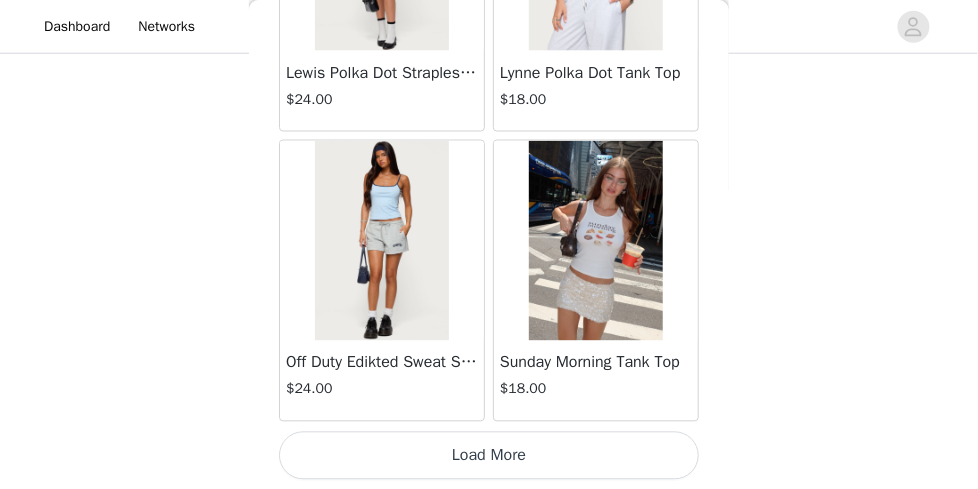 click on "Load More" at bounding box center [489, 456] 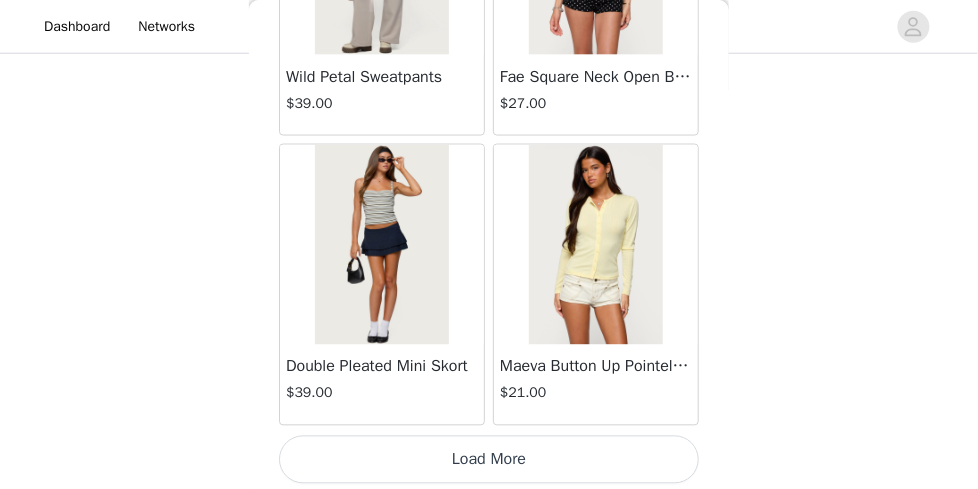 scroll, scrollTop: 48970, scrollLeft: 0, axis: vertical 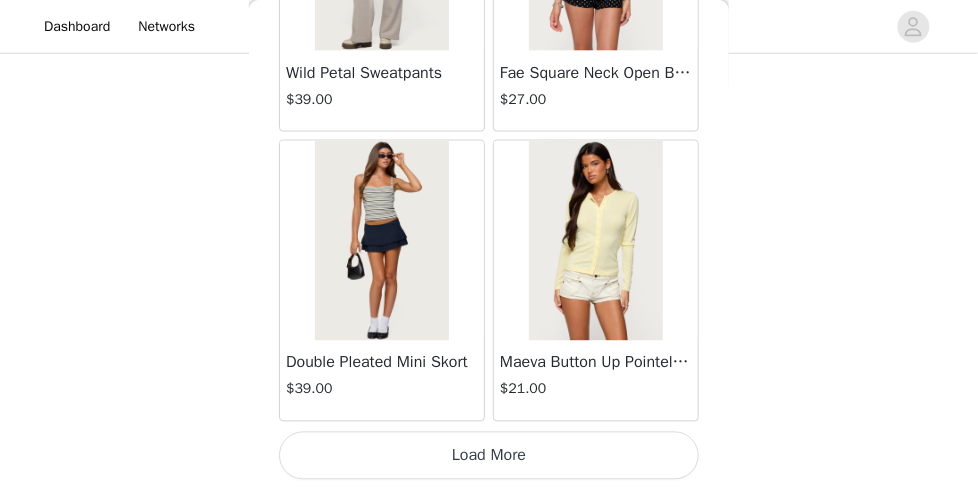 click on "Load More" at bounding box center (489, 456) 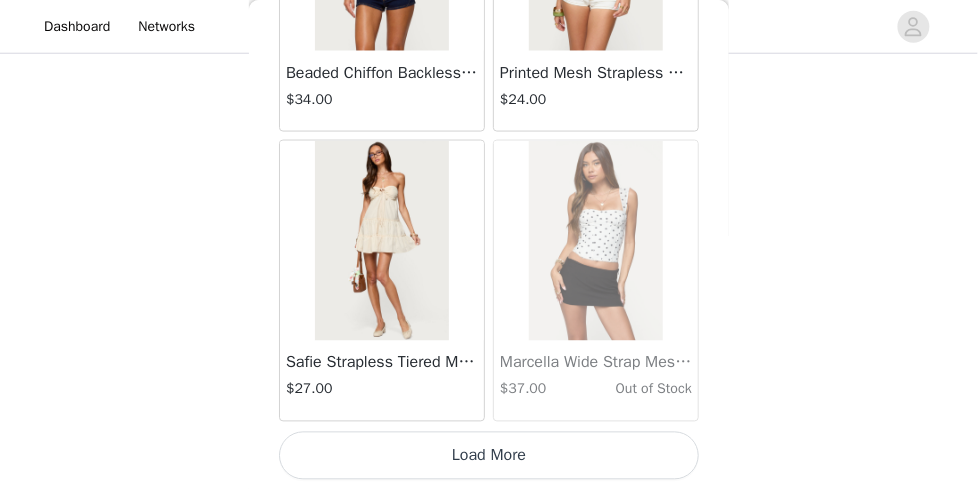 click on "Load More" at bounding box center (489, 456) 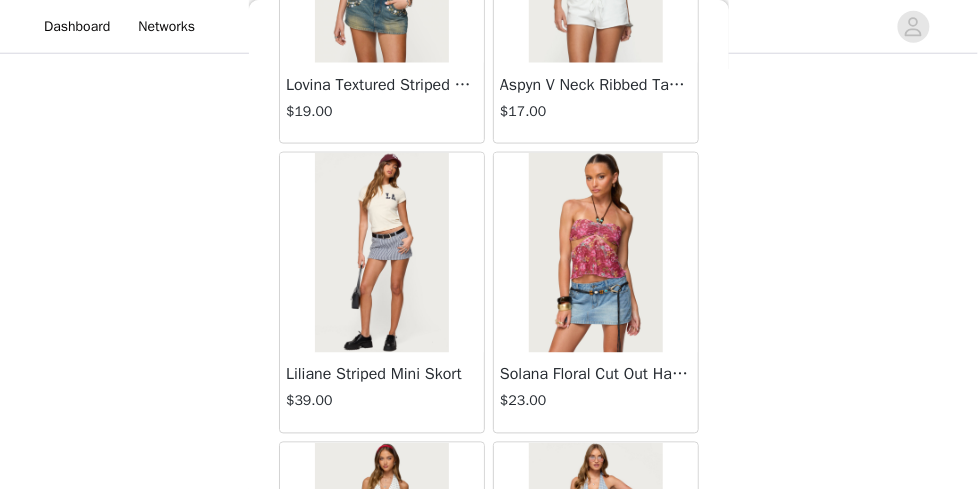 scroll, scrollTop: 53330, scrollLeft: 0, axis: vertical 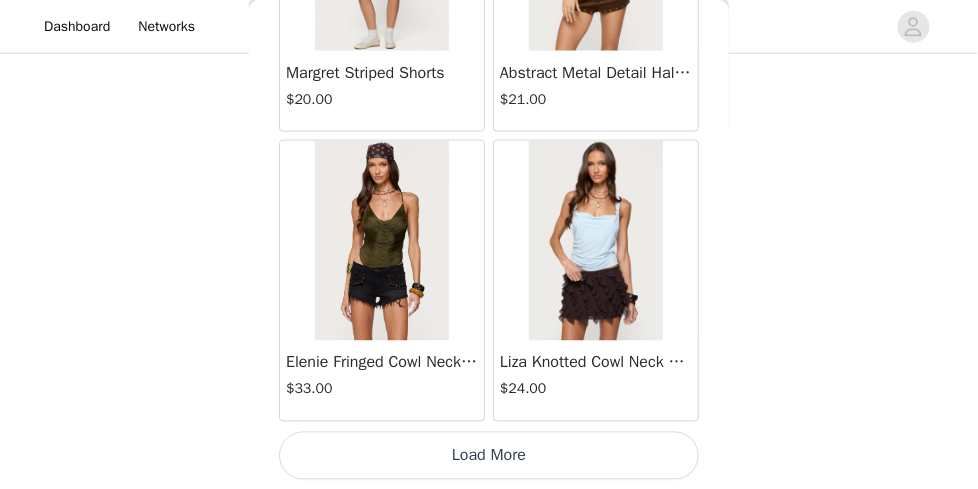 click on "Load More" at bounding box center (489, 456) 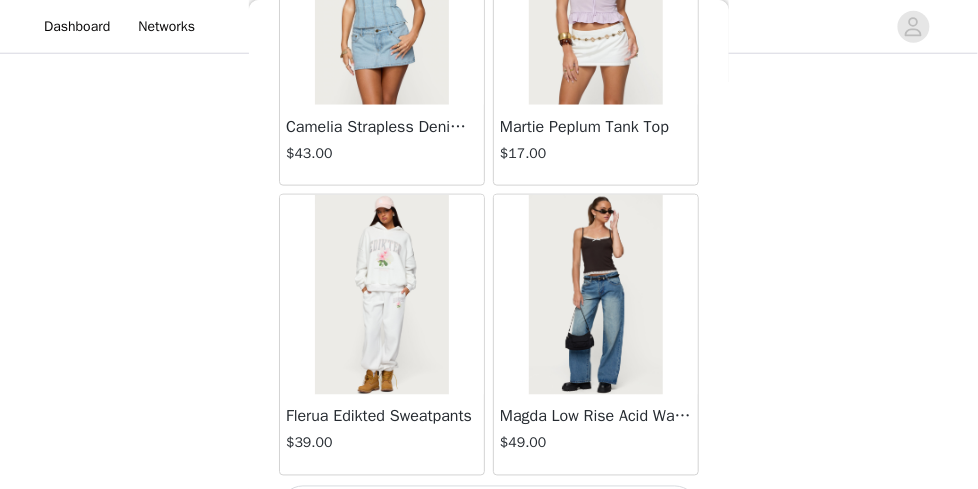 scroll, scrollTop: 57670, scrollLeft: 0, axis: vertical 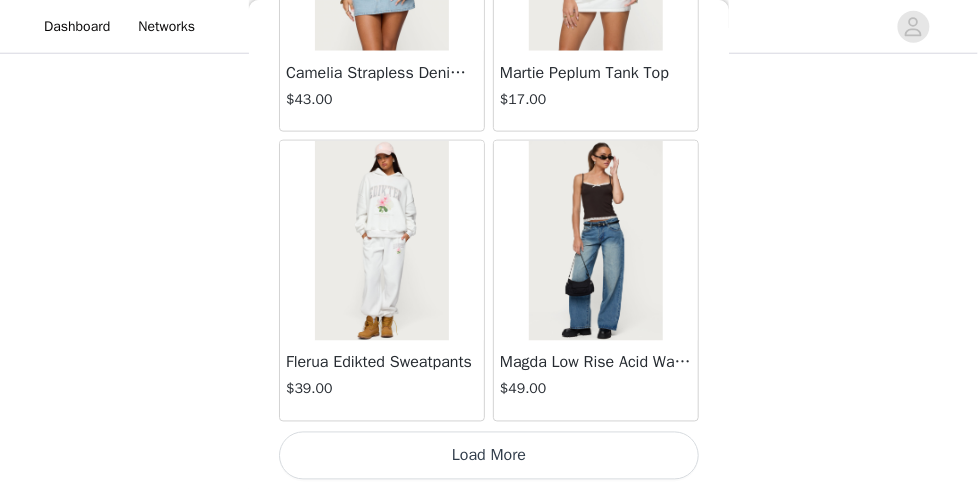 click on "Load More" at bounding box center (489, 456) 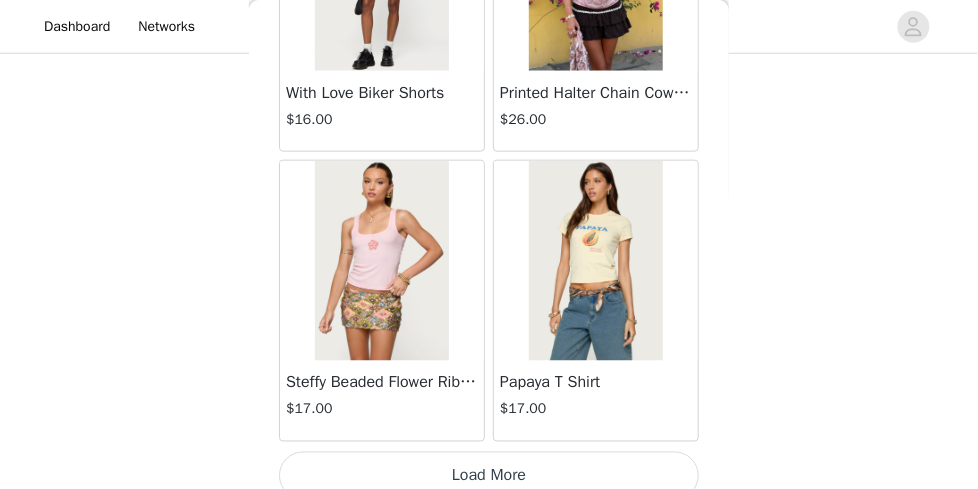 scroll, scrollTop: 60570, scrollLeft: 0, axis: vertical 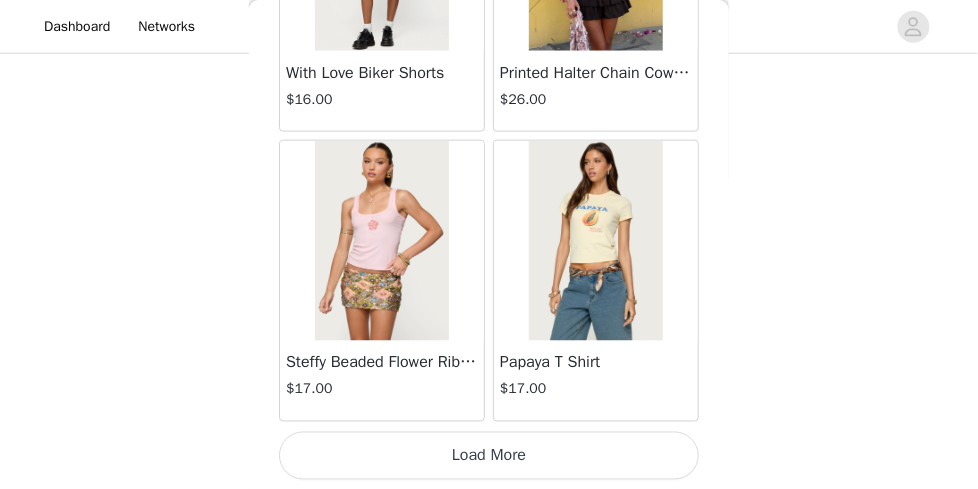 click on "Load More" at bounding box center (489, 456) 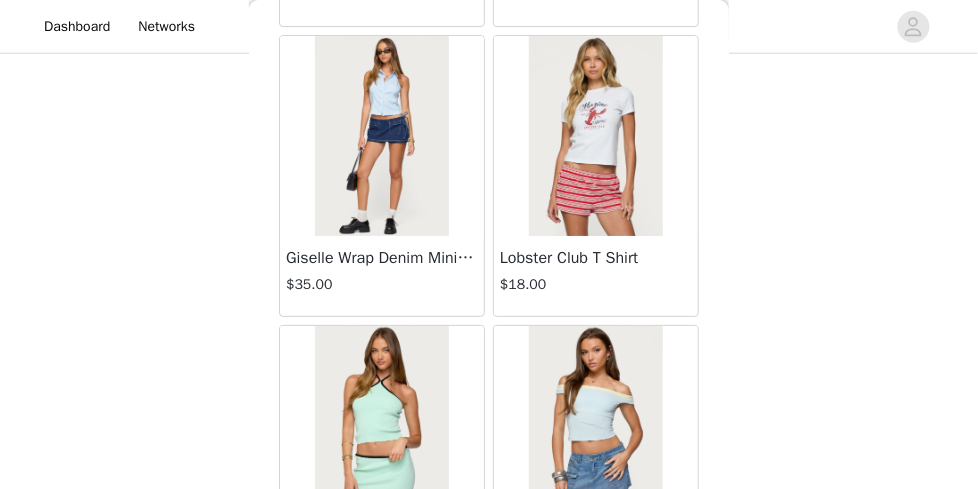 scroll, scrollTop: 62994, scrollLeft: 0, axis: vertical 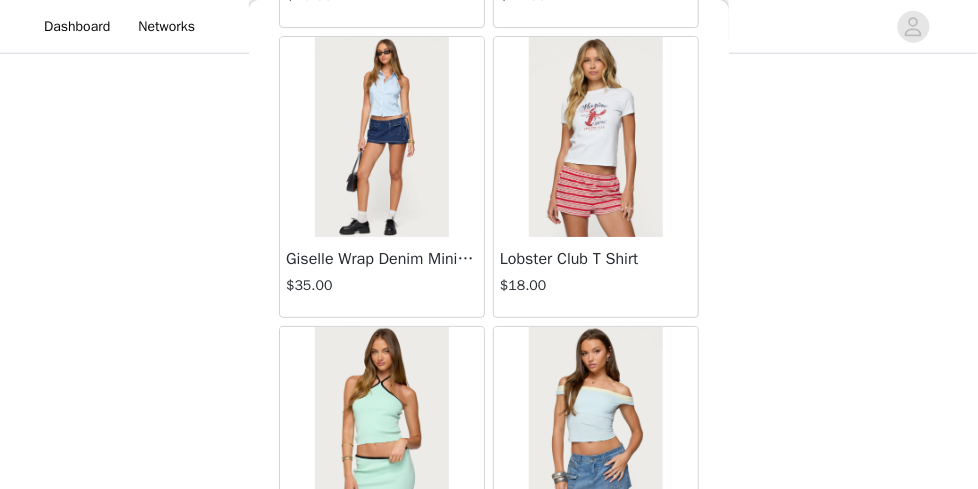 click at bounding box center [595, 137] 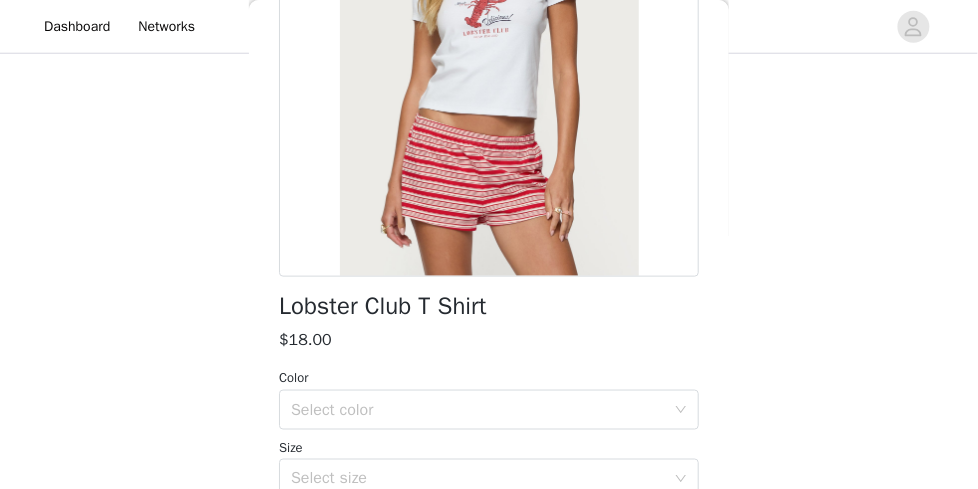 scroll, scrollTop: 282, scrollLeft: 0, axis: vertical 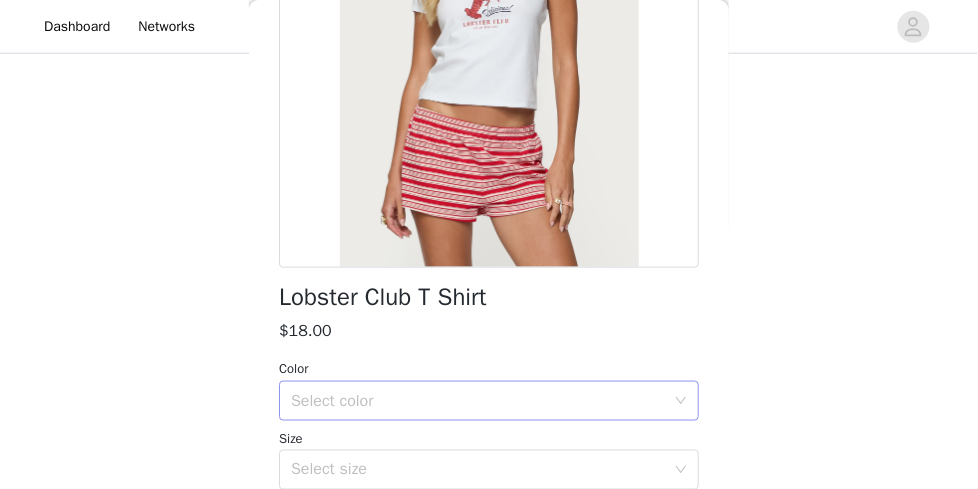 click on "Select color" at bounding box center (478, 401) 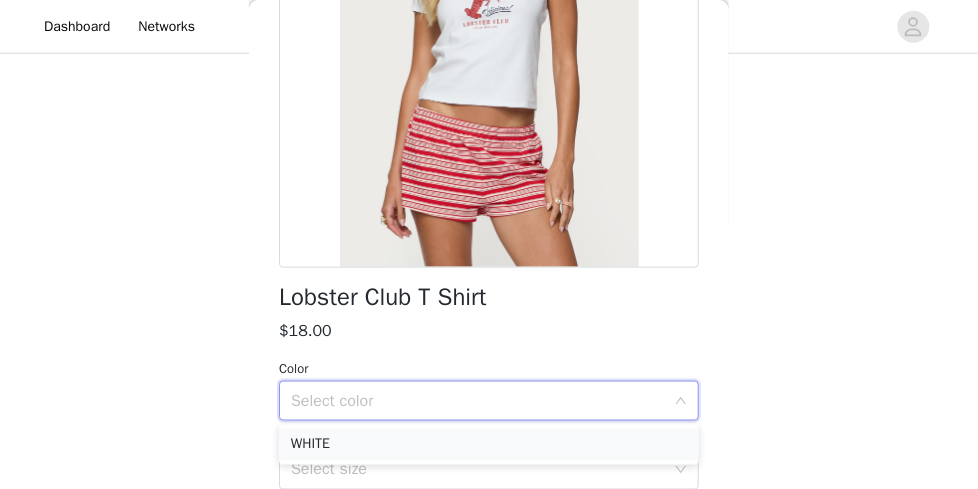 click on "WHITE" at bounding box center (489, 445) 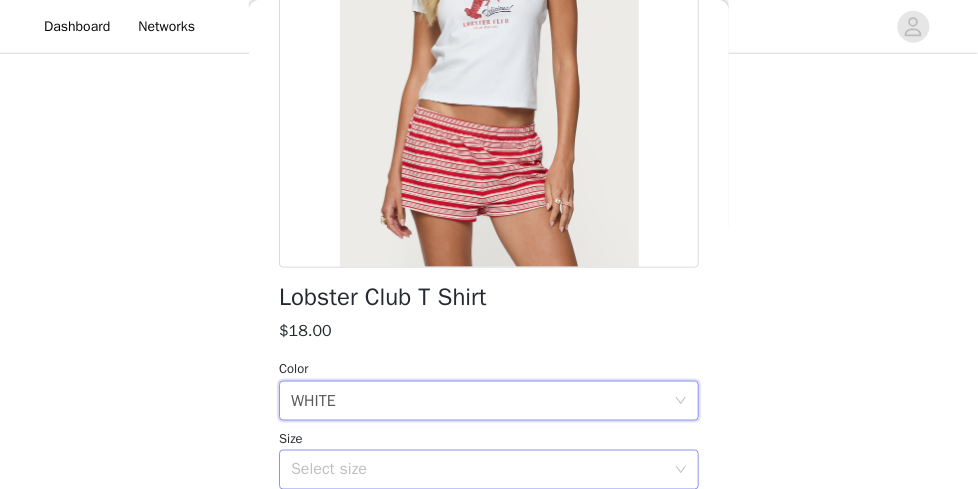 click on "Select size" at bounding box center (478, 470) 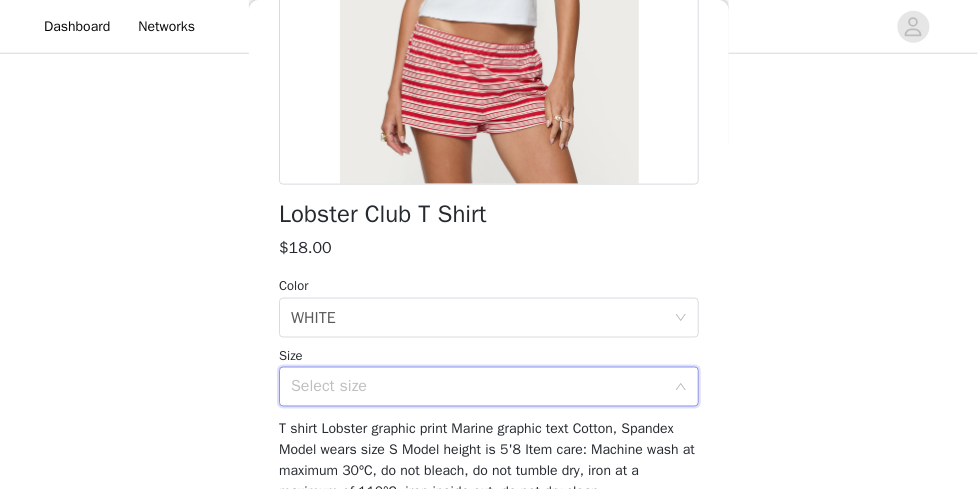 scroll, scrollTop: 374, scrollLeft: 0, axis: vertical 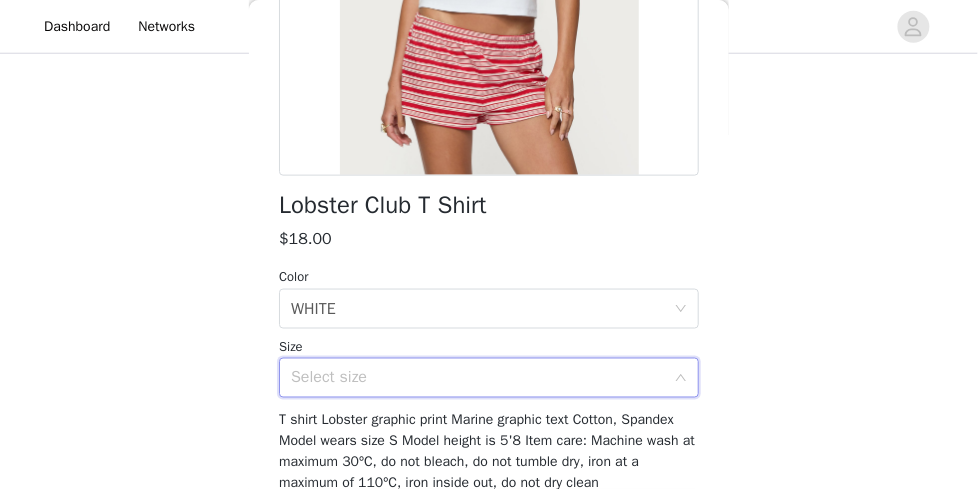 click on "Select size" at bounding box center (478, 378) 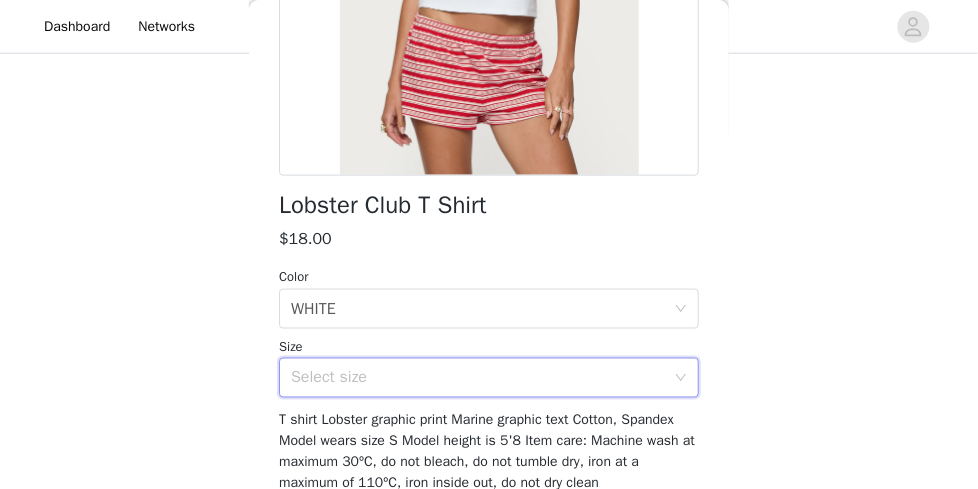 click on "Select size" at bounding box center (482, 378) 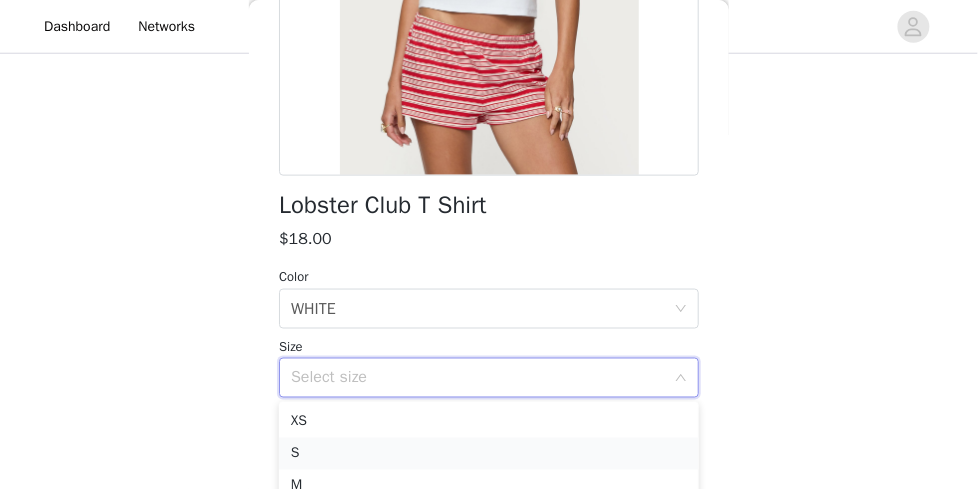 click on "S" at bounding box center [489, 454] 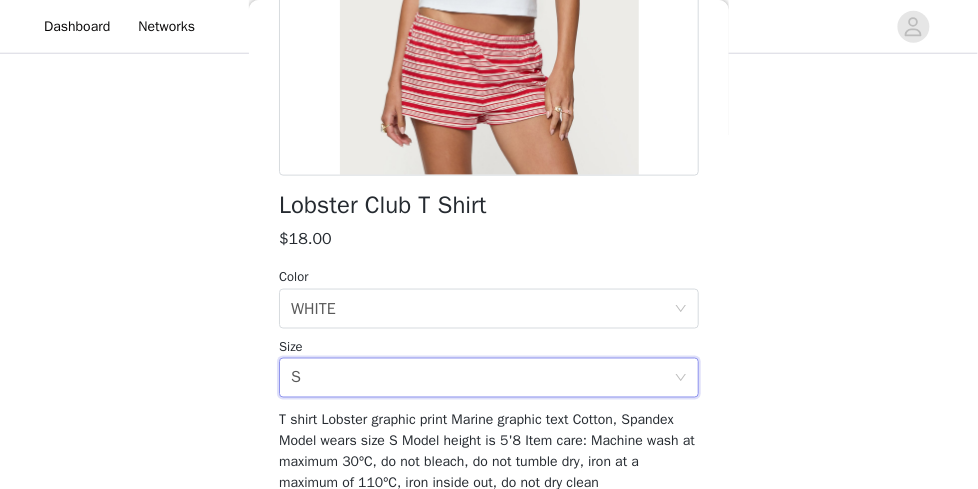 scroll, scrollTop: 462, scrollLeft: 0, axis: vertical 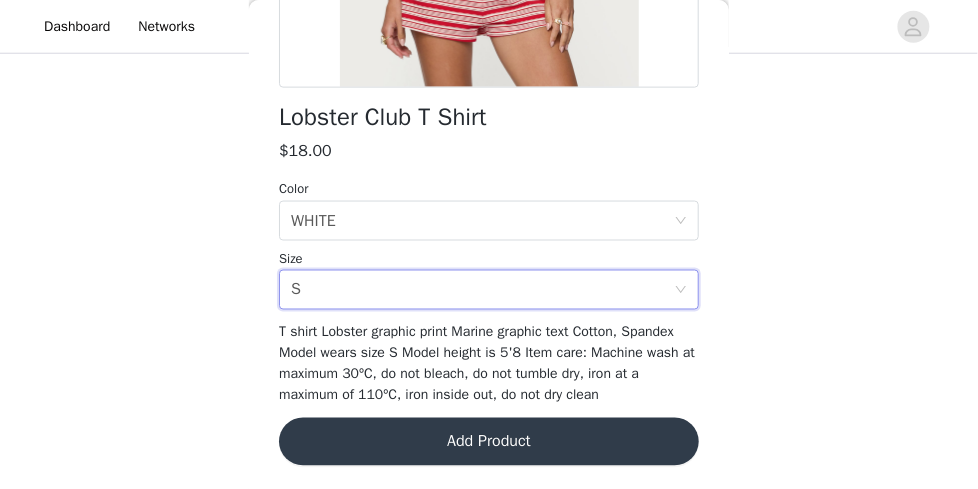 click on "Add Product" at bounding box center [489, 442] 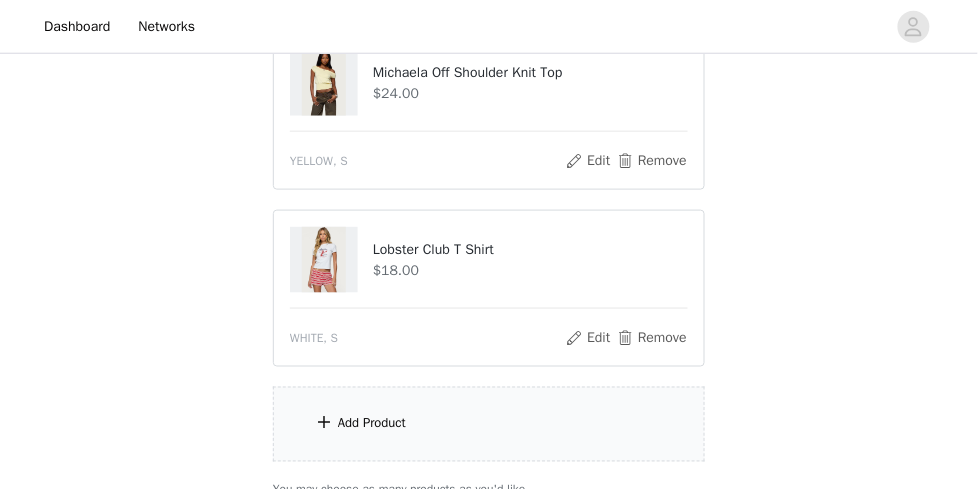 click on "Add Product" at bounding box center (372, 424) 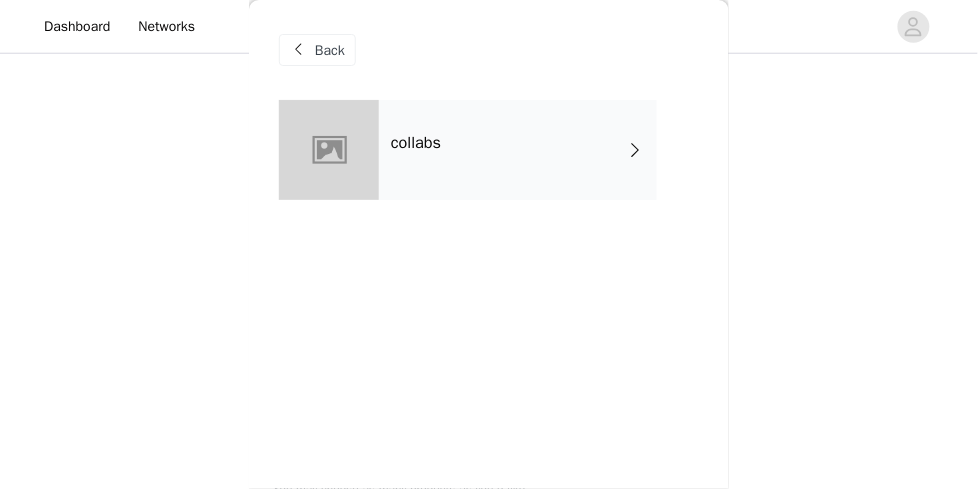click on "collabs" at bounding box center [518, 150] 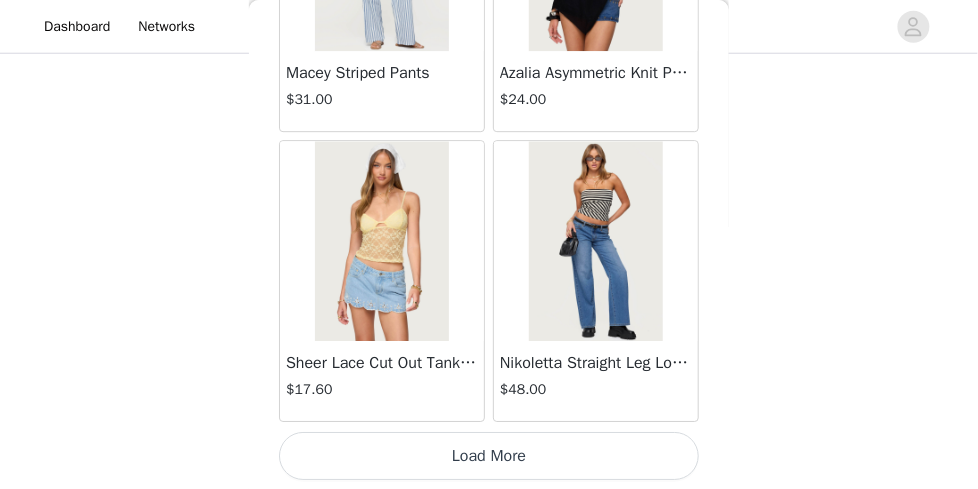 click on "Load More" at bounding box center (489, 456) 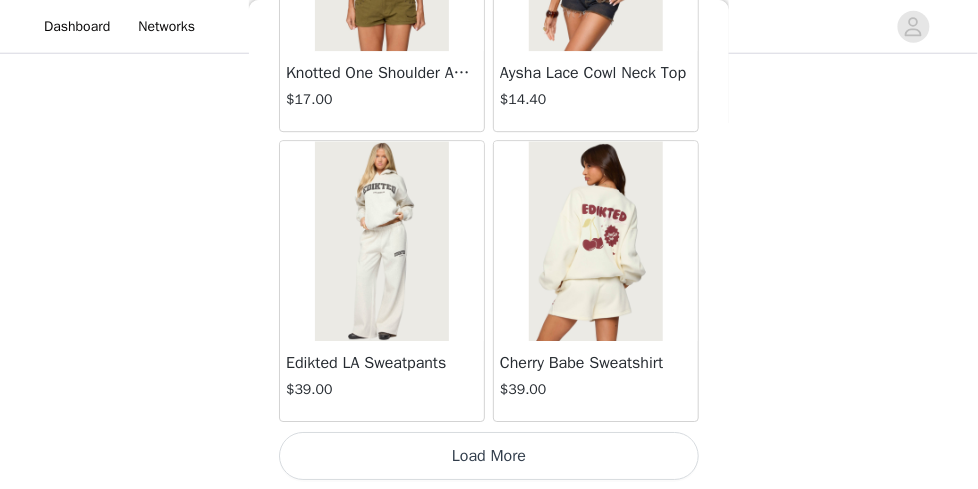 click on "Load More" at bounding box center (489, 456) 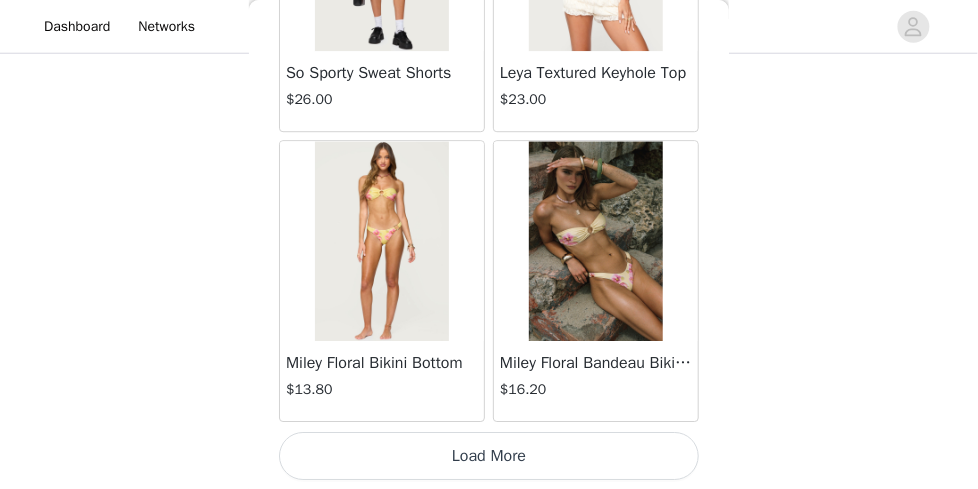 click on "Load More" at bounding box center [489, 456] 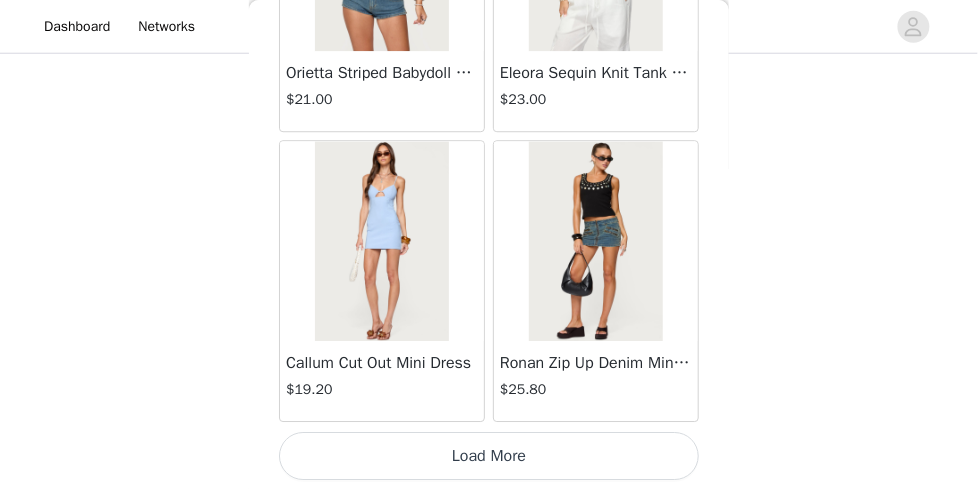 click on "Load More" at bounding box center (489, 456) 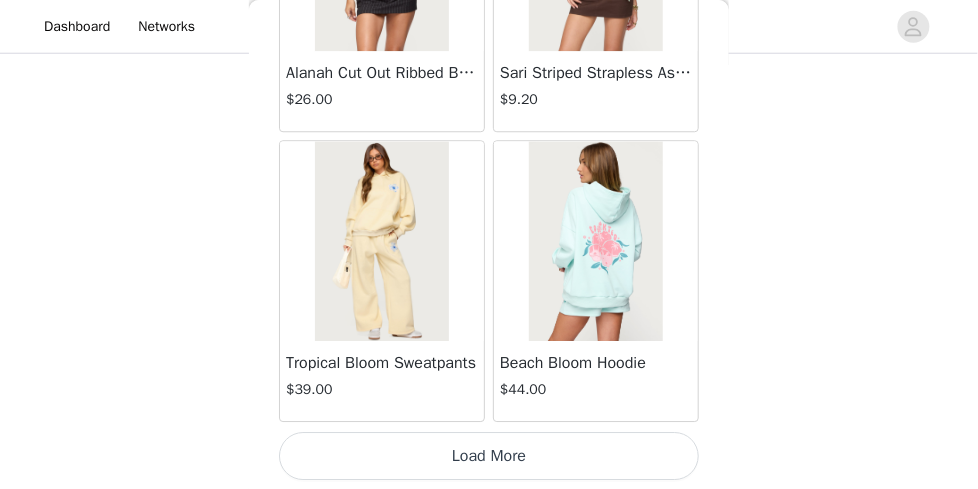 click on "Load More" at bounding box center [489, 456] 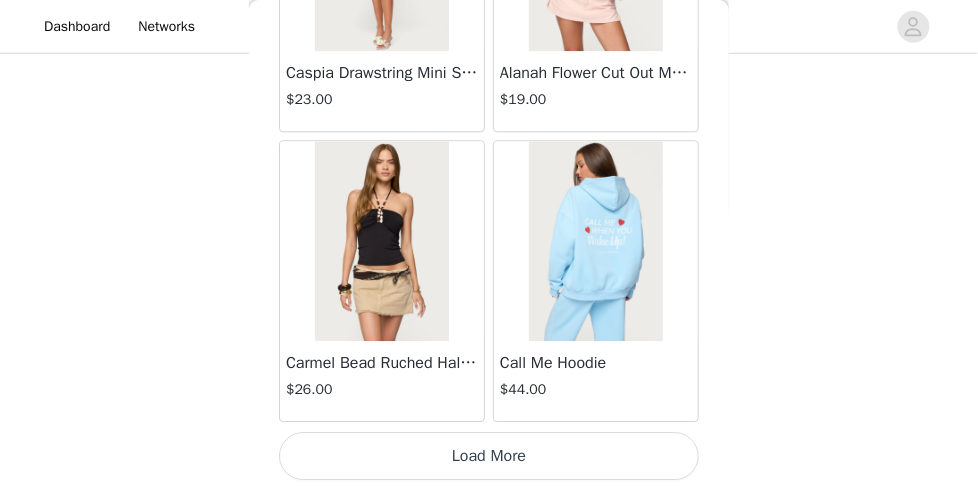 click on "Load More" at bounding box center [489, 456] 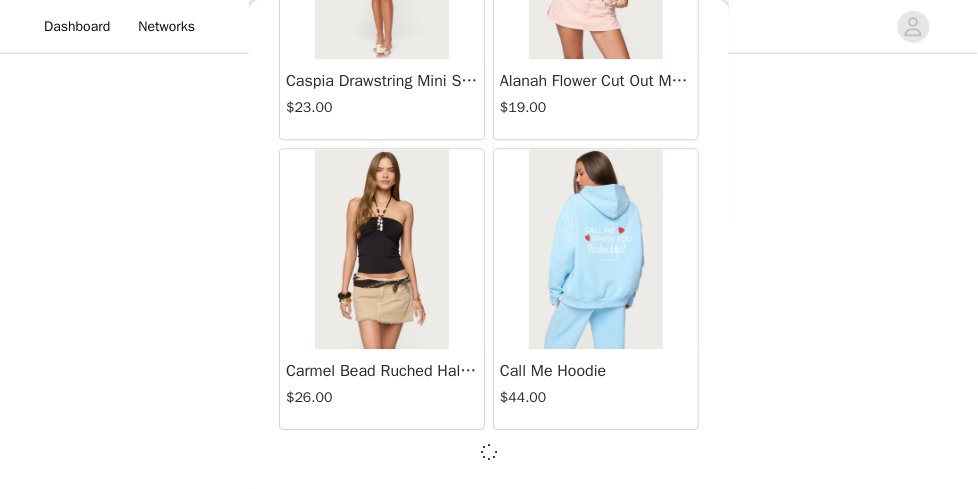 scroll, scrollTop: 17061, scrollLeft: 0, axis: vertical 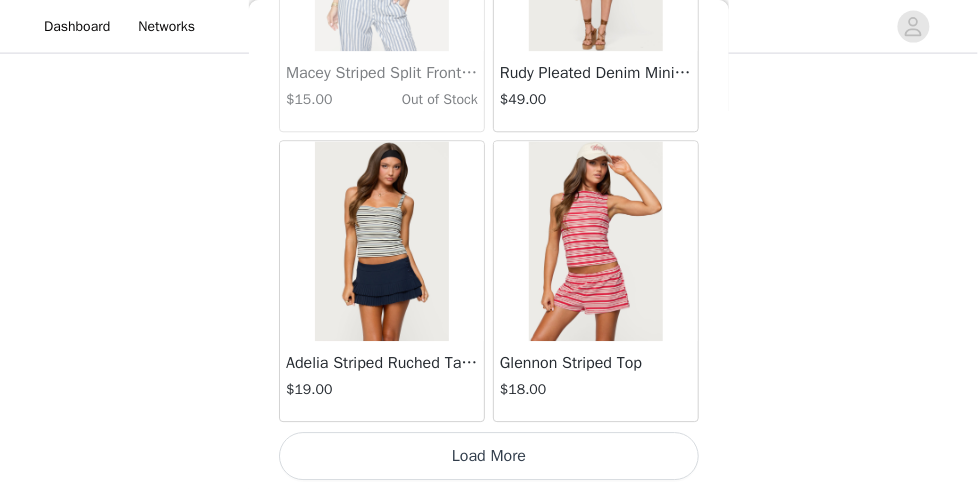 click on "Load More" at bounding box center [489, 456] 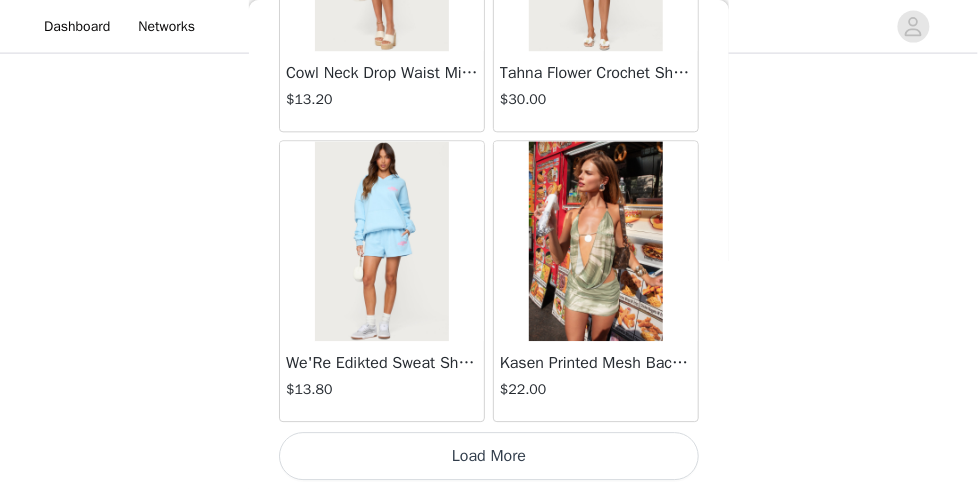 click on "Load More" at bounding box center [489, 456] 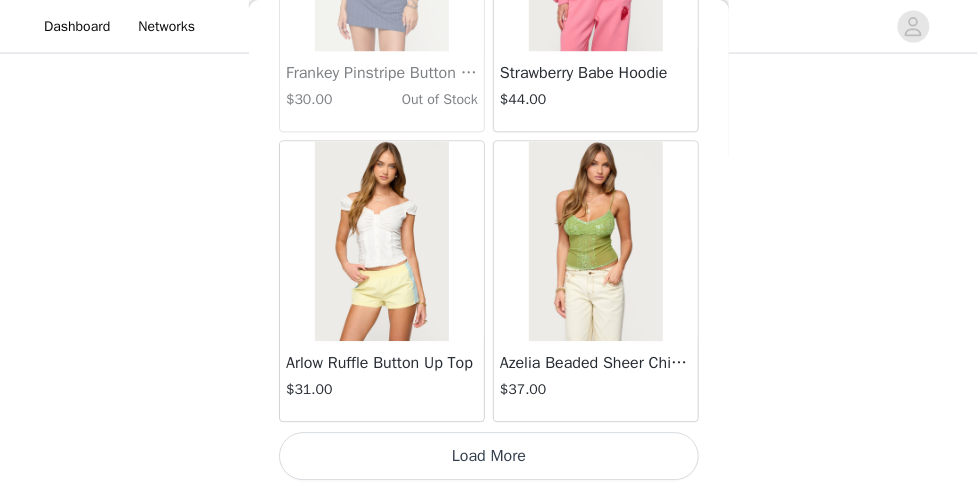 click on "Load More" at bounding box center (489, 456) 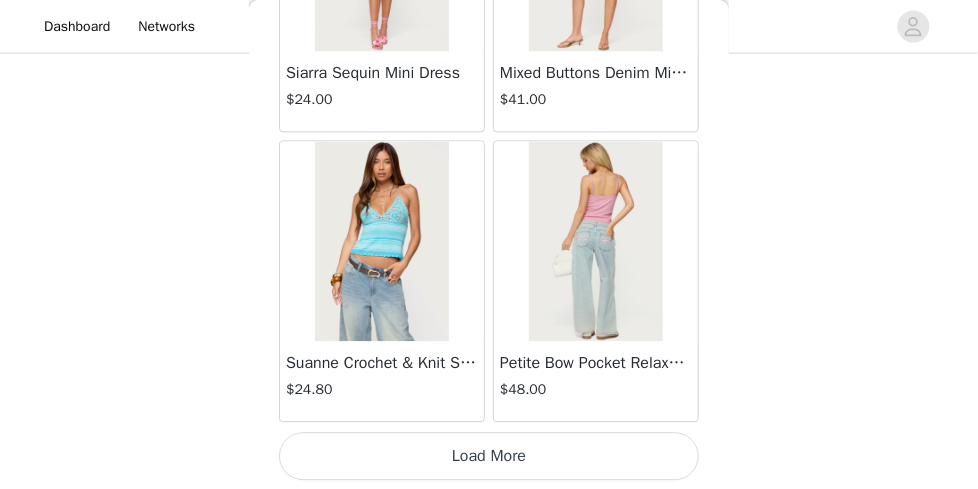 click on "Load More" at bounding box center (489, 456) 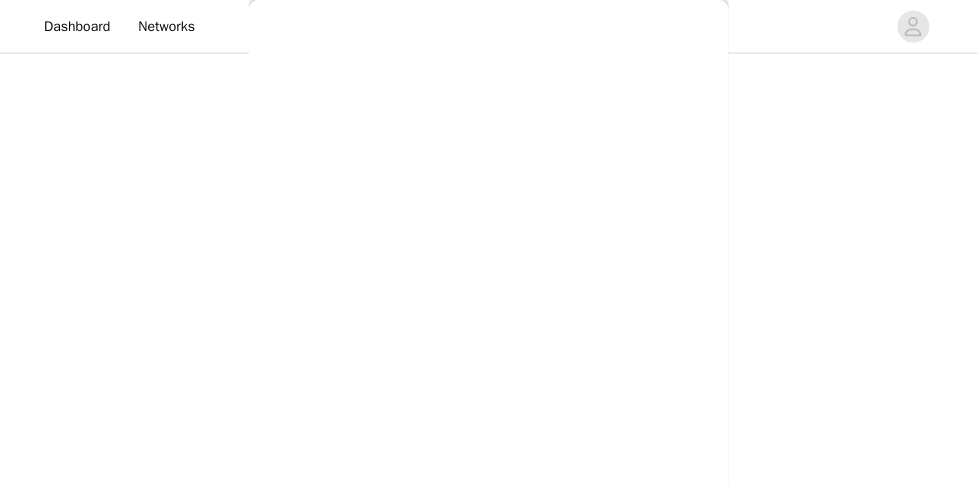 scroll, scrollTop: 0, scrollLeft: 0, axis: both 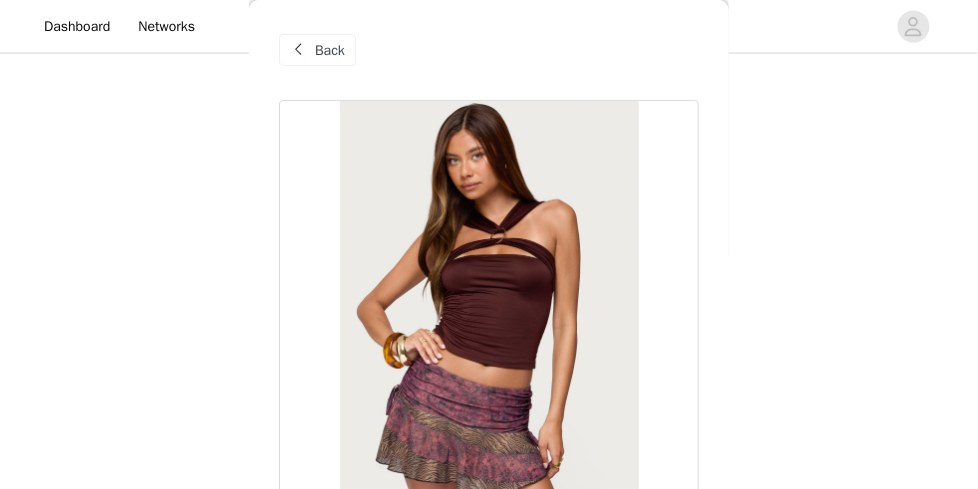 click on "Back" at bounding box center (330, 50) 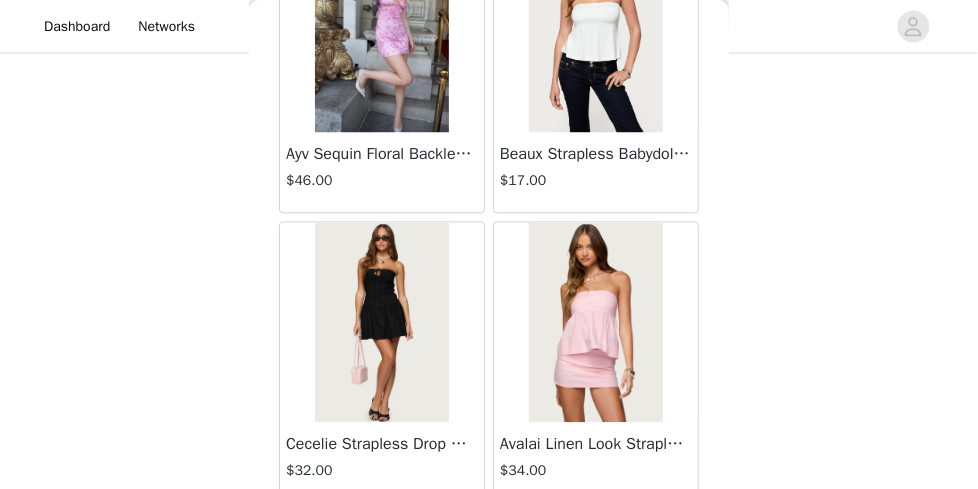 scroll, scrollTop: 31570, scrollLeft: 0, axis: vertical 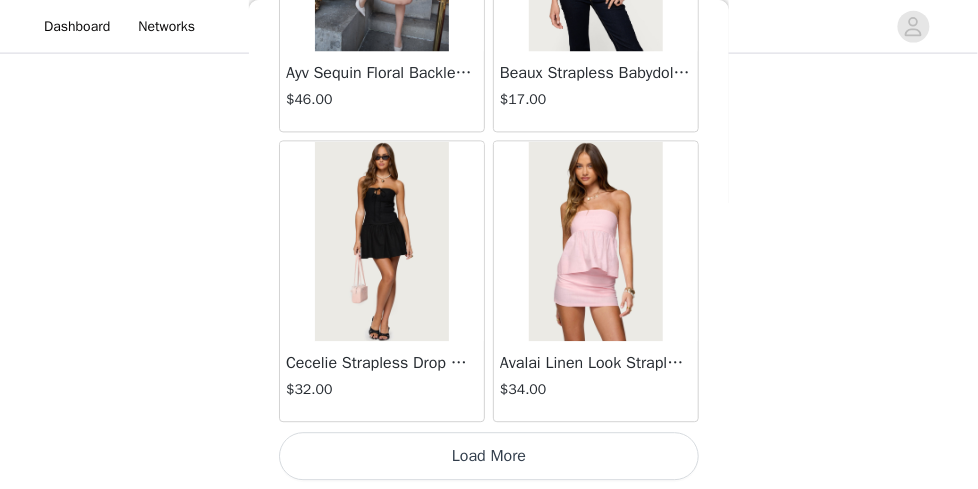 click on "Load More" at bounding box center [489, 456] 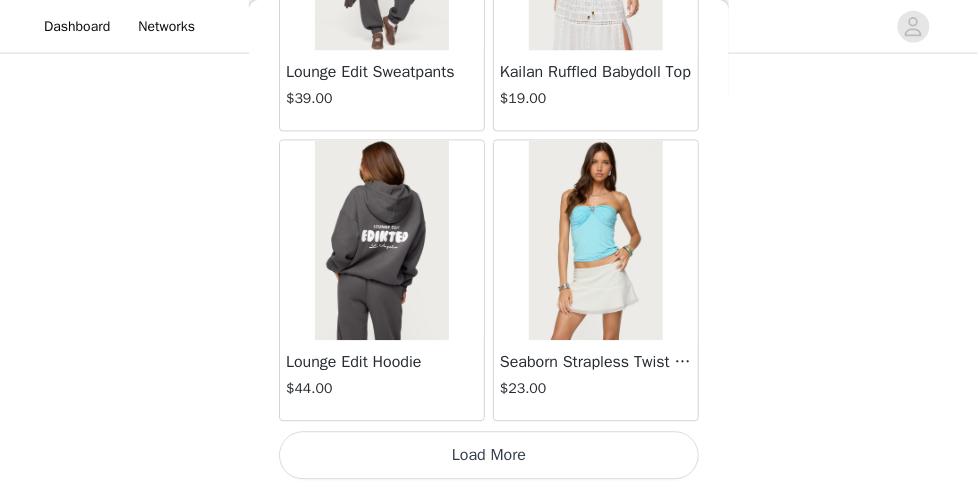 click on "Load More" at bounding box center (489, 456) 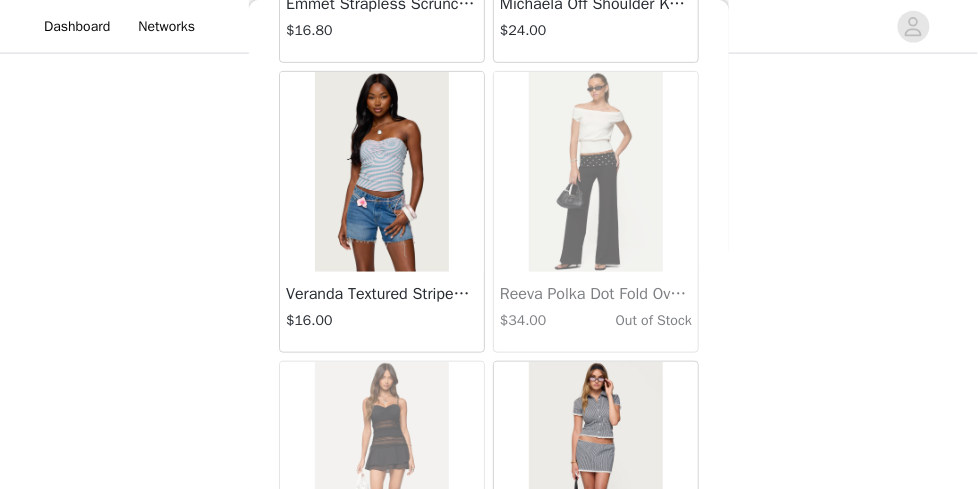 scroll, scrollTop: 37370, scrollLeft: 0, axis: vertical 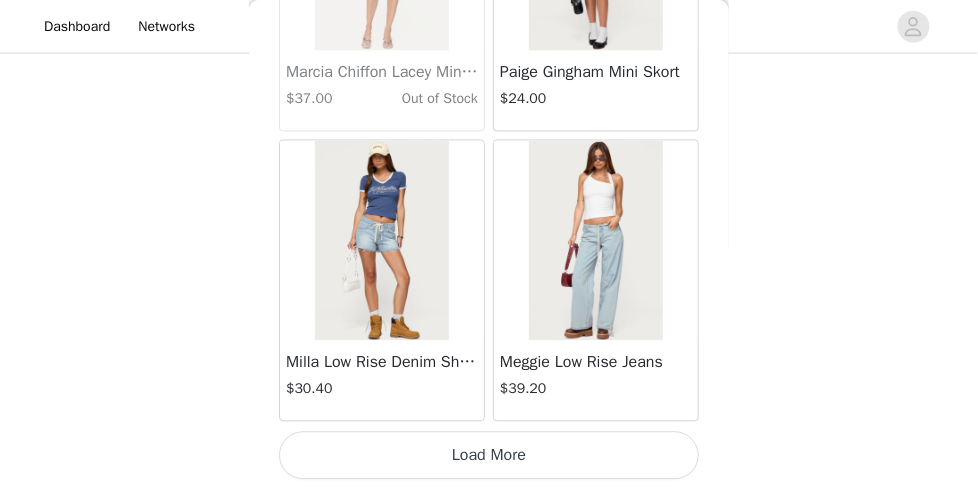 click on "Load More" at bounding box center (489, 456) 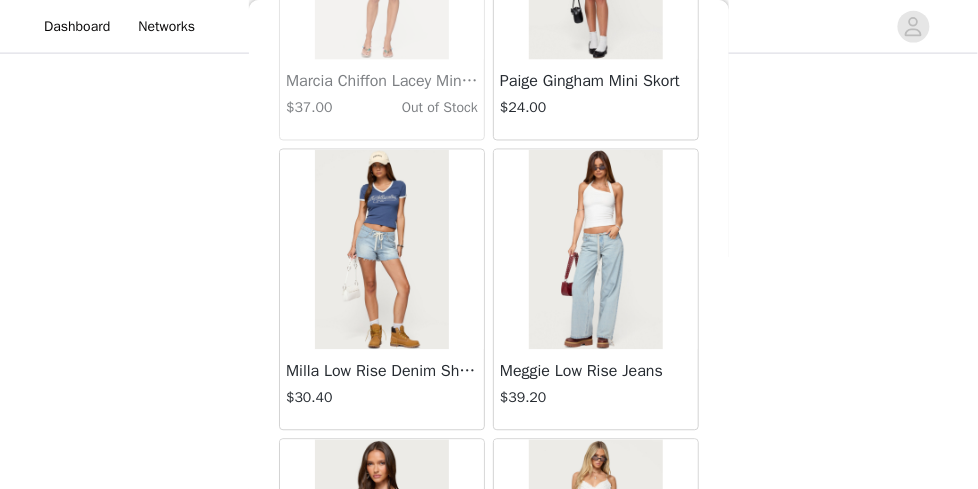 scroll, scrollTop: 37370, scrollLeft: 0, axis: vertical 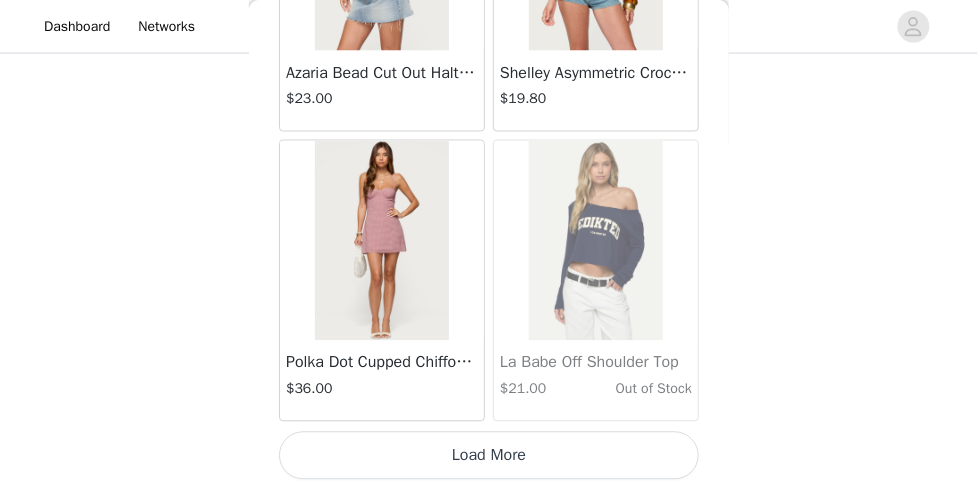 click on "Load More" at bounding box center [489, 456] 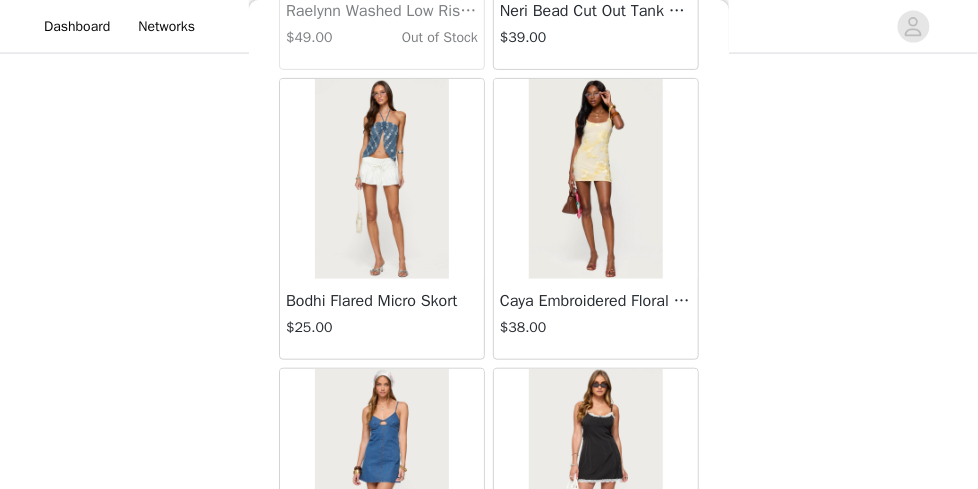 scroll, scrollTop: 43170, scrollLeft: 0, axis: vertical 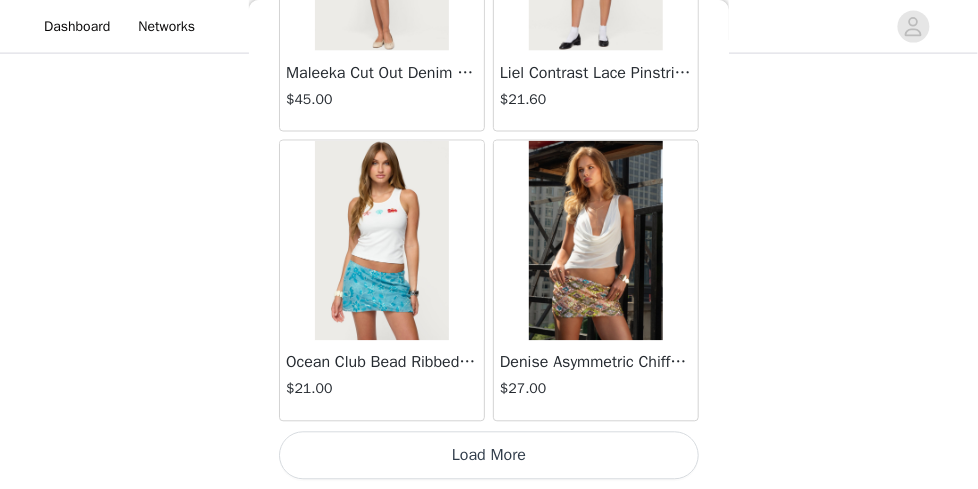 click on "Load More" at bounding box center [489, 456] 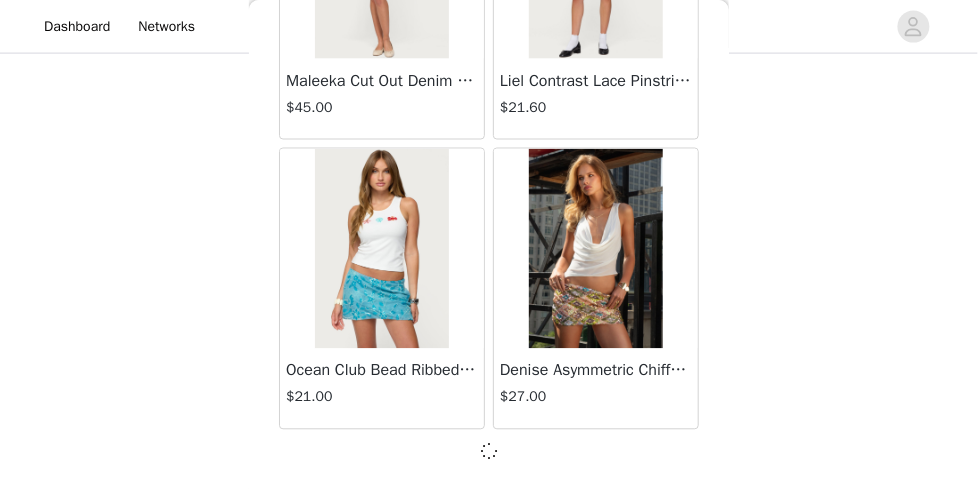 scroll, scrollTop: 43161, scrollLeft: 0, axis: vertical 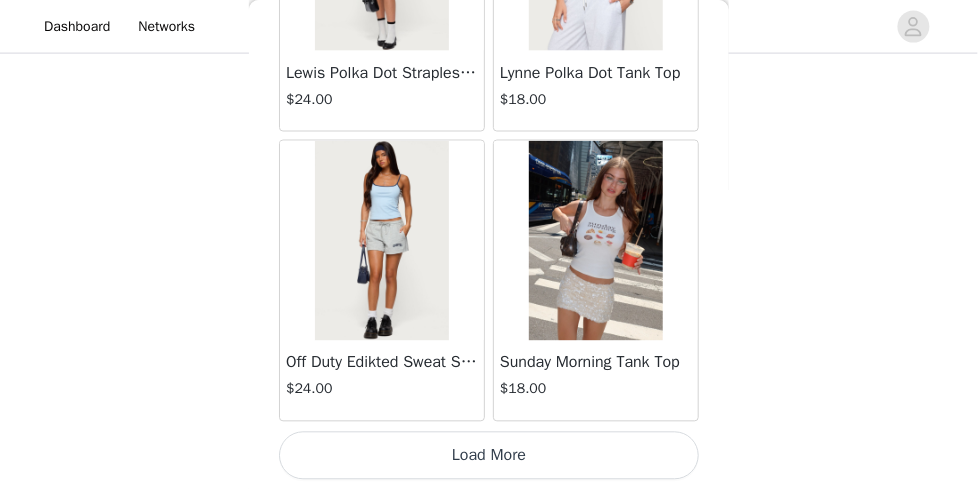 click on "Load More" at bounding box center (489, 456) 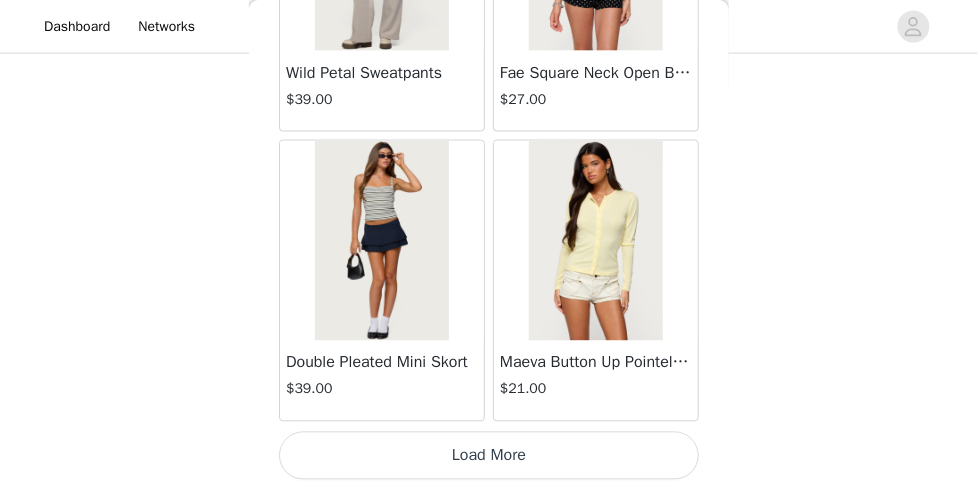 click on "Load More" at bounding box center [489, 456] 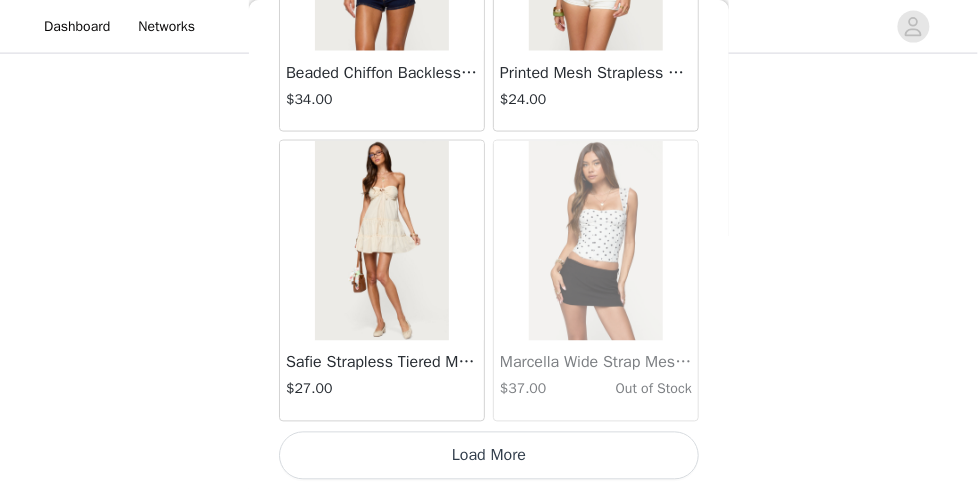 click on "Load More" at bounding box center [489, 456] 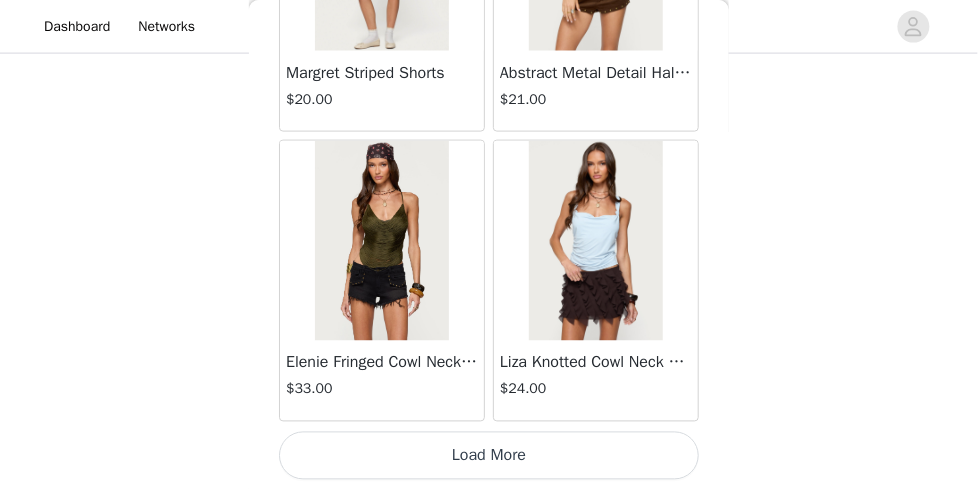 click on "Load More" at bounding box center [489, 456] 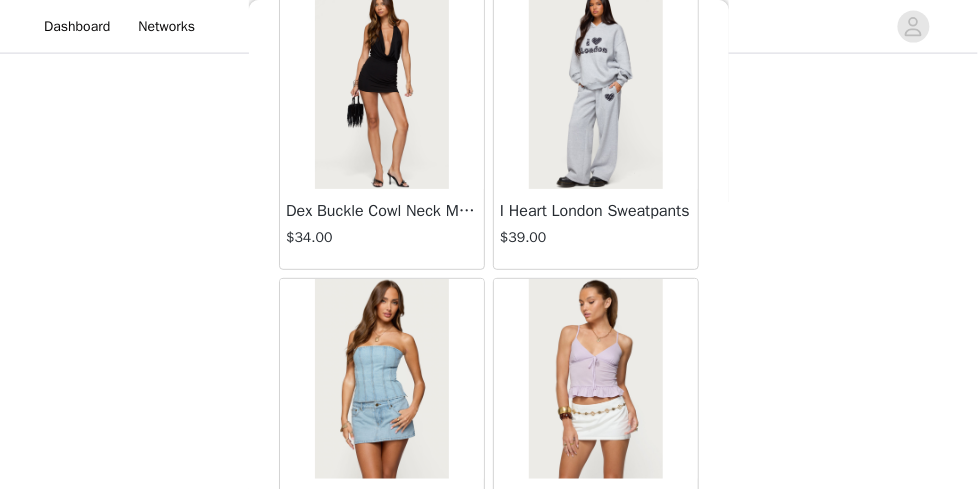 scroll, scrollTop: 57670, scrollLeft: 0, axis: vertical 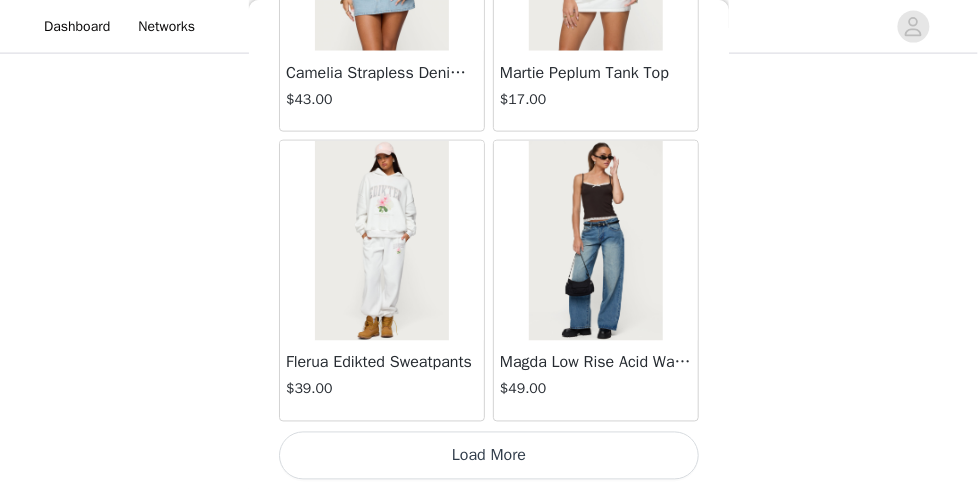click on "Load More" at bounding box center (489, 456) 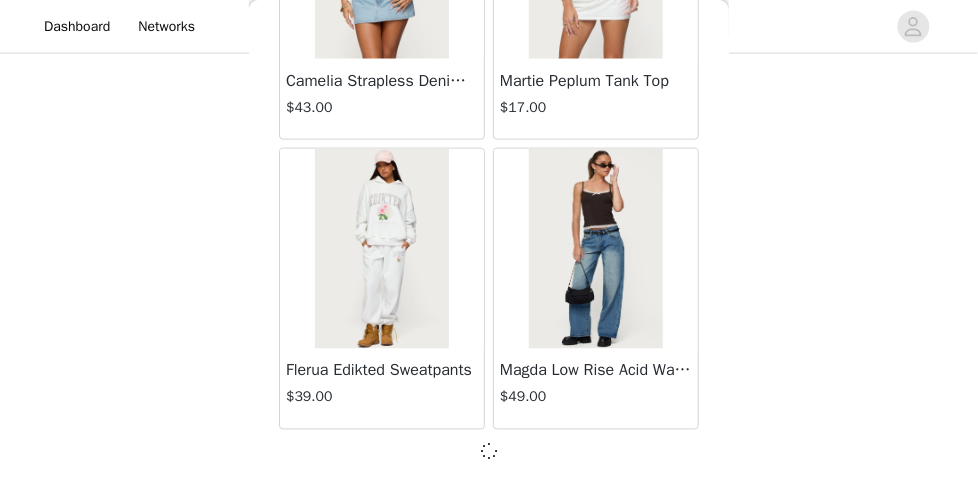 scroll, scrollTop: 57661, scrollLeft: 0, axis: vertical 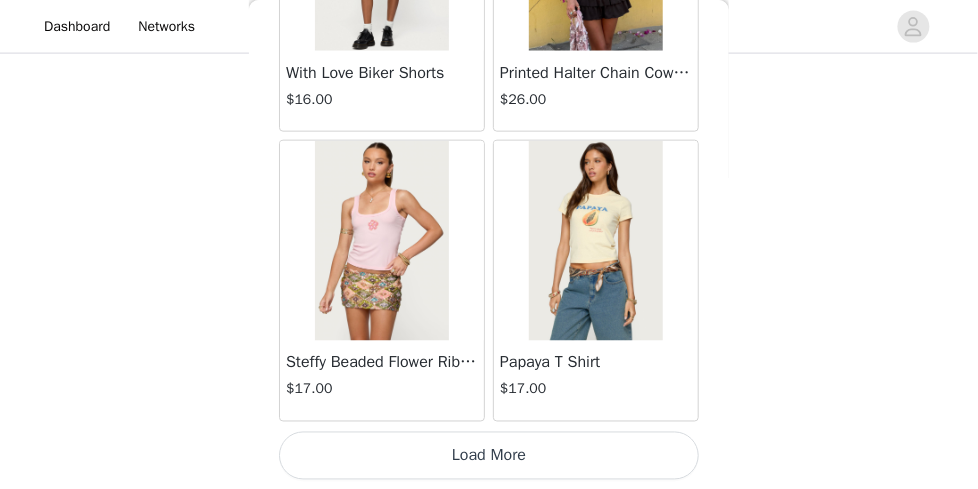 click on "Load More" at bounding box center (489, 456) 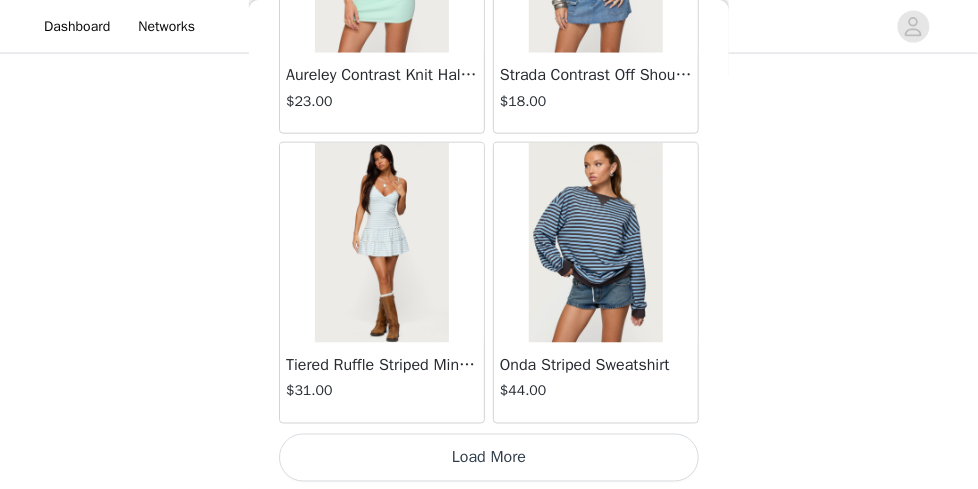 scroll, scrollTop: 63470, scrollLeft: 0, axis: vertical 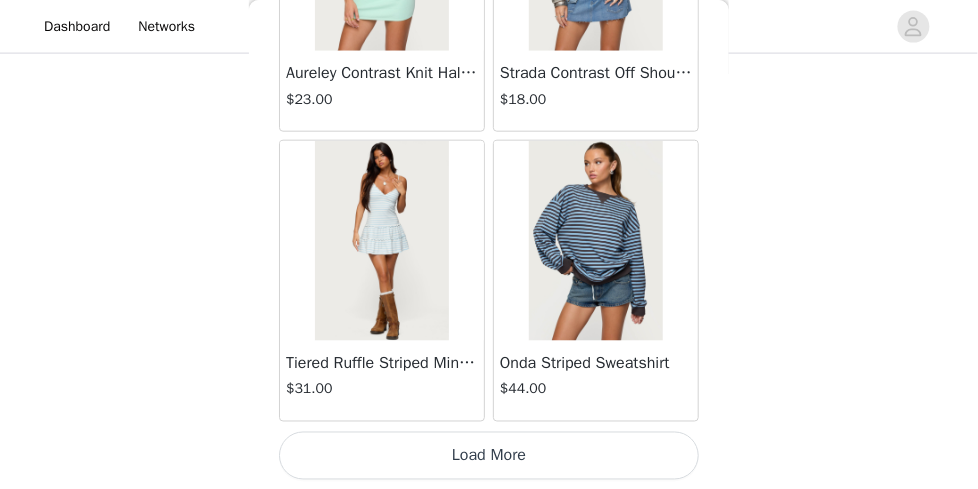 click on "Load More" at bounding box center (489, 456) 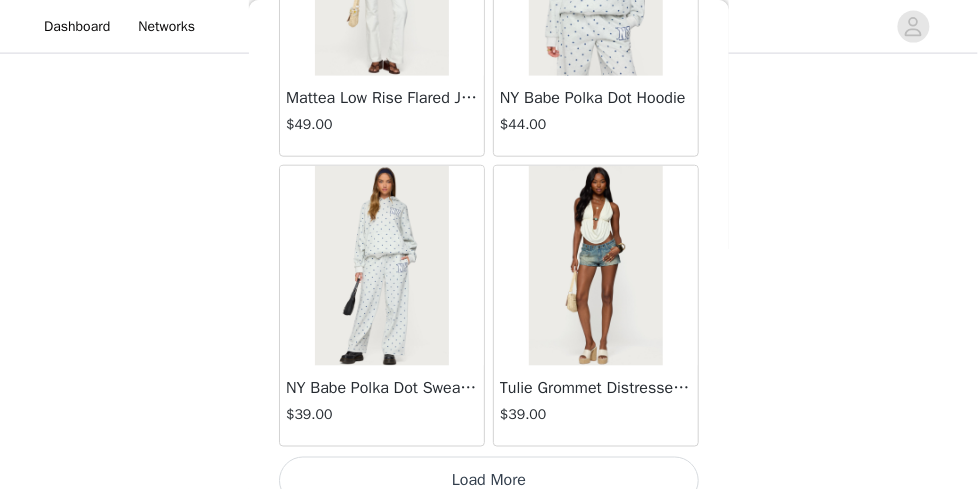 scroll, scrollTop: 66370, scrollLeft: 0, axis: vertical 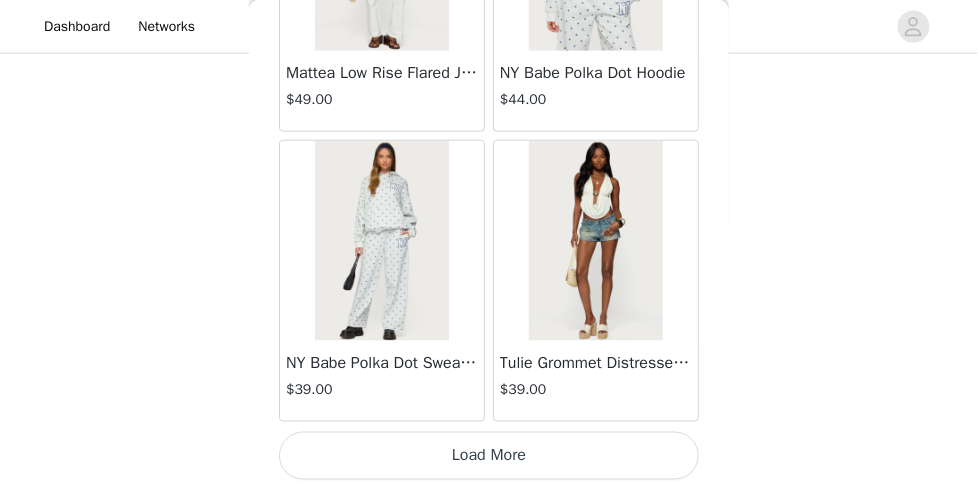 click on "Load More" at bounding box center [489, 456] 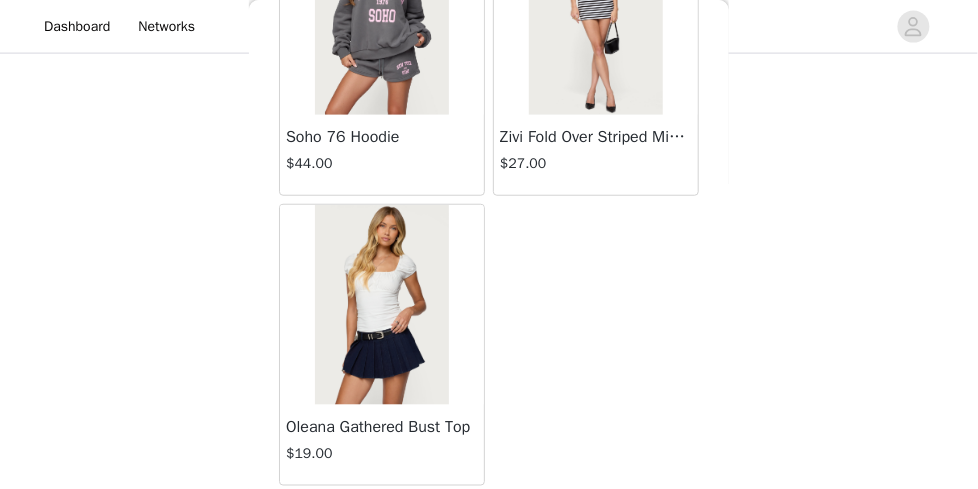 scroll, scrollTop: 69032, scrollLeft: 0, axis: vertical 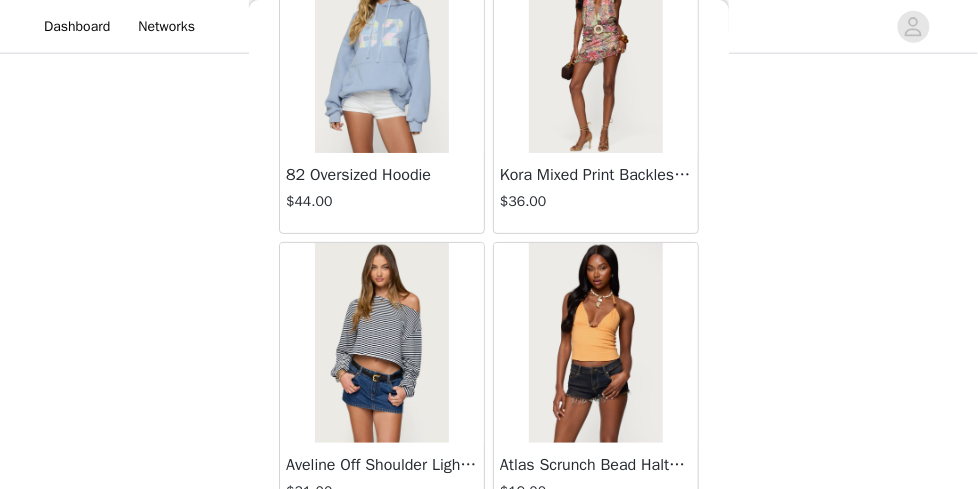 click at bounding box center [595, 343] 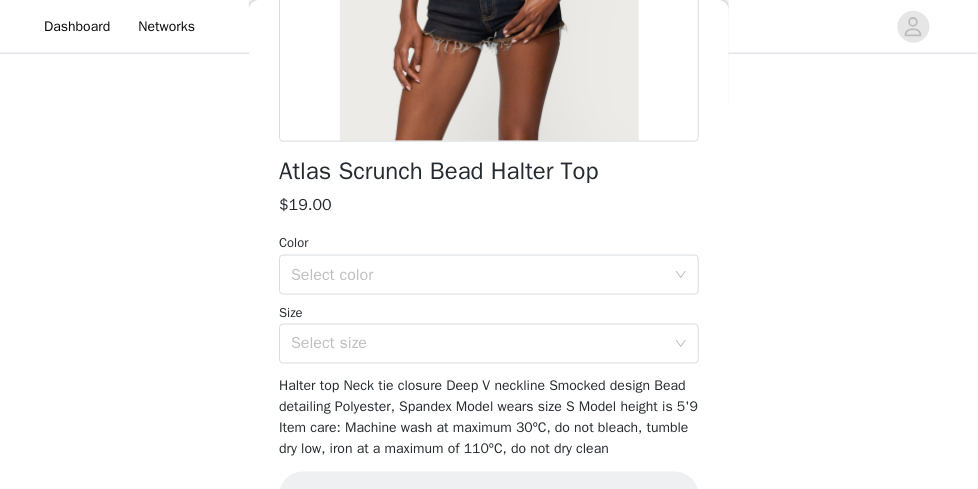 scroll, scrollTop: 410, scrollLeft: 0, axis: vertical 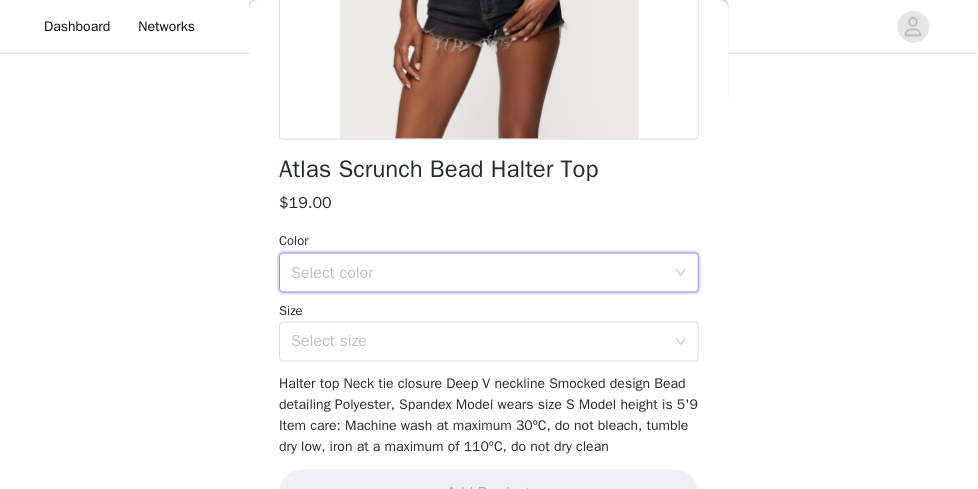 click on "Select color" at bounding box center [482, 273] 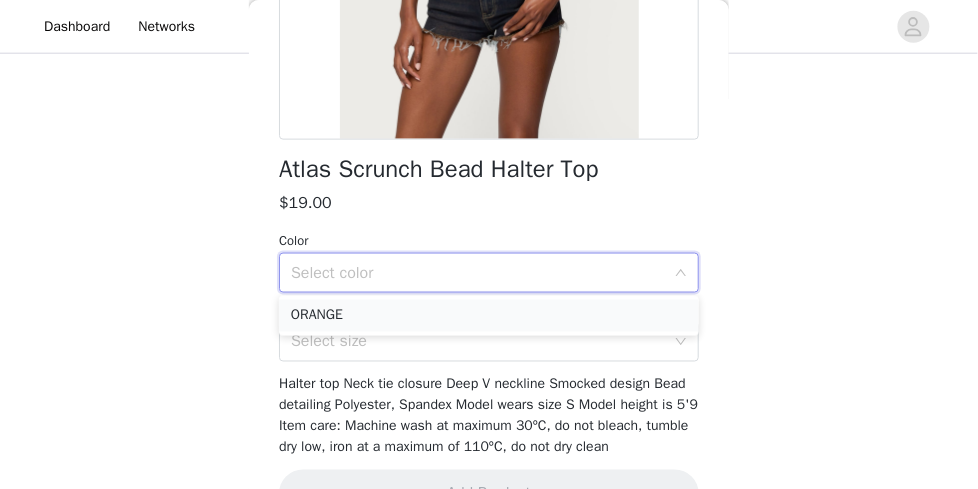 click on "ORANGE" at bounding box center [489, 316] 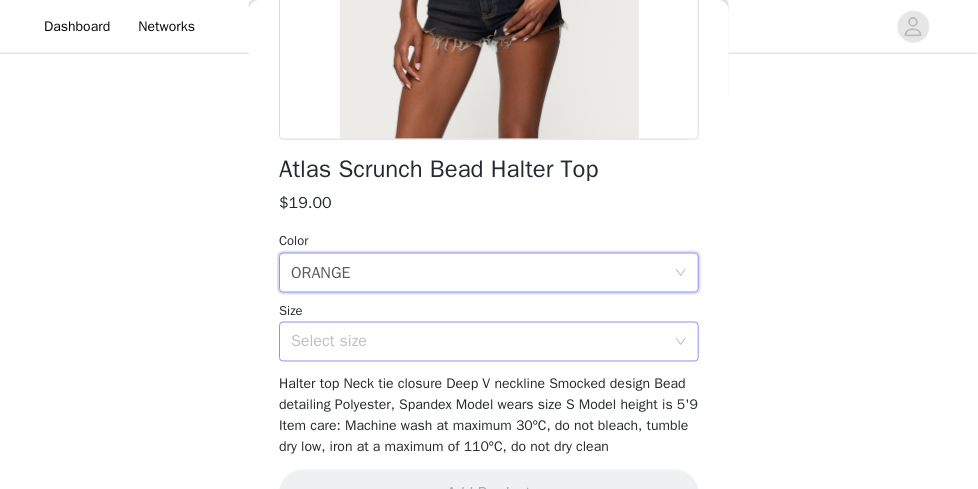 click on "Select size" at bounding box center (478, 342) 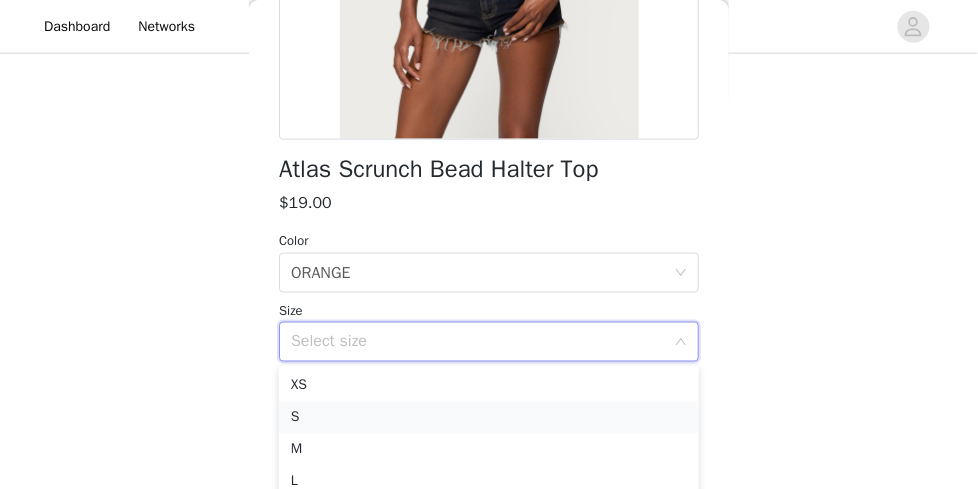 click on "S" at bounding box center [489, 418] 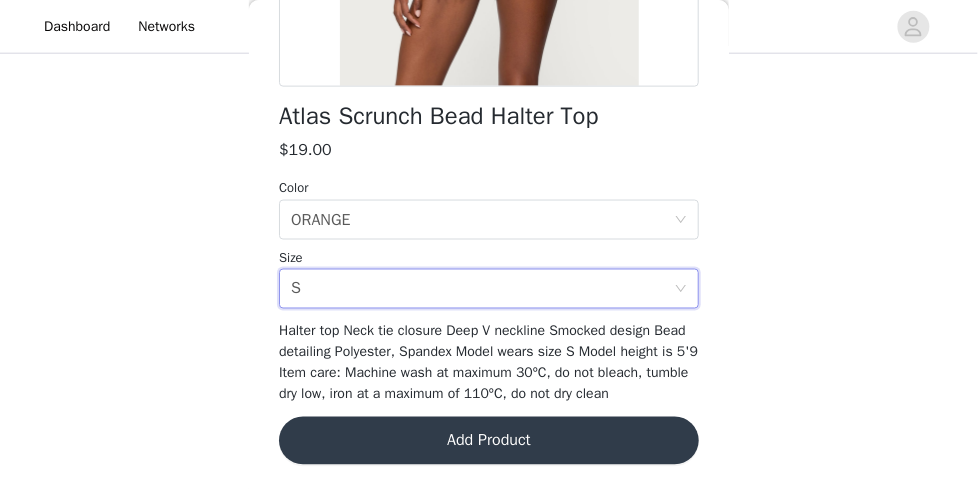 scroll, scrollTop: 483, scrollLeft: 0, axis: vertical 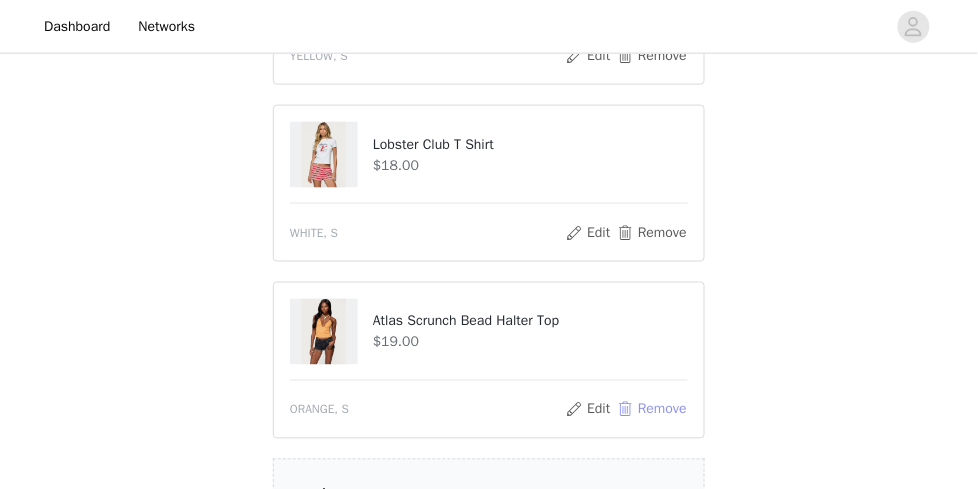 click on "Remove" at bounding box center (652, 410) 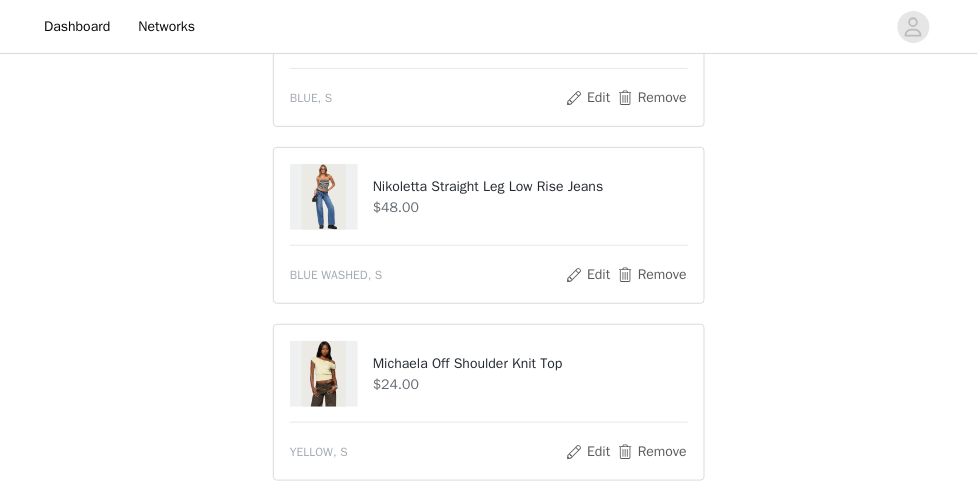 scroll, scrollTop: 1541, scrollLeft: 0, axis: vertical 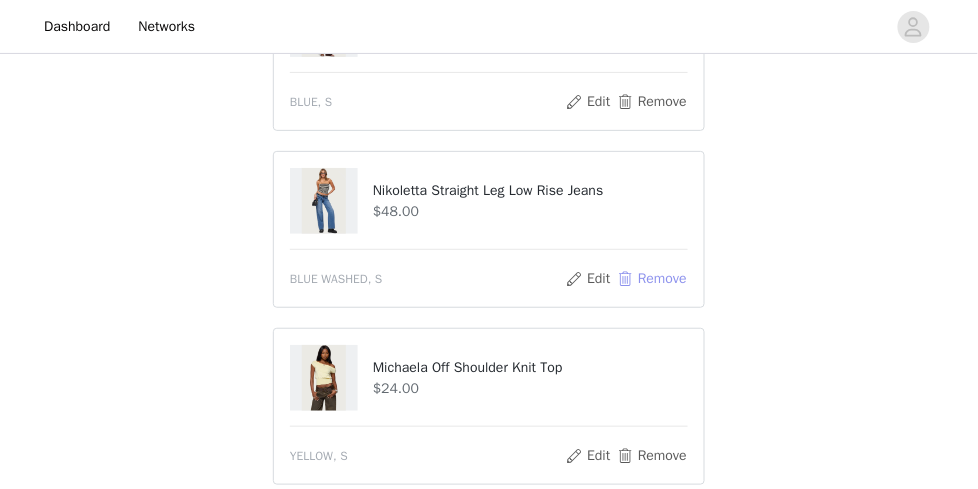 click on "Remove" at bounding box center [652, 279] 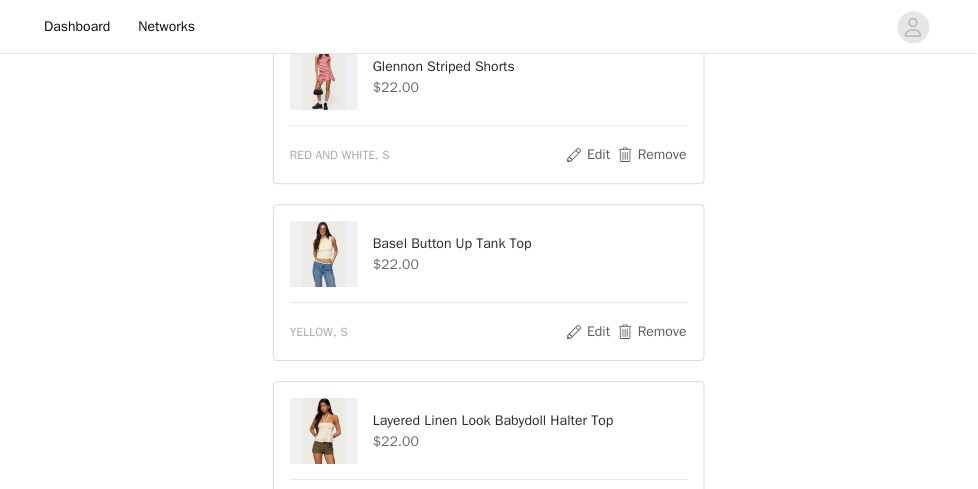 scroll, scrollTop: 957, scrollLeft: 0, axis: vertical 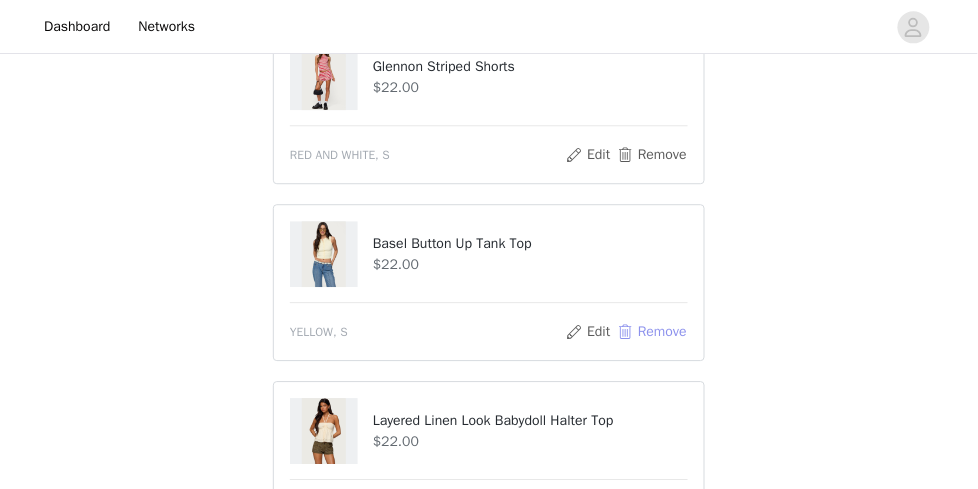click on "Remove" at bounding box center [652, 332] 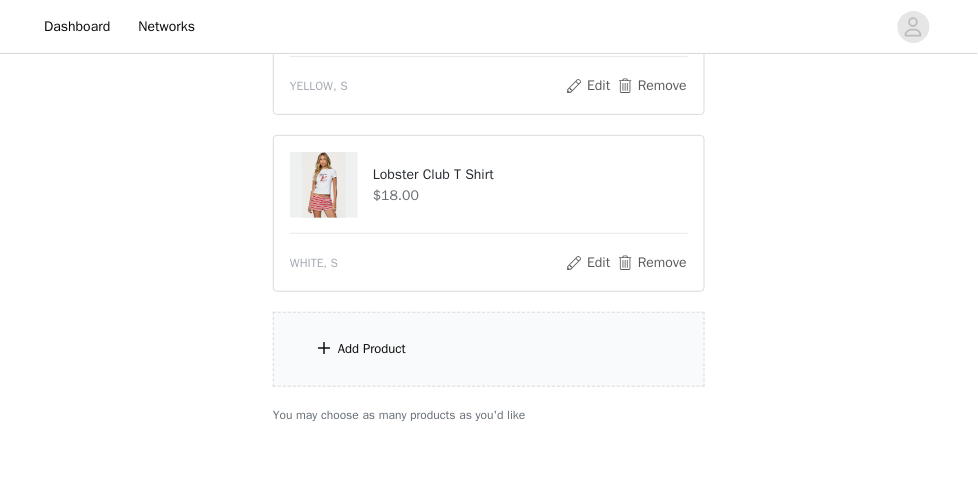 scroll, scrollTop: 1583, scrollLeft: 0, axis: vertical 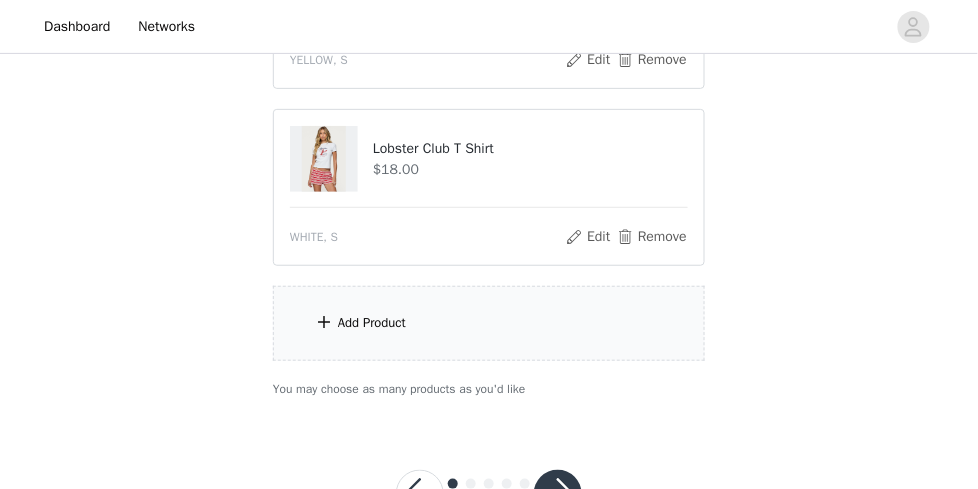 click on "Add Product" at bounding box center [489, 323] 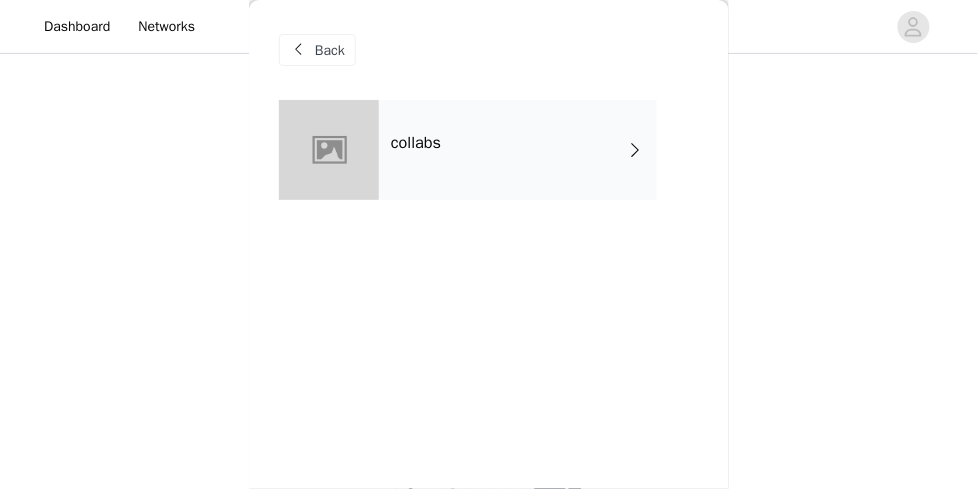 click on "collabs" at bounding box center [518, 150] 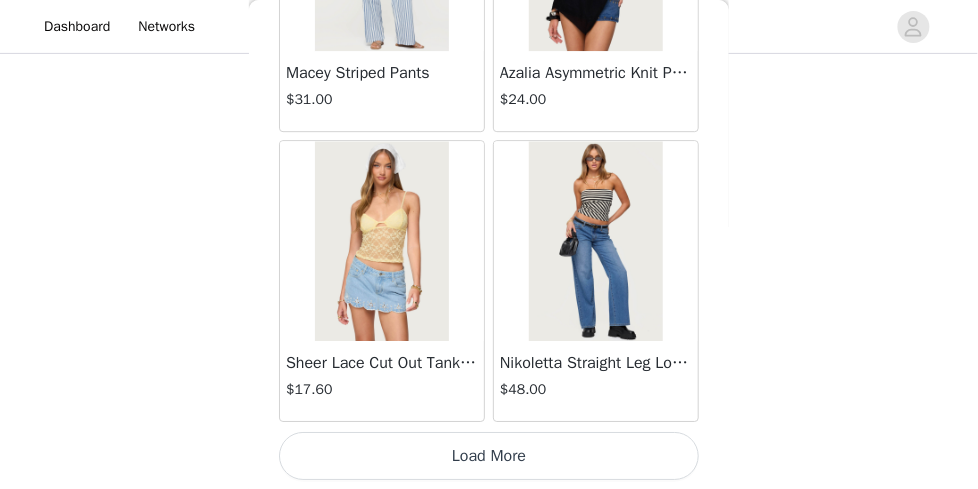 click on "Load More" at bounding box center [489, 456] 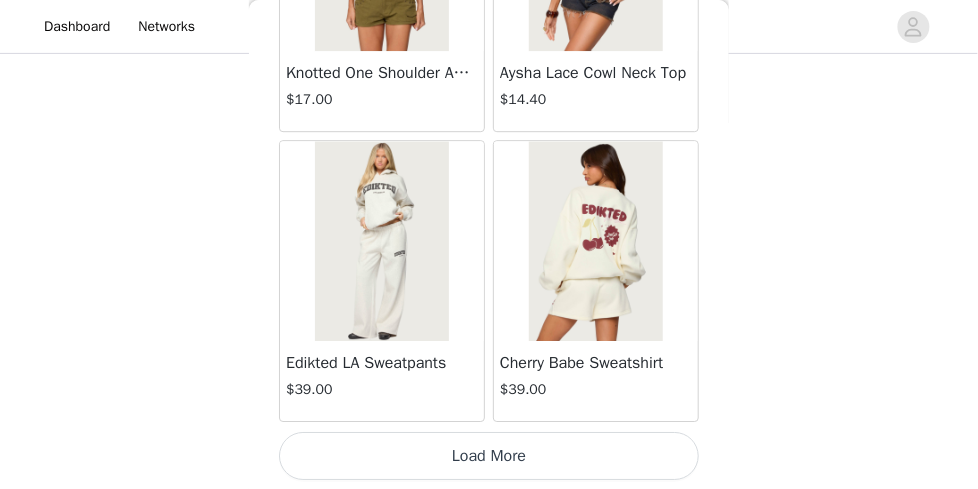 click on "Load More" at bounding box center (489, 456) 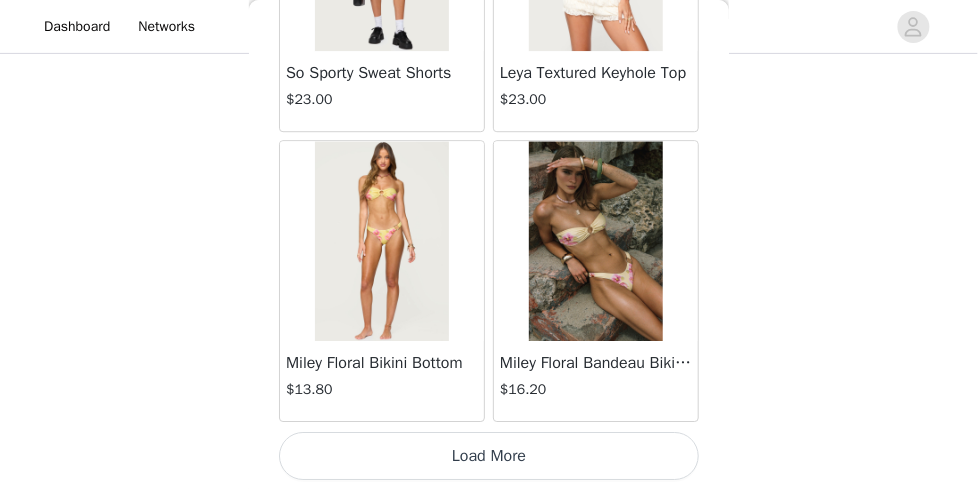click on "Load More" at bounding box center [489, 456] 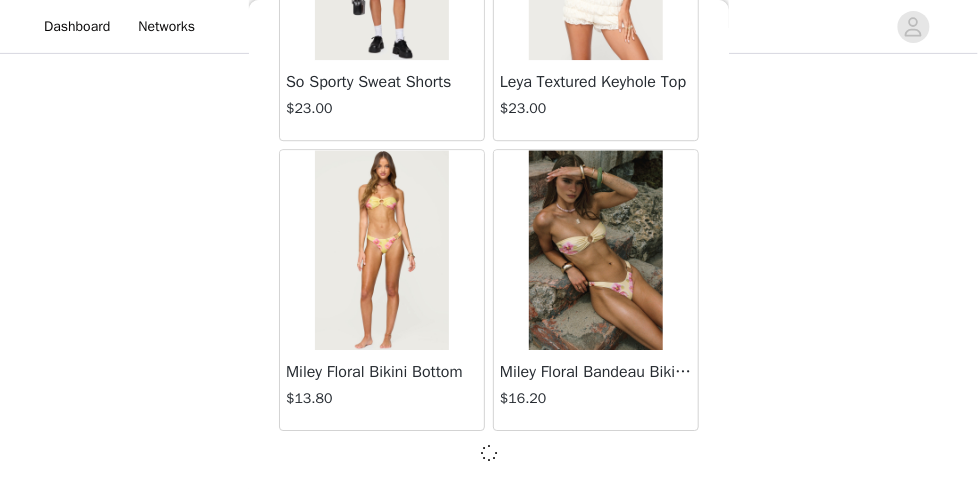 scroll, scrollTop: 8370, scrollLeft: 0, axis: vertical 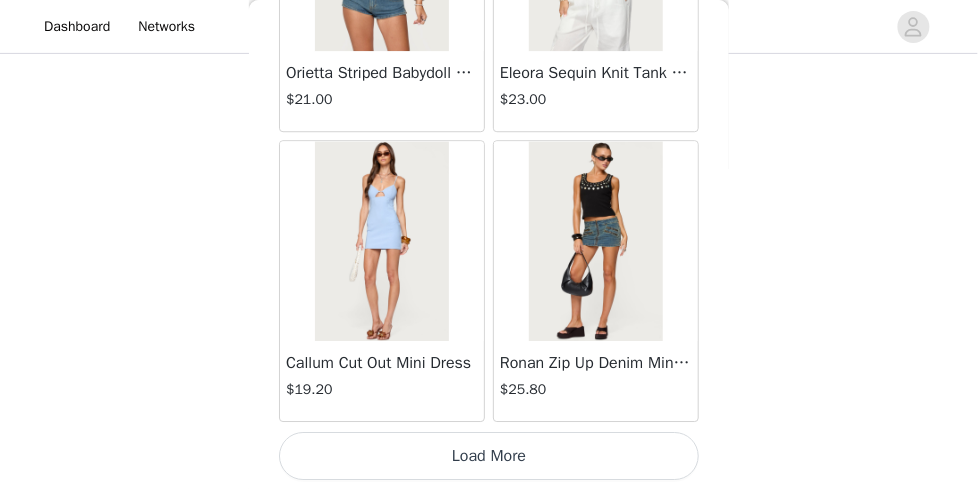 click on "Load More" at bounding box center [489, 456] 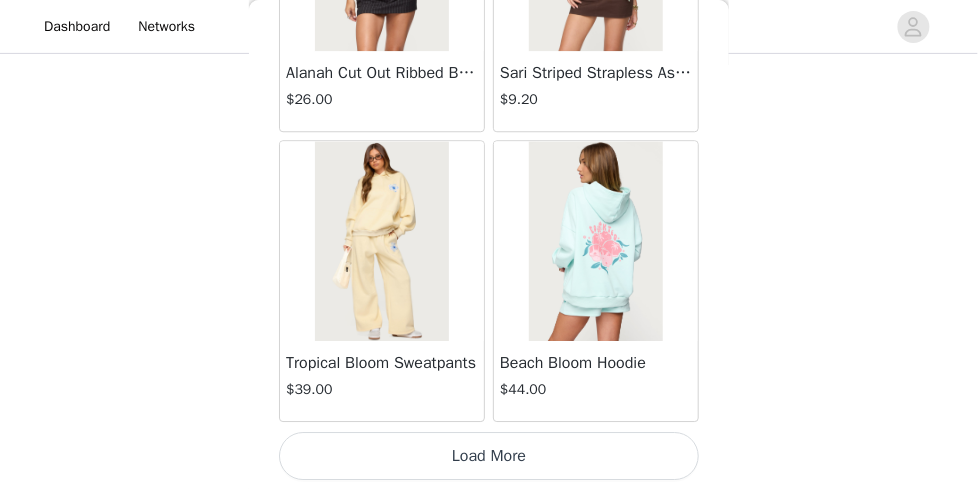click on "Load More" at bounding box center (489, 456) 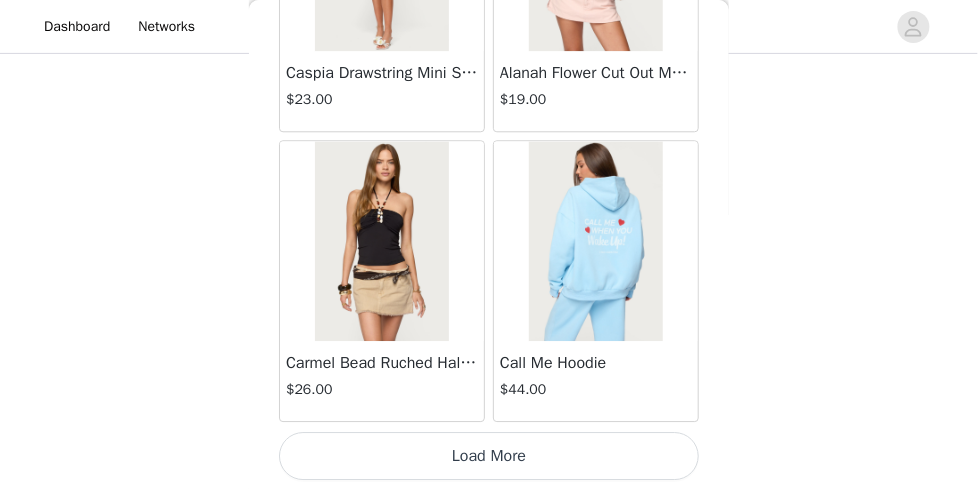 click on "Load More" at bounding box center (489, 456) 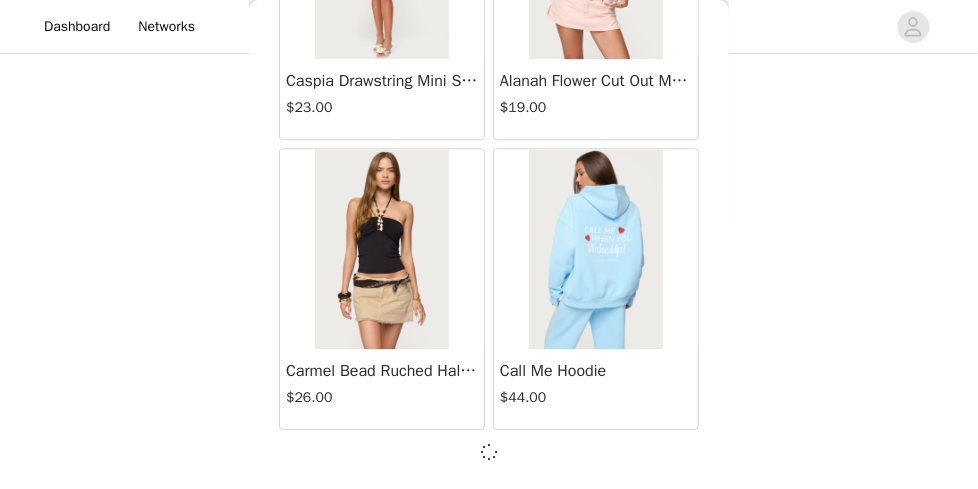 scroll, scrollTop: 17061, scrollLeft: 0, axis: vertical 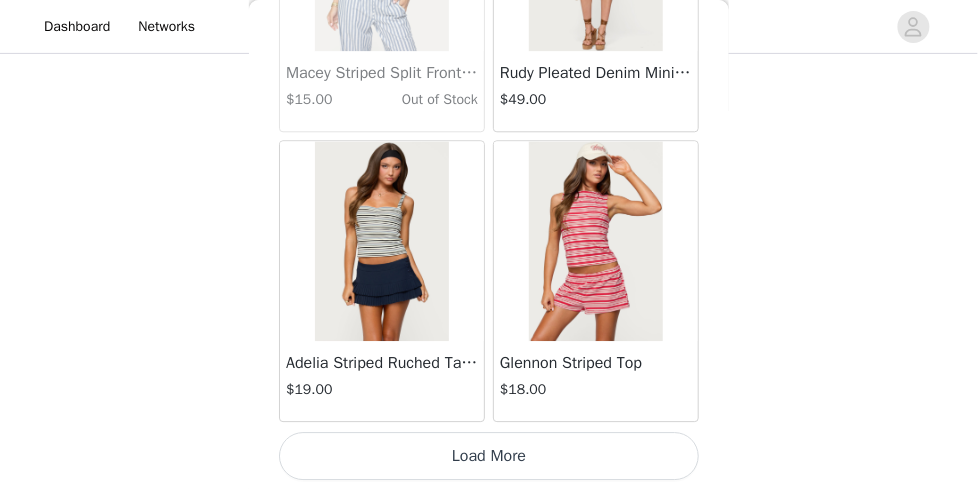 click on "Load More" at bounding box center [489, 456] 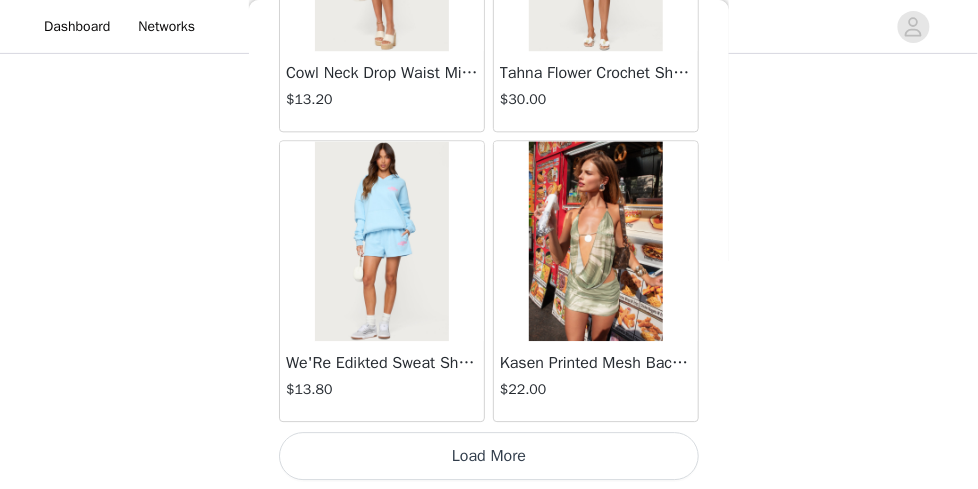 click on "Load More" at bounding box center [489, 456] 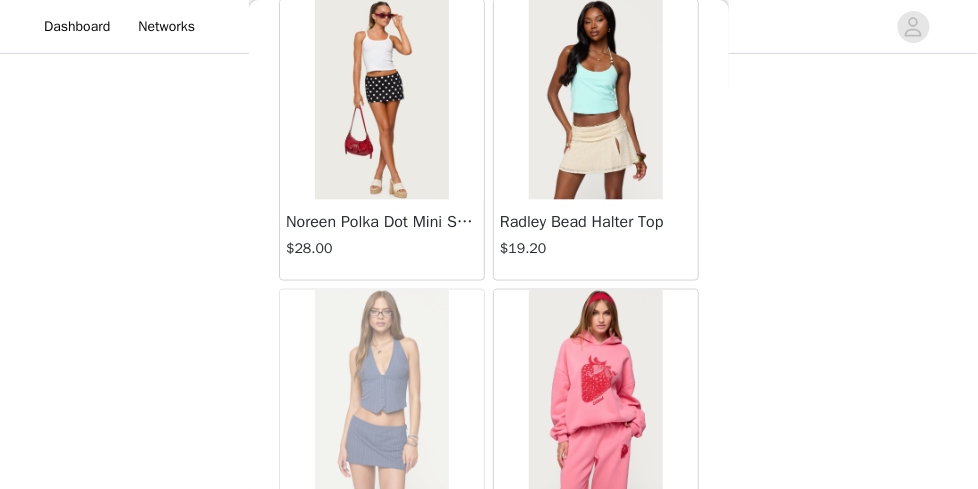 scroll, scrollTop: 25770, scrollLeft: 0, axis: vertical 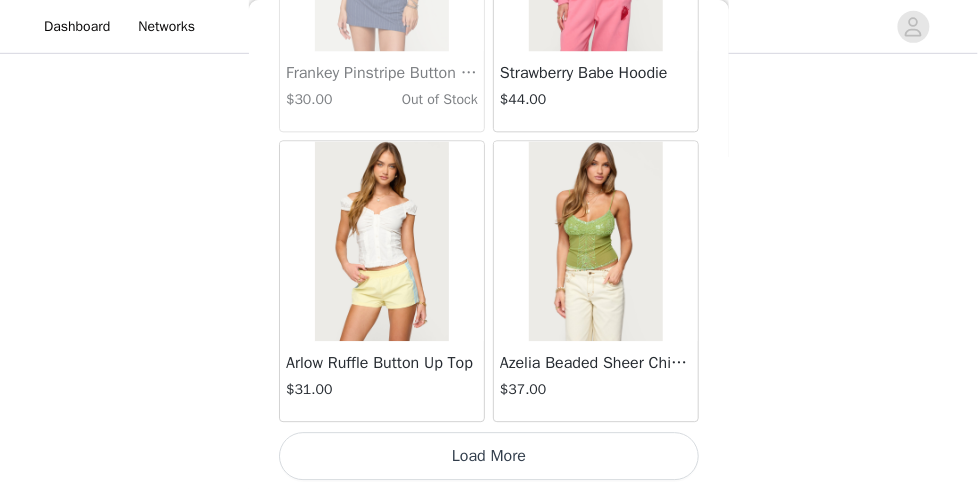 click on "Load More" at bounding box center [489, 456] 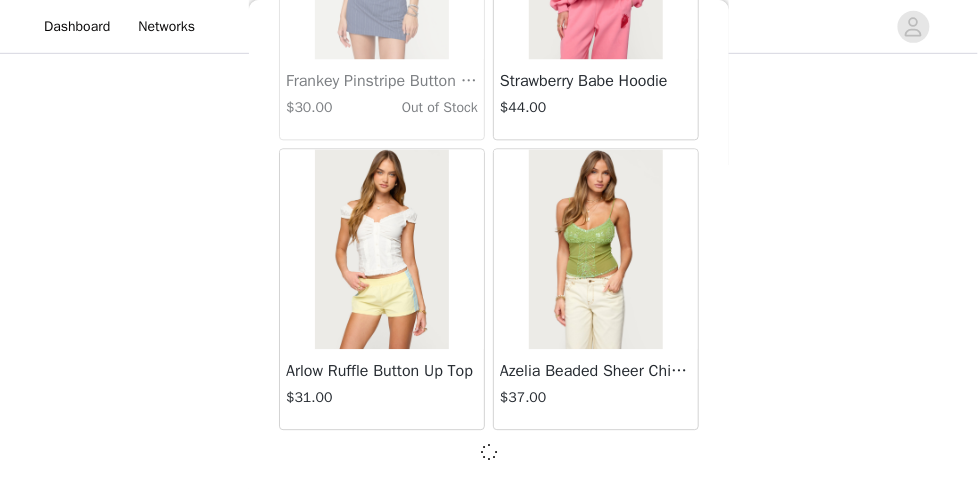 scroll, scrollTop: 25761, scrollLeft: 0, axis: vertical 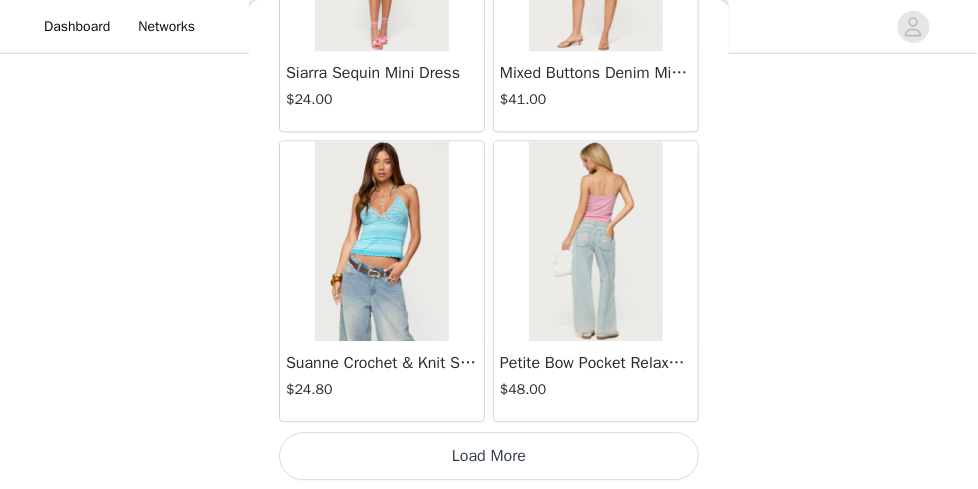 click on "Load More" at bounding box center (489, 456) 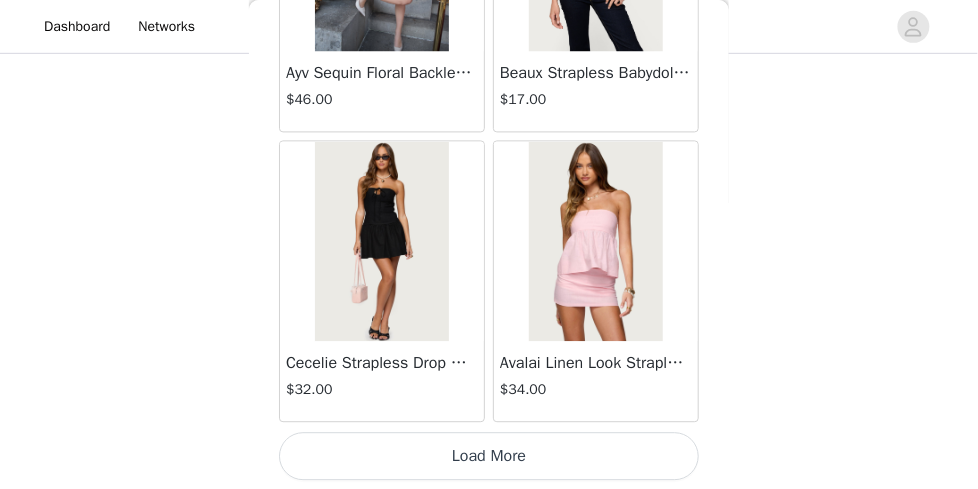 click on "Load More" at bounding box center (489, 456) 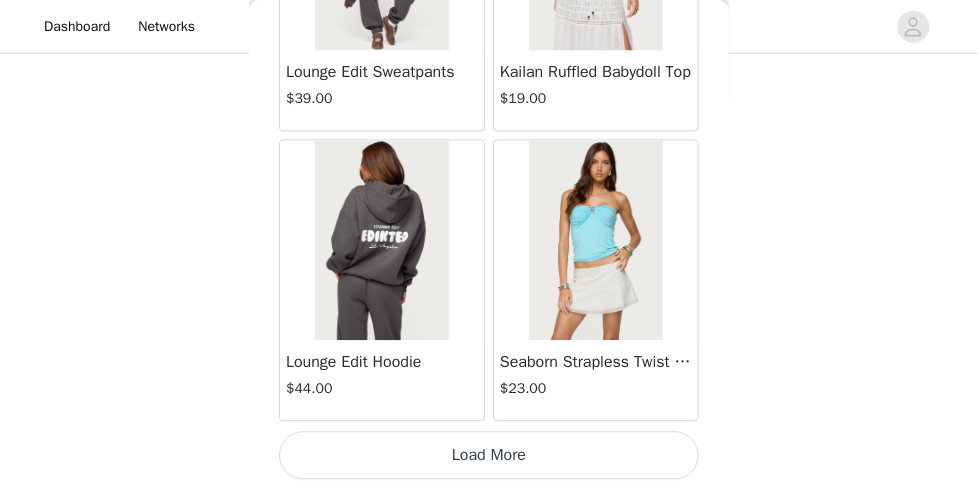 click on "Load More" at bounding box center [489, 456] 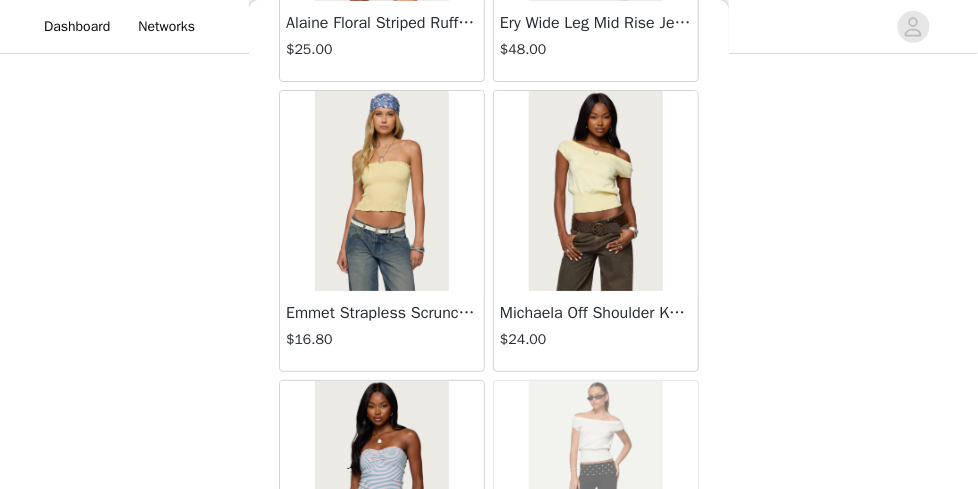 scroll, scrollTop: 37370, scrollLeft: 0, axis: vertical 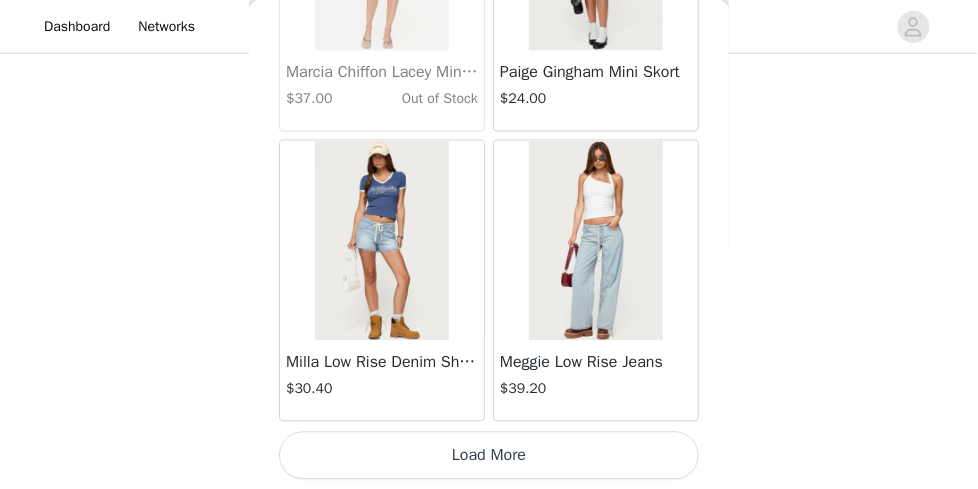 click on "Load More" at bounding box center [489, 456] 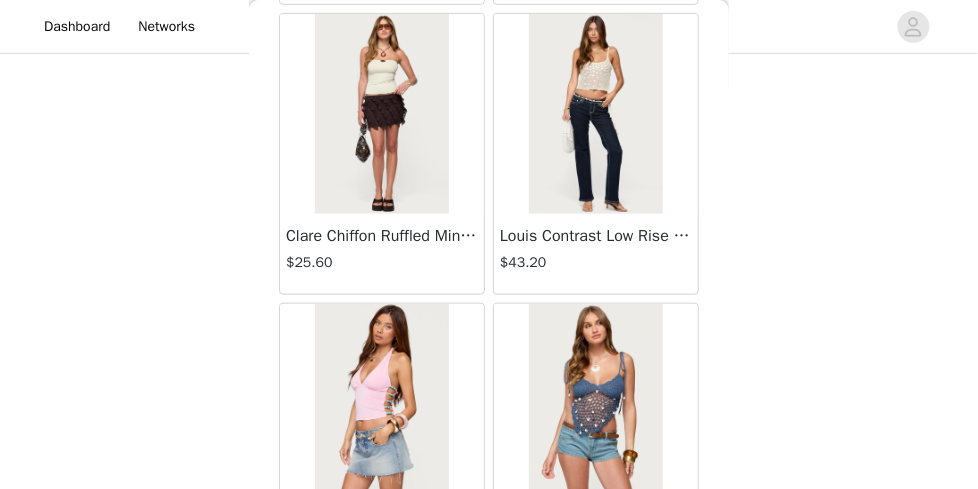 scroll, scrollTop: 40270, scrollLeft: 0, axis: vertical 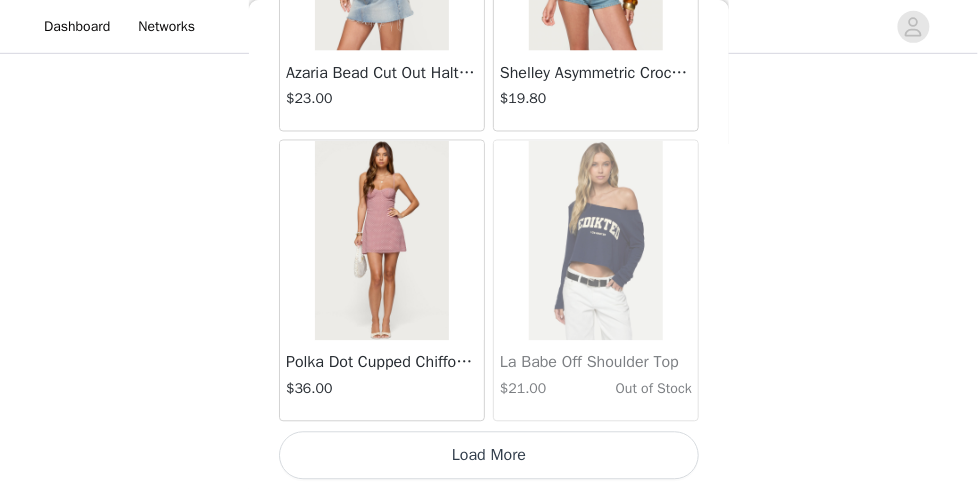 click on "Load More" at bounding box center (489, 456) 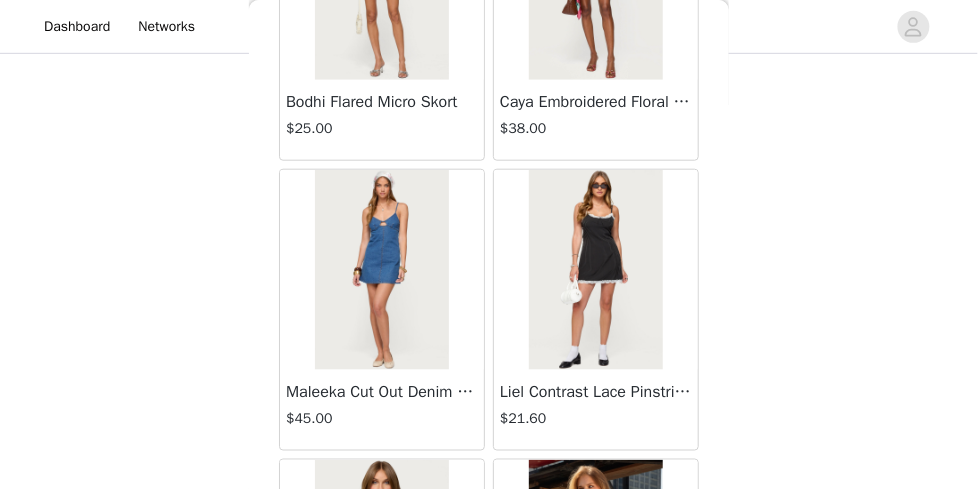 scroll, scrollTop: 43170, scrollLeft: 0, axis: vertical 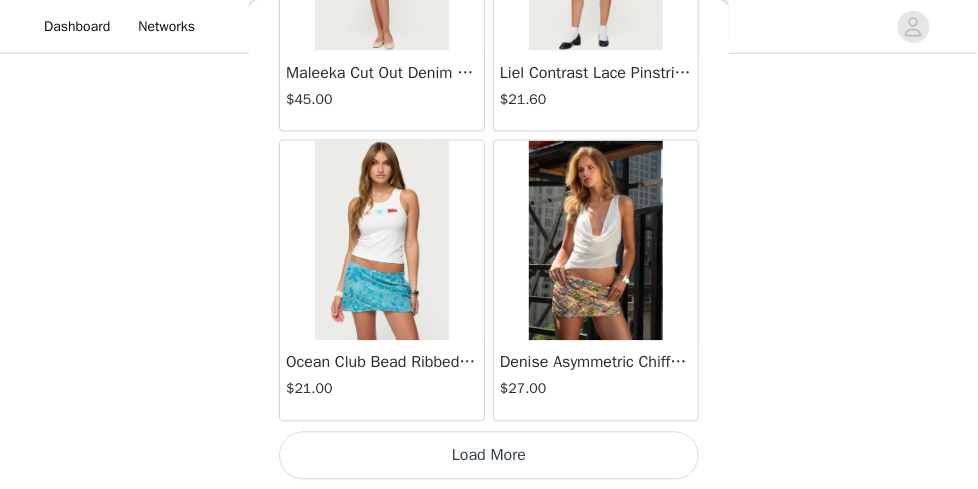 click on "Load More" at bounding box center [489, 456] 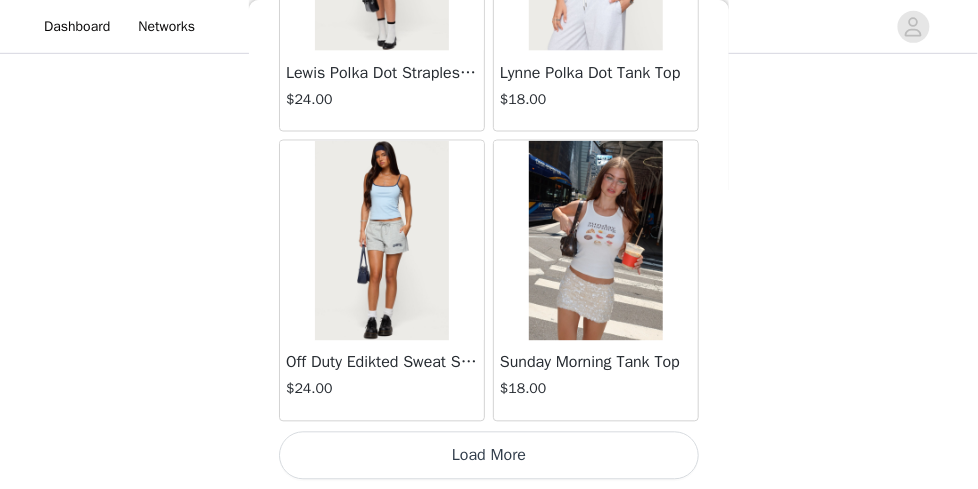 click on "Load More" at bounding box center [489, 456] 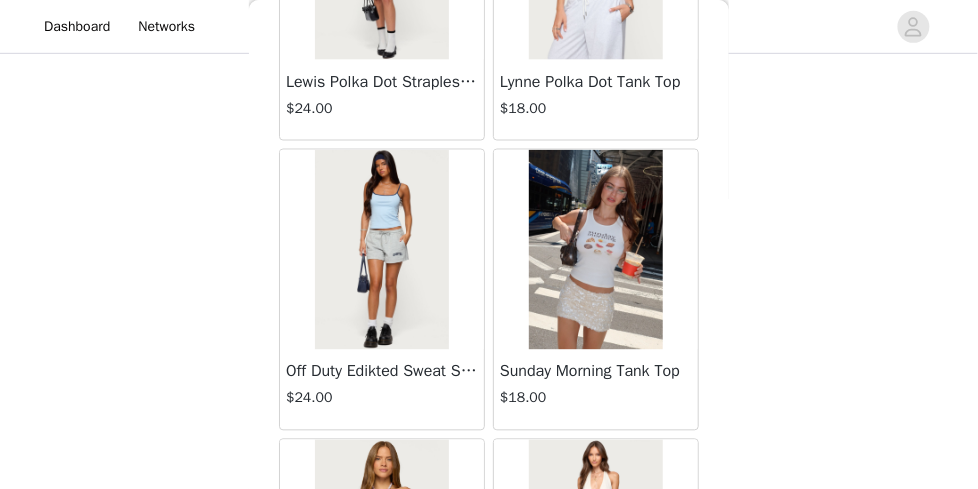 scroll, scrollTop: 46070, scrollLeft: 0, axis: vertical 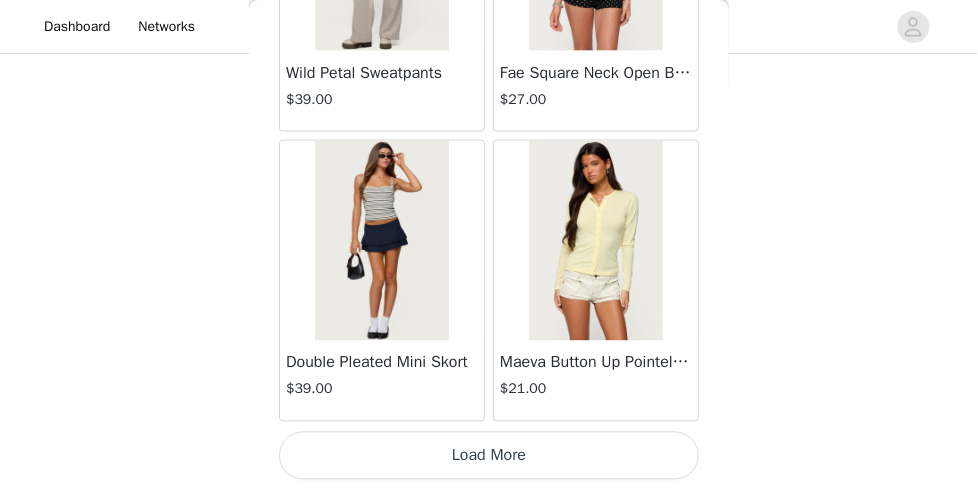 click on "Load More" at bounding box center [489, 456] 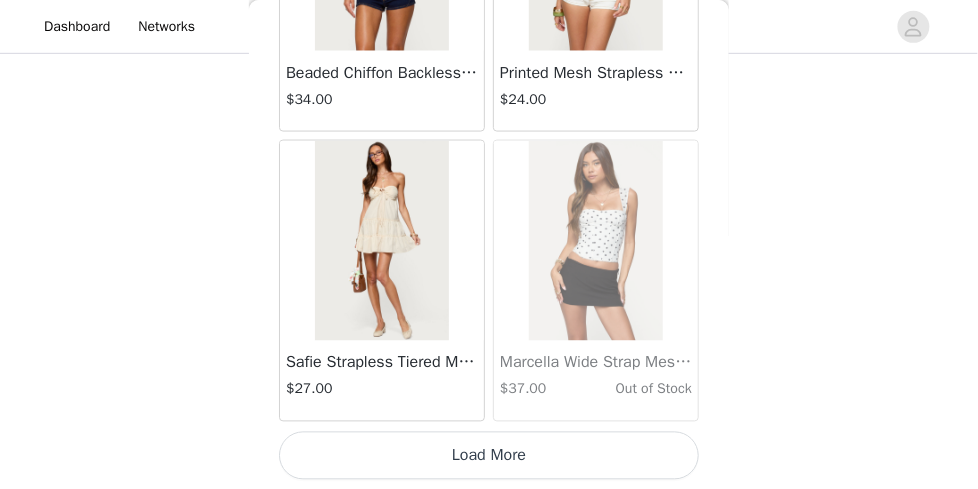 click on "Load More" at bounding box center (489, 456) 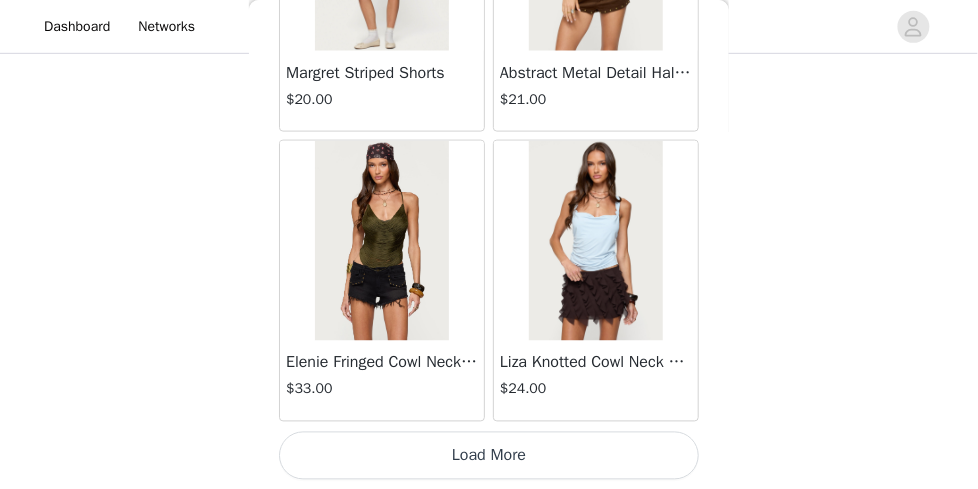 click on "Load More" at bounding box center (489, 456) 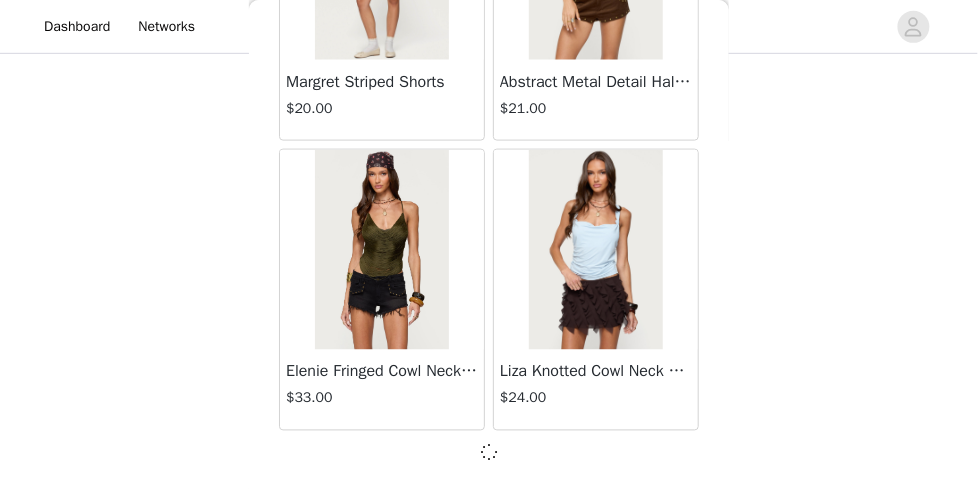 scroll, scrollTop: 54770, scrollLeft: 0, axis: vertical 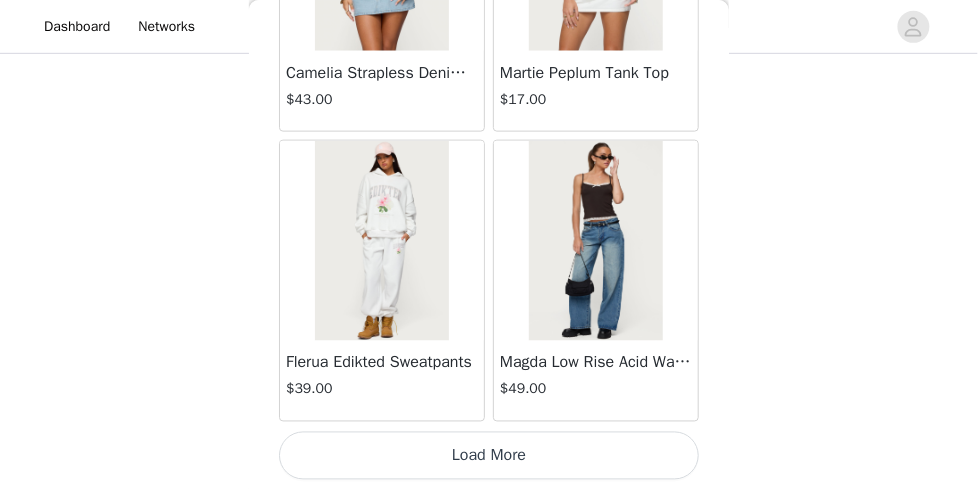 click on "Load More" at bounding box center [489, 456] 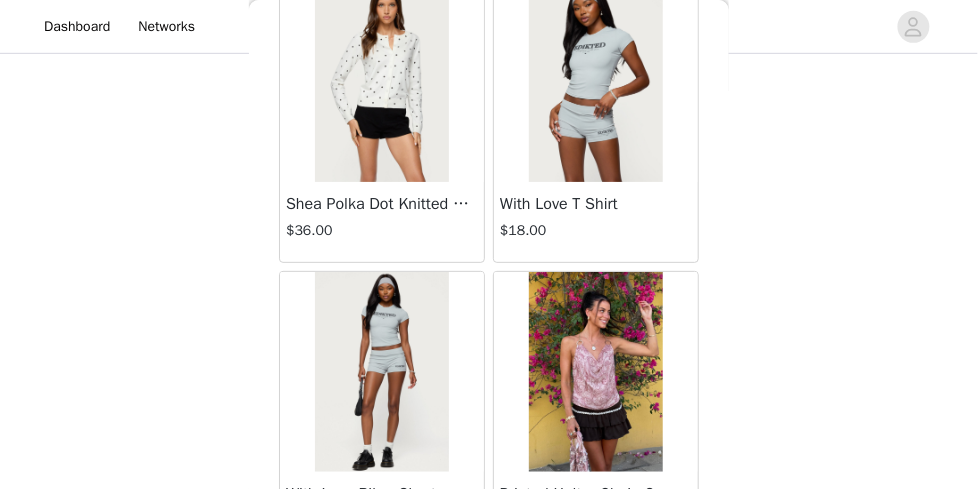 scroll, scrollTop: 60570, scrollLeft: 0, axis: vertical 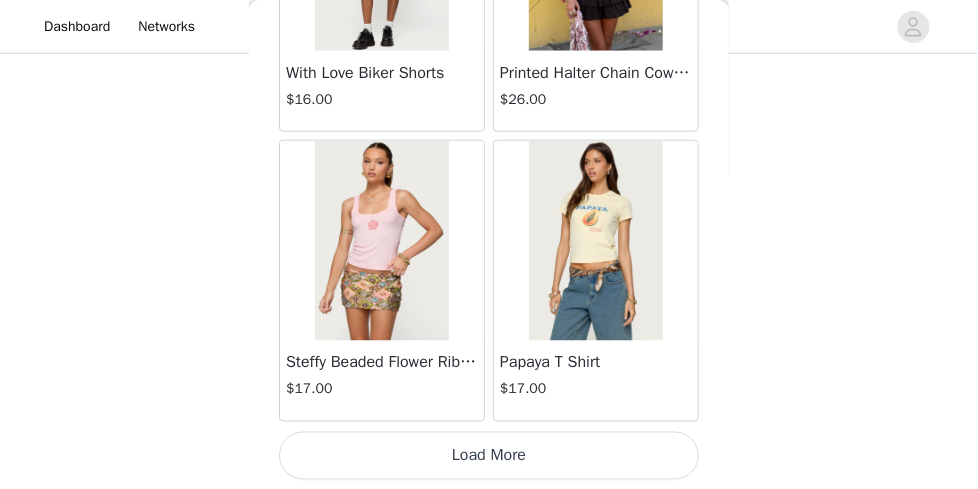 click on "Load More" at bounding box center (489, 456) 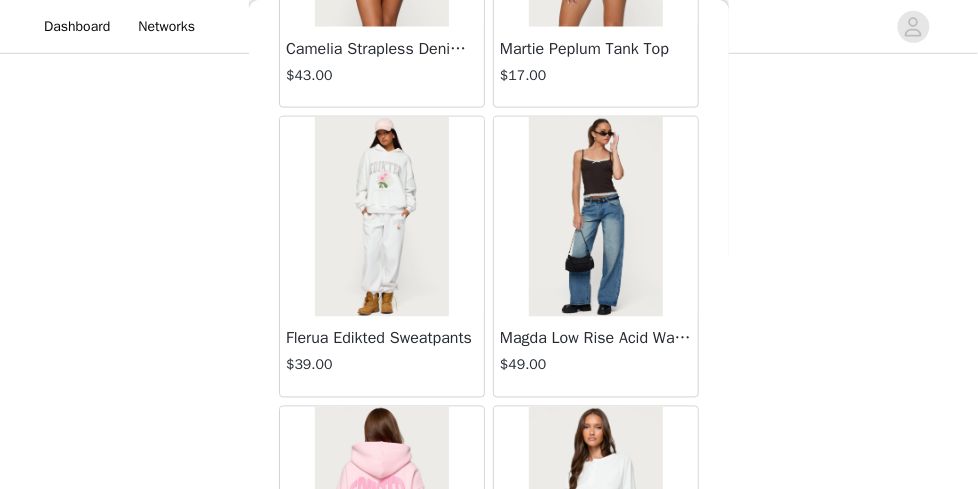 scroll, scrollTop: 57693, scrollLeft: 0, axis: vertical 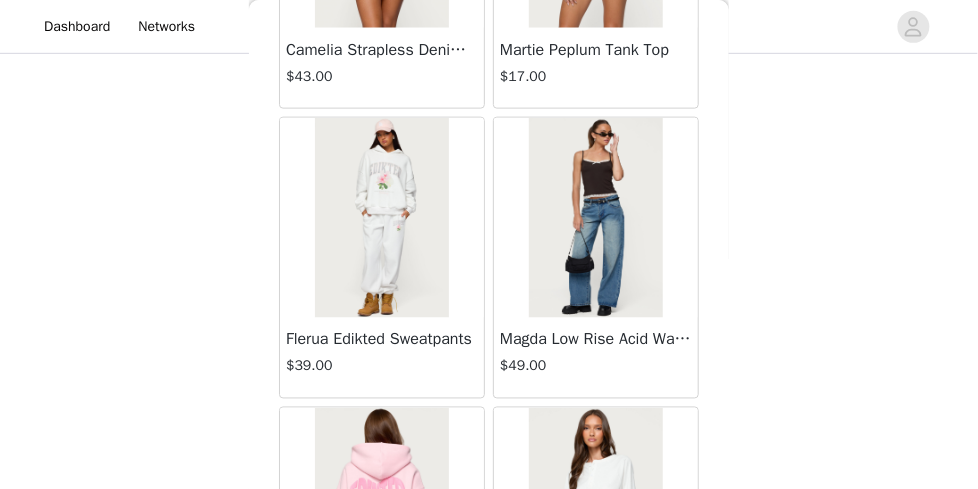 click on "Magda Low Rise Acid Wash Jeans" at bounding box center [596, 340] 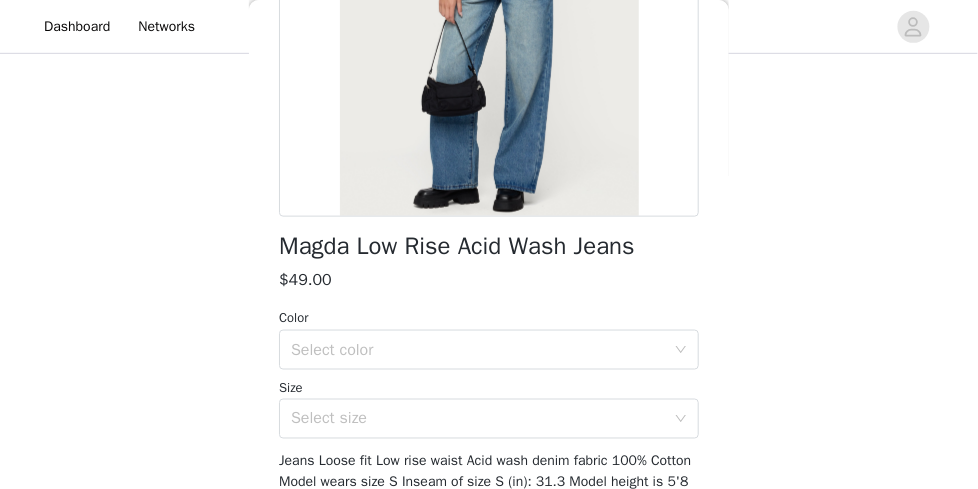 scroll, scrollTop: 426, scrollLeft: 0, axis: vertical 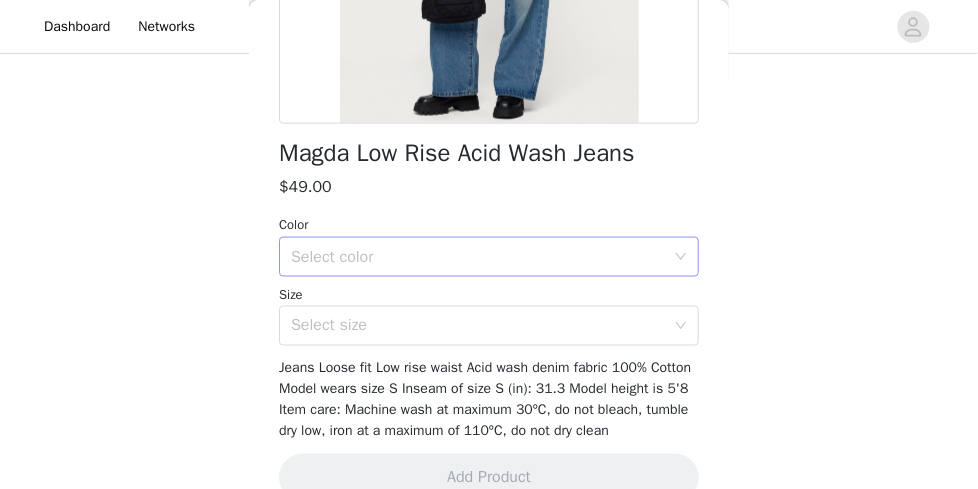 click on "Select color" at bounding box center (478, 257) 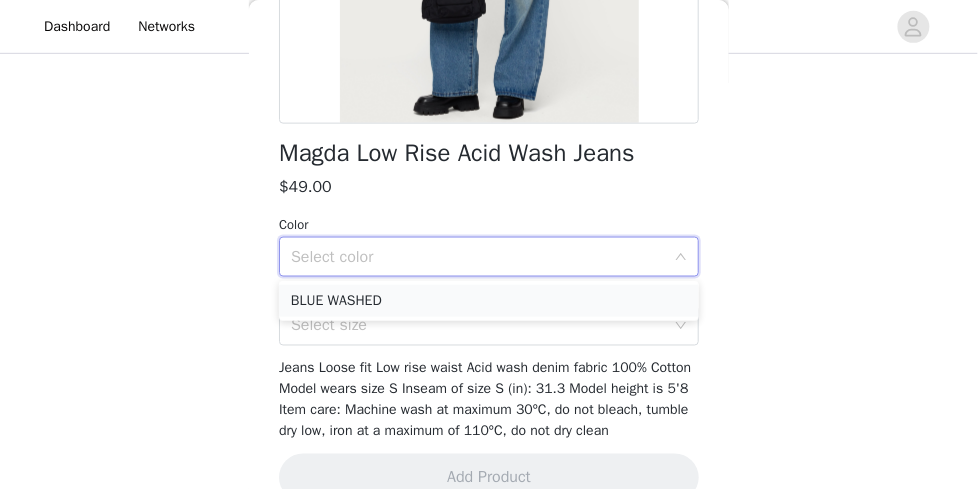 click on "BLUE WASHED" at bounding box center [489, 301] 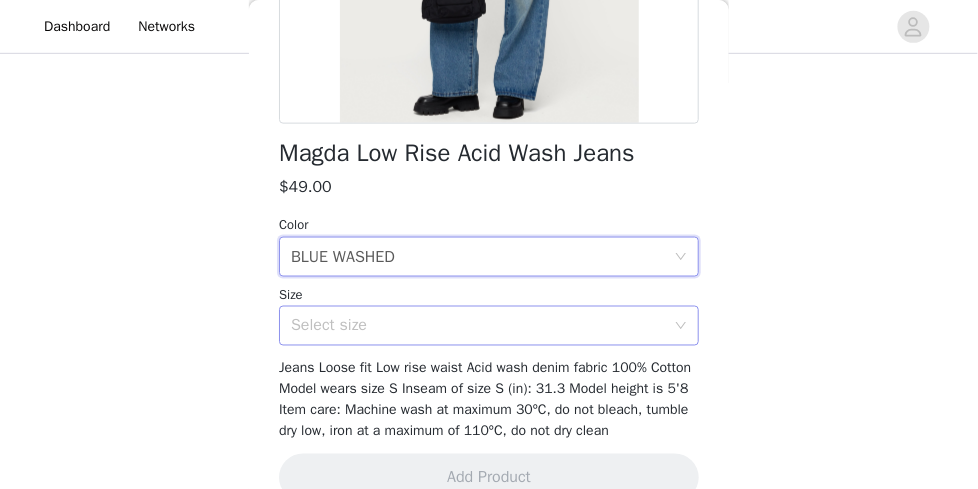 click on "Select size" at bounding box center (478, 326) 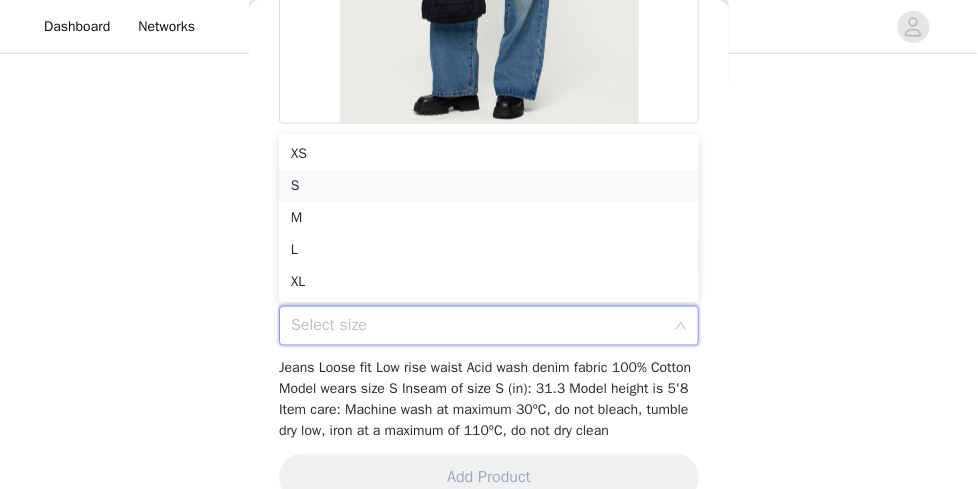 click on "S" at bounding box center (489, 186) 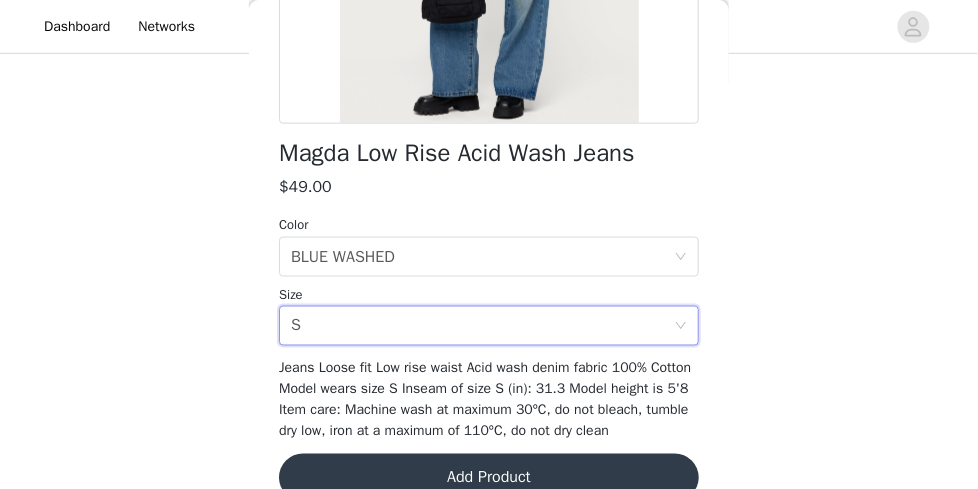 scroll, scrollTop: 483, scrollLeft: 0, axis: vertical 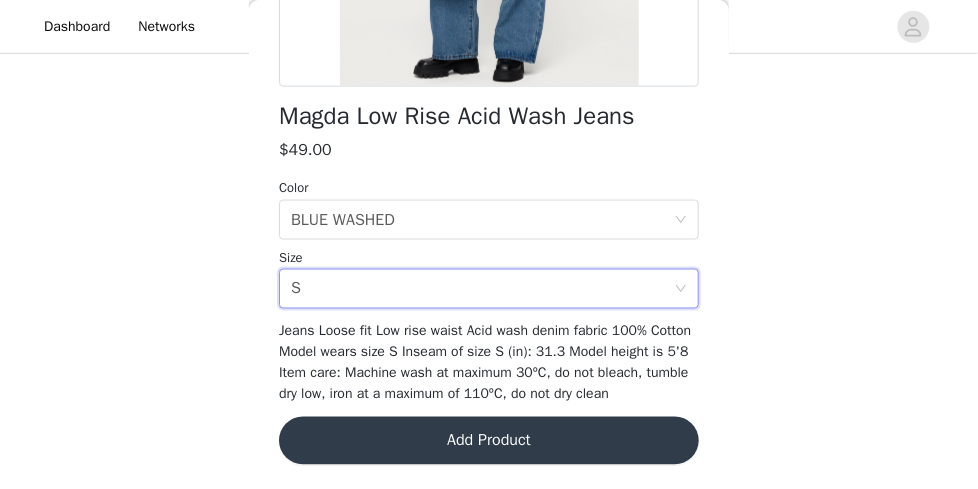 click on "Add Product" at bounding box center [489, 441] 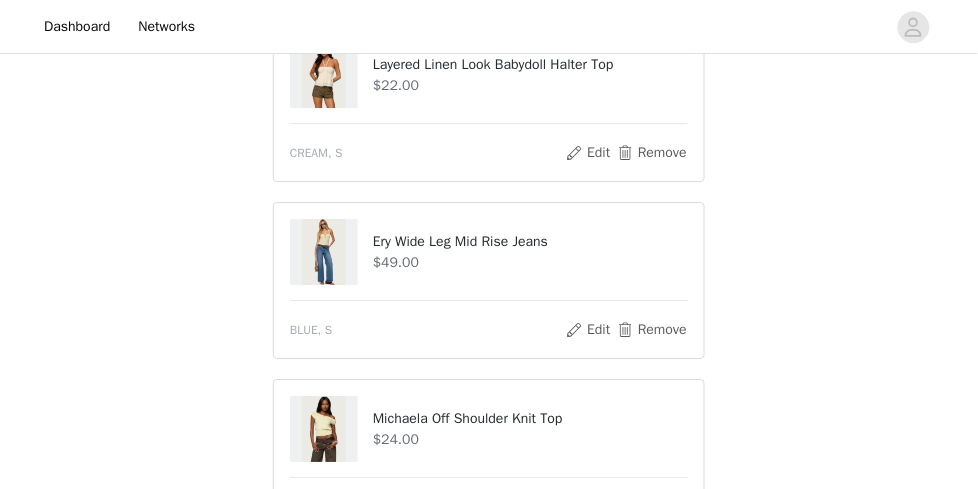 scroll, scrollTop: 1131, scrollLeft: 0, axis: vertical 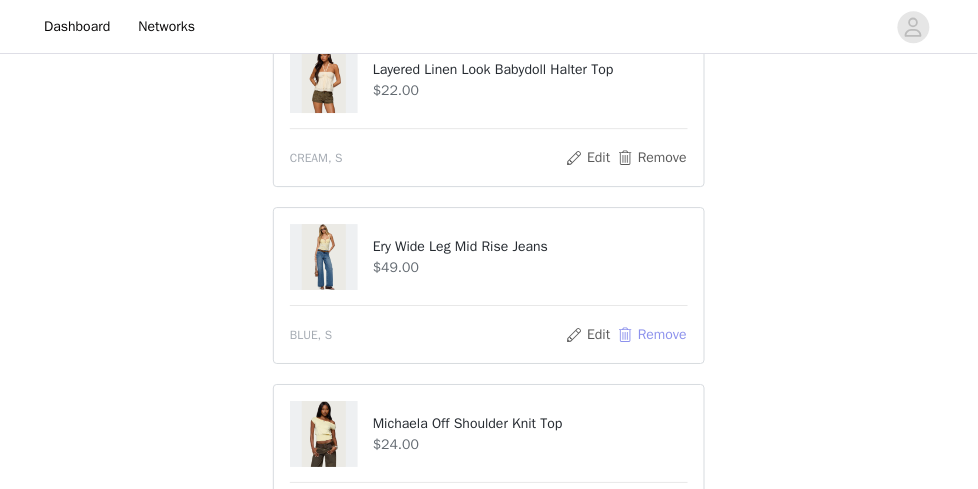 click on "Remove" at bounding box center (652, 335) 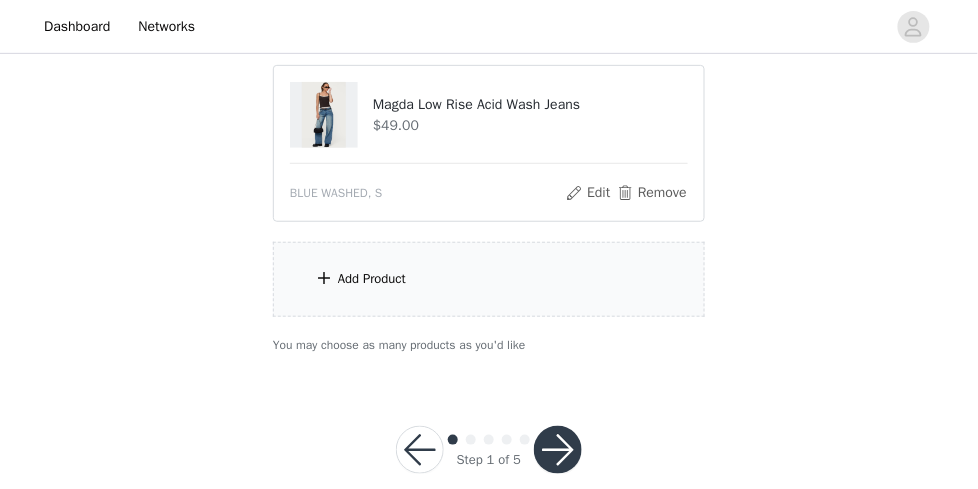 scroll, scrollTop: 1634, scrollLeft: 0, axis: vertical 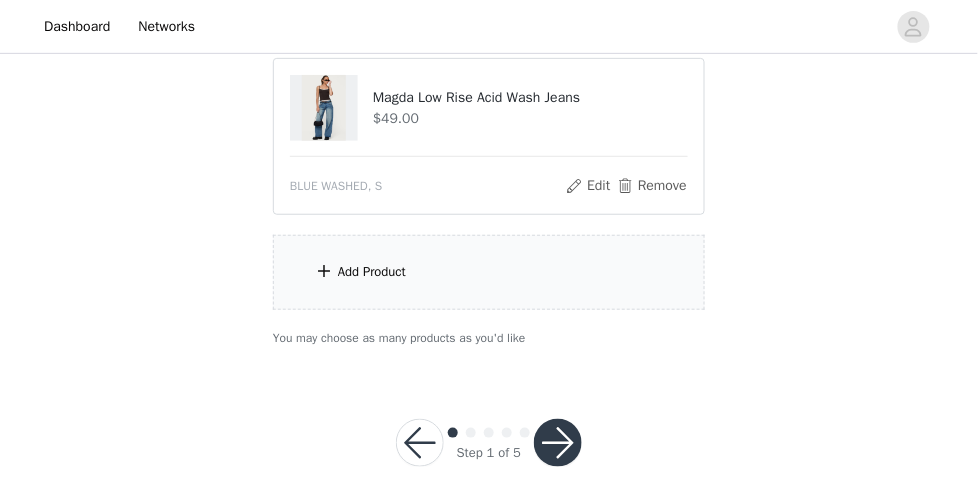 click on "Add Product" at bounding box center [489, 272] 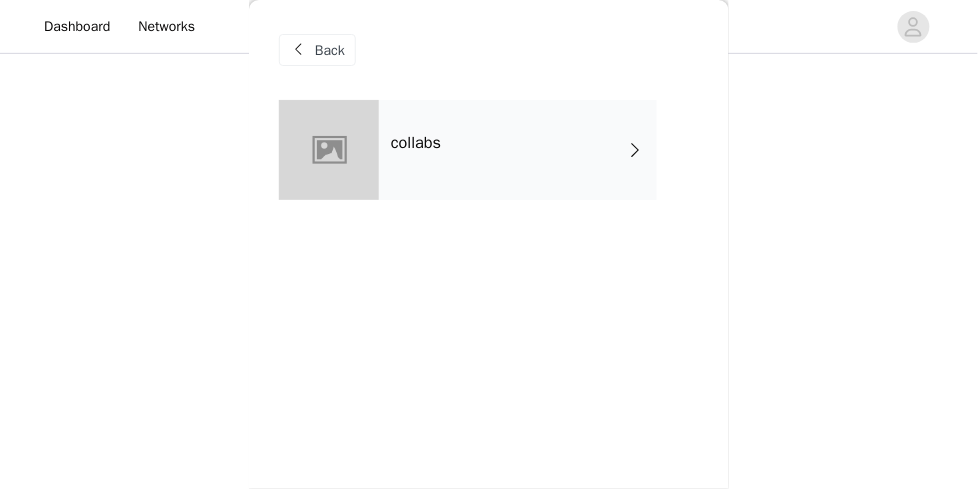click on "collabs" at bounding box center [518, 150] 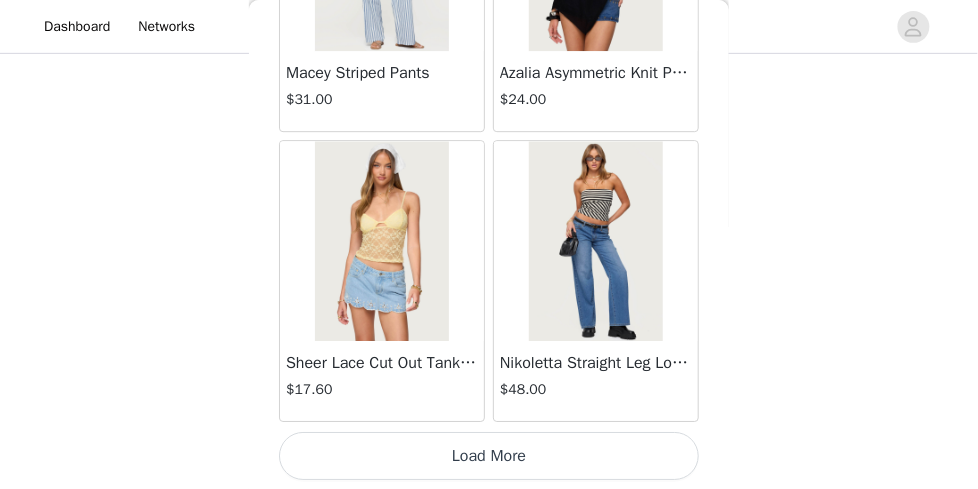 click on "Load More" at bounding box center (489, 456) 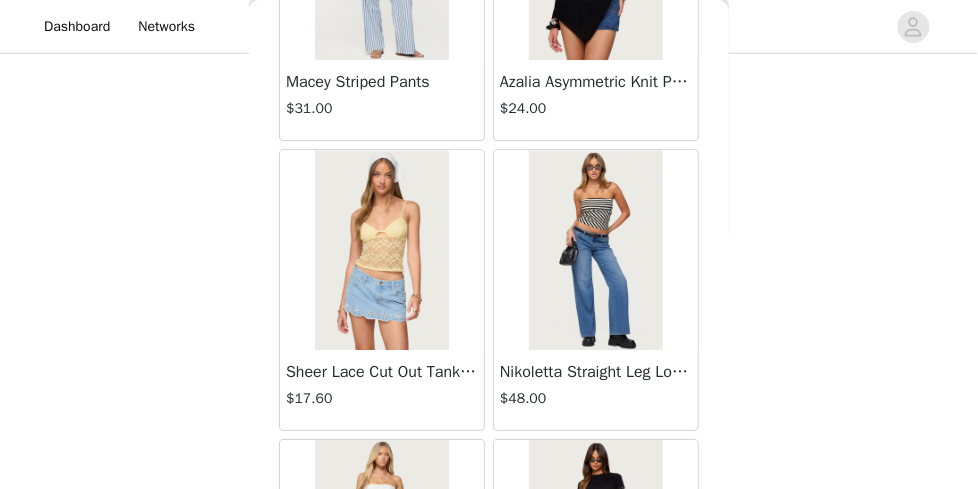 scroll, scrollTop: 2570, scrollLeft: 0, axis: vertical 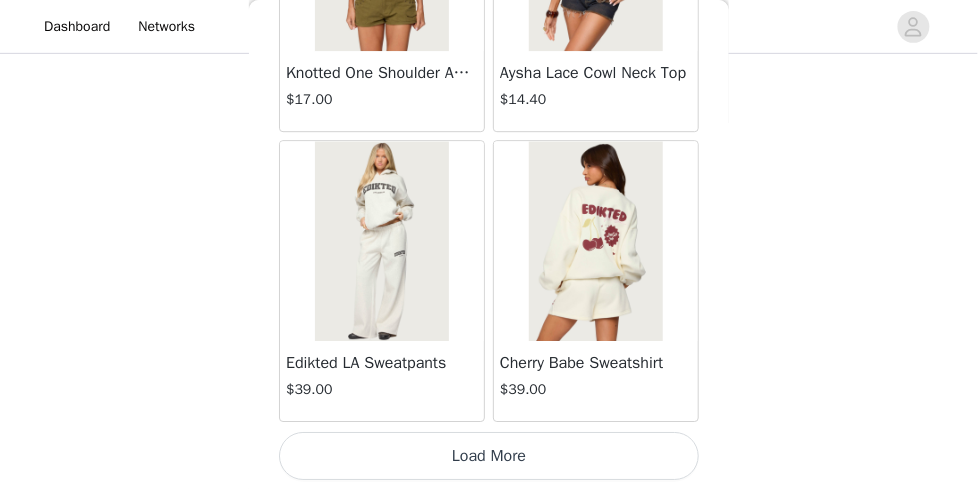 click on "Load More" at bounding box center (489, 456) 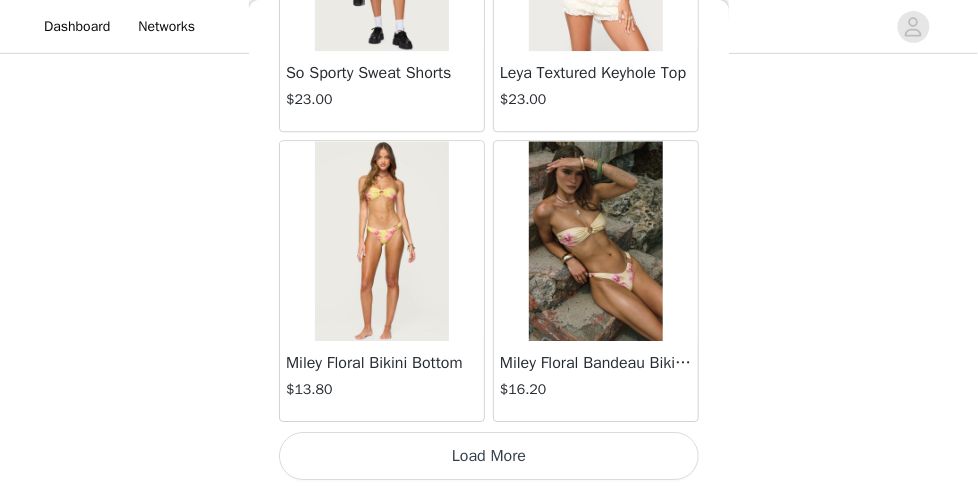 click on "Load More" at bounding box center [489, 456] 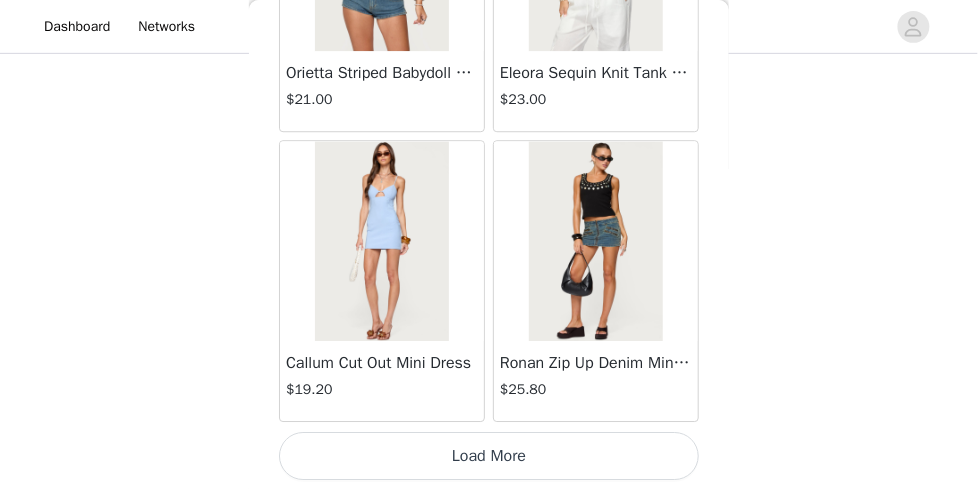 click on "Load More" at bounding box center [489, 456] 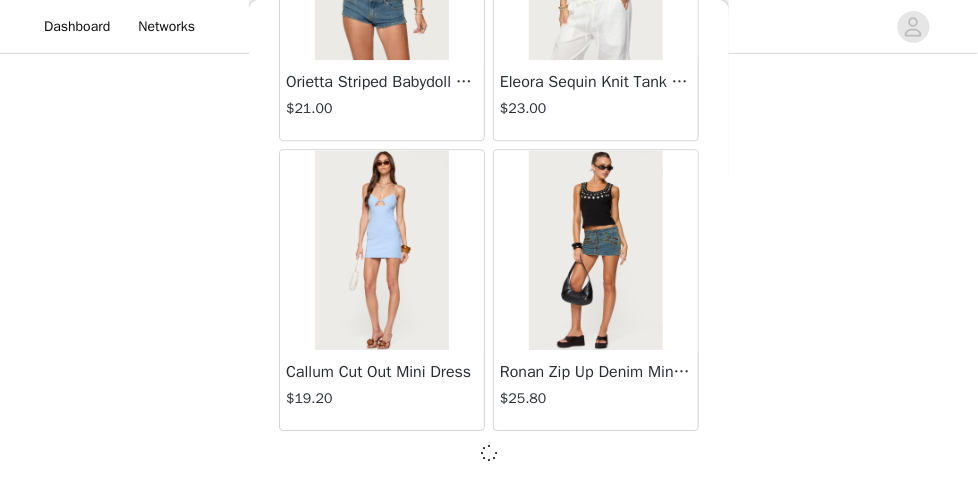 scroll, scrollTop: 11270, scrollLeft: 0, axis: vertical 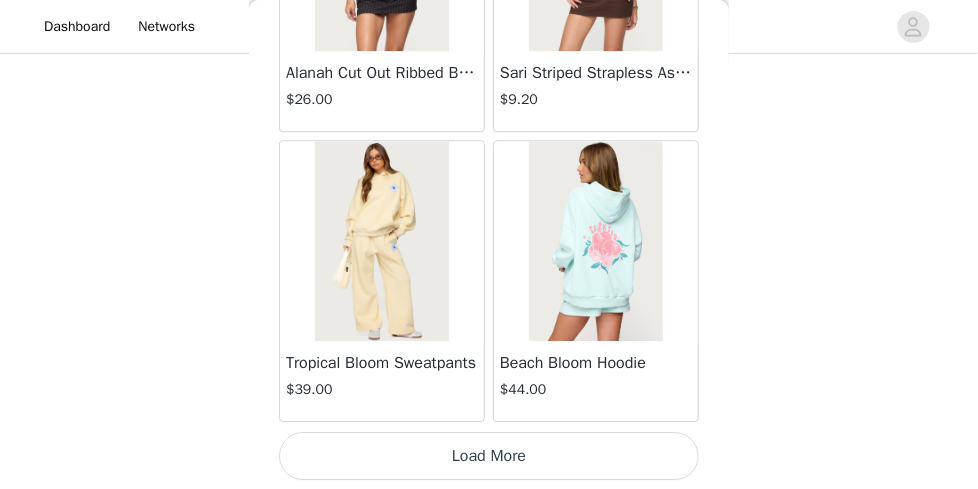 click on "Load More" at bounding box center [489, 456] 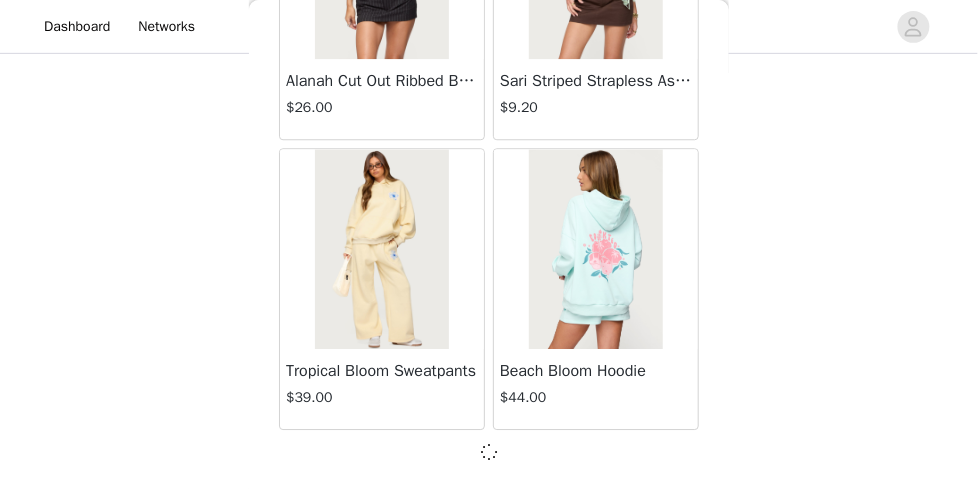 scroll, scrollTop: 14161, scrollLeft: 0, axis: vertical 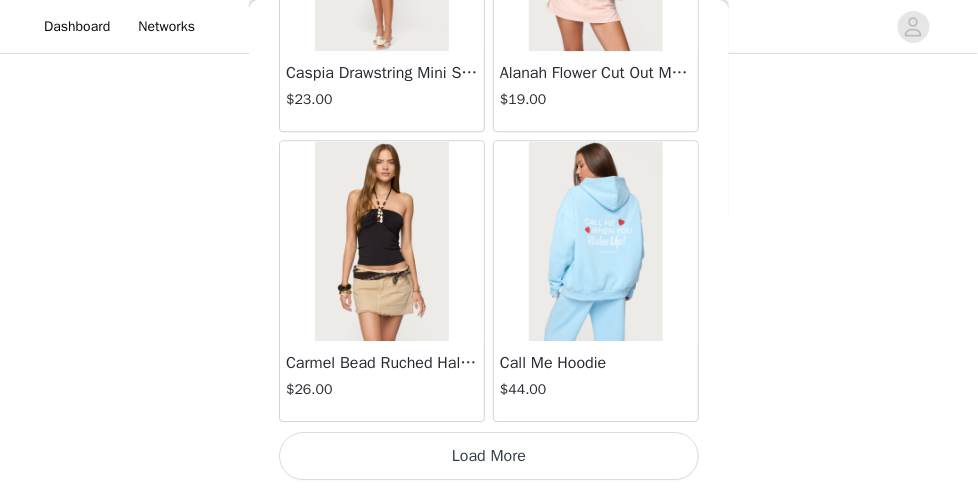 click on "Load More" at bounding box center (489, 456) 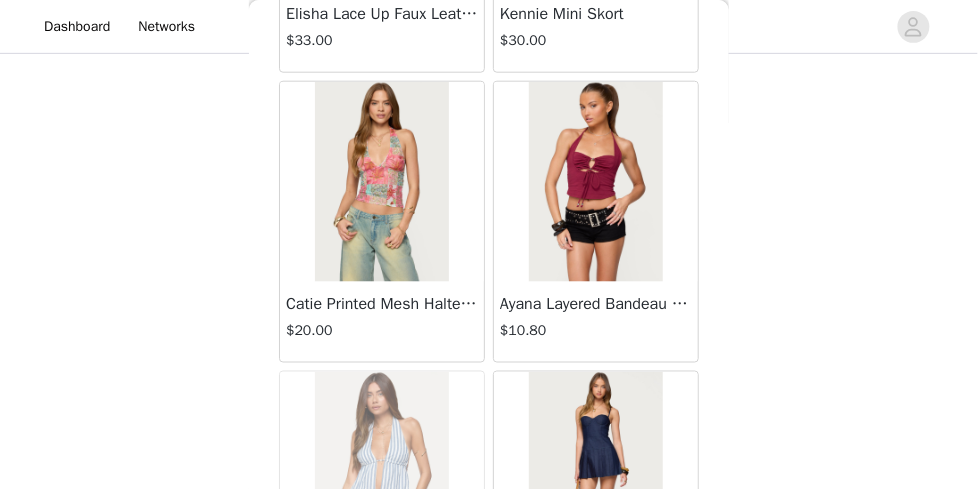 scroll, scrollTop: 19970, scrollLeft: 0, axis: vertical 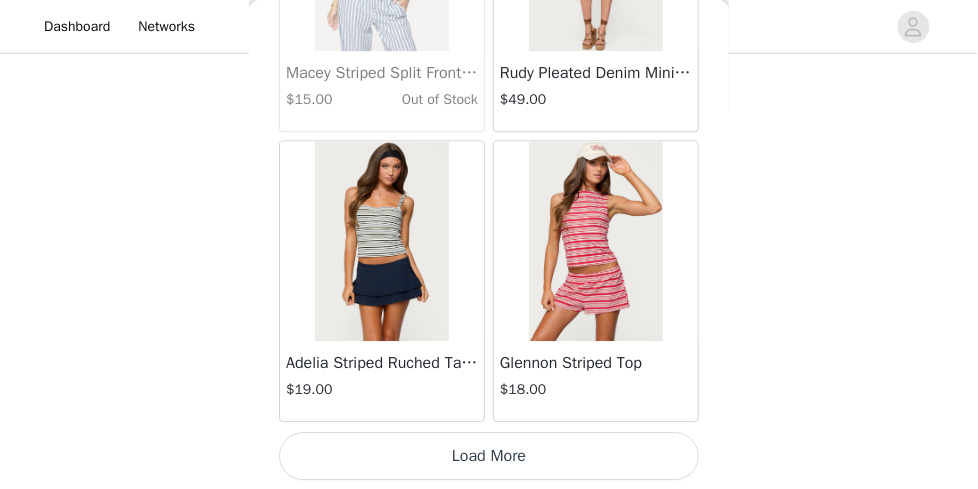 click on "Load More" at bounding box center (489, 456) 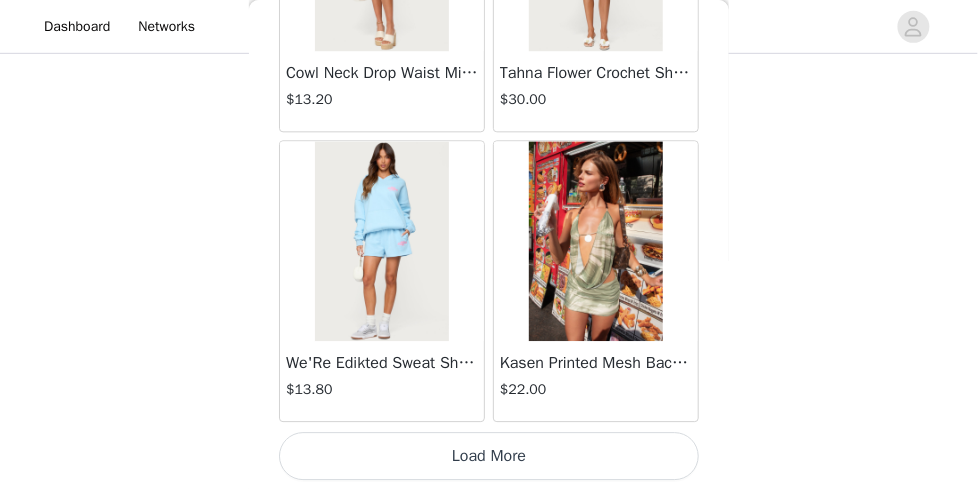 click on "Load More" at bounding box center (489, 456) 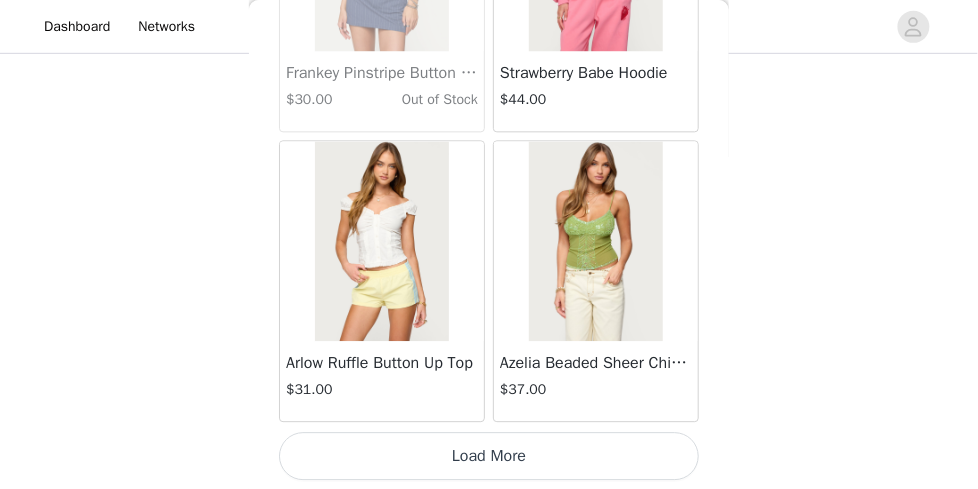 click on "Load More" at bounding box center [489, 456] 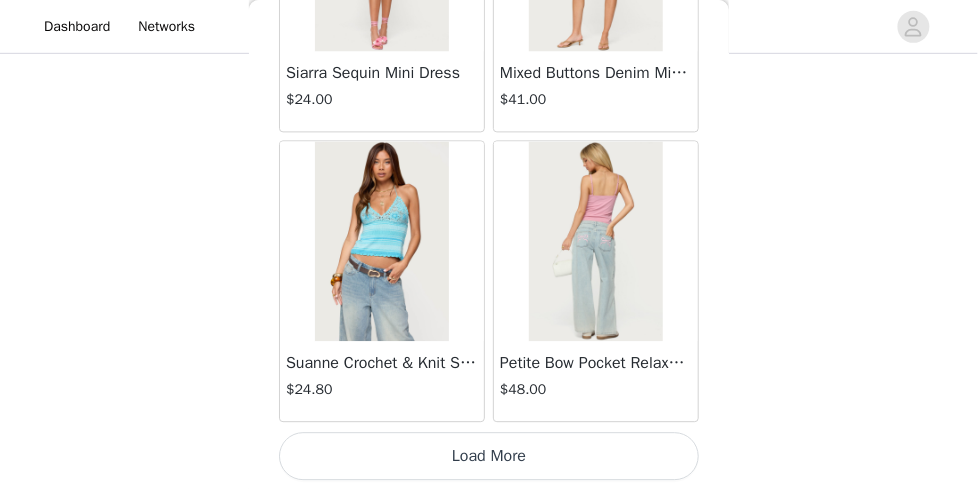 click on "Load More" at bounding box center (489, 456) 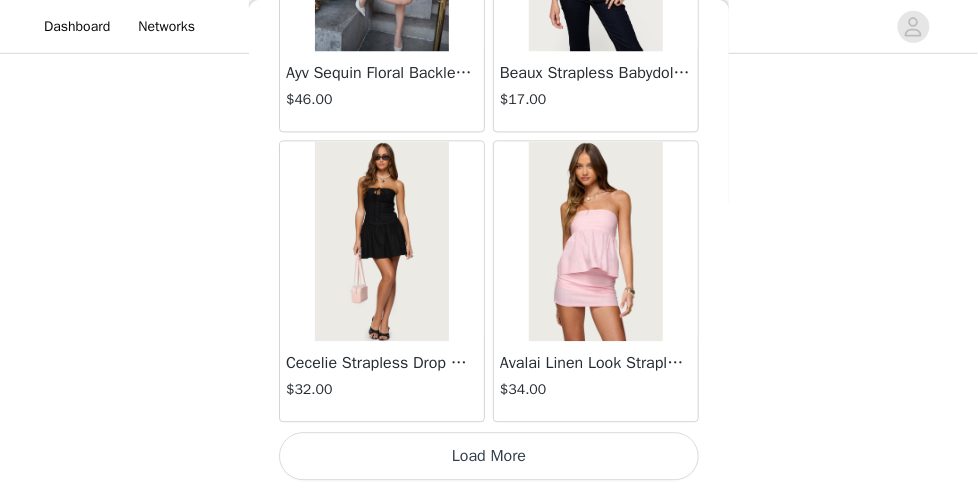 click on "Load More" at bounding box center [489, 456] 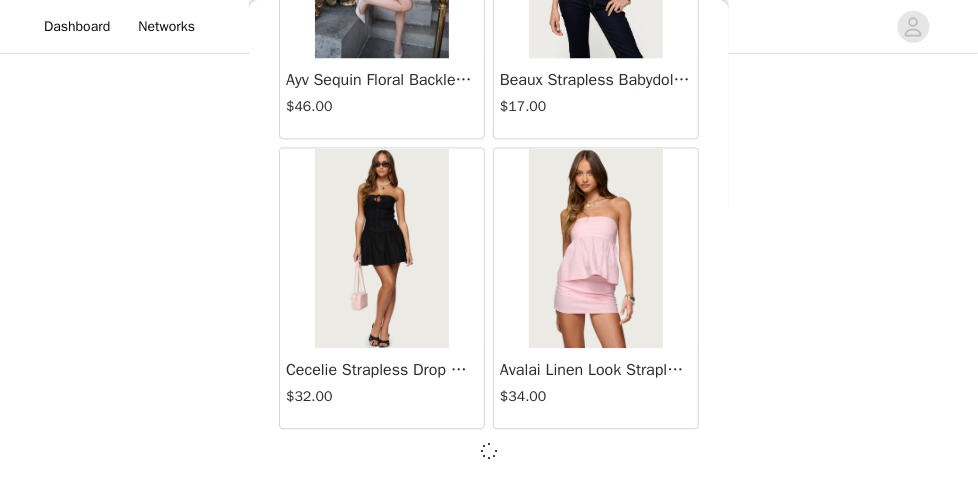 scroll, scrollTop: 31561, scrollLeft: 0, axis: vertical 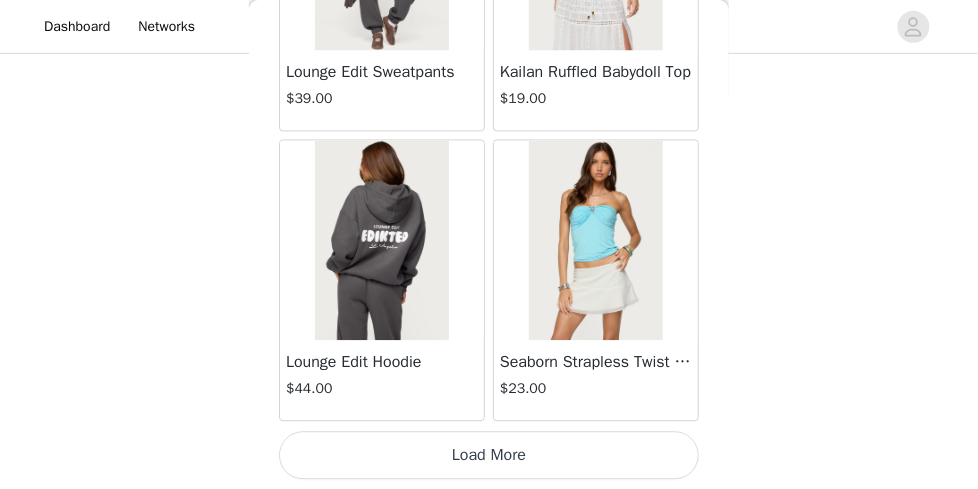click on "Load More" at bounding box center (489, 456) 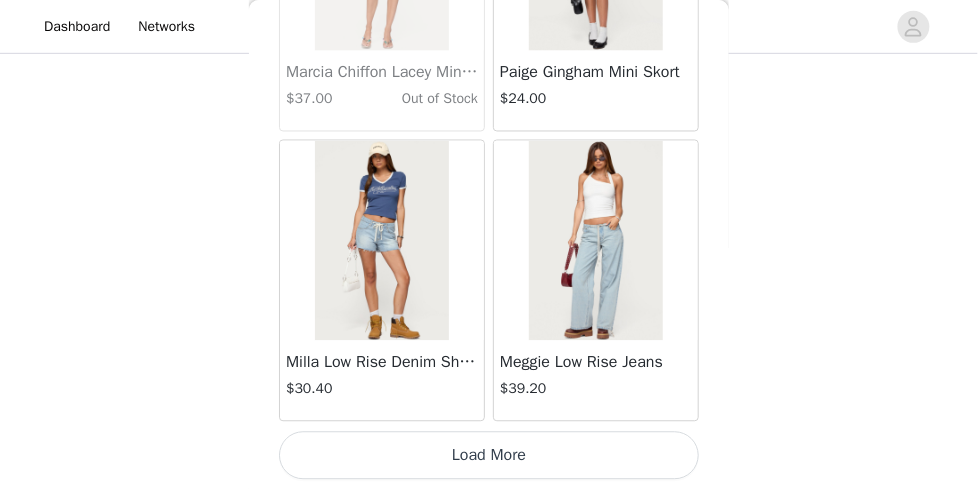 click on "Load More" at bounding box center [489, 456] 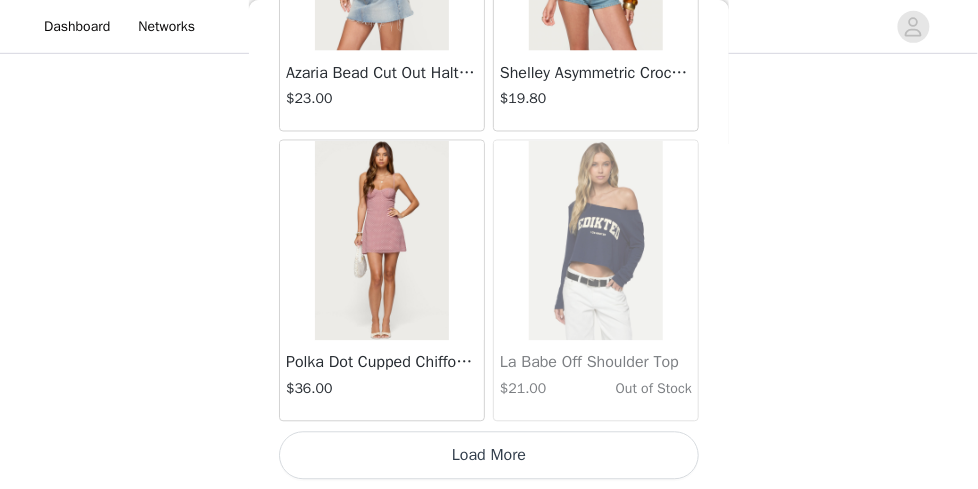 click on "Load More" at bounding box center [489, 456] 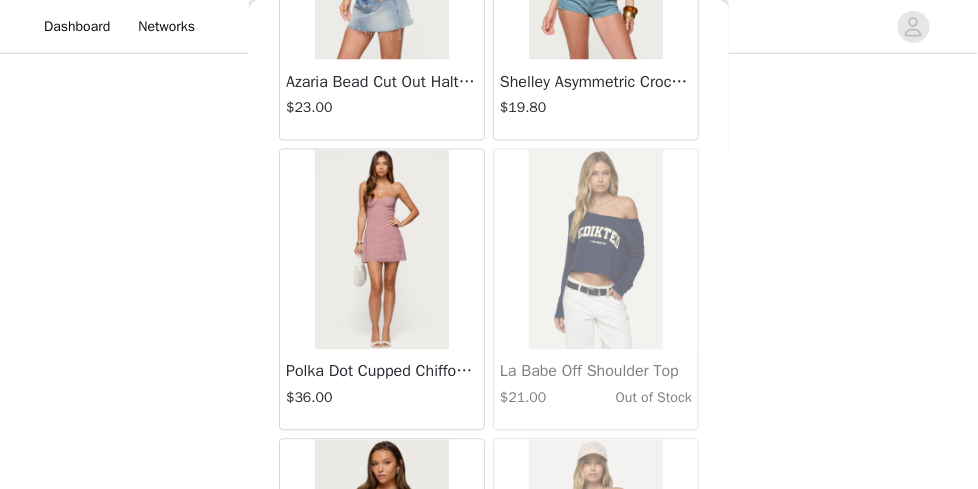 scroll, scrollTop: 40270, scrollLeft: 0, axis: vertical 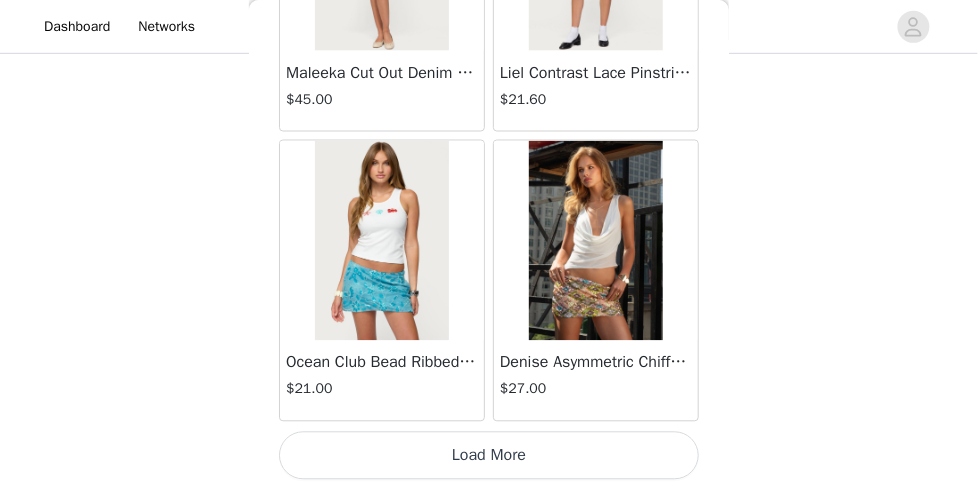 click on "Load More" at bounding box center [489, 456] 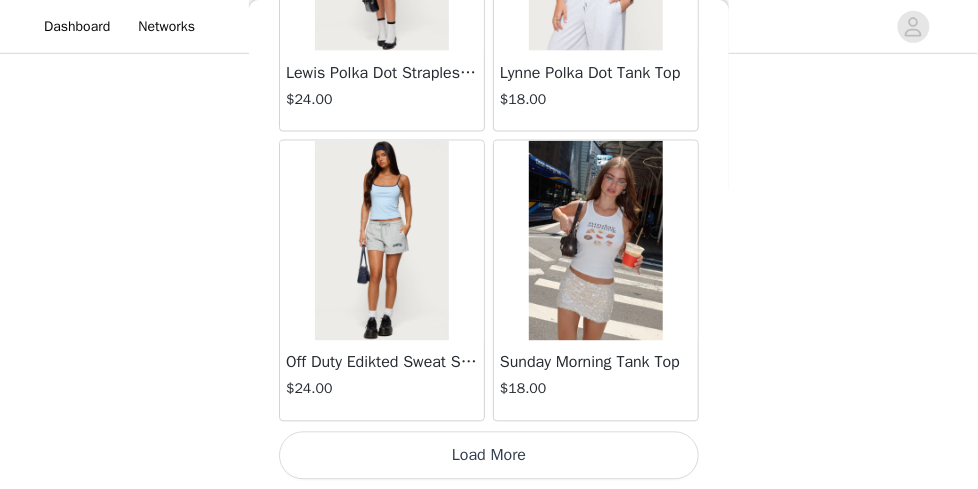 click on "Load More" at bounding box center [489, 456] 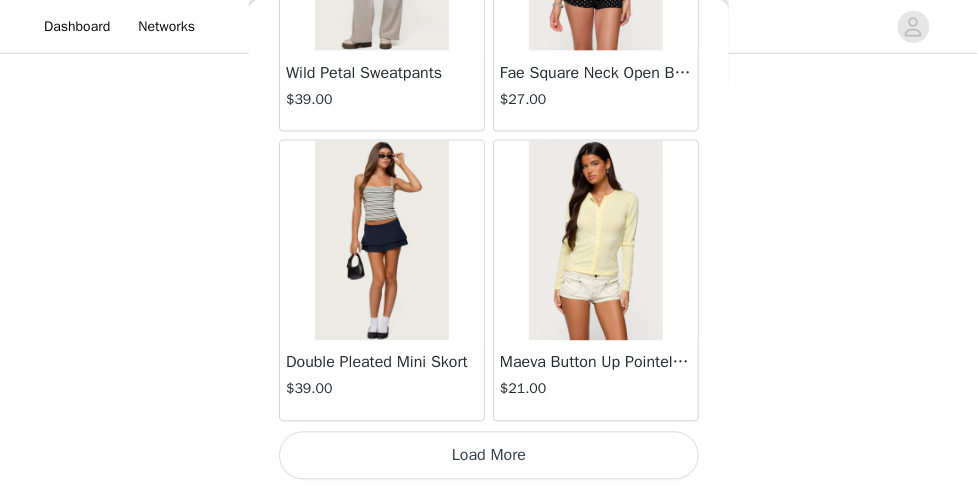 click on "Load More" at bounding box center [489, 456] 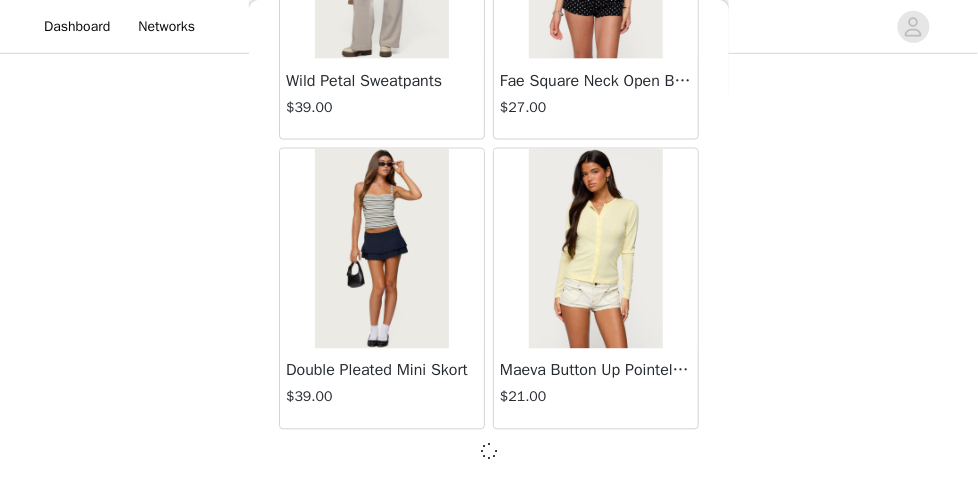 scroll, scrollTop: 48961, scrollLeft: 0, axis: vertical 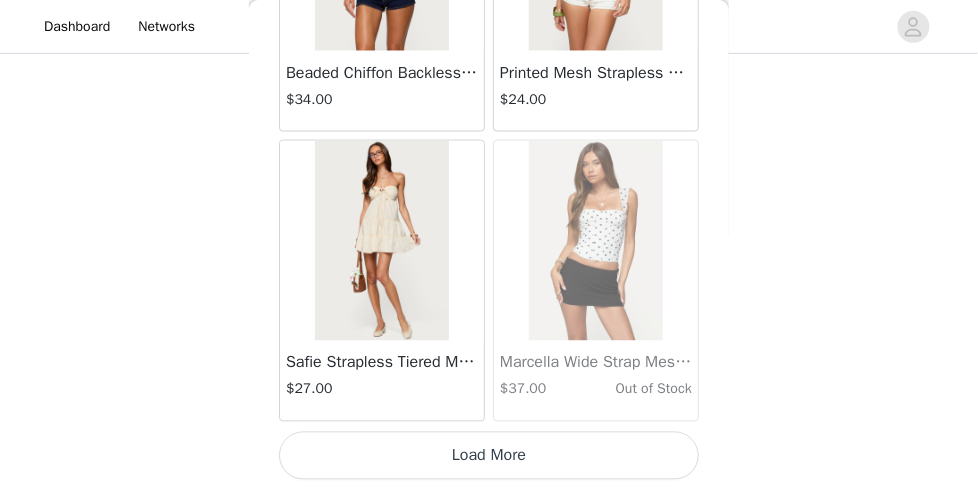 click on "Load More" at bounding box center [489, 456] 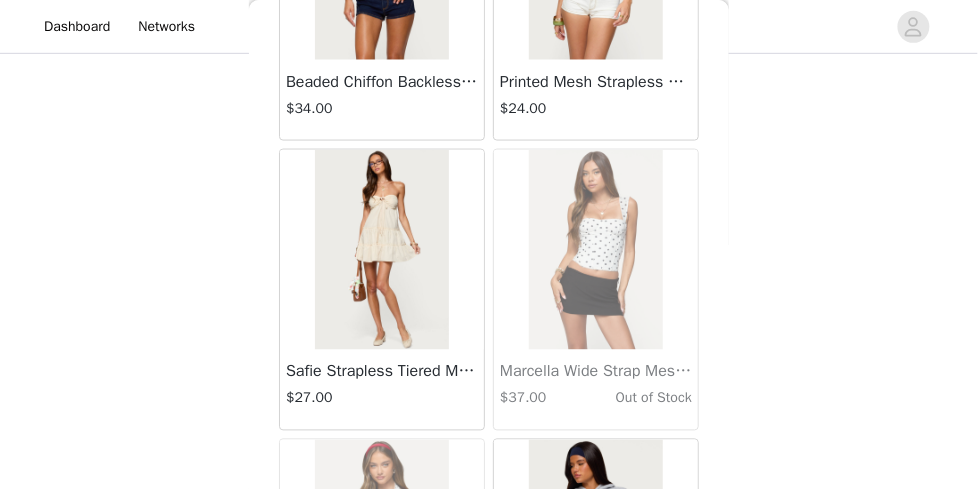 scroll, scrollTop: 51870, scrollLeft: 0, axis: vertical 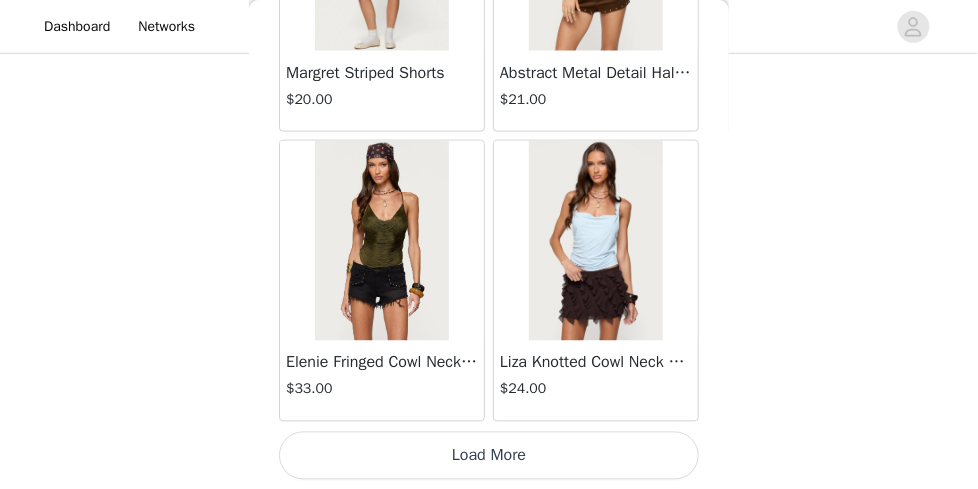 click on "Load More" at bounding box center (489, 456) 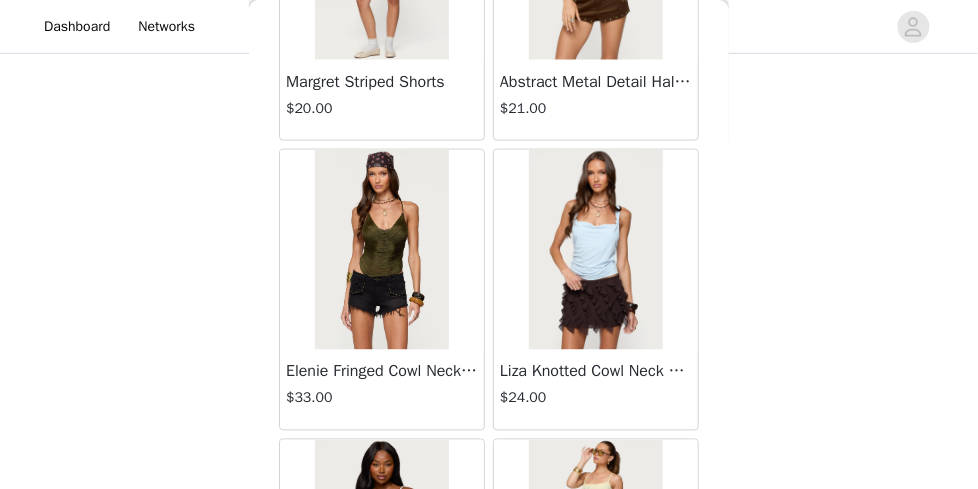 scroll, scrollTop: 54770, scrollLeft: 0, axis: vertical 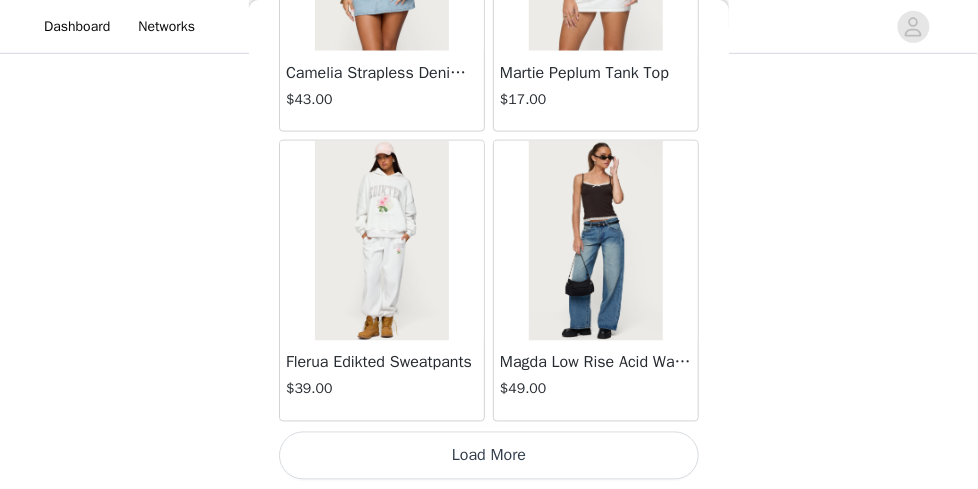 click on "Load More" at bounding box center [489, 456] 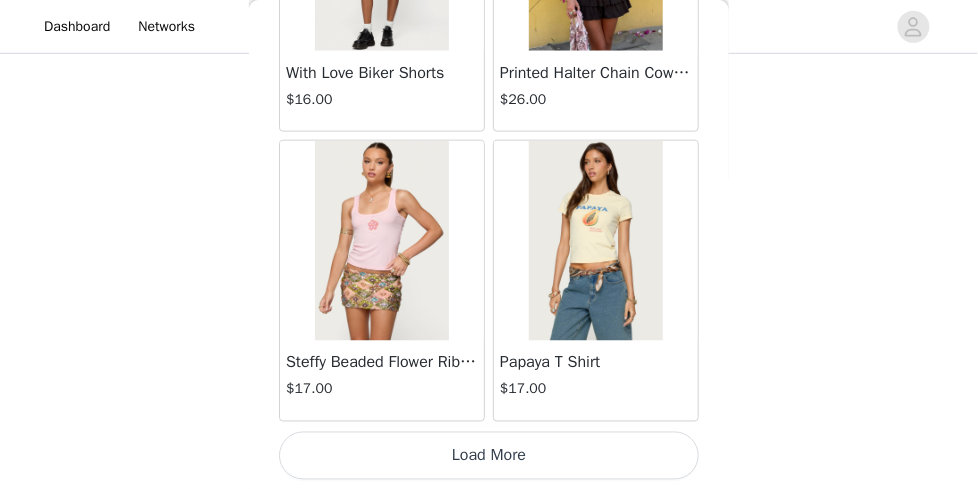 click on "Load More" at bounding box center [489, 456] 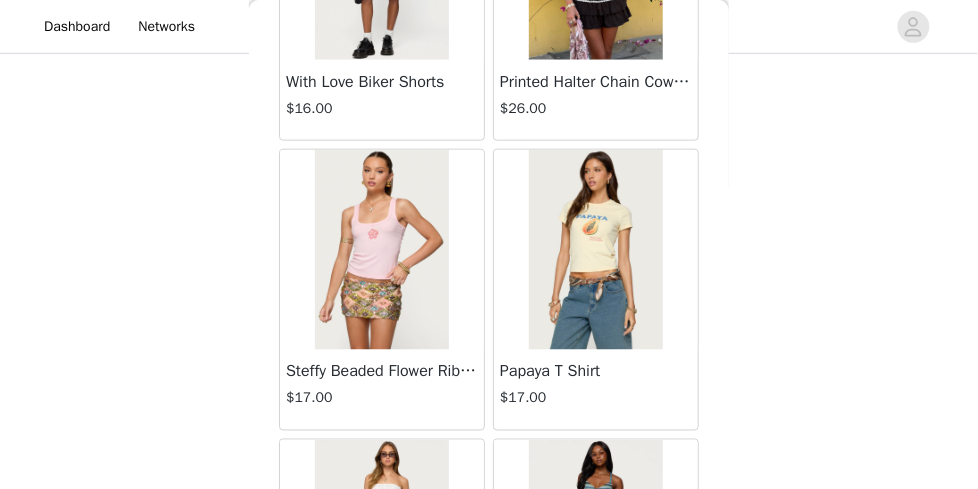 scroll, scrollTop: 60570, scrollLeft: 0, axis: vertical 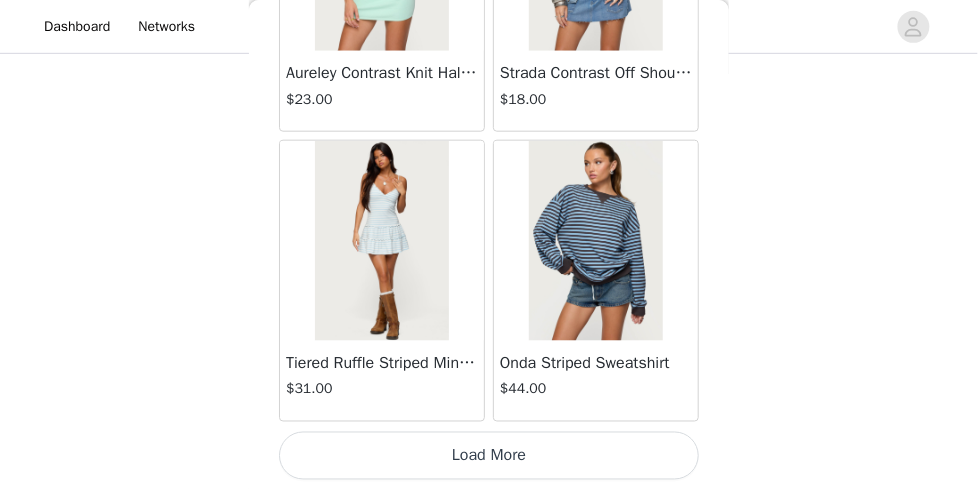 click on "Load More" at bounding box center (489, 456) 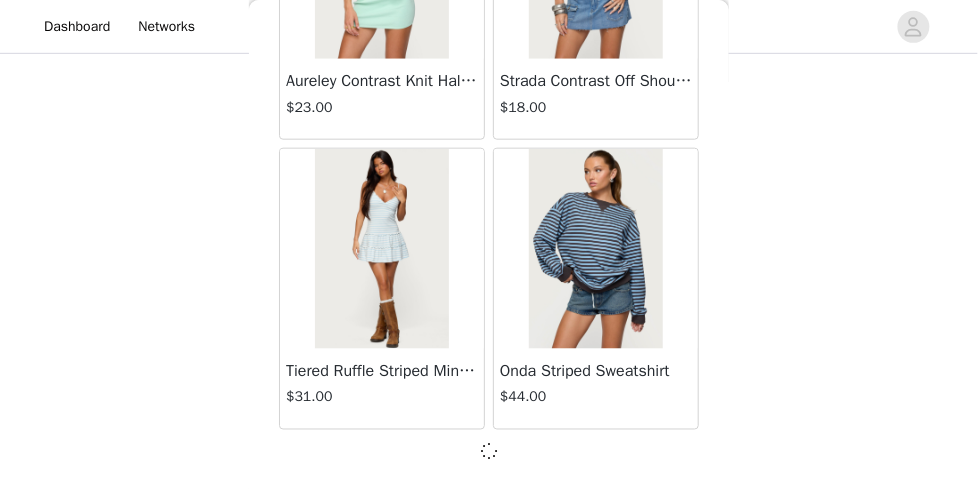 scroll, scrollTop: 63461, scrollLeft: 0, axis: vertical 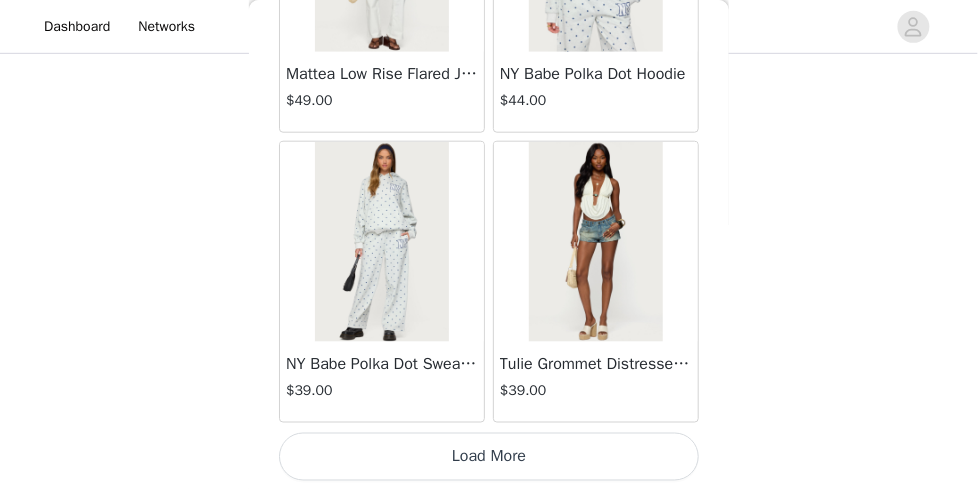 click on "Load More" at bounding box center [489, 457] 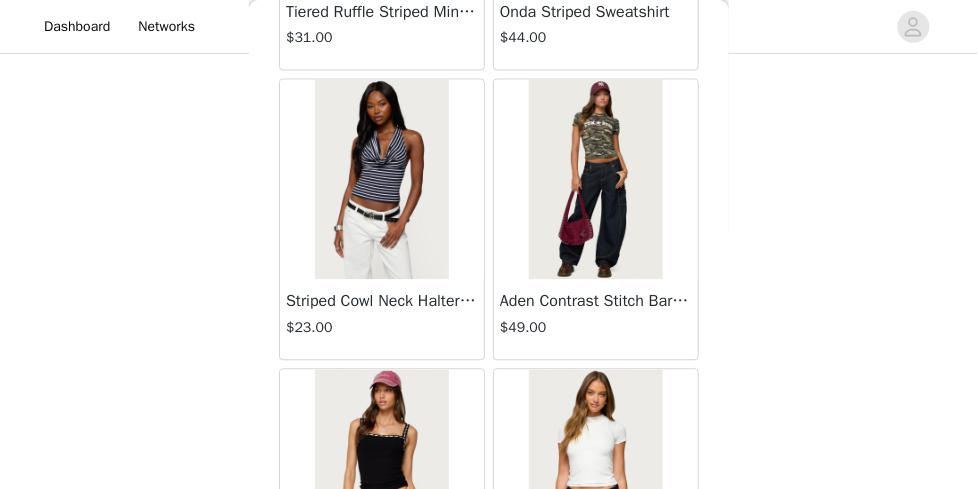 scroll, scrollTop: 63819, scrollLeft: 0, axis: vertical 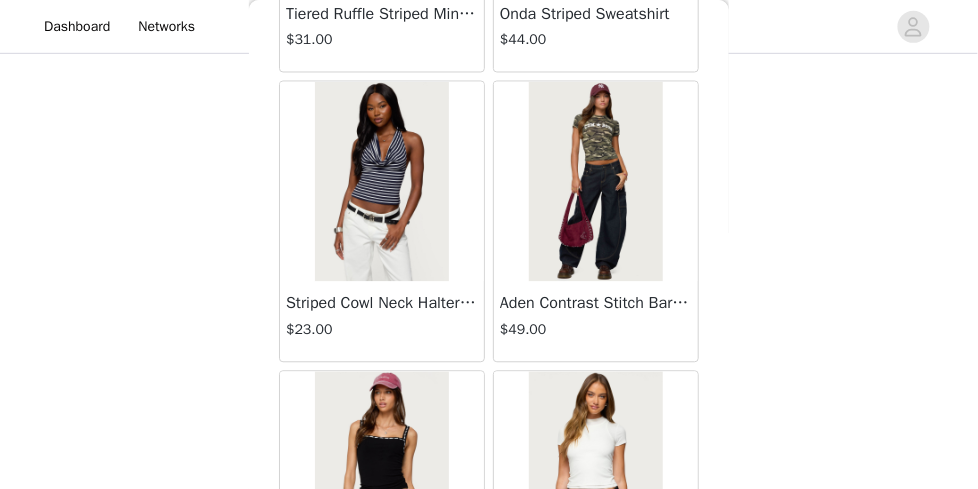 click on "Aden Contrast Stitch Barrel Jeans" at bounding box center [596, 304] 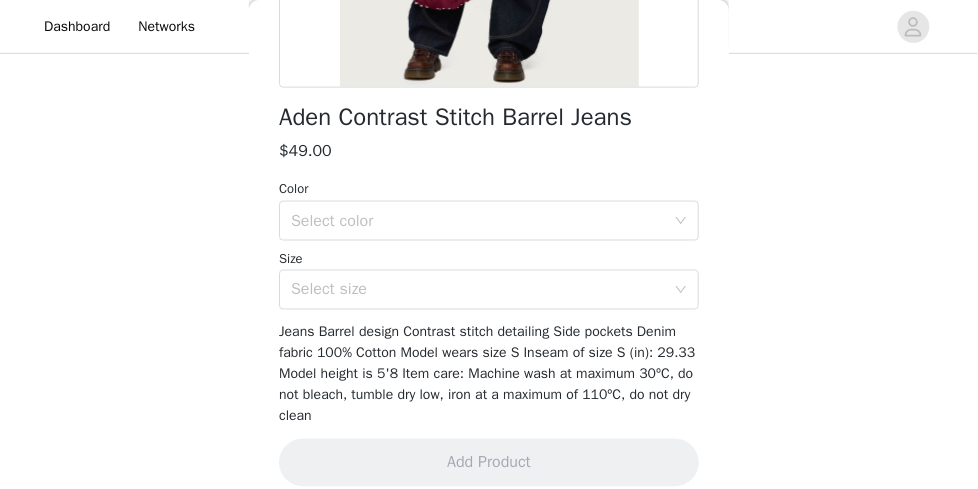 scroll, scrollTop: 483, scrollLeft: 0, axis: vertical 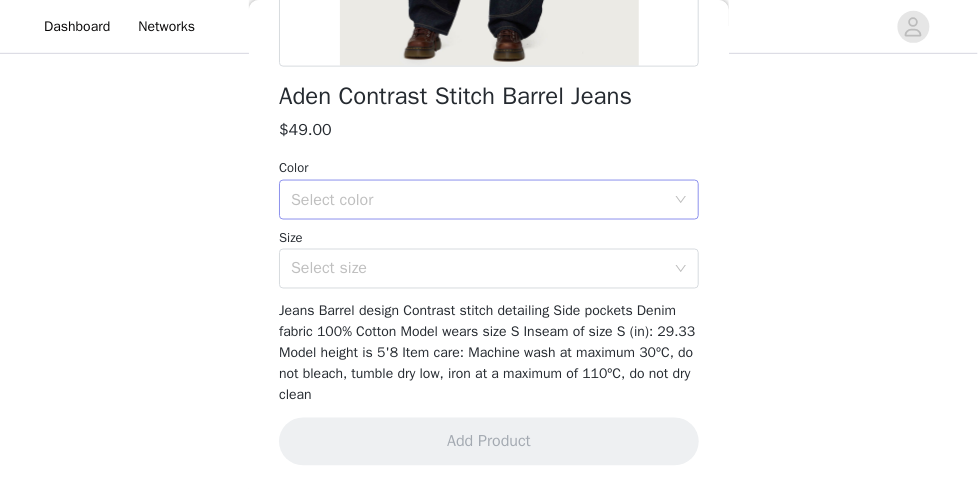 click on "Select color" at bounding box center [482, 200] 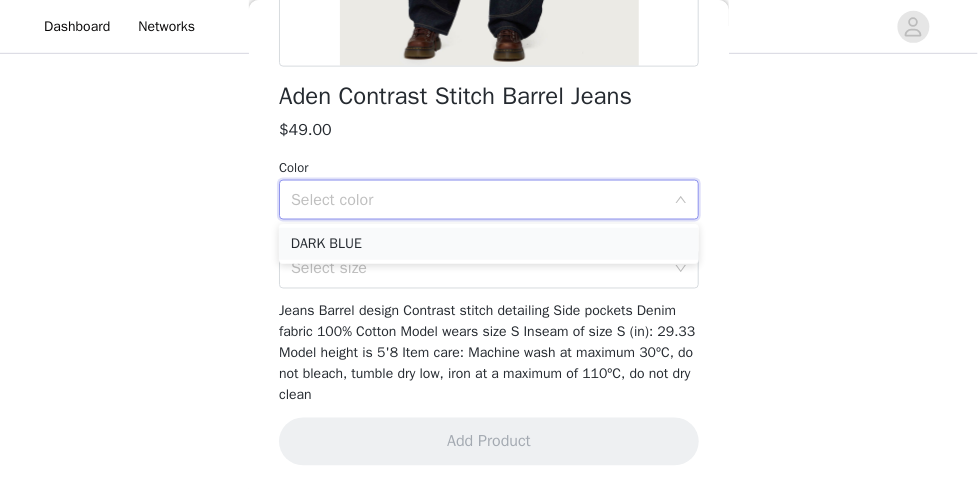click on "DARK BLUE" at bounding box center (489, 244) 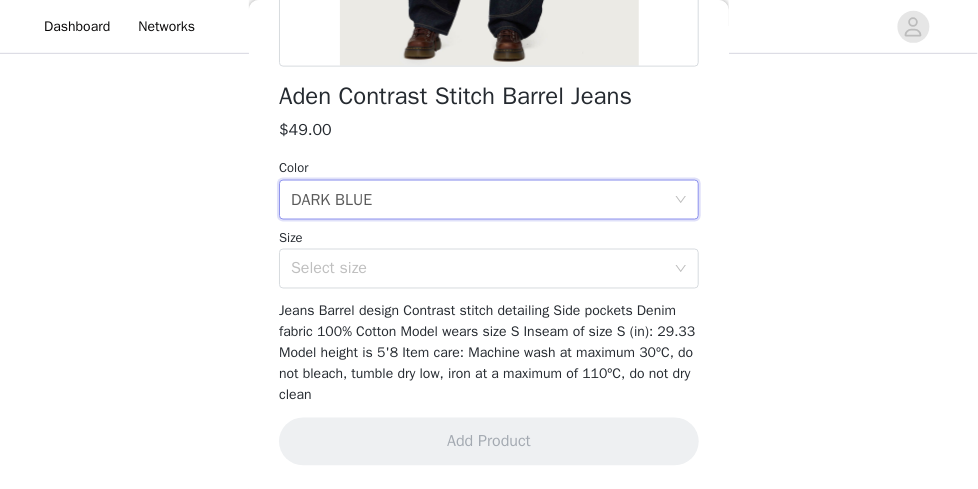 click on "Select size" at bounding box center (482, 269) 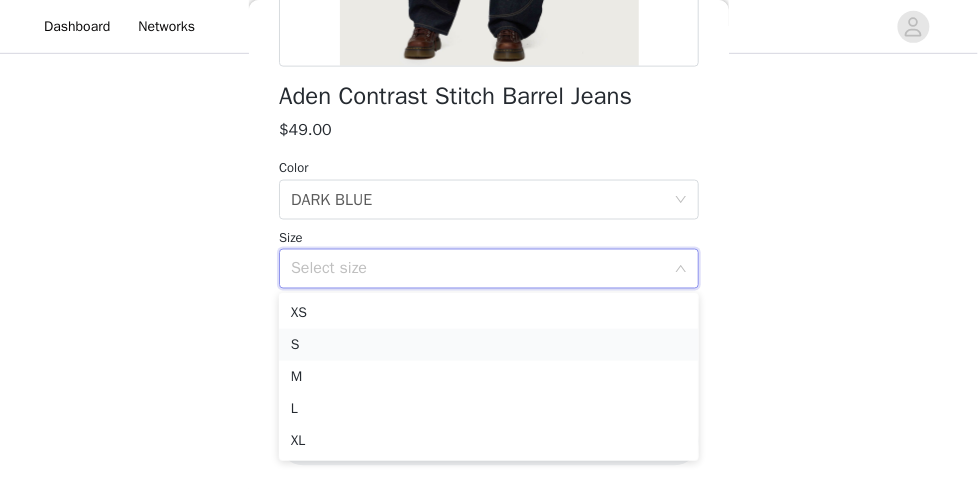 click on "S" at bounding box center [489, 345] 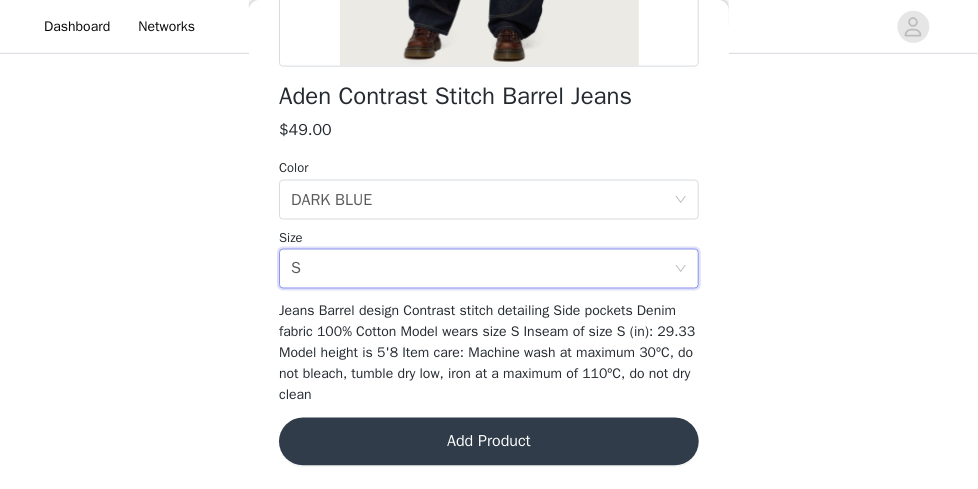 click on "Add Product" at bounding box center (489, 442) 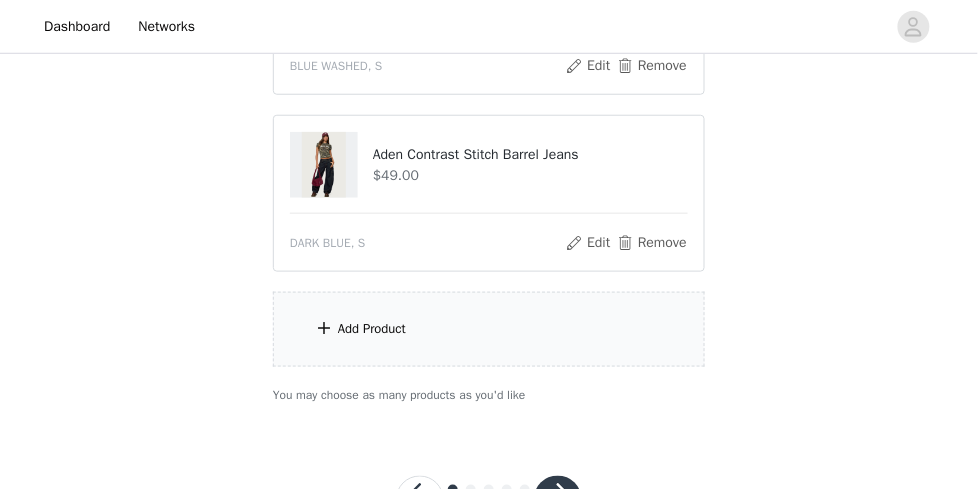 scroll, scrollTop: 1836, scrollLeft: 0, axis: vertical 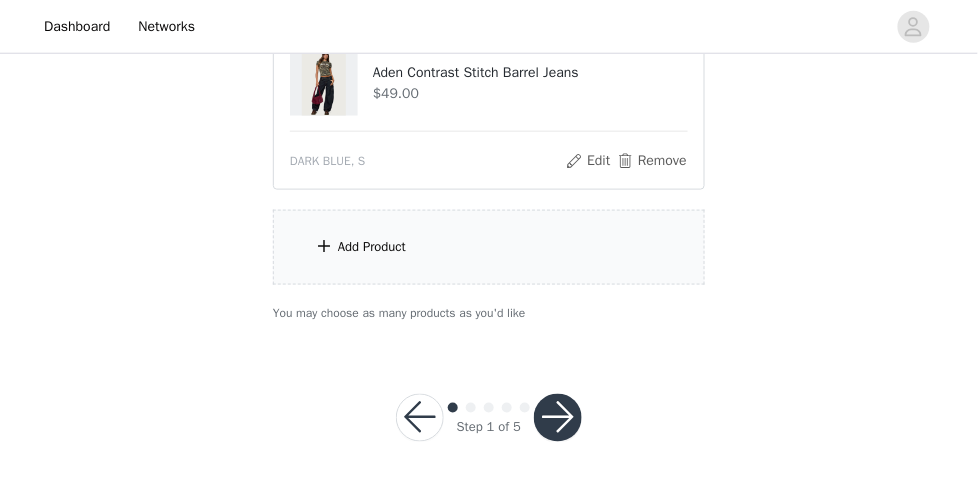 click on "Add Product" at bounding box center [489, 247] 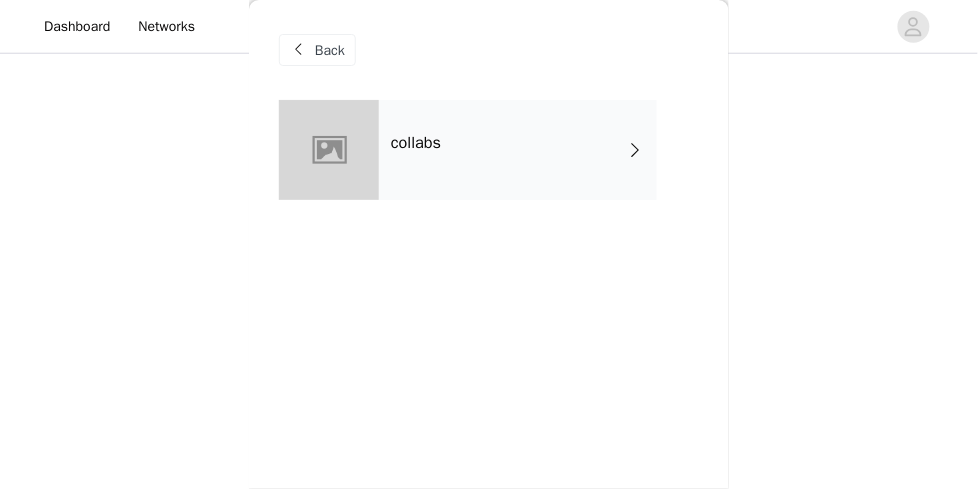 click on "collabs" at bounding box center (518, 150) 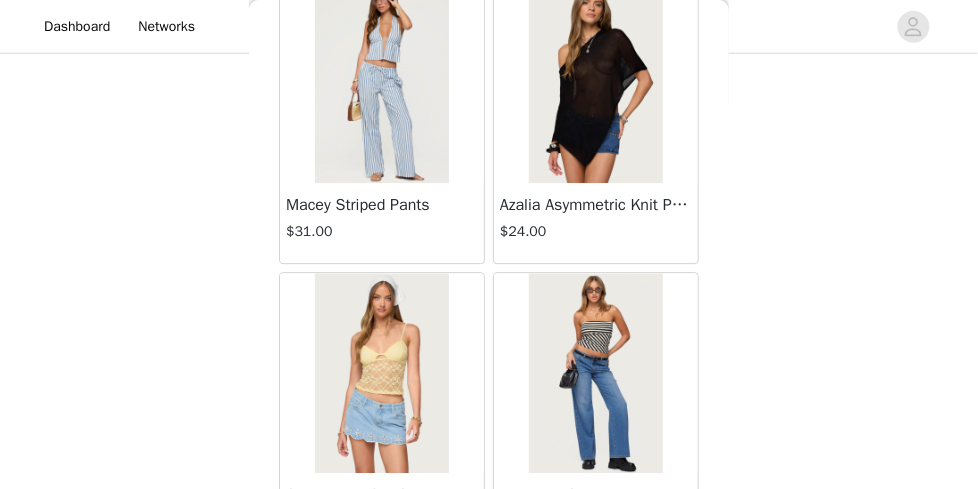 scroll, scrollTop: 2570, scrollLeft: 0, axis: vertical 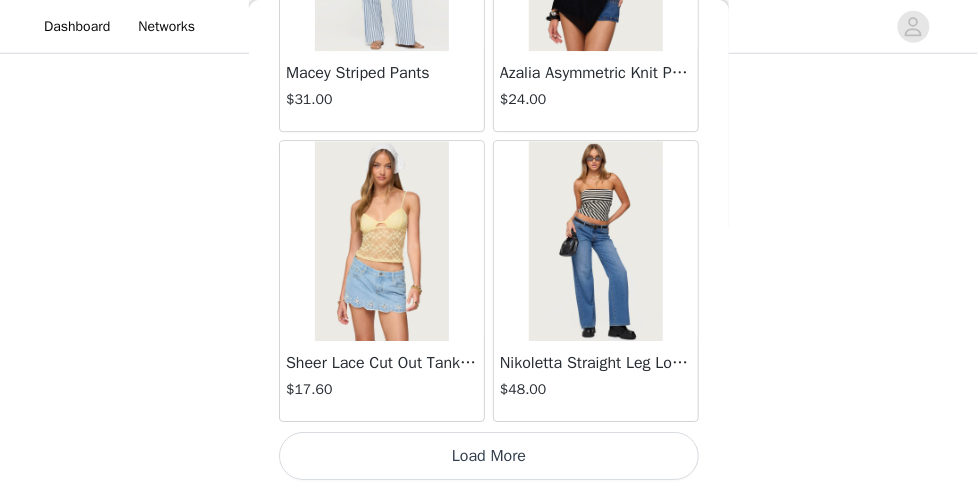 click on "Load More" at bounding box center [489, 456] 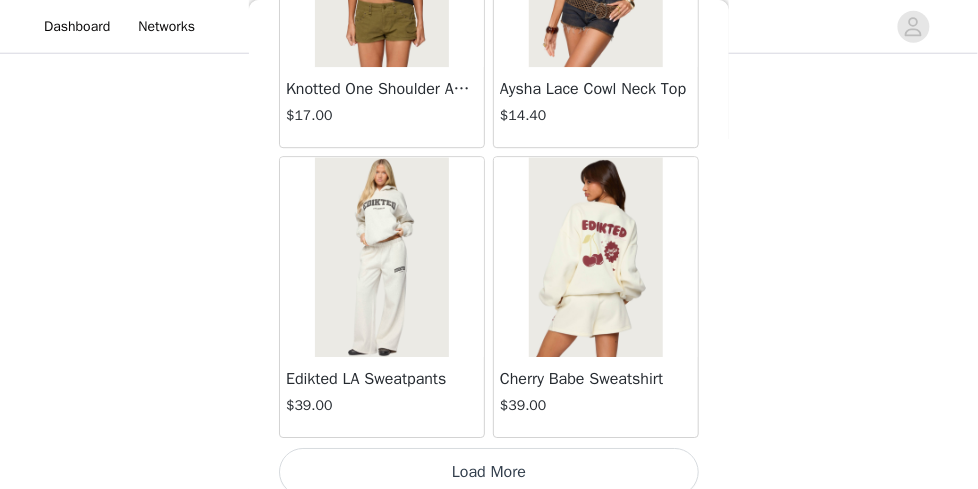 scroll, scrollTop: 5470, scrollLeft: 0, axis: vertical 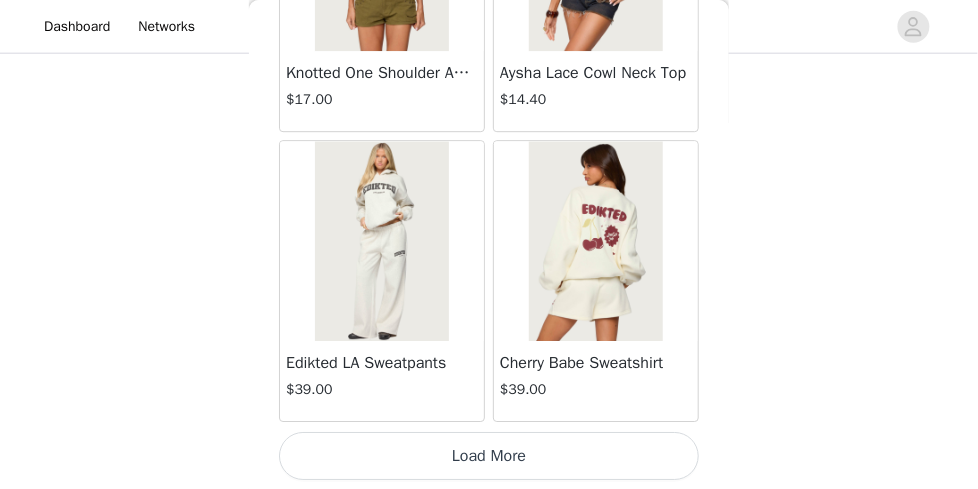 click on "STEP 1 OF 5
Products
Choose as many products as you'd like, up to $300.00.       10 Selected   Remaining Funds: $50.40         Oasis Scrunch Bikini Bottom     $8.80       YELLOW, S       Edit   Remove     Oasis Scrunch Bikini Top     $8.80       YELLOW, S       Edit   Remove     Kennie Mini Skort     $30.00       BROWN, S       Edit   Remove     Glennon Striped Top     $18.00       RED AND WHITE, S       Edit   Remove     Glennon Striped Shorts     $22.00       RED AND WHITE, S       Edit   Remove     Layered Linen Look Babydoll Halter Top     $22.00       CREAM, S       Edit   Remove     Michaela Off Shoulder Knit Top     $24.00       YELLOW, S       Edit   Remove     Lobster Club T Shirt     $18.00       WHITE, S       Edit   Remove     Magda Low Rise Acid Wash Jeans     $49.00       BLUE WASHED, S       Edit   Remove     Aden Contrast Stitch Barrel Jeans     $49.00       DARK BLUE, S       Edit   Remove" at bounding box center (489, 689) 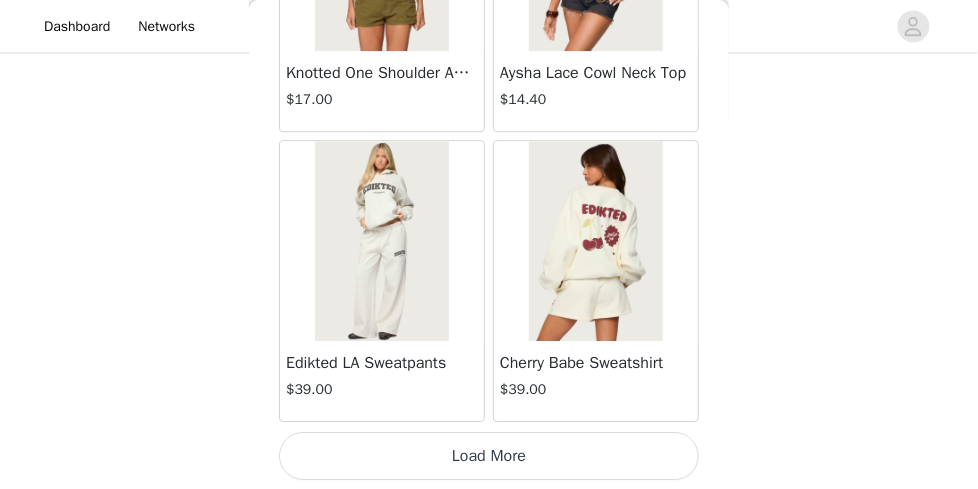 scroll, scrollTop: 708, scrollLeft: 0, axis: vertical 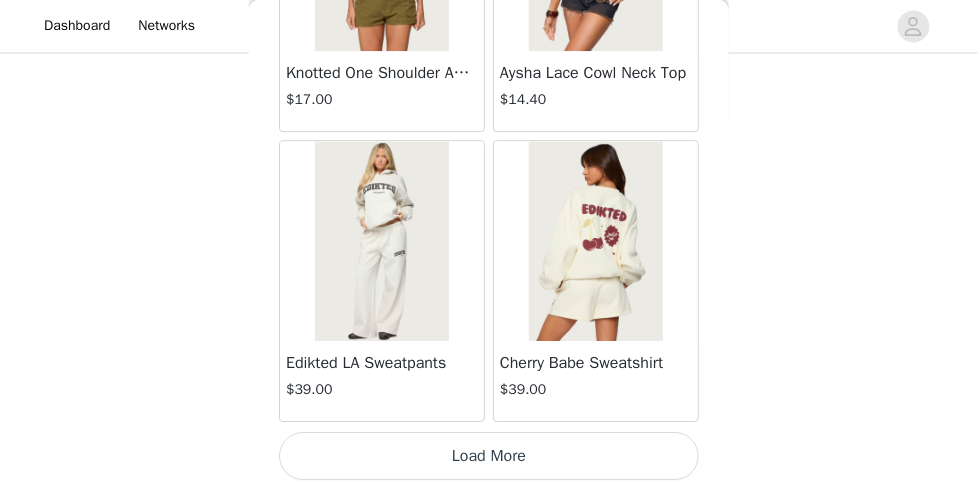 click on "Edikted LA Sweatpants" at bounding box center (382, 363) 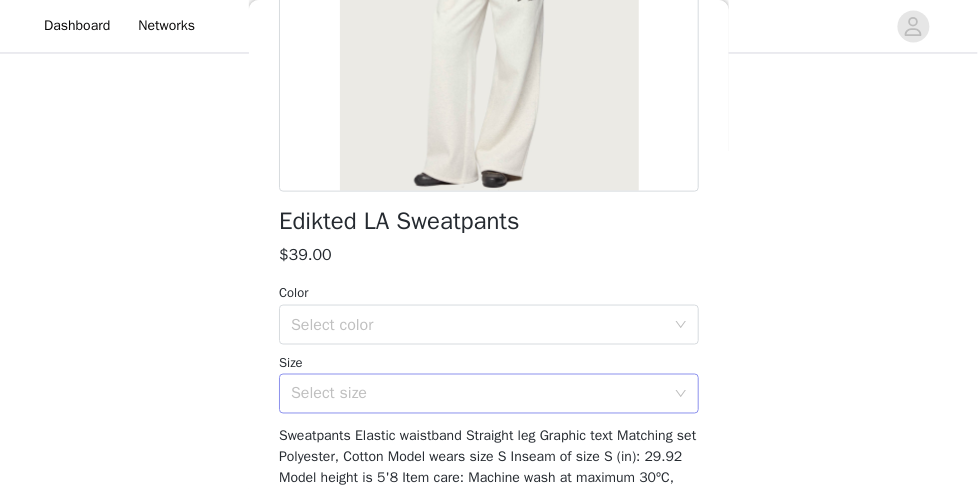 scroll, scrollTop: 370, scrollLeft: 0, axis: vertical 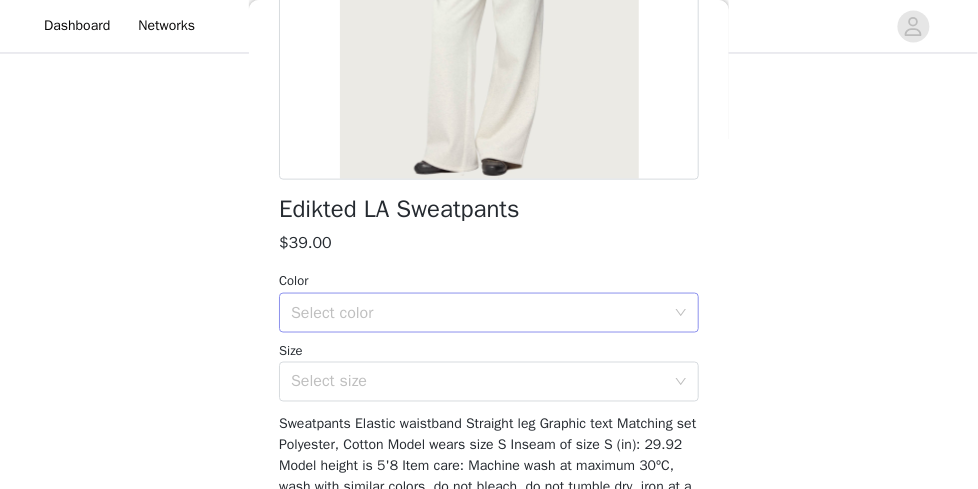 click on "Select color" at bounding box center [478, 313] 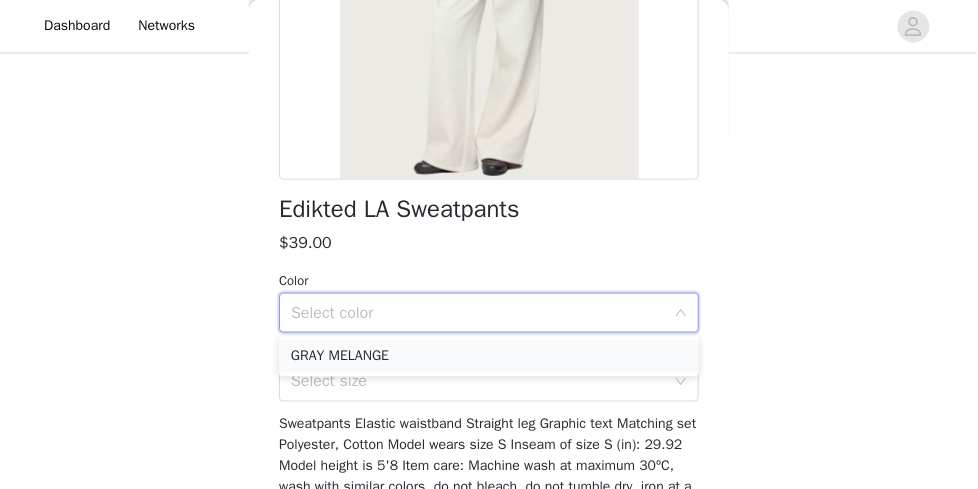 click on "GRAY MELANGE" at bounding box center (489, 357) 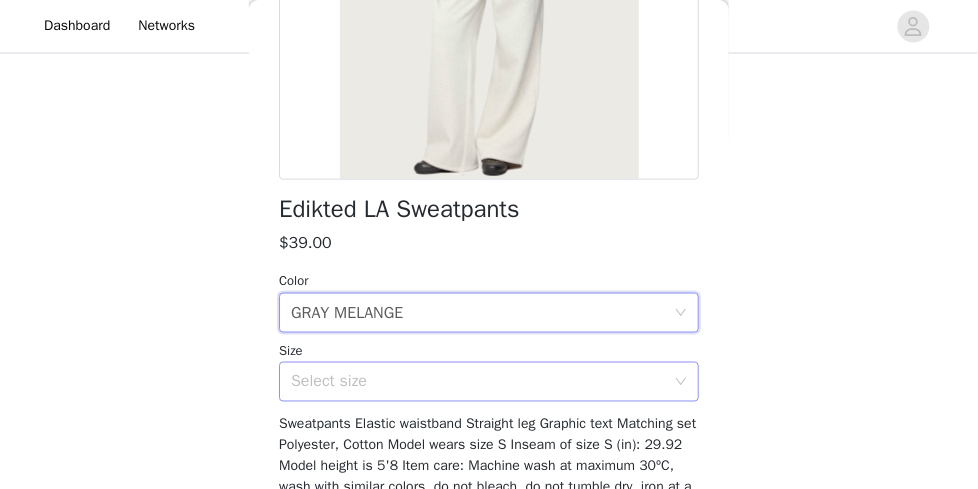 click on "Select size" at bounding box center [478, 382] 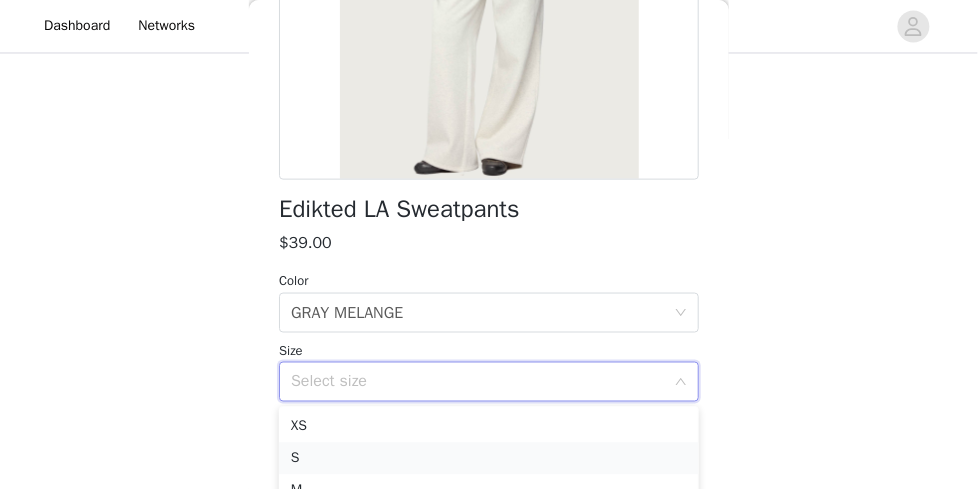 click on "S" at bounding box center [489, 459] 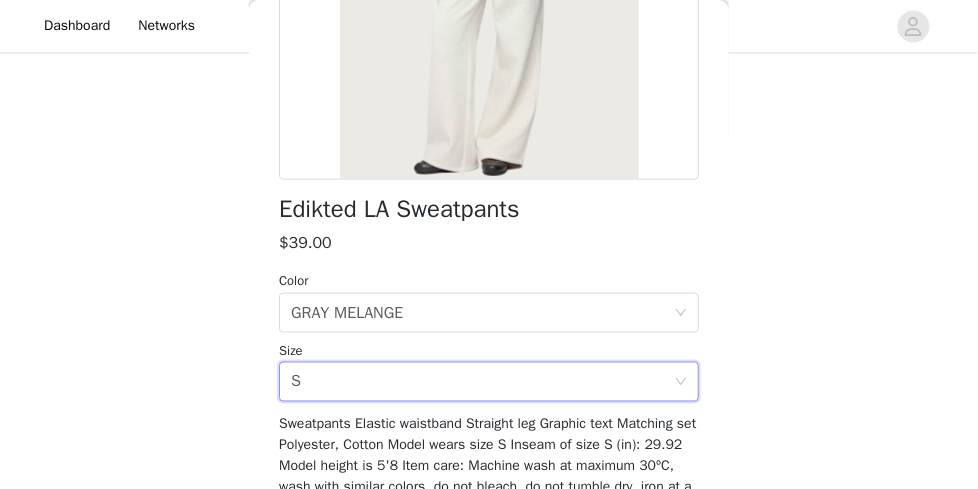 scroll, scrollTop: 483, scrollLeft: 0, axis: vertical 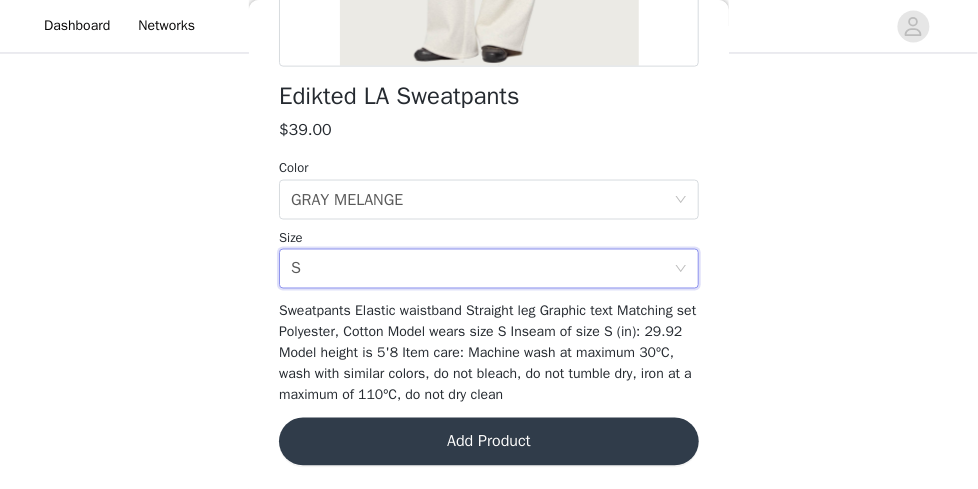 click on "Add Product" at bounding box center [489, 442] 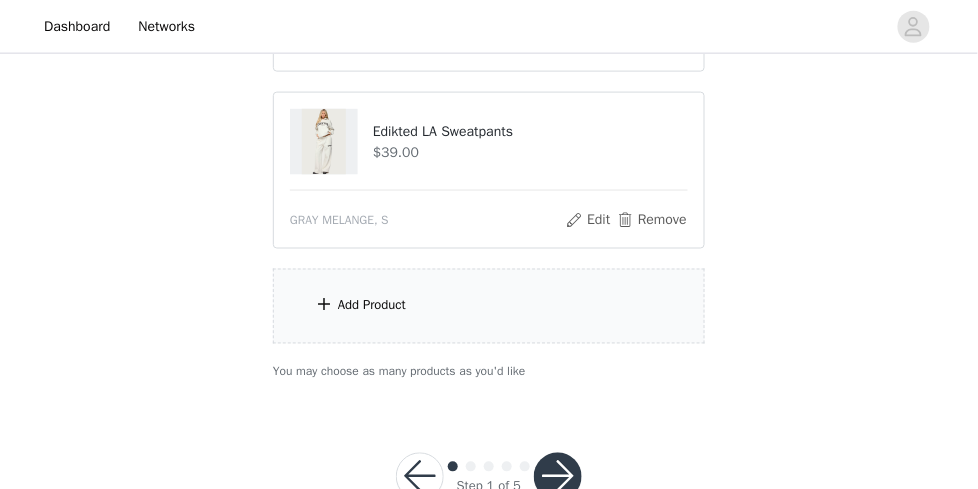 scroll, scrollTop: 2013, scrollLeft: 0, axis: vertical 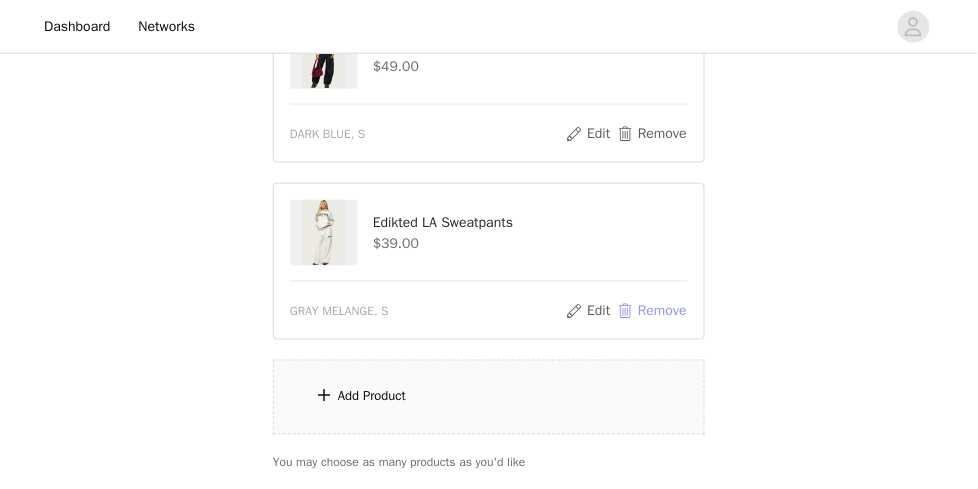 click on "Remove" at bounding box center [652, 311] 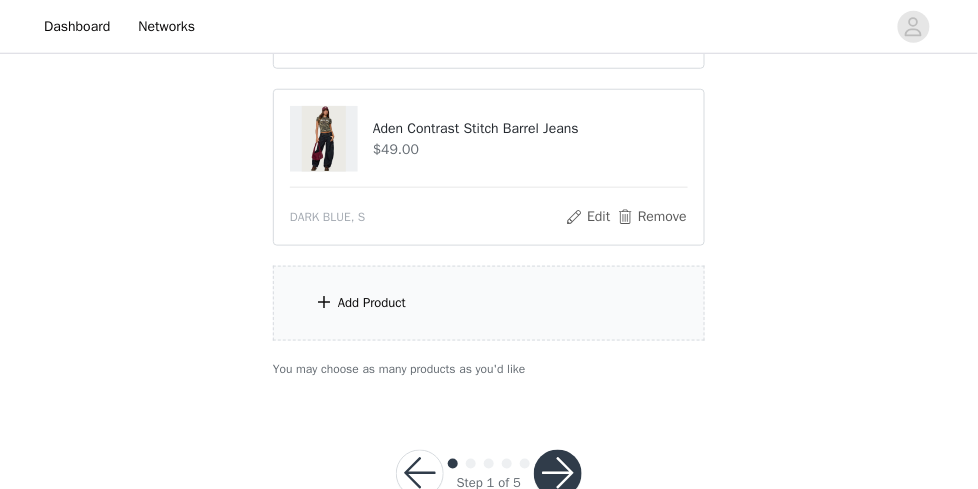 scroll, scrollTop: 1784, scrollLeft: 0, axis: vertical 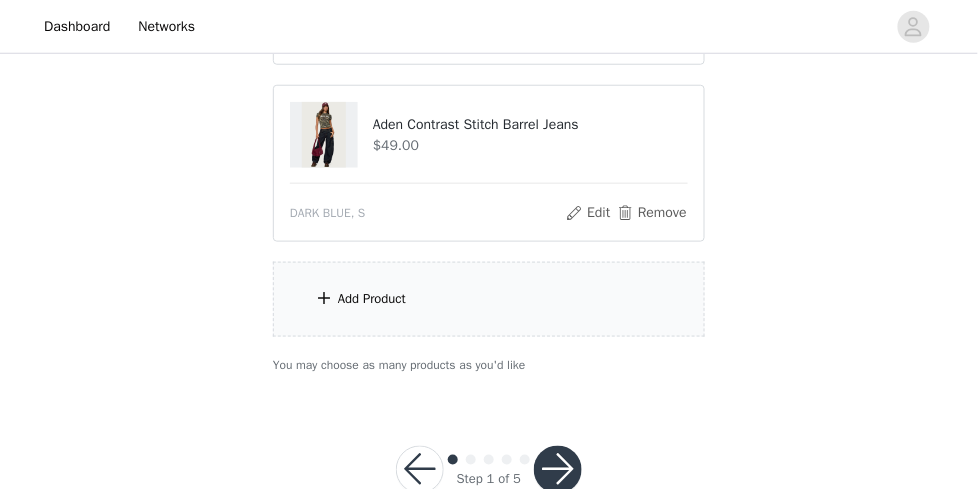 click on "Add Product" at bounding box center [489, 299] 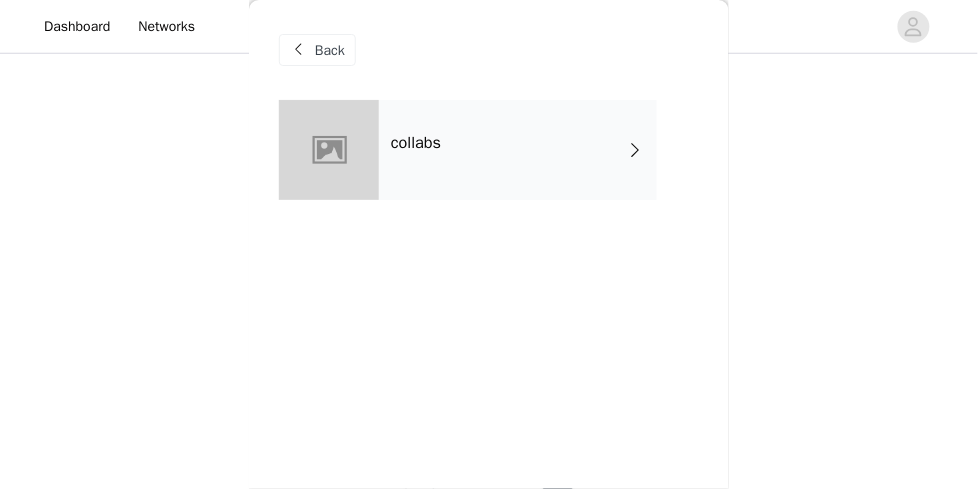 click on "collabs" at bounding box center [518, 150] 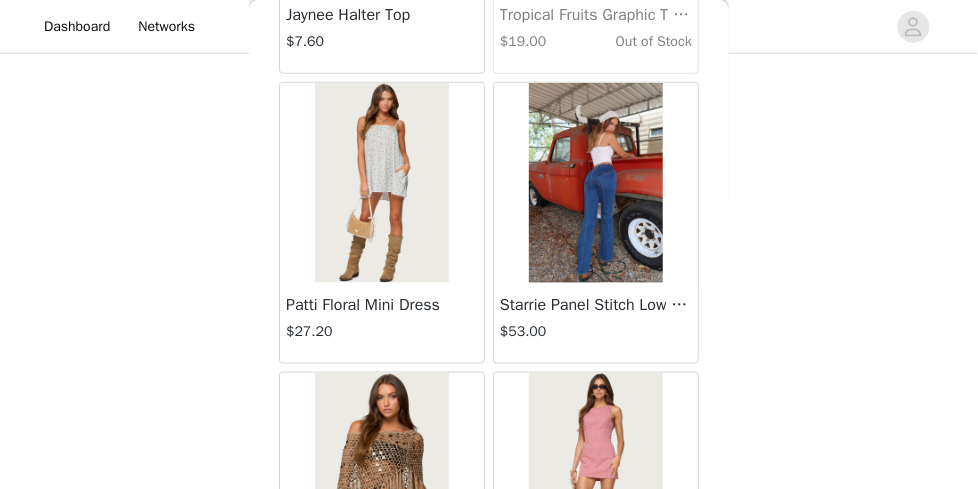 scroll, scrollTop: 306, scrollLeft: 0, axis: vertical 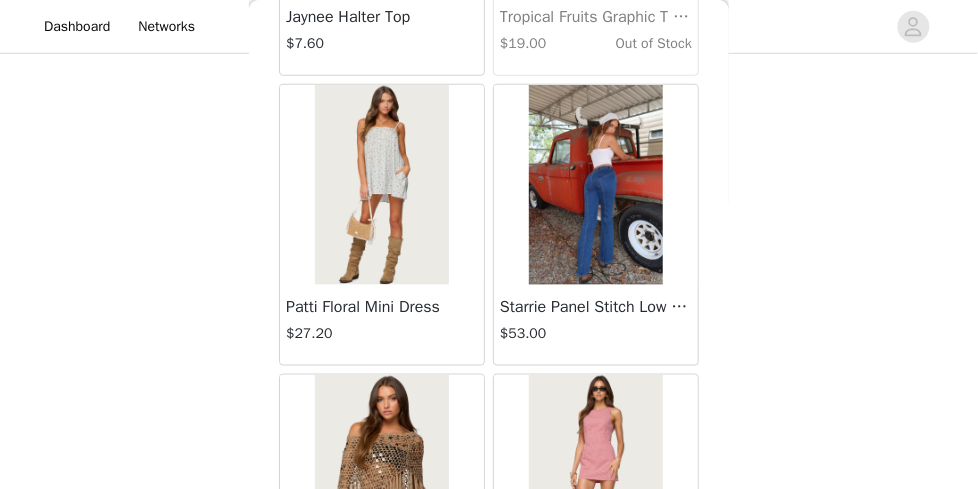 click on "Patti Floral Mini Dress" at bounding box center [382, 307] 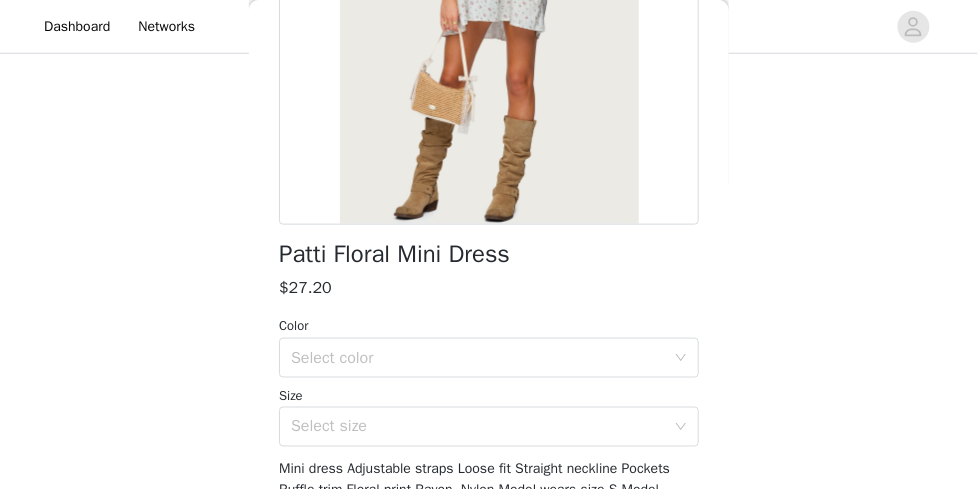 scroll, scrollTop: 344, scrollLeft: 0, axis: vertical 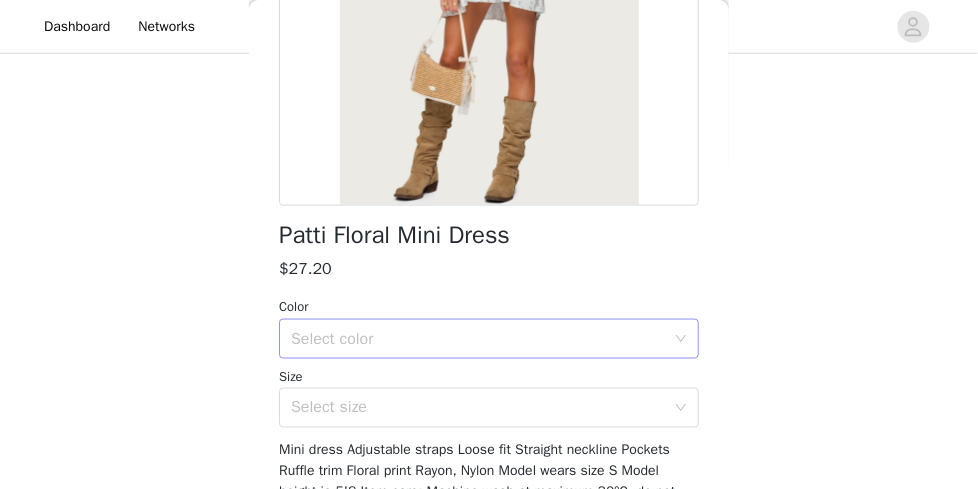 click on "Select color" at bounding box center [478, 339] 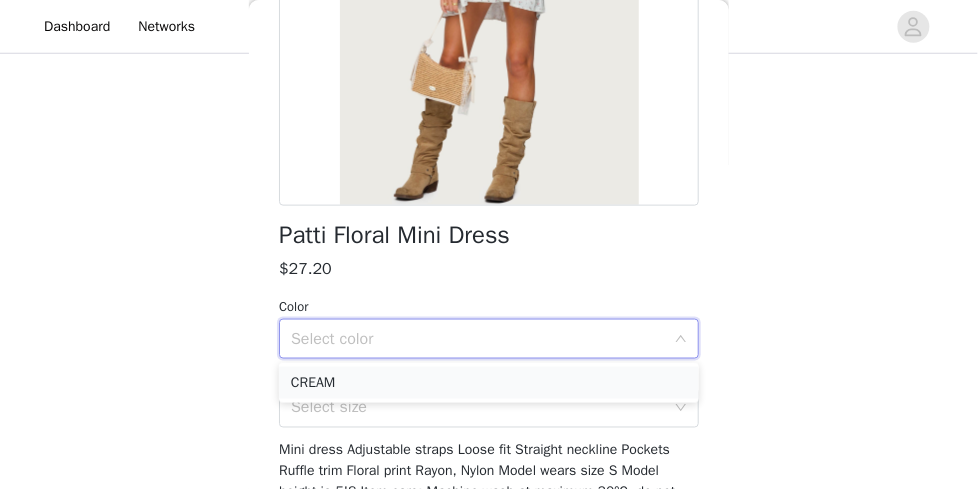 click on "CREAM" at bounding box center [489, 383] 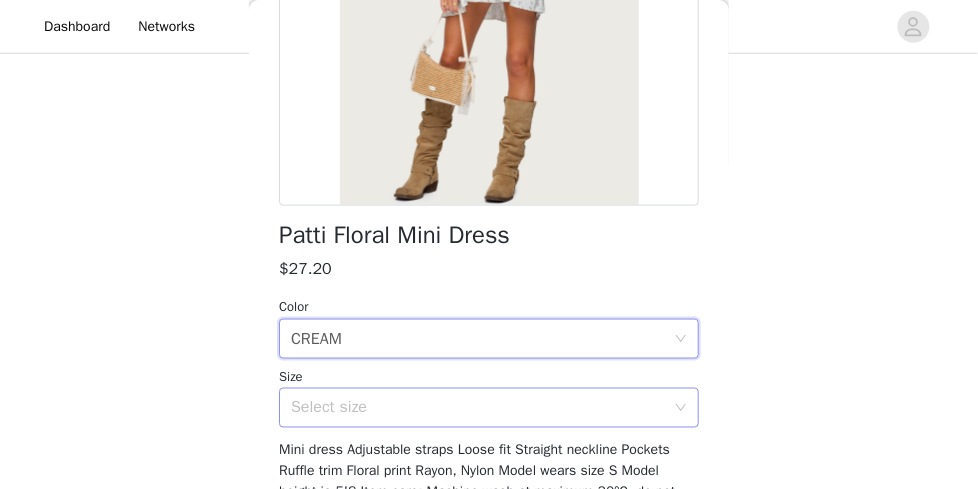 click on "Select size" at bounding box center [478, 408] 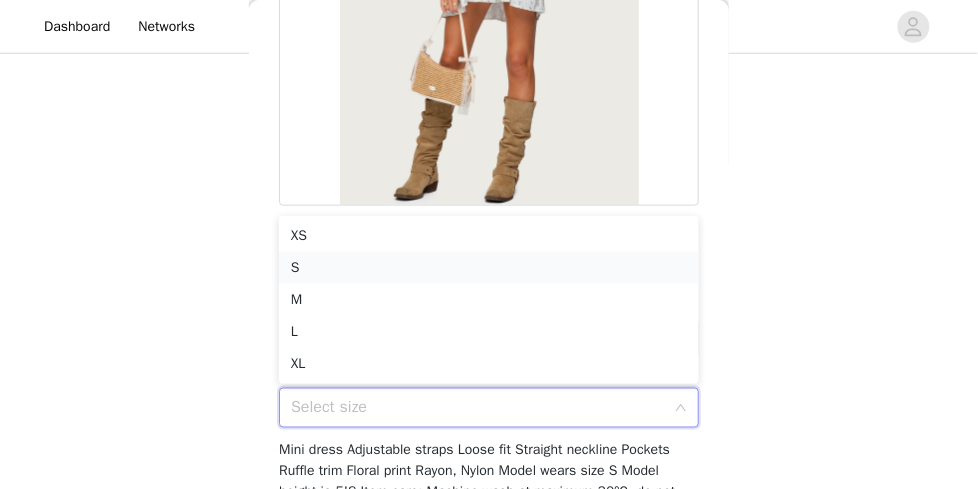 click on "S" at bounding box center [489, 268] 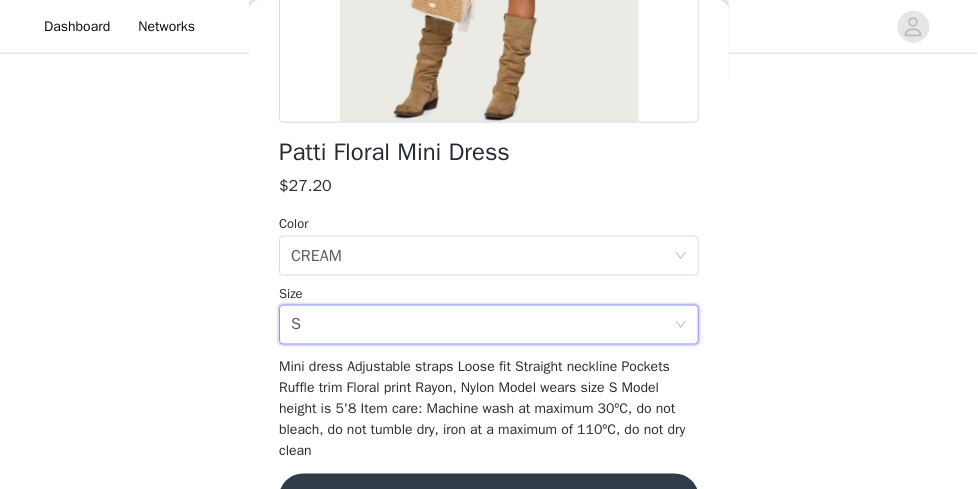 scroll, scrollTop: 483, scrollLeft: 0, axis: vertical 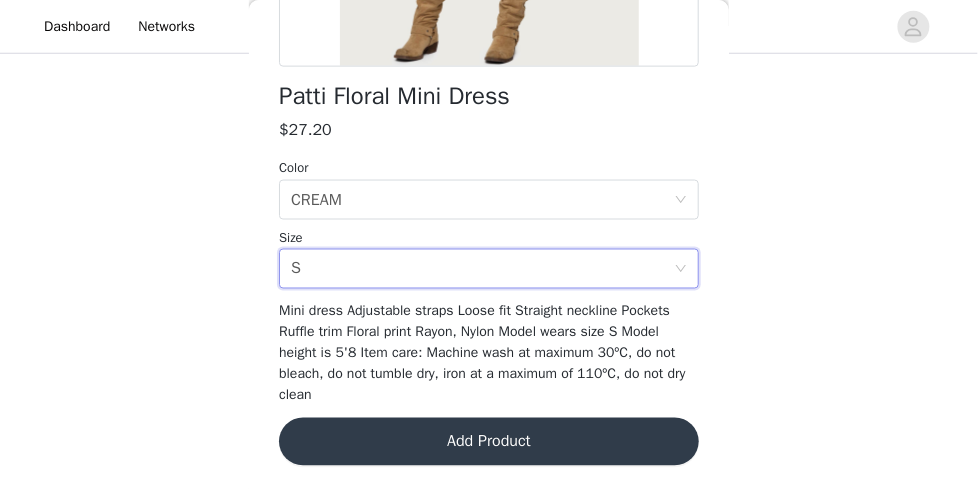 click on "Add Product" at bounding box center (489, 442) 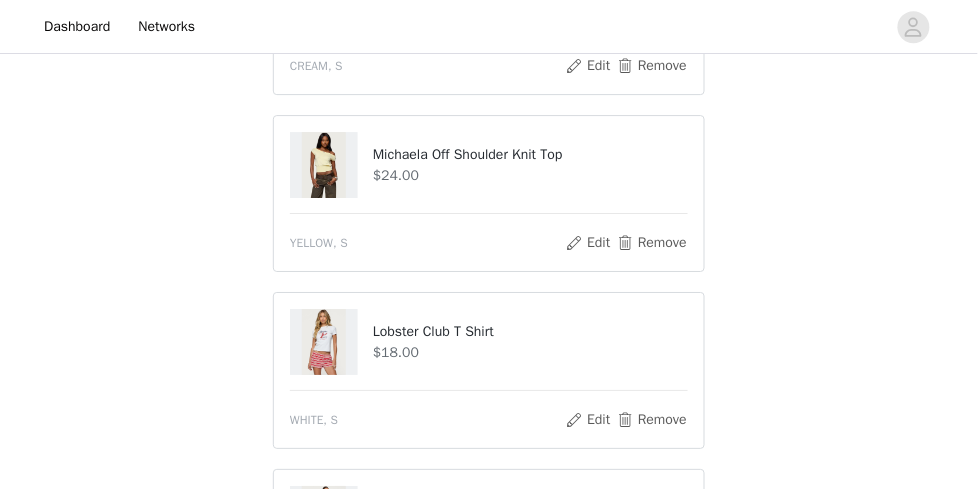 scroll, scrollTop: 2013, scrollLeft: 0, axis: vertical 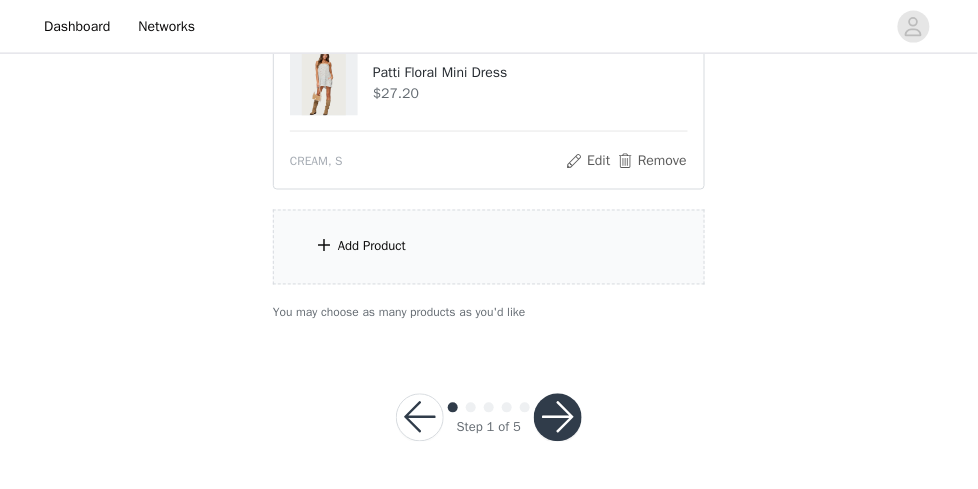 click on "Add Product" at bounding box center (489, 247) 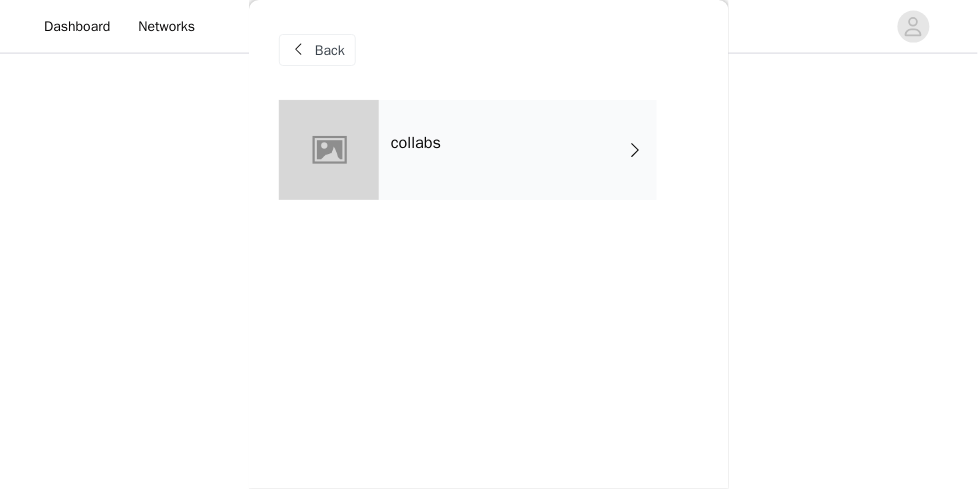 click on "collabs" at bounding box center (518, 150) 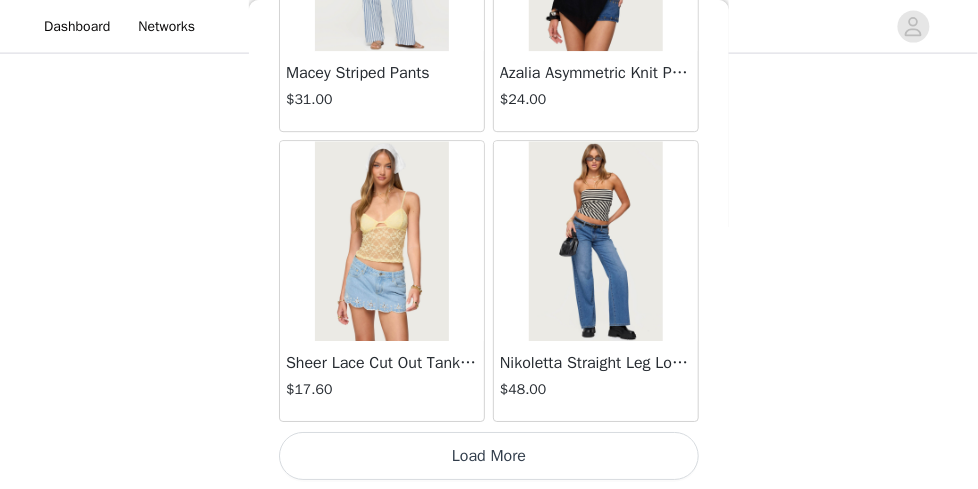 scroll, scrollTop: 2568, scrollLeft: 0, axis: vertical 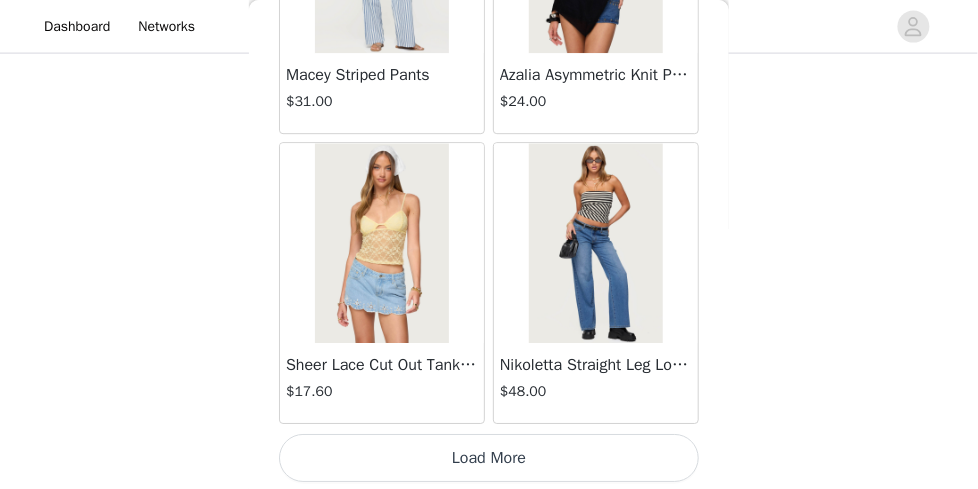 click on "Load More" at bounding box center (489, 458) 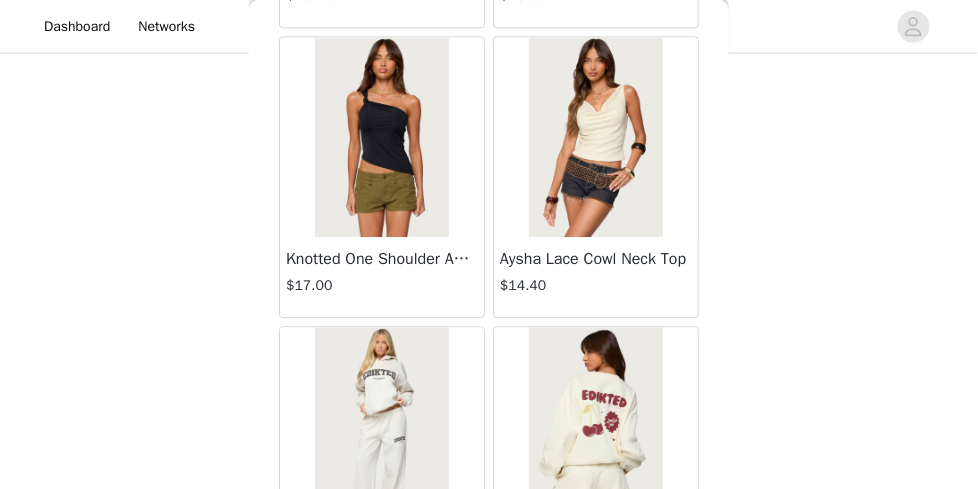 scroll, scrollTop: 5279, scrollLeft: 0, axis: vertical 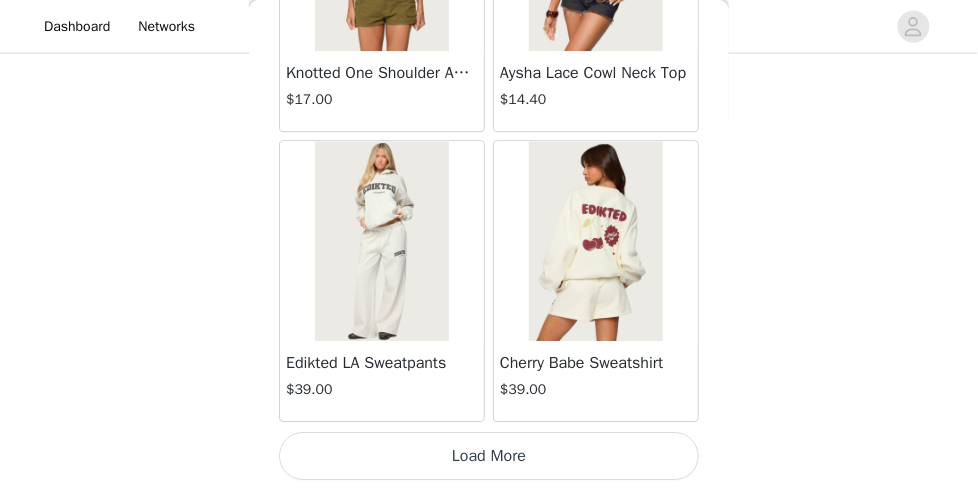 click on "Load More" at bounding box center [489, 456] 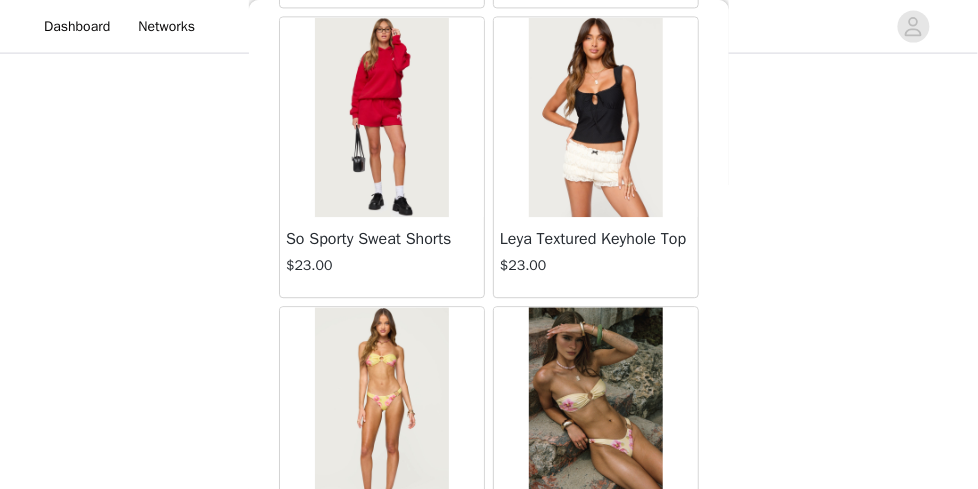 scroll, scrollTop: 8204, scrollLeft: 0, axis: vertical 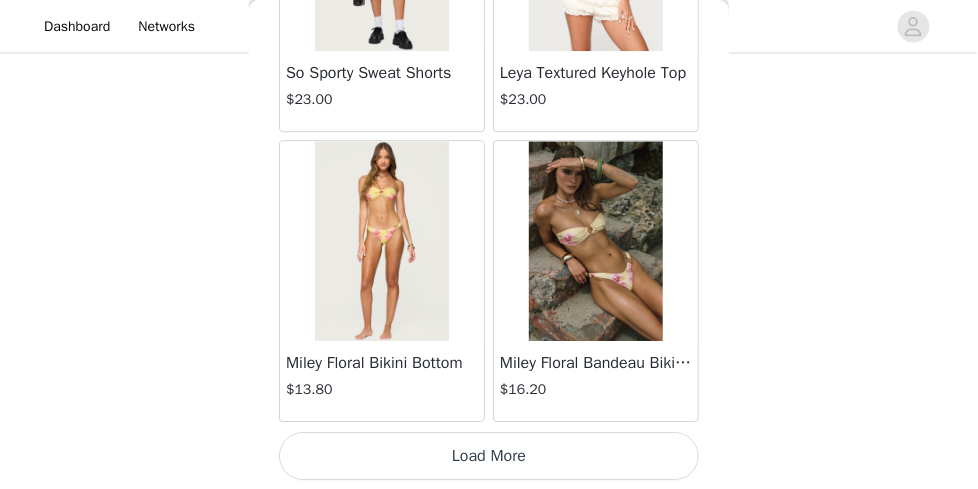 click on "Load More" at bounding box center (489, 456) 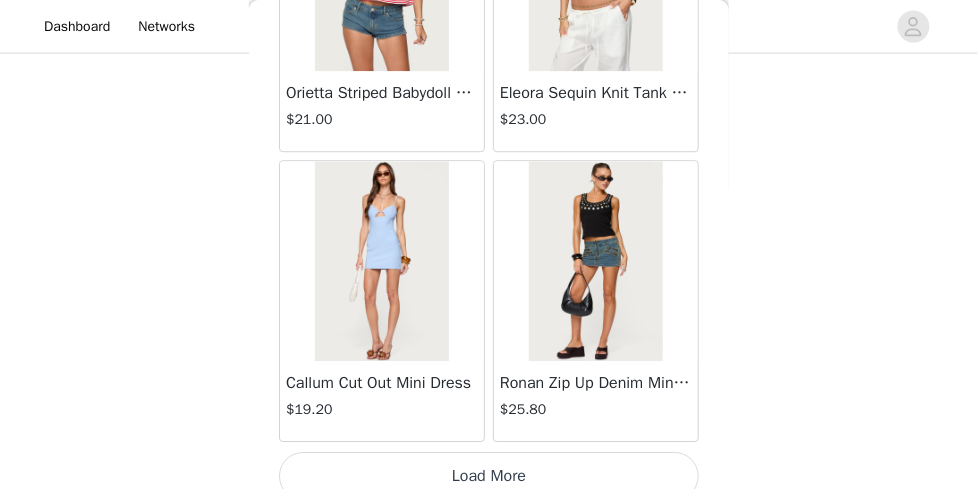 scroll, scrollTop: 11255, scrollLeft: 0, axis: vertical 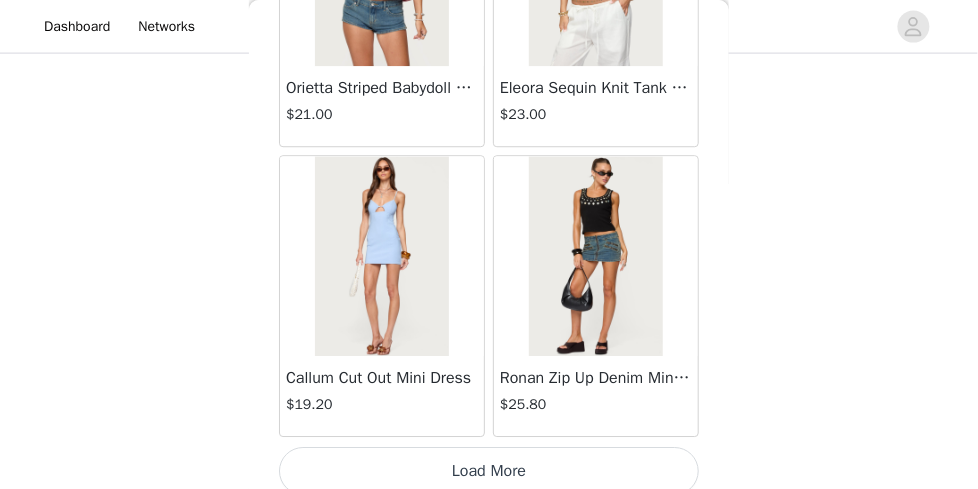 click on "Load More" at bounding box center (489, 471) 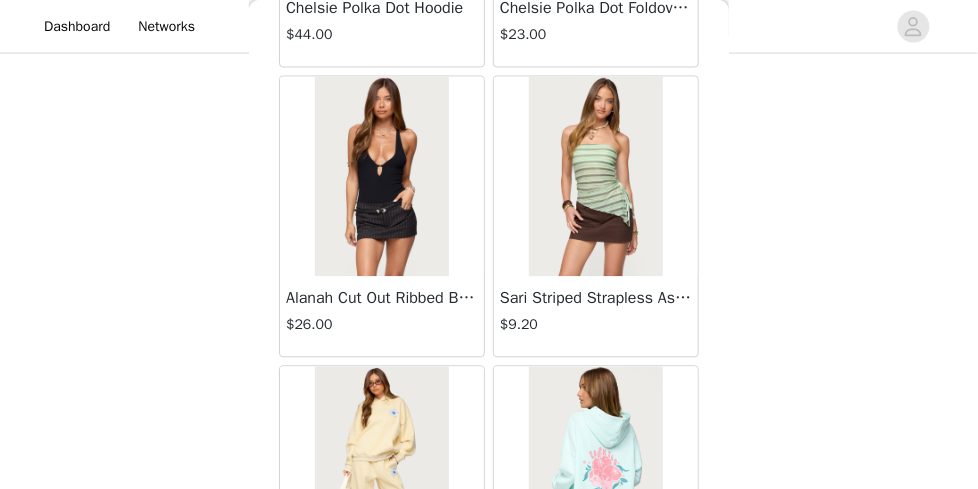 scroll, scrollTop: 13947, scrollLeft: 0, axis: vertical 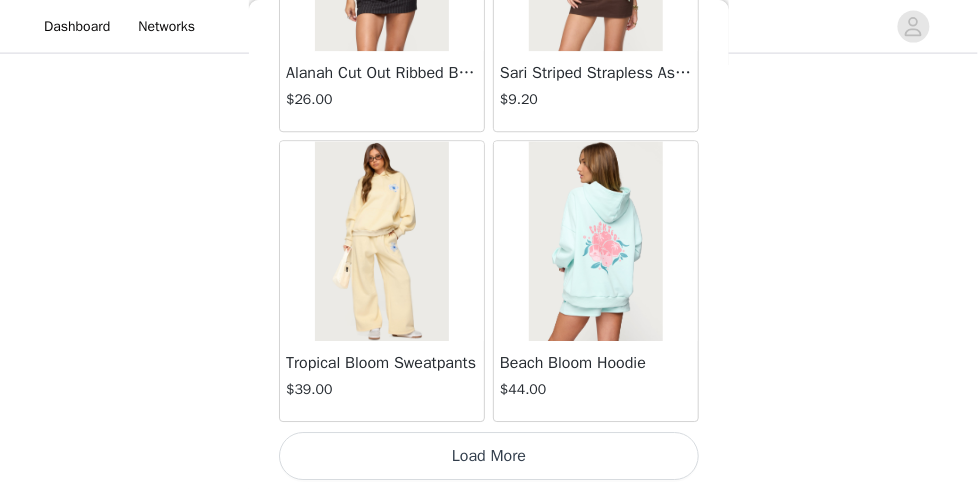 click on "Load More" at bounding box center [489, 456] 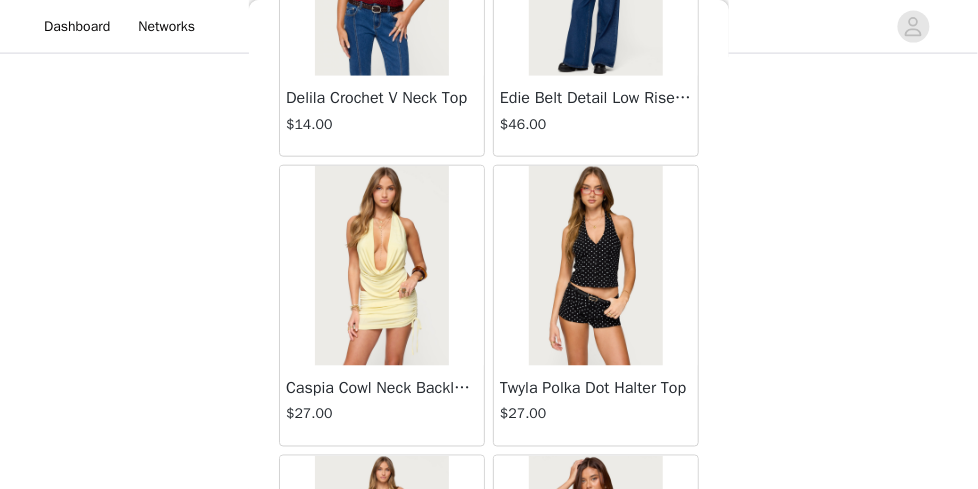 scroll, scrollTop: 16469, scrollLeft: 0, axis: vertical 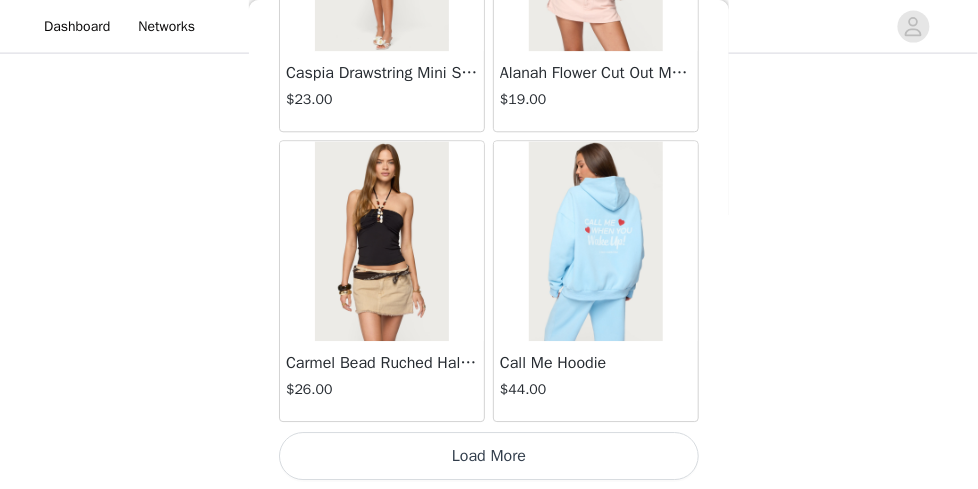 click on "Load More" at bounding box center (489, 456) 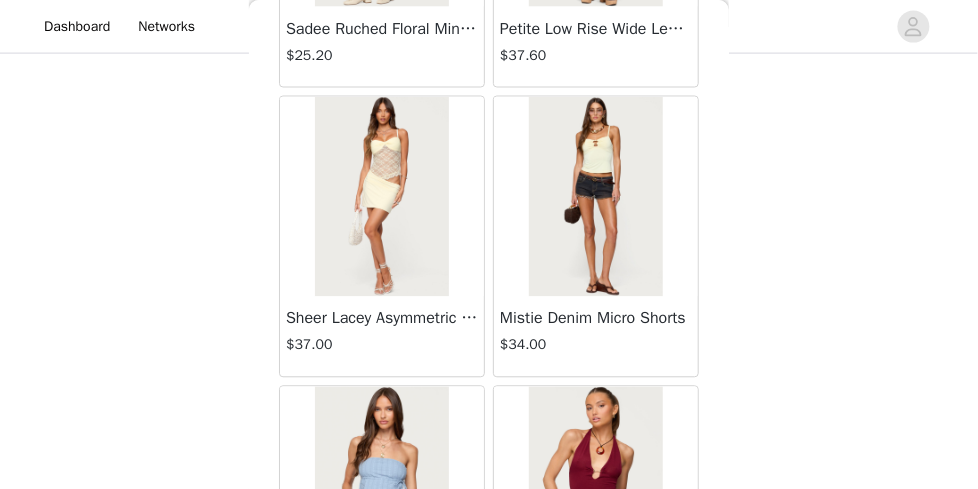 scroll, scrollTop: 18337, scrollLeft: 0, axis: vertical 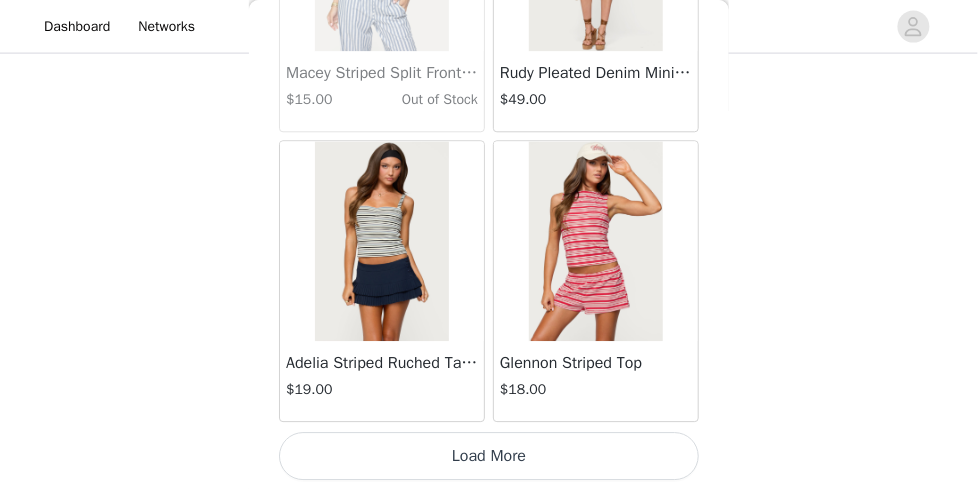 click on "Load More" at bounding box center [489, 456] 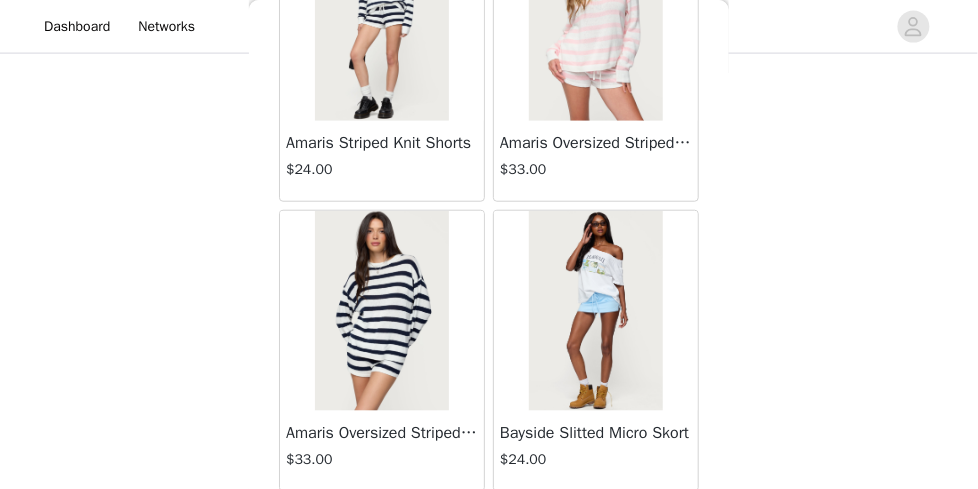 scroll, scrollTop: 20698, scrollLeft: 0, axis: vertical 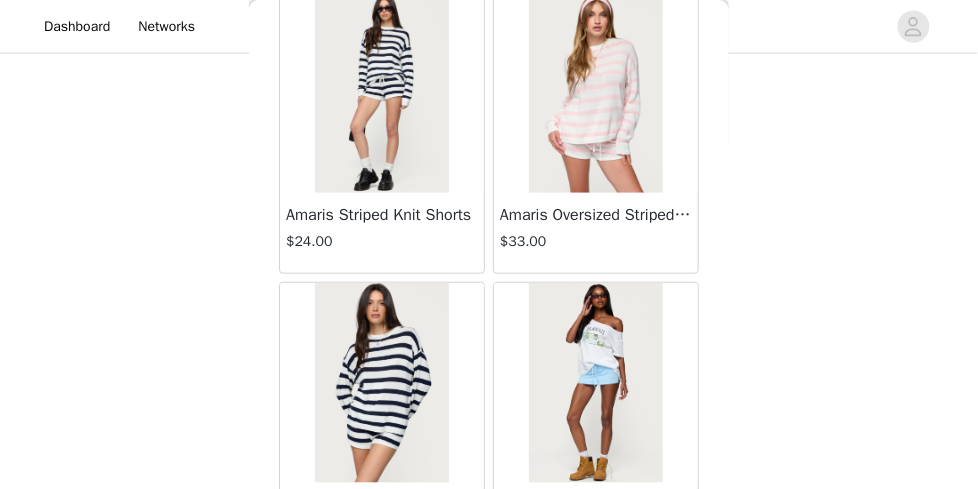 click on "Amaris Striped Knit Shorts" at bounding box center (382, 215) 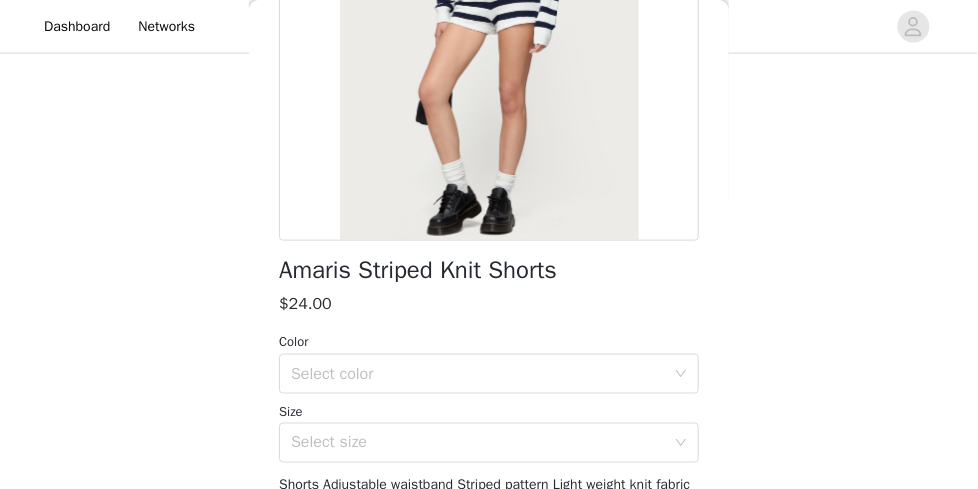 scroll, scrollTop: 308, scrollLeft: 0, axis: vertical 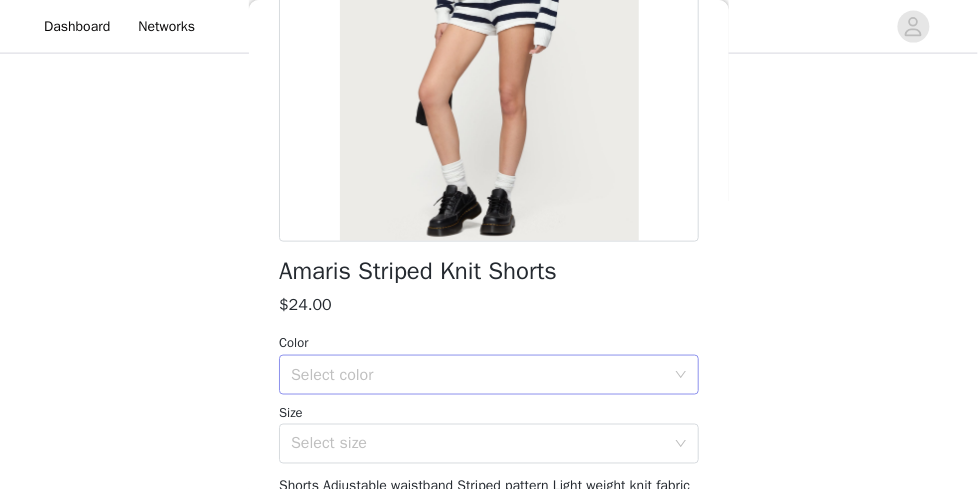 click on "Select color" at bounding box center [478, 375] 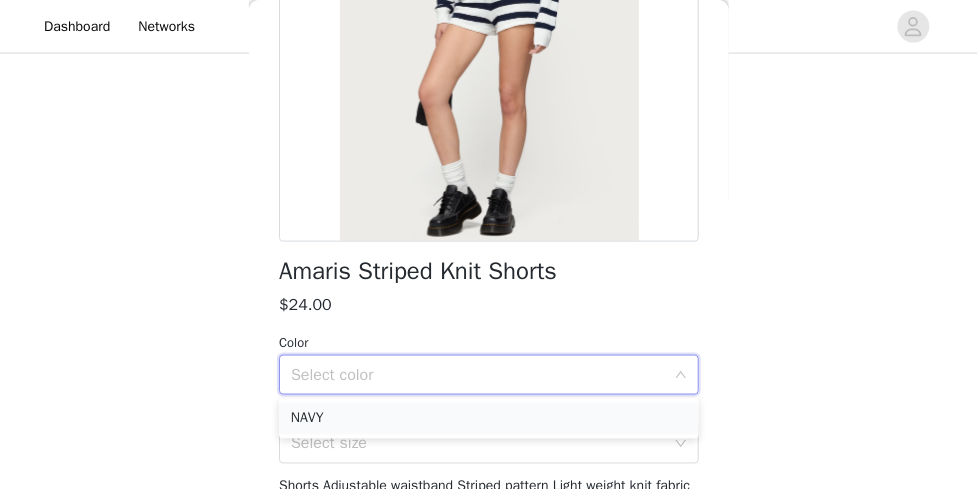 click on "NAVY" at bounding box center (489, 419) 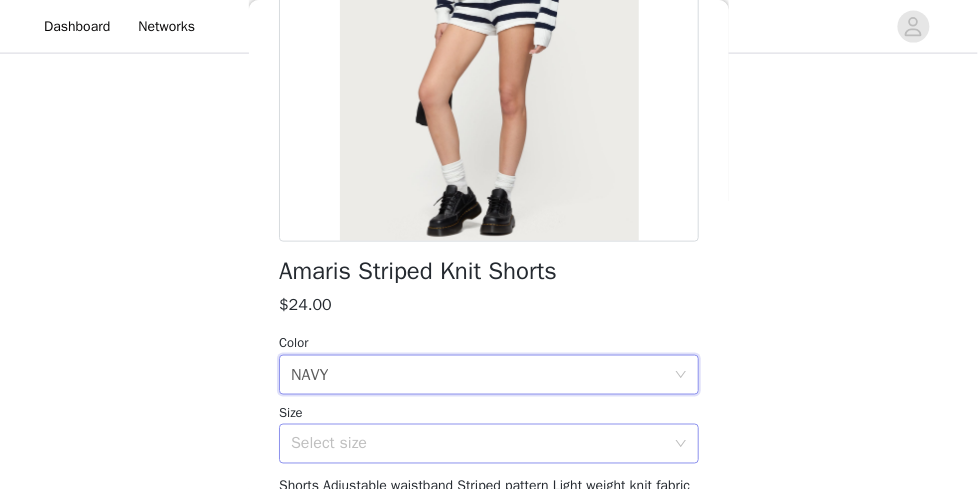 click on "Select size" at bounding box center (478, 444) 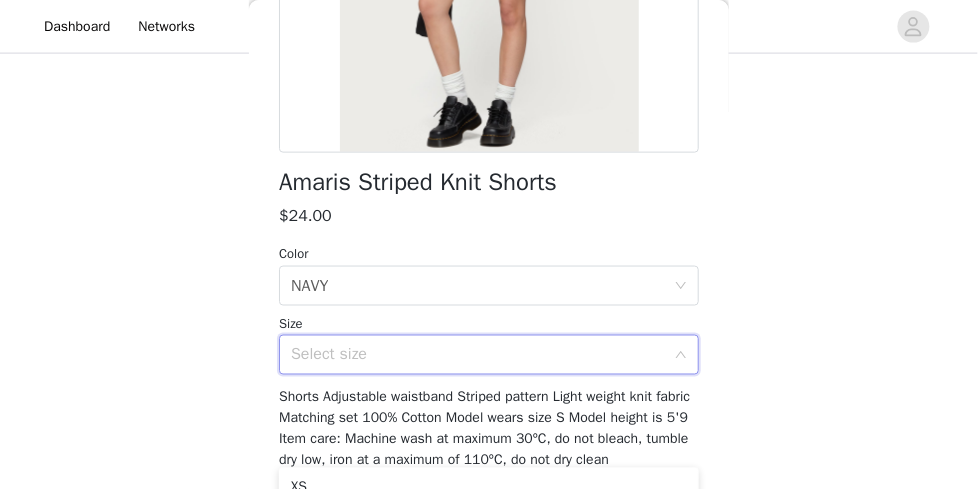 scroll, scrollTop: 446, scrollLeft: 0, axis: vertical 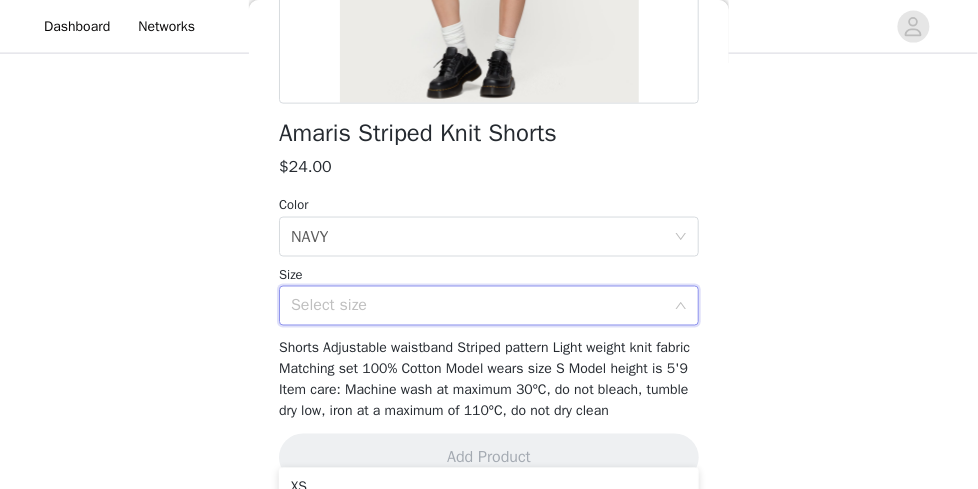 click on "Select size" at bounding box center [478, 306] 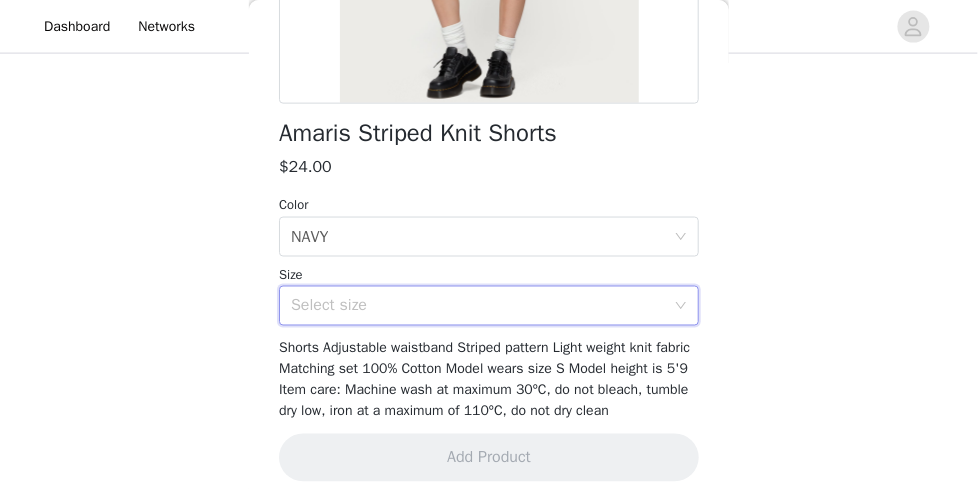 click on "Select size" at bounding box center (482, 306) 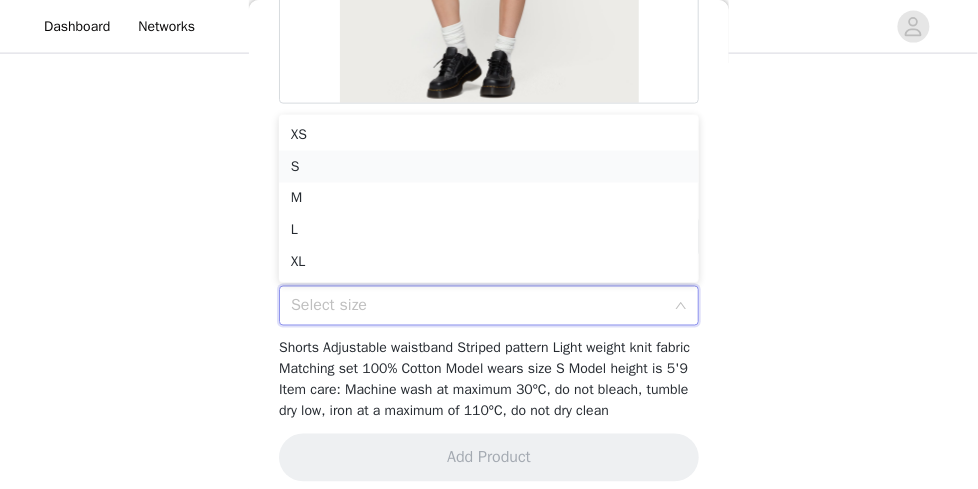 click on "S" at bounding box center (489, 167) 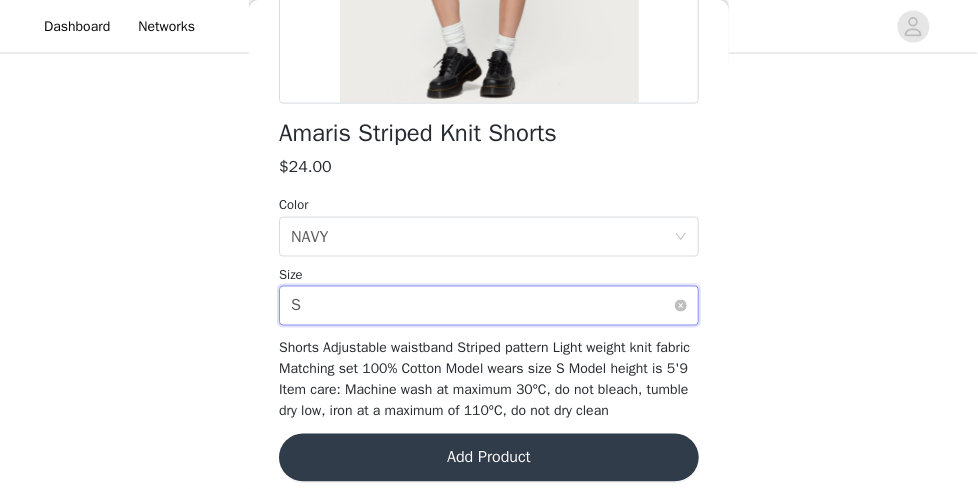 scroll, scrollTop: 483, scrollLeft: 0, axis: vertical 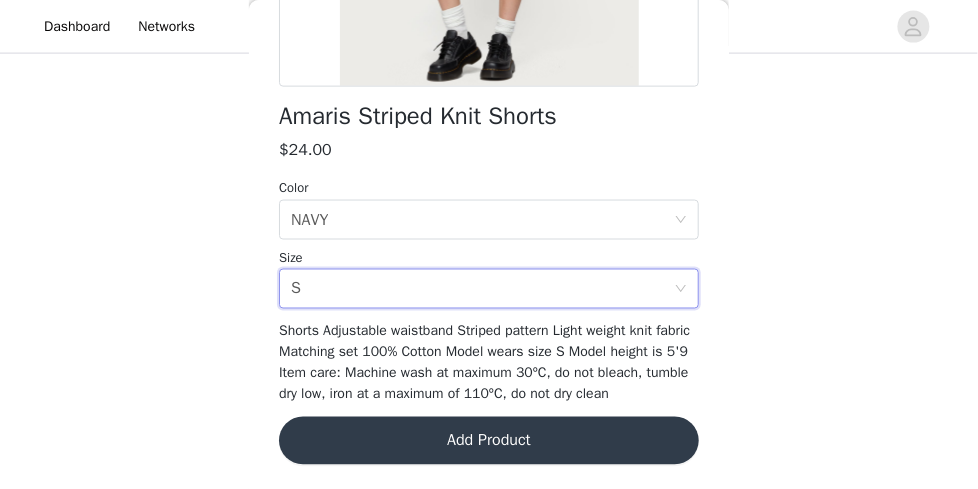 click on "Add Product" at bounding box center (489, 441) 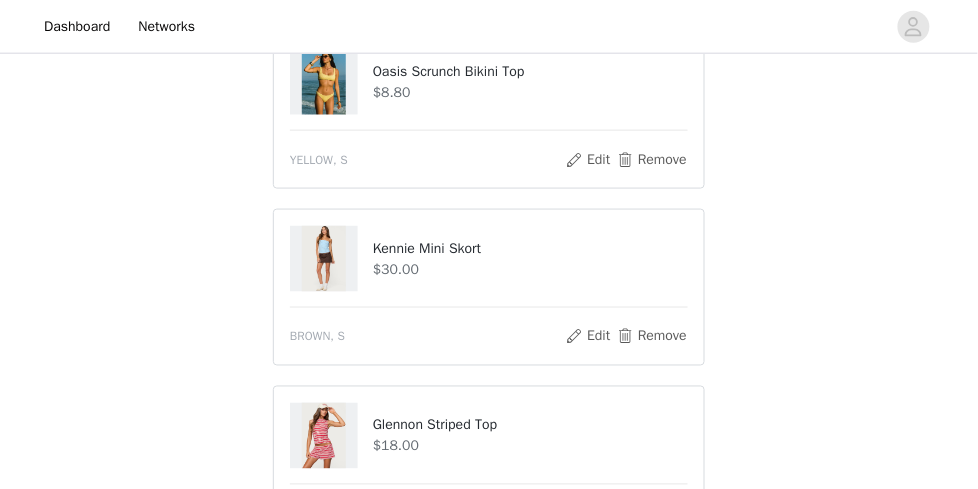 scroll, scrollTop: 422, scrollLeft: 0, axis: vertical 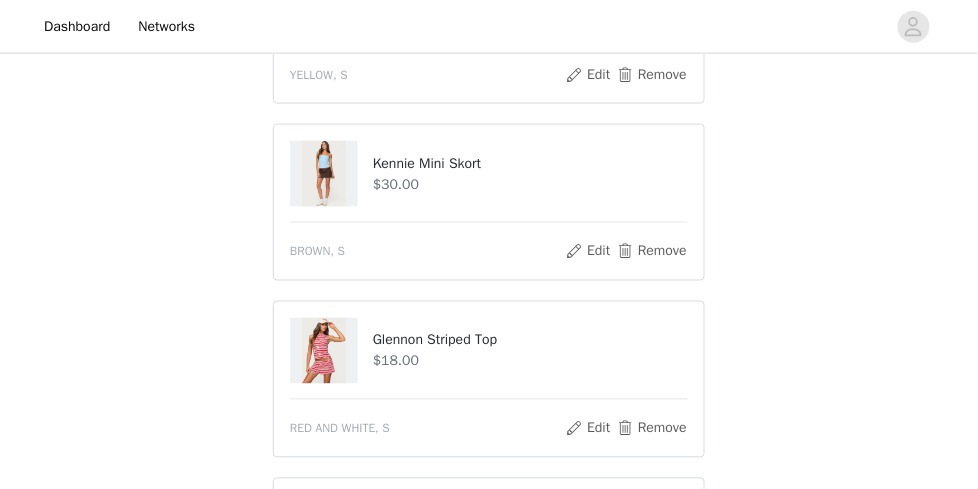 click on "Glennon Striped Top     $18.00" at bounding box center [489, 351] 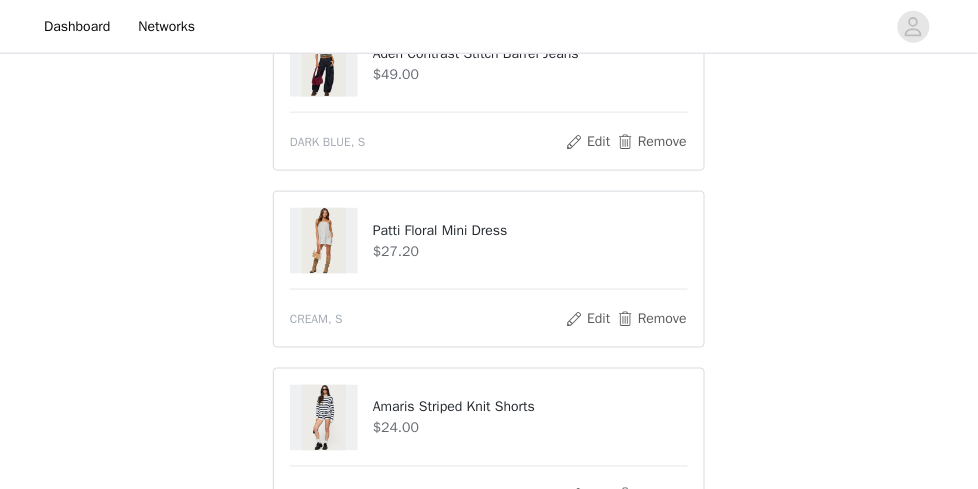 scroll, scrollTop: 1856, scrollLeft: 0, axis: vertical 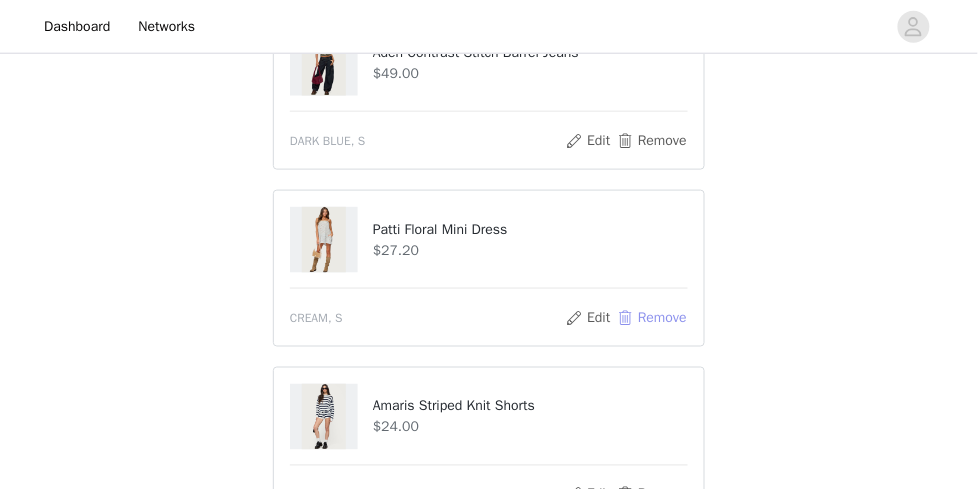 click on "Remove" at bounding box center [652, 318] 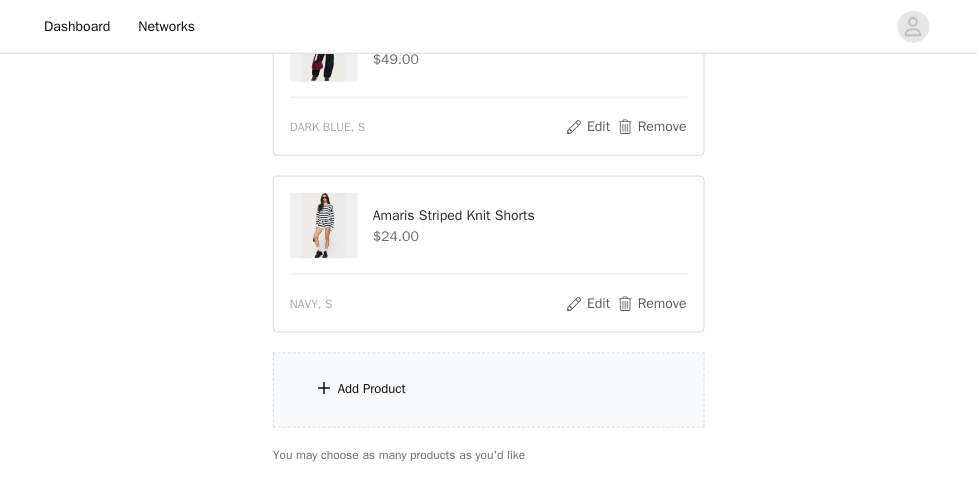 scroll, scrollTop: 1873, scrollLeft: 0, axis: vertical 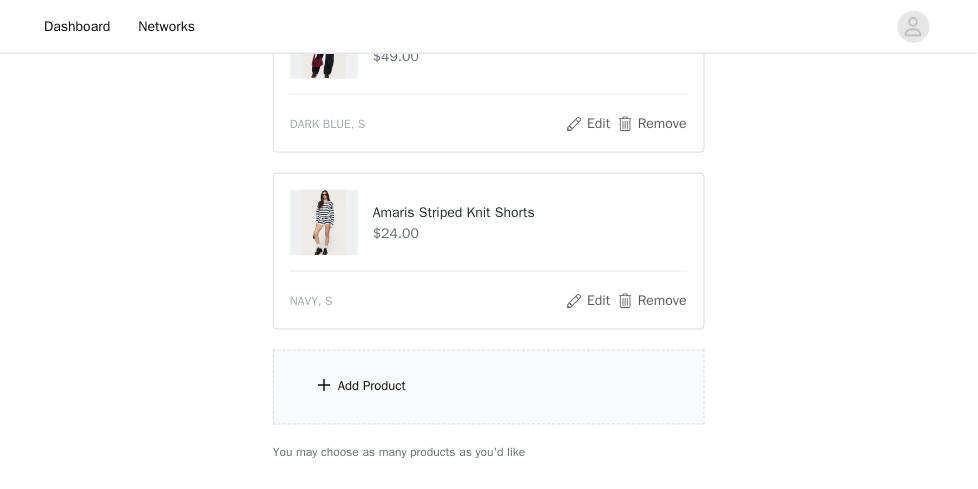 click on "Add Product" at bounding box center [489, 387] 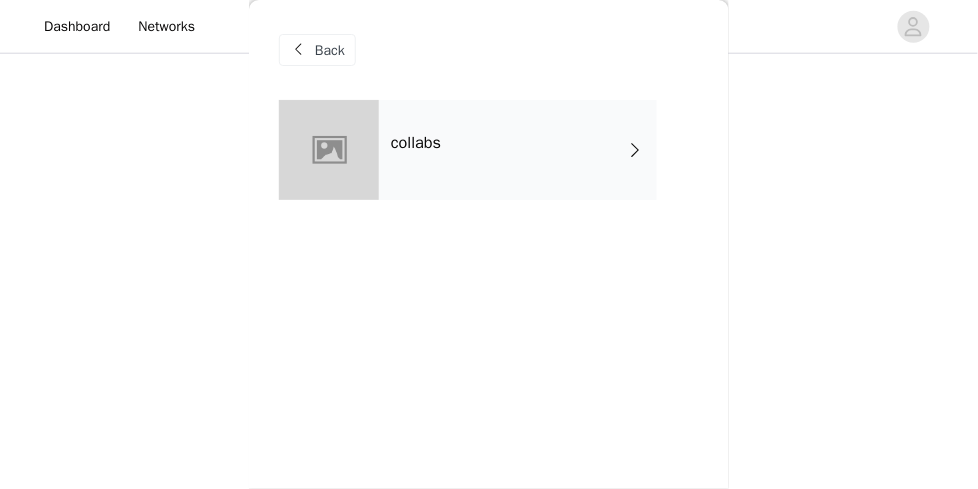click on "collabs" at bounding box center (518, 150) 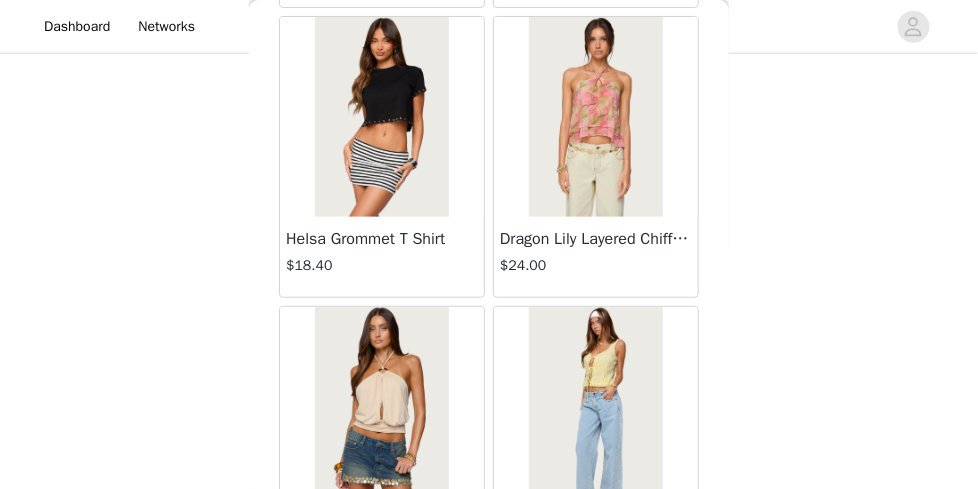 scroll, scrollTop: 2570, scrollLeft: 0, axis: vertical 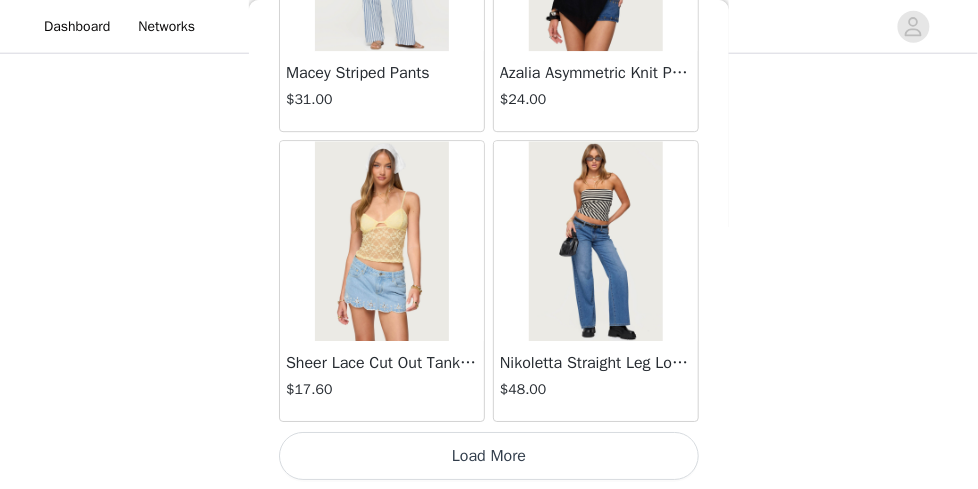 click on "Load More" at bounding box center [489, 456] 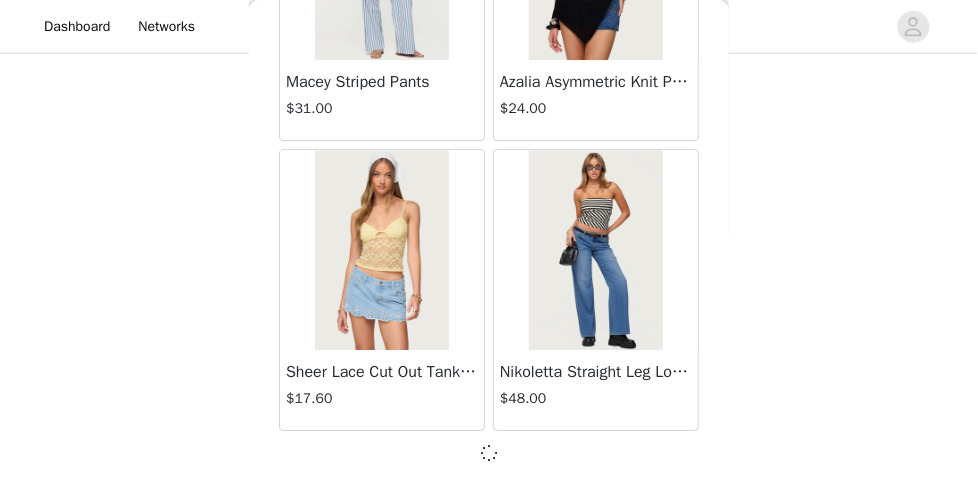 scroll, scrollTop: 1896, scrollLeft: 0, axis: vertical 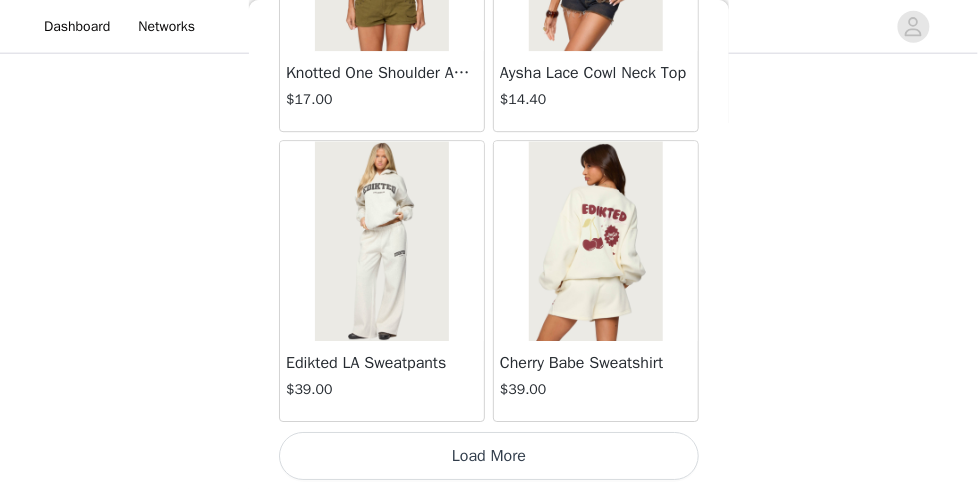 click on "Load More" at bounding box center (489, 456) 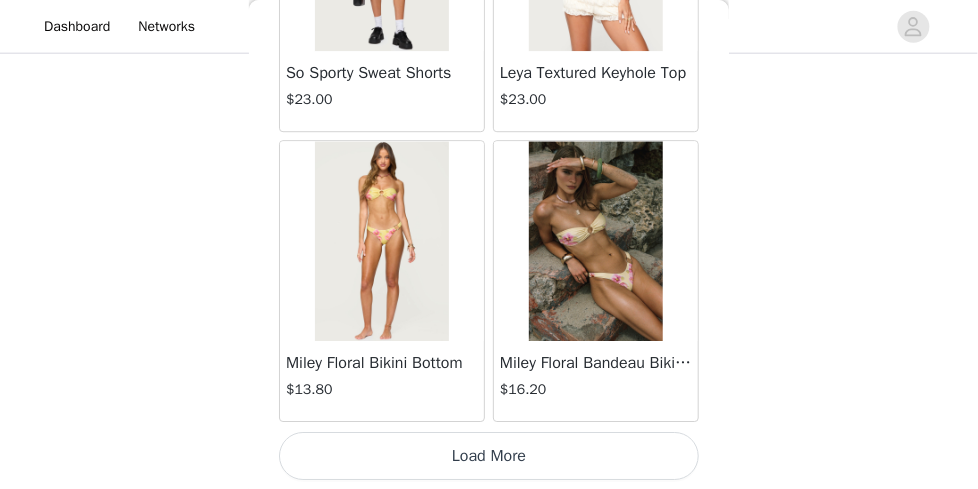 click on "Load More" at bounding box center [489, 456] 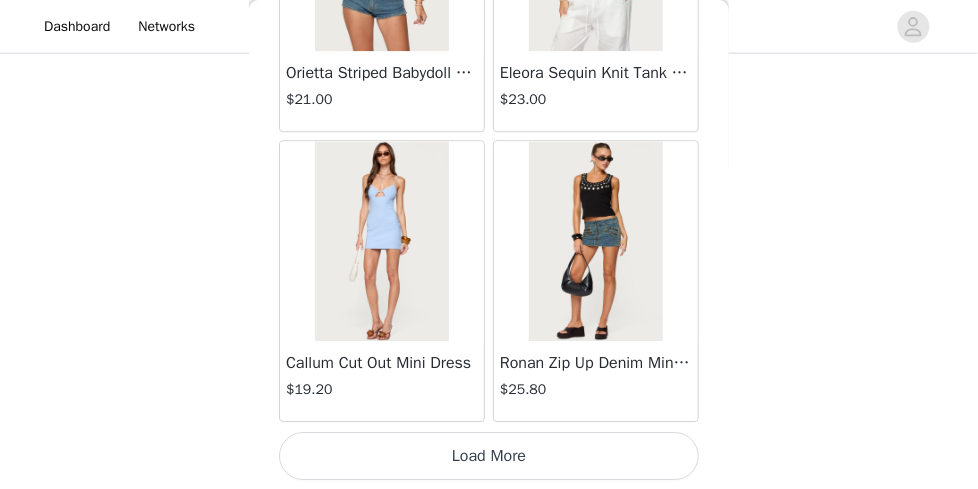 click on "Load More" at bounding box center [489, 456] 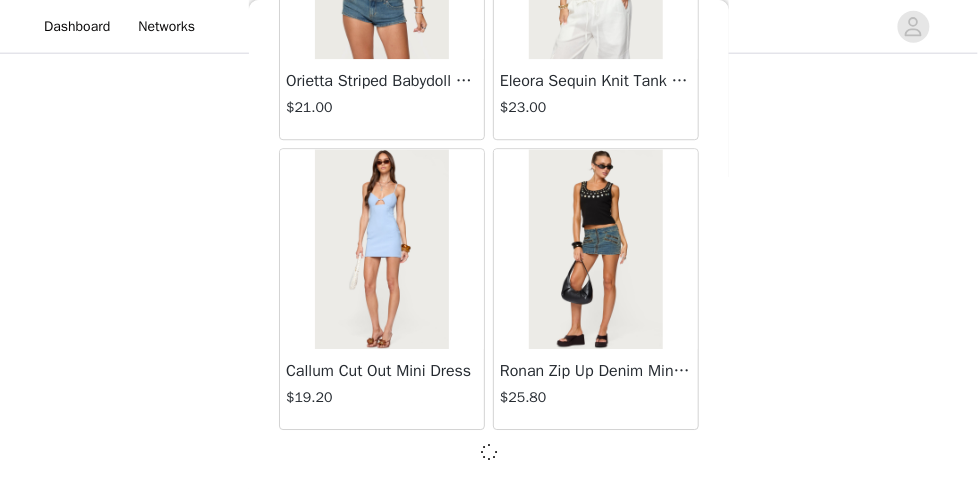 scroll, scrollTop: 11261, scrollLeft: 0, axis: vertical 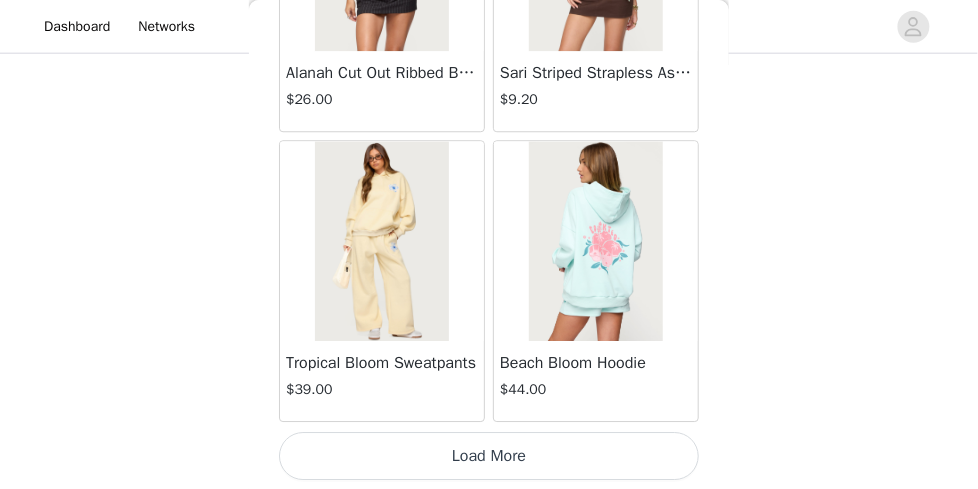 click on "Load More" at bounding box center (489, 456) 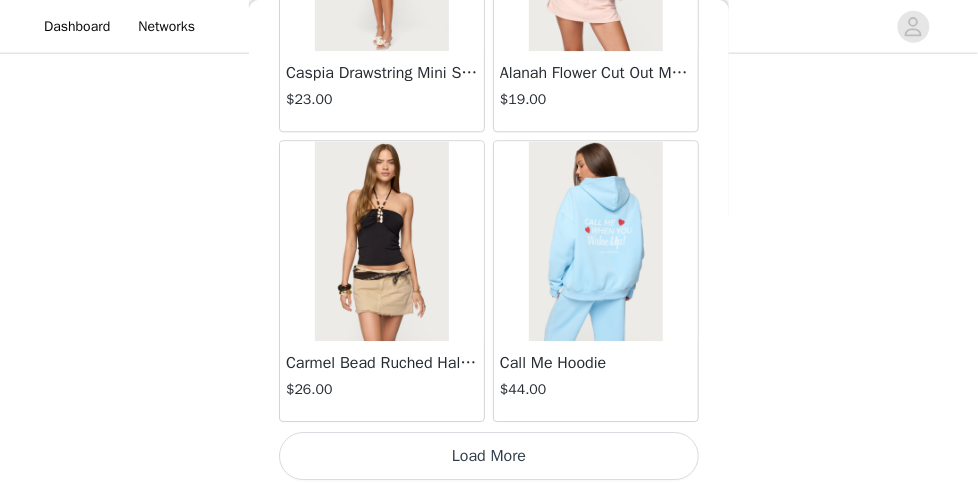 click on "Load More" at bounding box center (489, 456) 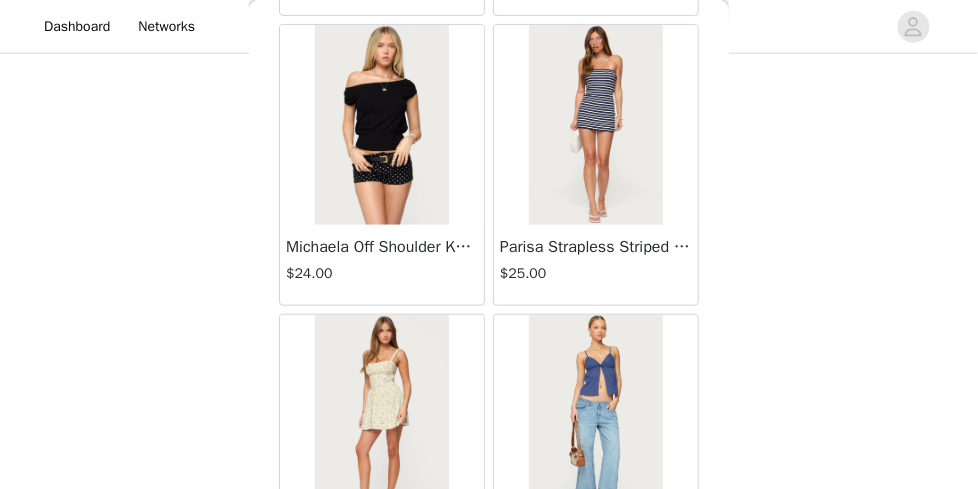 scroll, scrollTop: 17762, scrollLeft: 0, axis: vertical 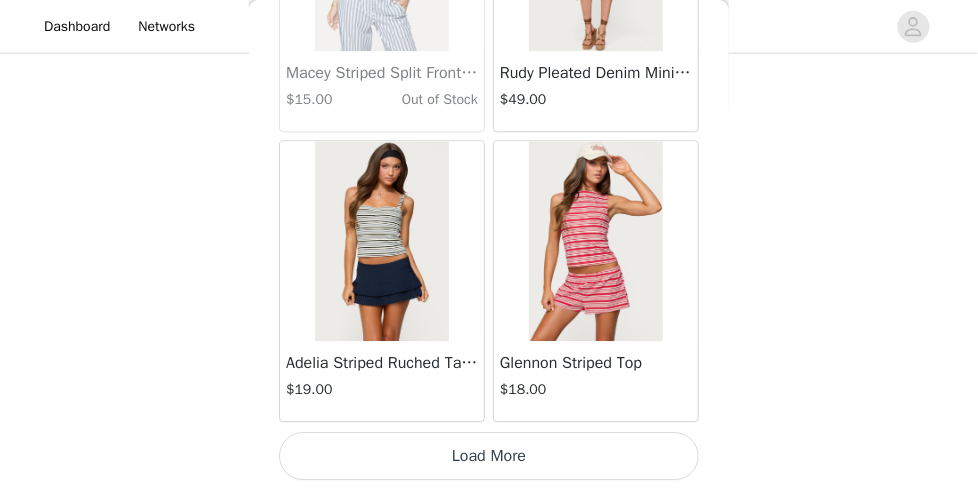 click on "Load More" at bounding box center (489, 456) 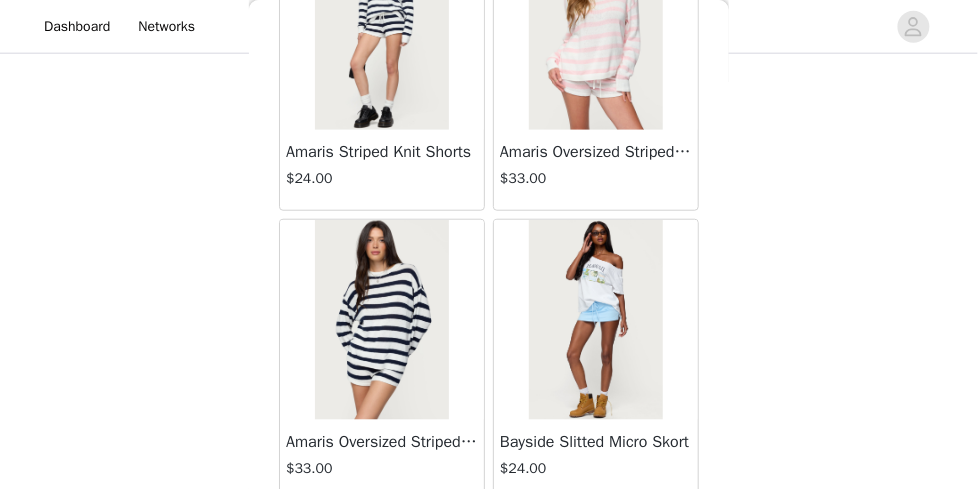 scroll, scrollTop: 20795, scrollLeft: 0, axis: vertical 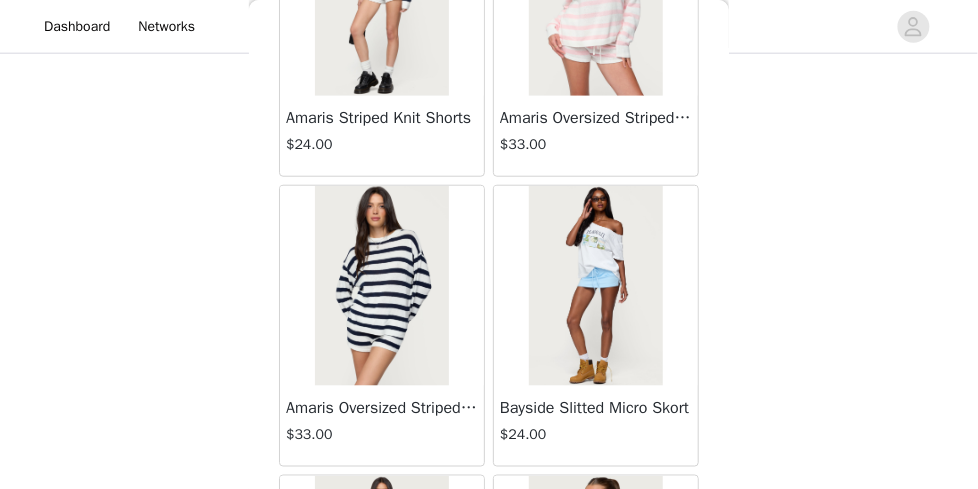 click at bounding box center (381, 286) 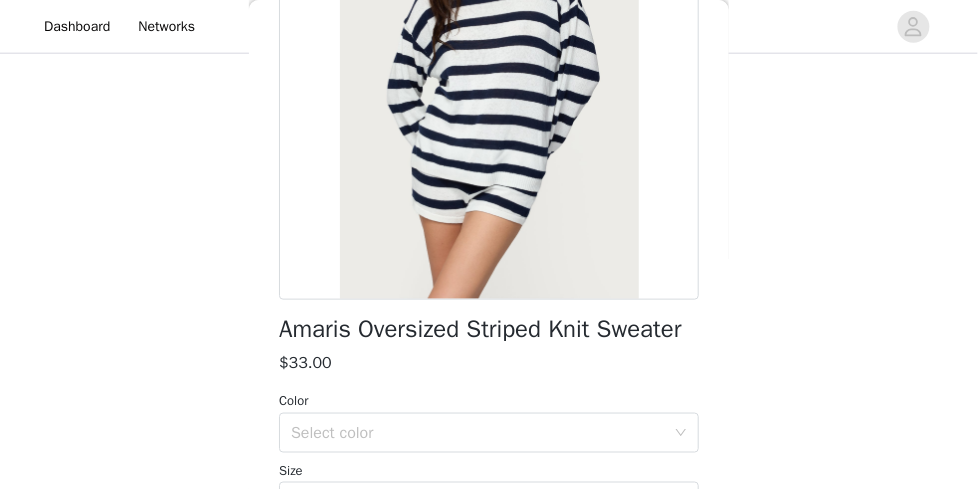 scroll, scrollTop: 270, scrollLeft: 0, axis: vertical 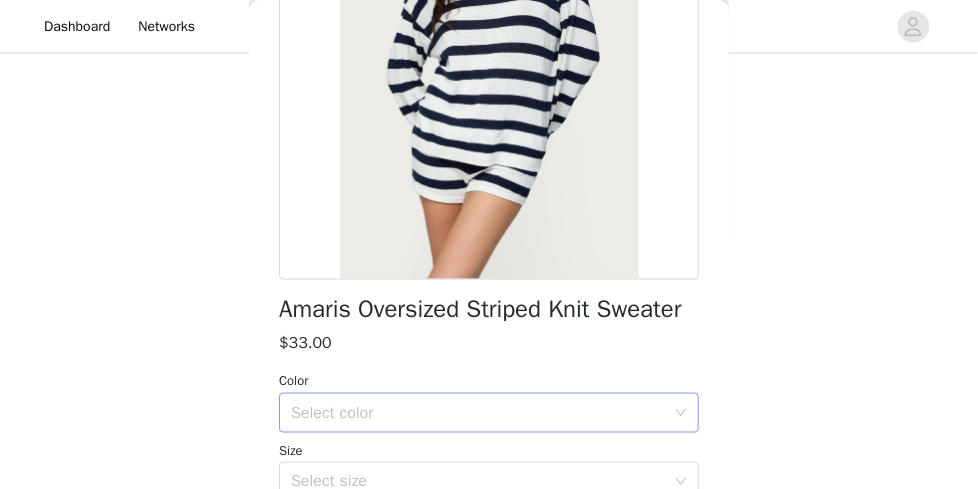 click on "Select color" at bounding box center (478, 413) 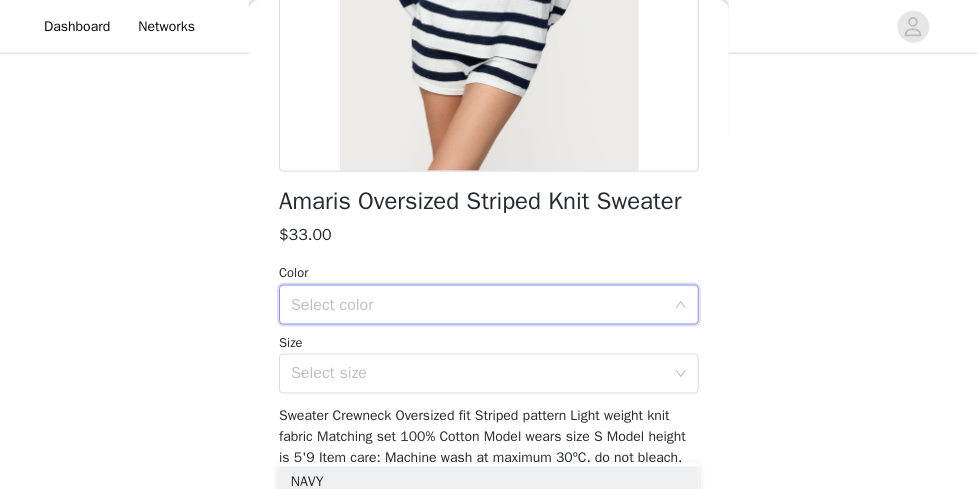 scroll, scrollTop: 390, scrollLeft: 0, axis: vertical 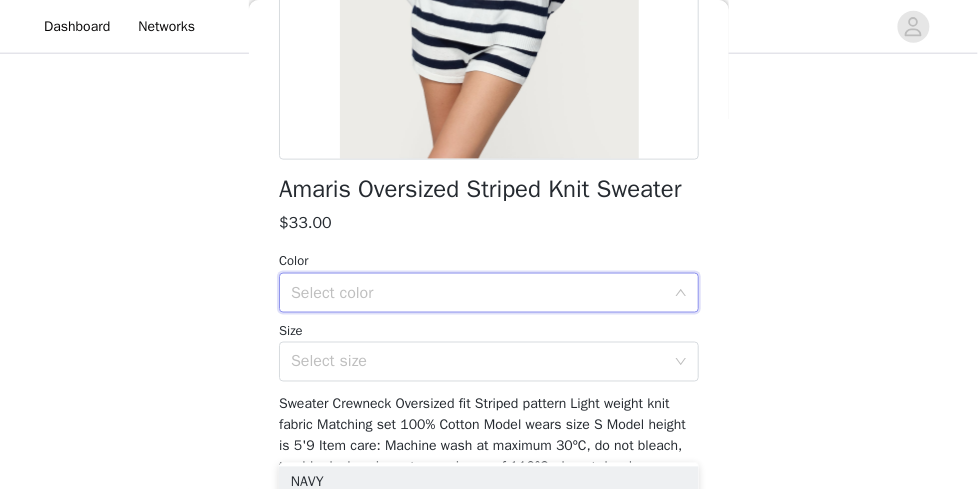 click on "Select color" at bounding box center [482, 293] 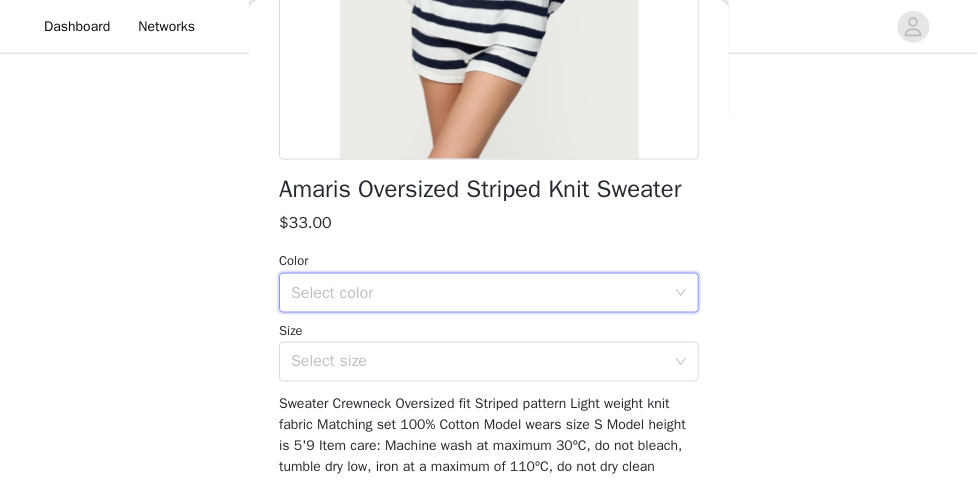 click on "Select color" at bounding box center (482, 293) 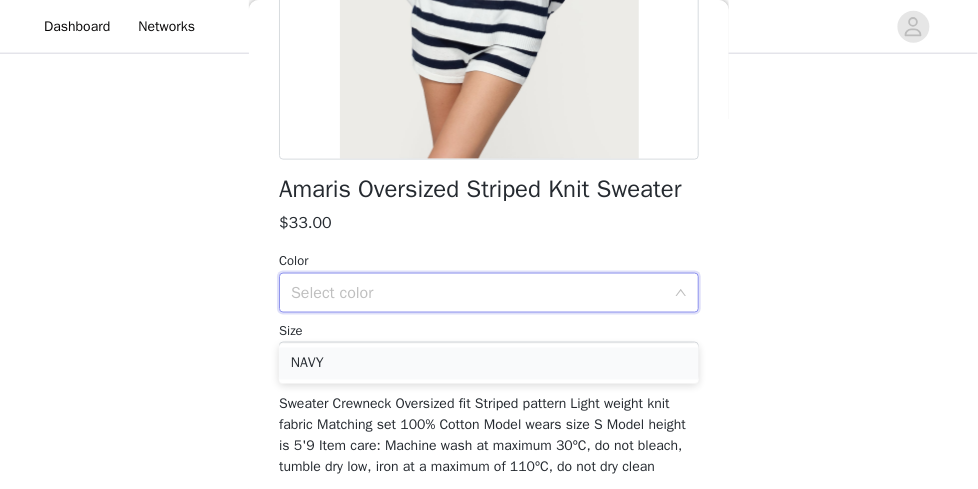 click on "NAVY" at bounding box center (489, 364) 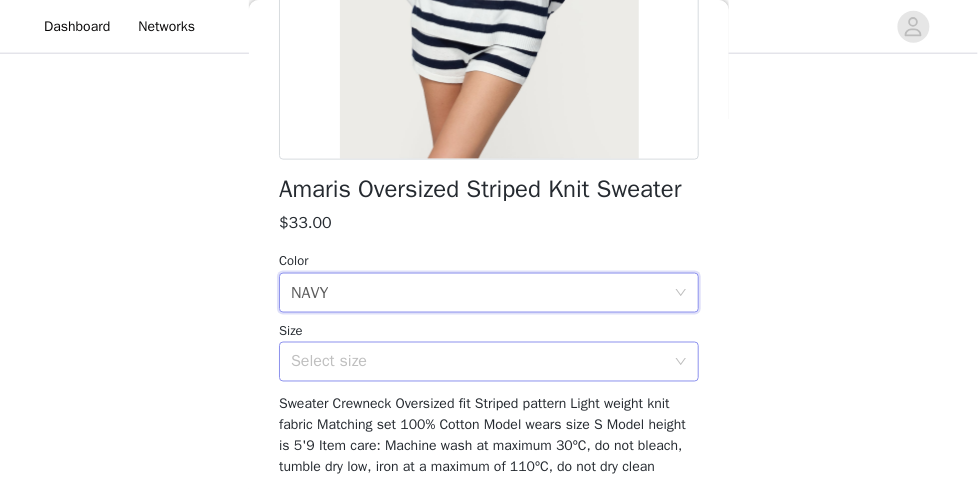 click on "Select size" at bounding box center (478, 362) 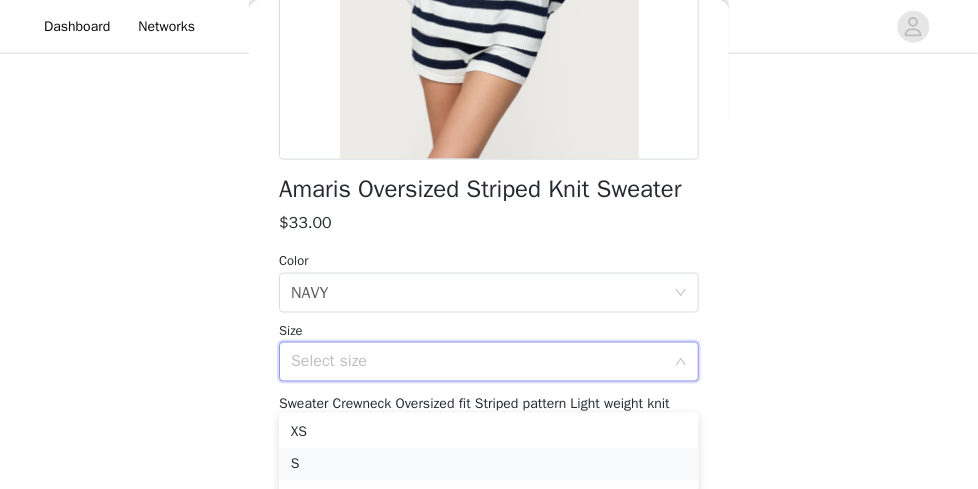 click on "S" at bounding box center [489, 465] 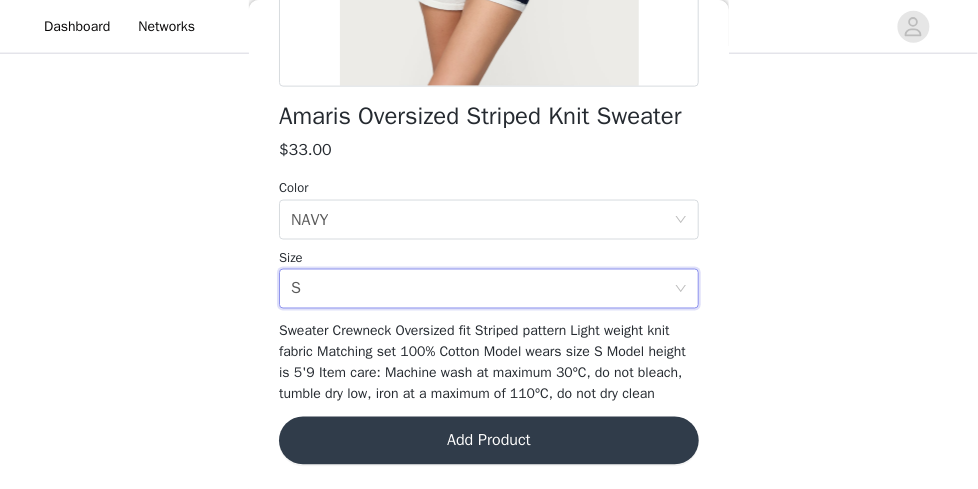 scroll, scrollTop: 510, scrollLeft: 0, axis: vertical 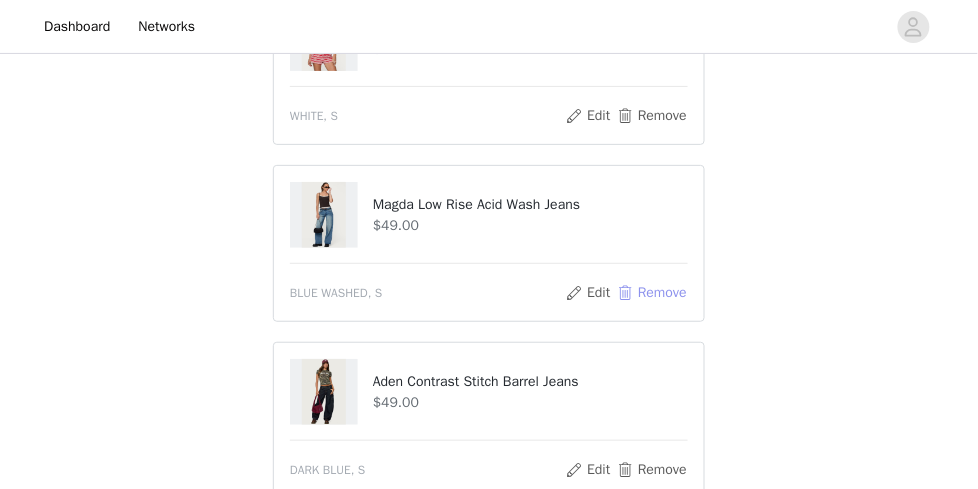 click on "Remove" at bounding box center [652, 293] 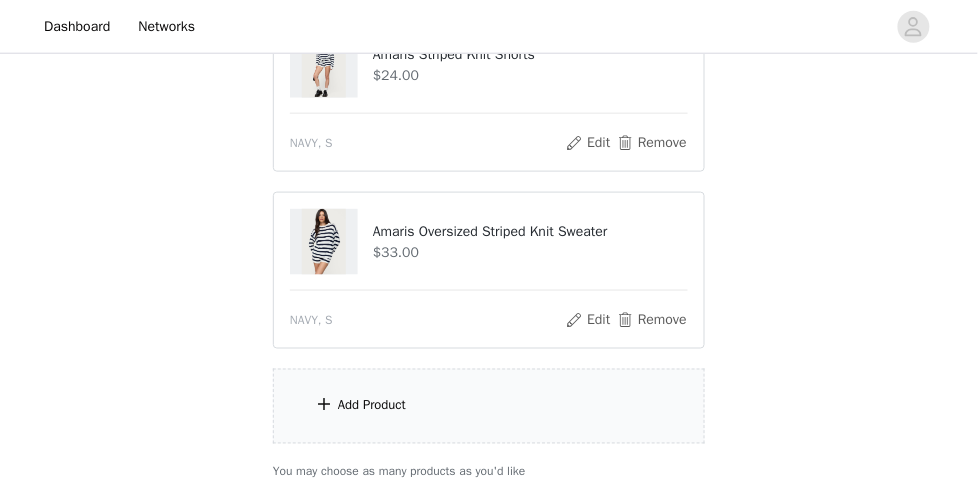 scroll, scrollTop: 1854, scrollLeft: 0, axis: vertical 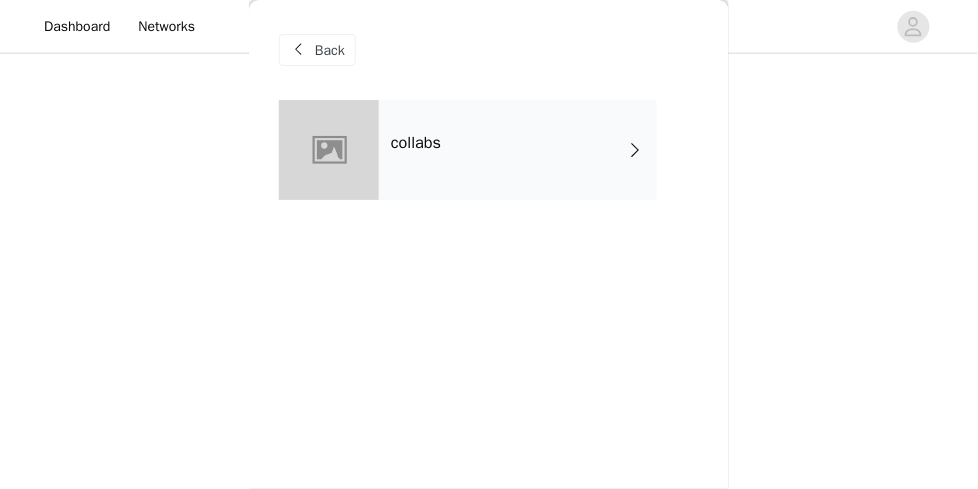 click on "collabs" at bounding box center (518, 150) 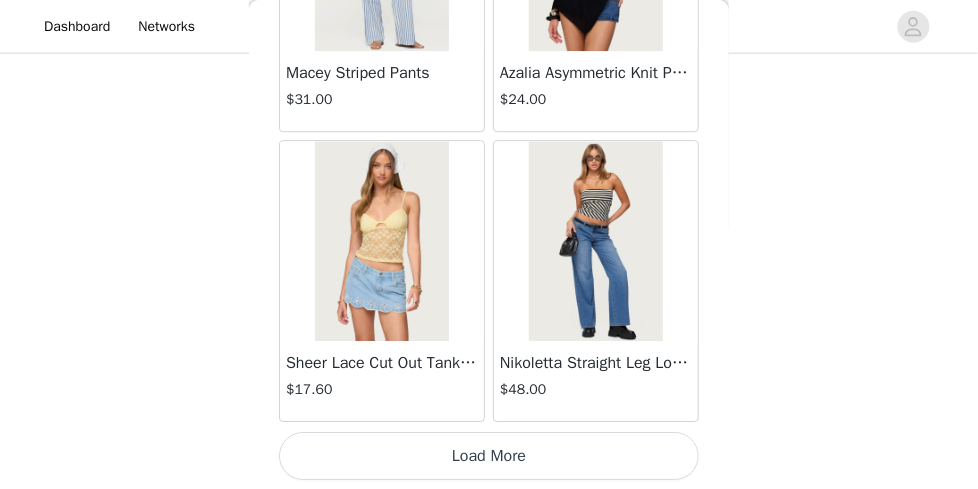 click on "Load More" at bounding box center (489, 456) 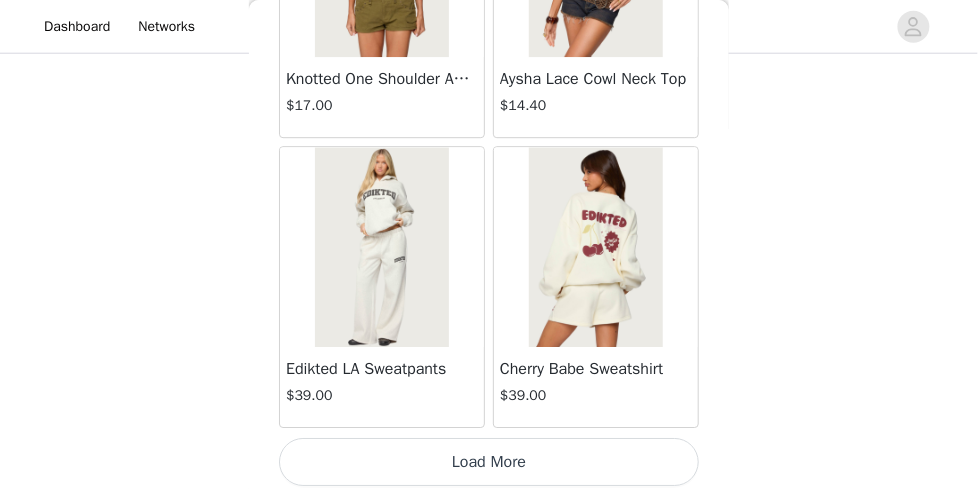scroll, scrollTop: 5470, scrollLeft: 0, axis: vertical 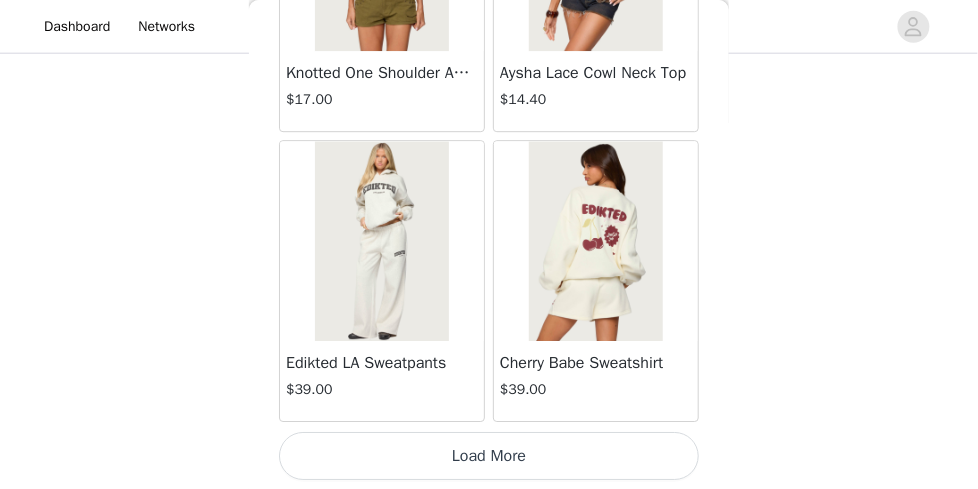 click on "Load More" at bounding box center [489, 456] 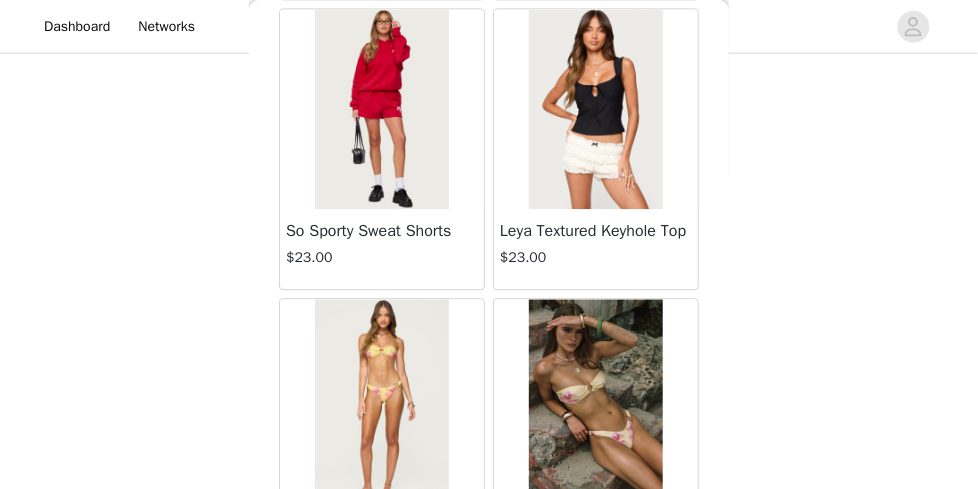 scroll, scrollTop: 8370, scrollLeft: 0, axis: vertical 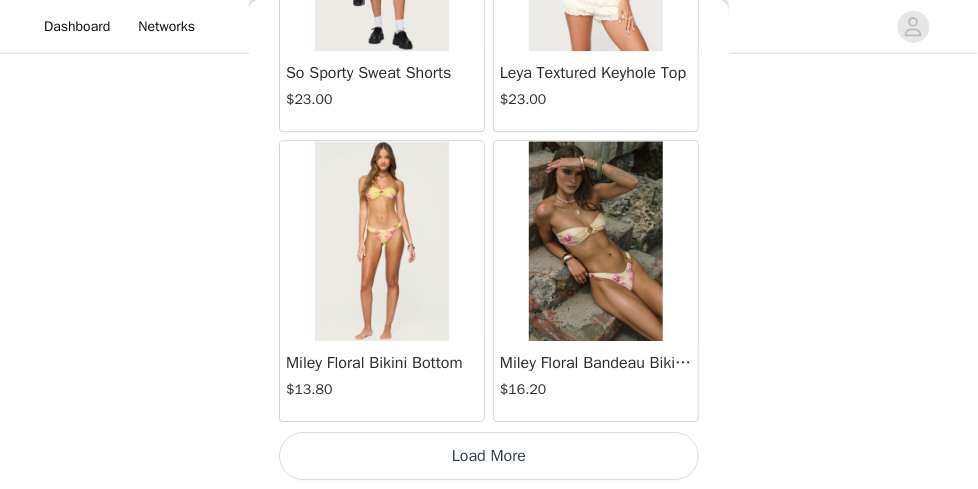 click on "Jaynee Halter Top   $7.60       Tropical Fruits Graphic T Shirt   $19.00   Out of Stock     Patti Floral Mini Dress   $27.20       Starrie Panel Stitch Low Rise Jeans   $53.00       Fringe Sequin Crochet Poncho   $39.00       Macee Gingham Romper   $34.00       Malena Asymmetric Halter Top   $9.20       Clementina Eyelet Bodysuit   $18.40       Edikted LA Hoodie   $44.00       Keryn Striped Asymmetric Top   $10.80       Helsa Grommet T Shirt   $18.40       Dragon Lily Layered Chiffon Halter top   $24.00       Khalia Backless Cut Out Halter Top   $22.00       Floral Split Low Rise Jeans   $42.40       Aiva Backless Plunge Neck Halter Top   $14.40       Halsey Ruffle Tank Top   $24.00       Macey Striped Pants   $31.00       Azalia Asymmetric Knit Poncho   $24.00       Sheer Lace Cut Out Tank Top   $17.60       Nikoletta Straight Leg Low Rise Jeans   $48.00       Teela Lacey Low Rise Carpenter Jeans   $41.60       Rylan Striped Fold Over Mini Skort   $17.60       Rachey Backless Ruched Top   $15.20" at bounding box center [489, -3892] 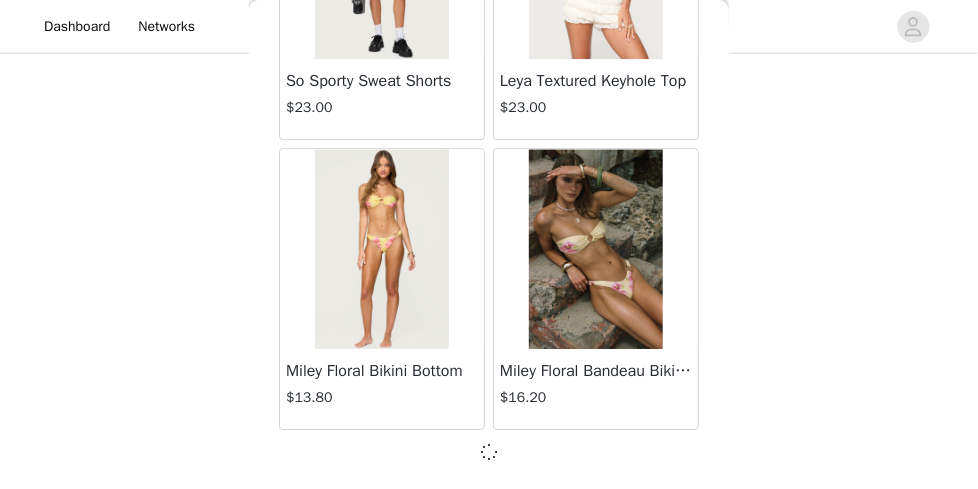 scroll, scrollTop: 8361, scrollLeft: 0, axis: vertical 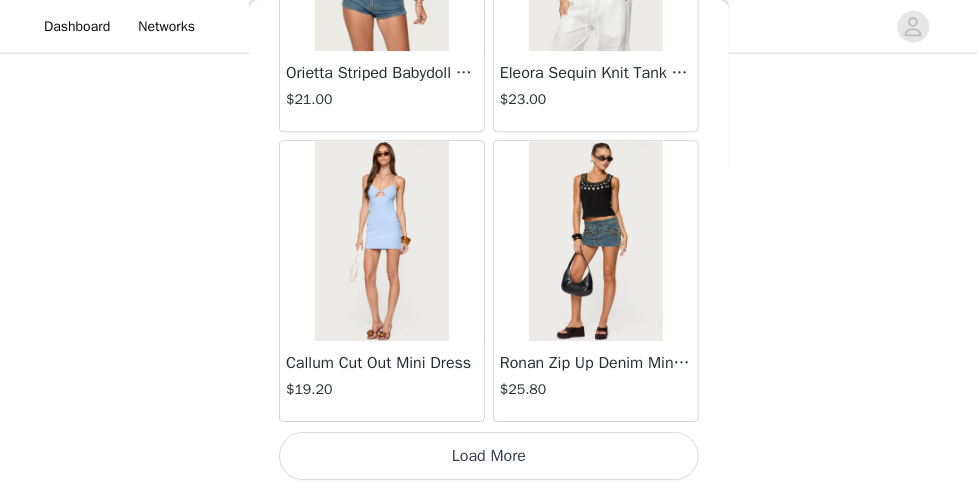 click on "Load More" at bounding box center [489, 456] 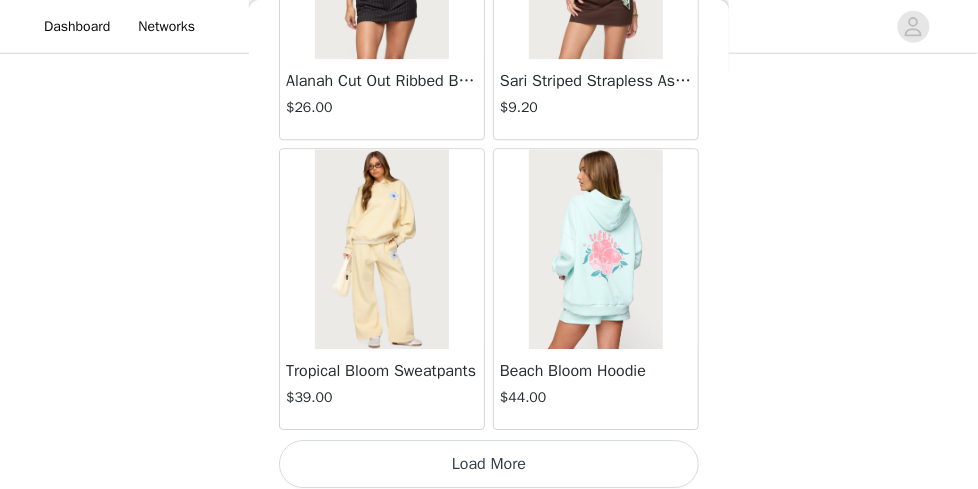 scroll, scrollTop: 14170, scrollLeft: 0, axis: vertical 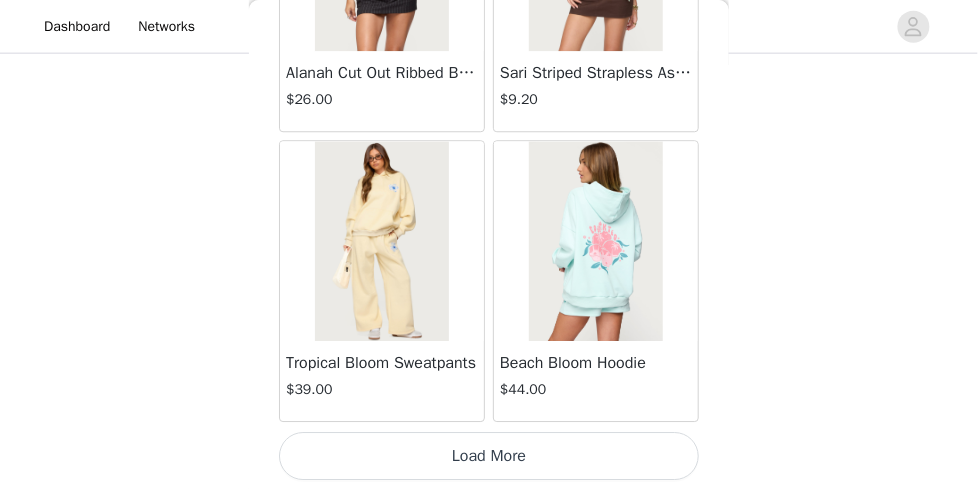 click on "Load More" at bounding box center (489, 456) 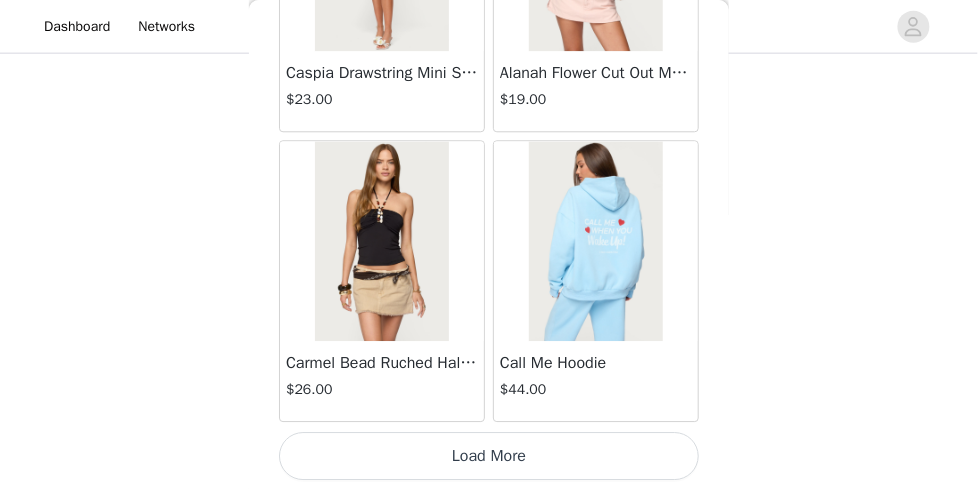 click on "Load More" at bounding box center (489, 456) 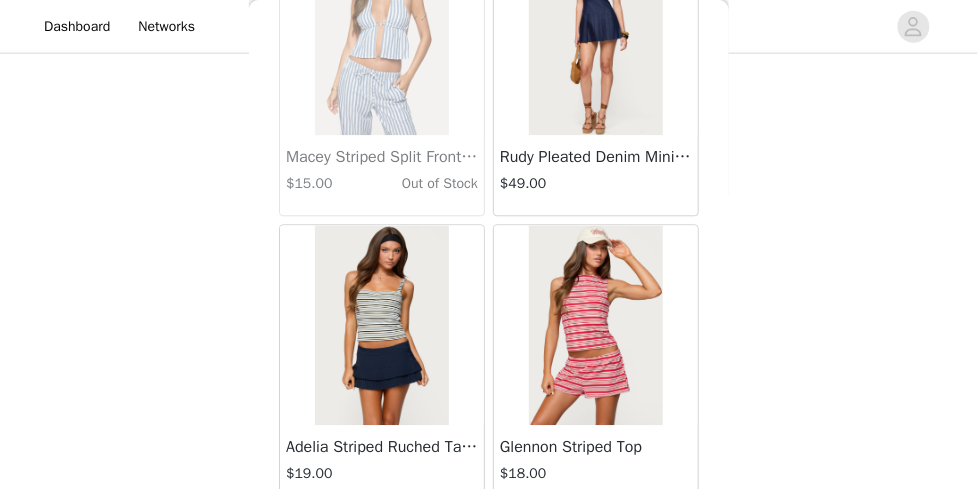 scroll, scrollTop: 19970, scrollLeft: 0, axis: vertical 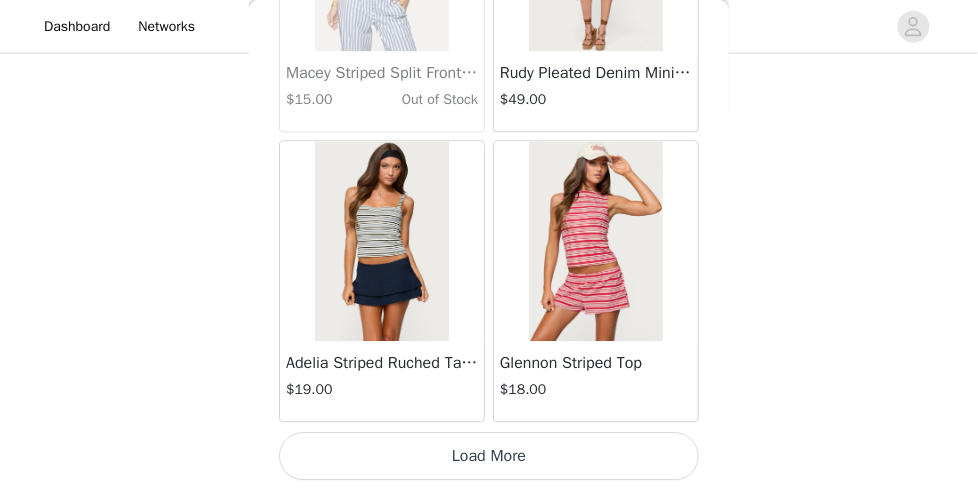 click on "Load More" at bounding box center [489, 456] 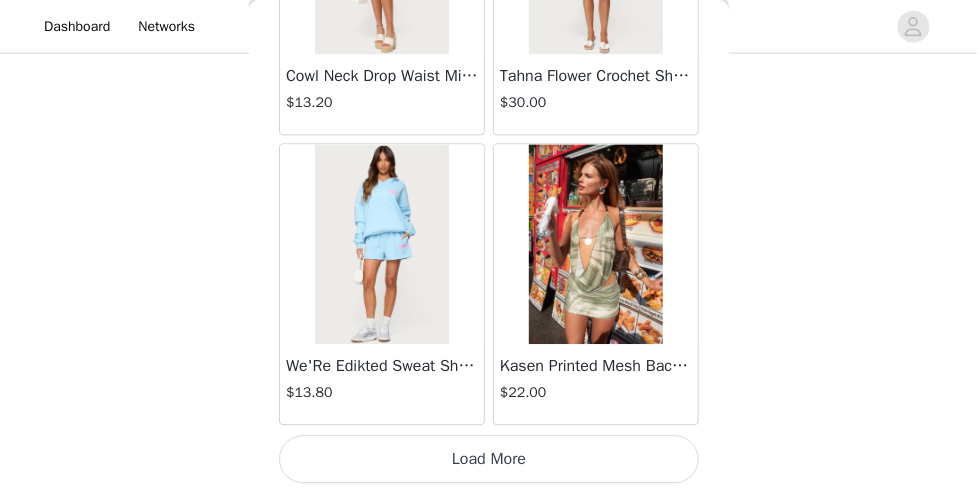 scroll, scrollTop: 22870, scrollLeft: 0, axis: vertical 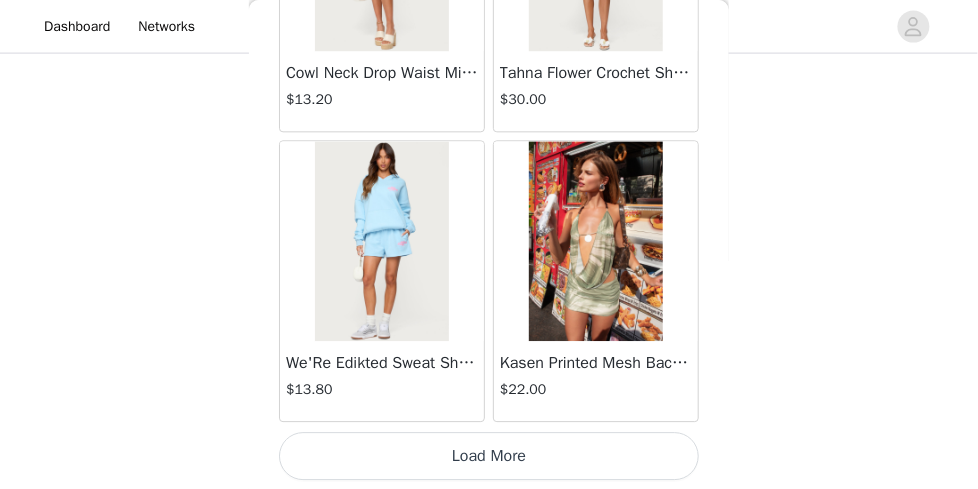 click on "Load More" at bounding box center (489, 456) 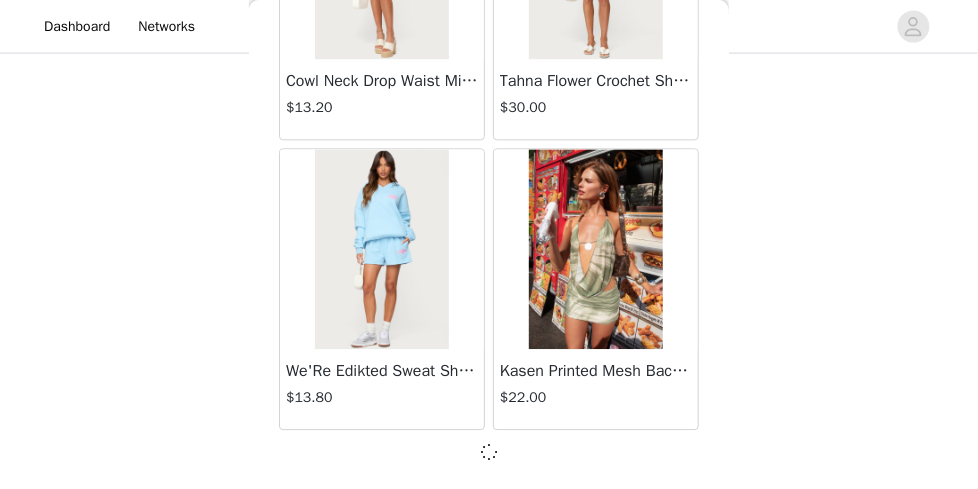 scroll, scrollTop: 22861, scrollLeft: 0, axis: vertical 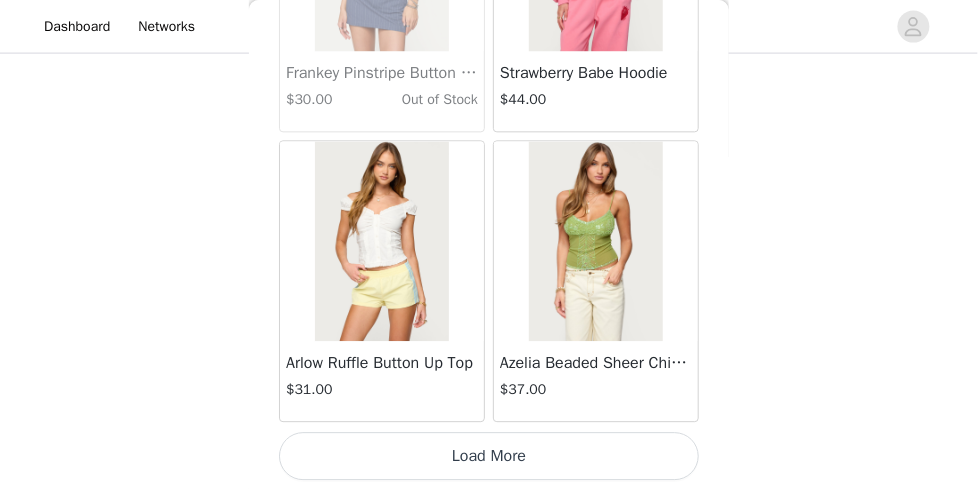 click on "Load More" at bounding box center (489, 456) 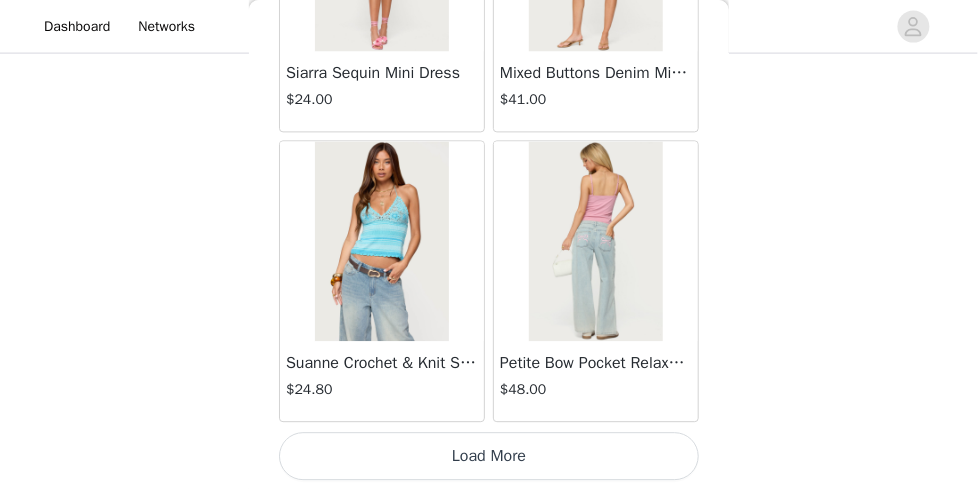 click on "Load More" at bounding box center (489, 456) 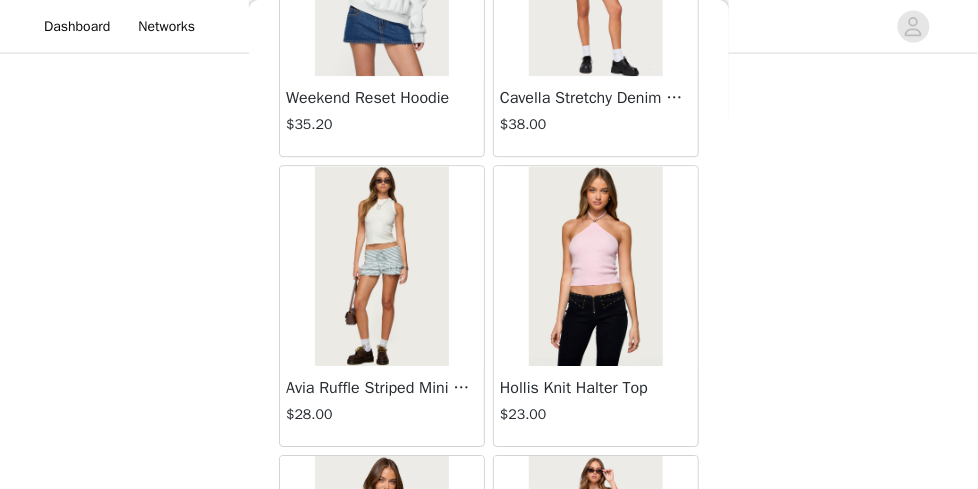 scroll, scrollTop: 30411, scrollLeft: 0, axis: vertical 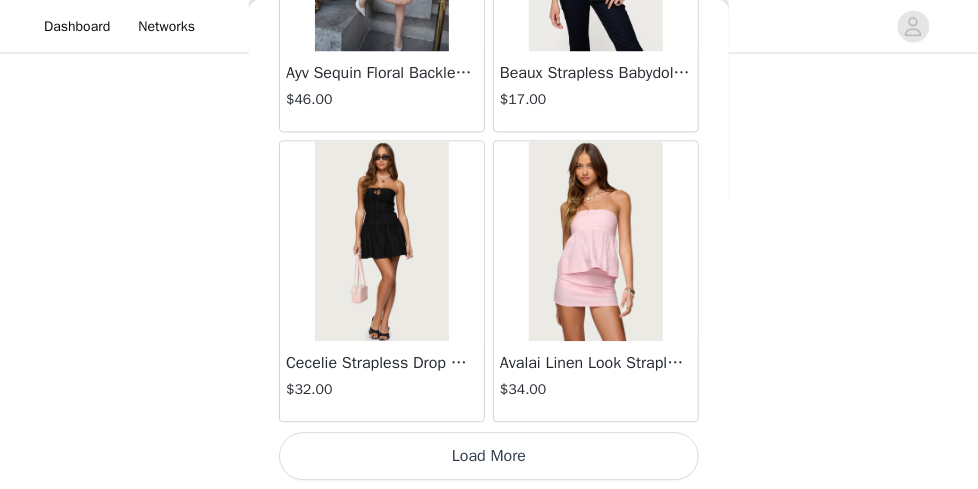 click on "Load More" at bounding box center [489, 456] 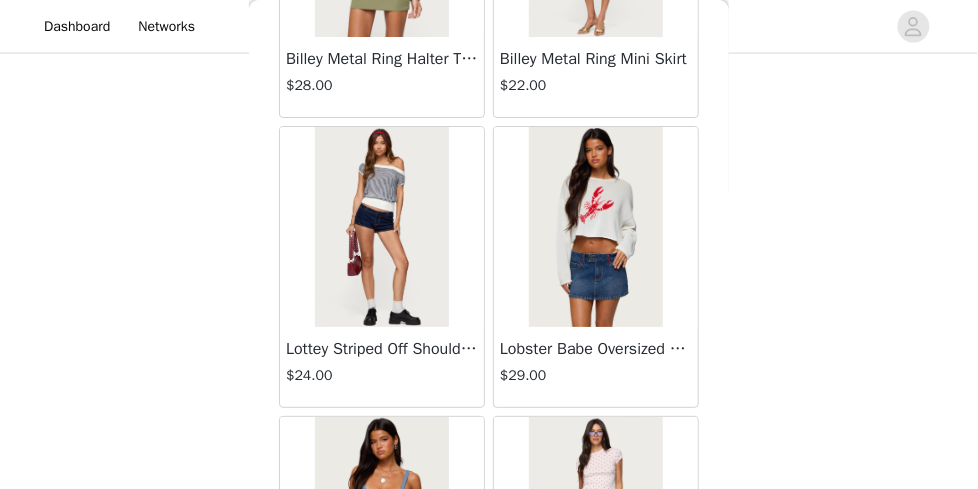 scroll, scrollTop: 33618, scrollLeft: 0, axis: vertical 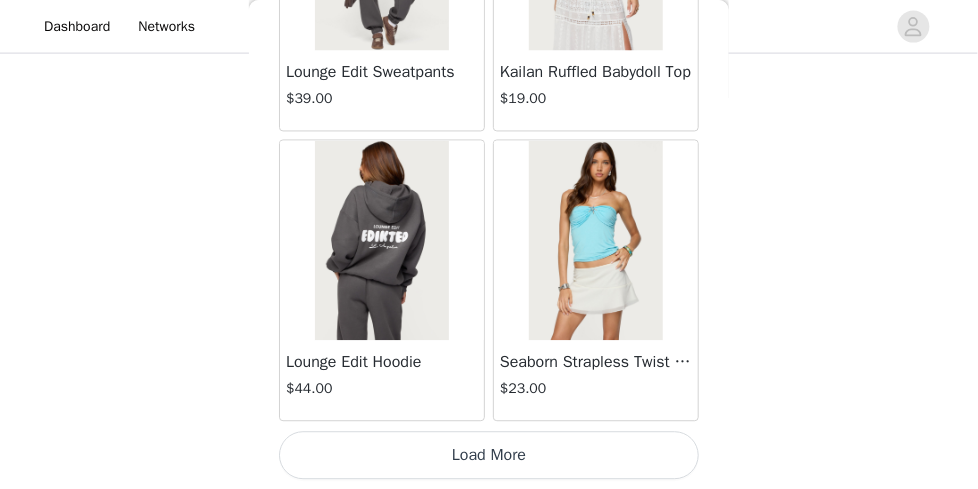 click on "Load More" at bounding box center [489, 456] 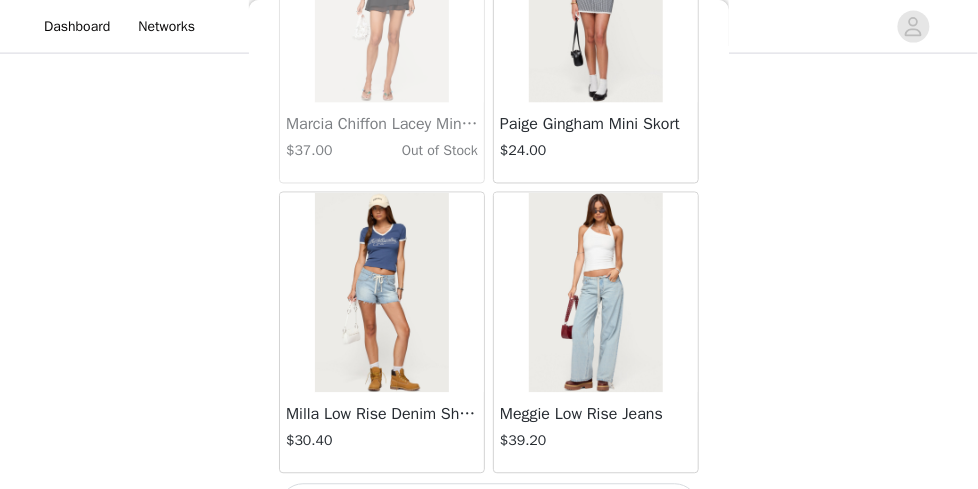 scroll, scrollTop: 37370, scrollLeft: 0, axis: vertical 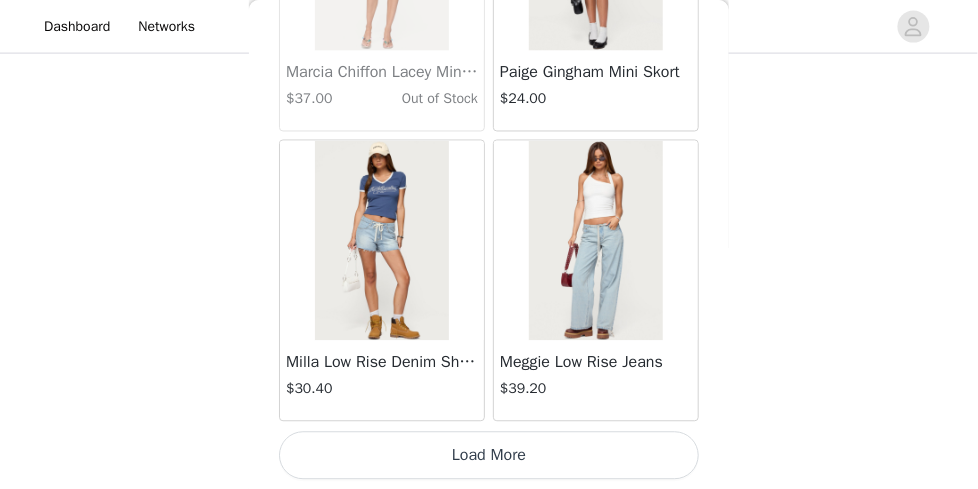 click on "Load More" at bounding box center [489, 456] 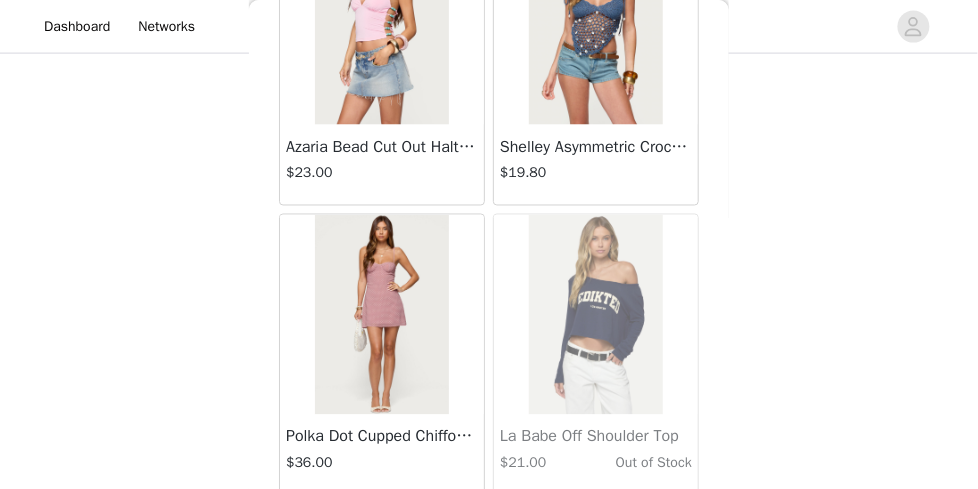 scroll, scrollTop: 40270, scrollLeft: 0, axis: vertical 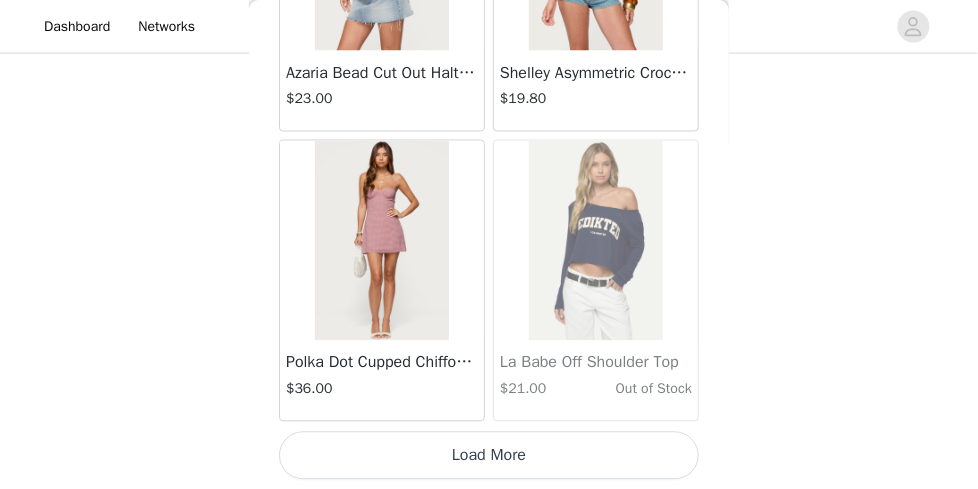 click on "Load More" at bounding box center (489, 456) 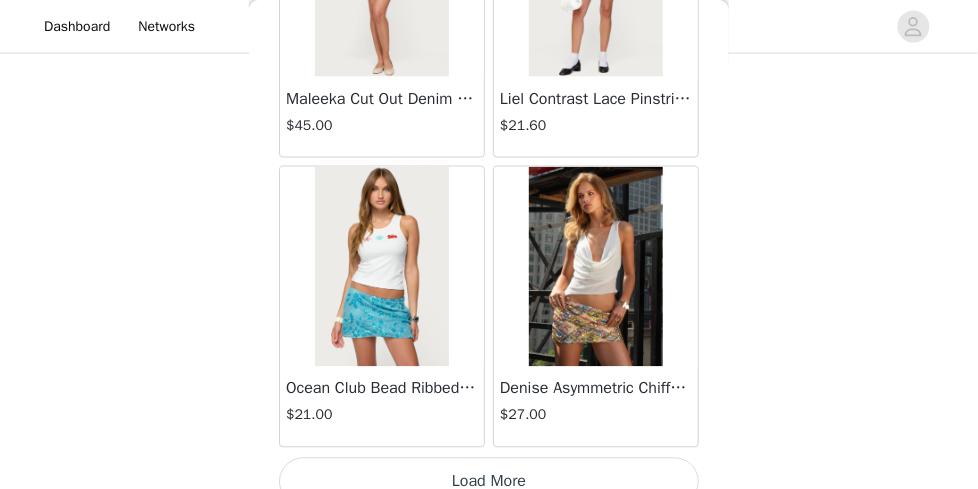 scroll, scrollTop: 43170, scrollLeft: 0, axis: vertical 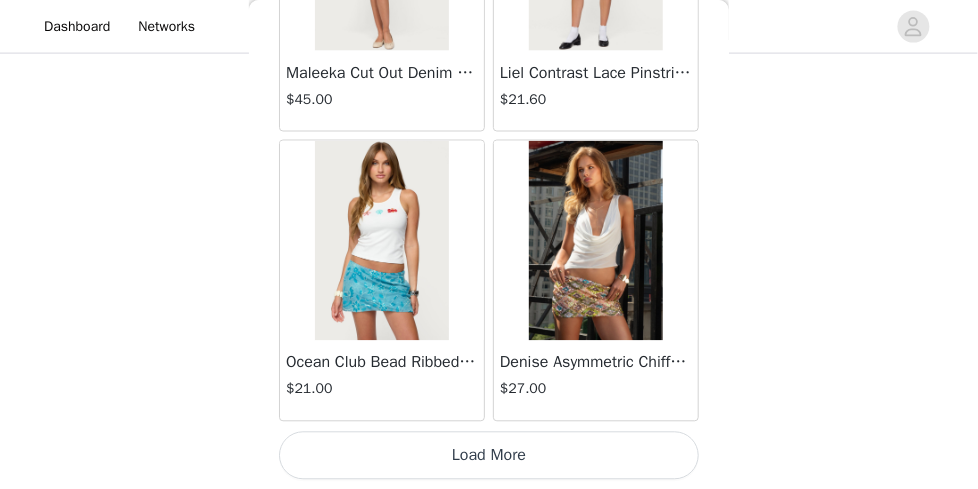 click on "Load More" at bounding box center (489, 456) 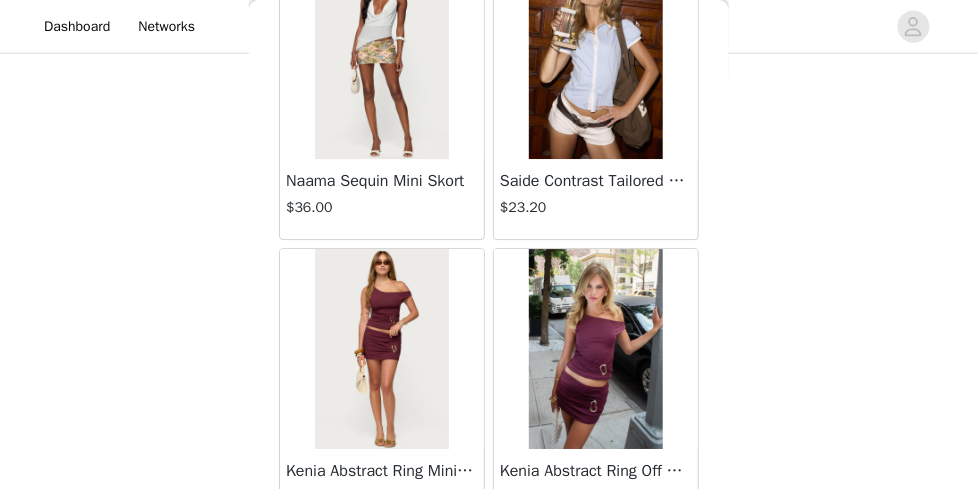 scroll, scrollTop: 43580, scrollLeft: 0, axis: vertical 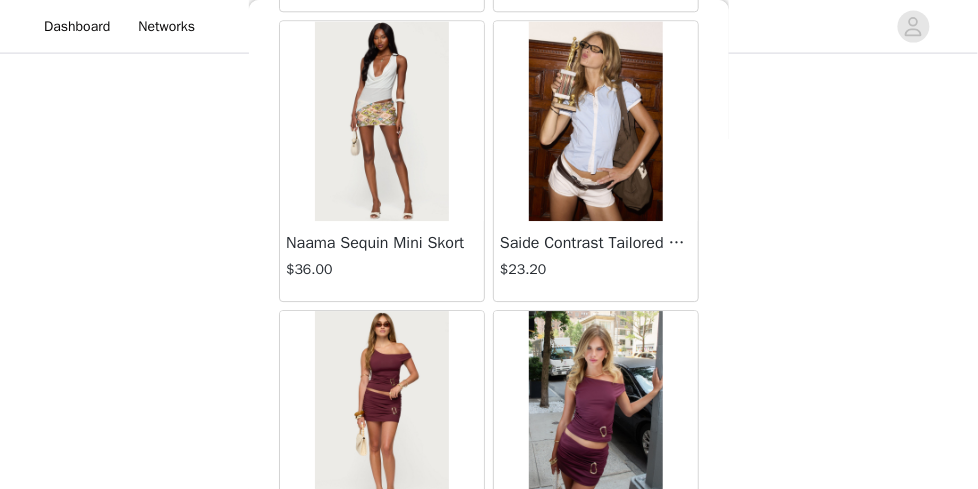 click at bounding box center (595, 121) 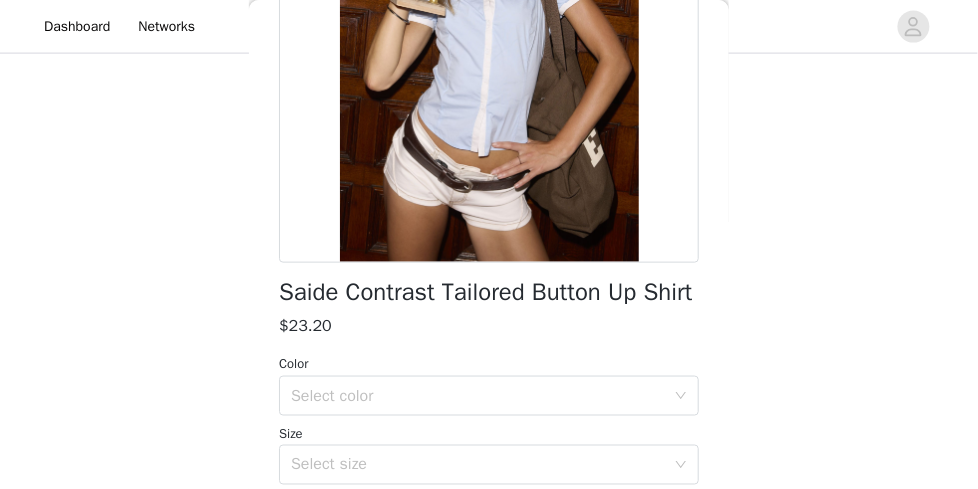 scroll, scrollTop: 297, scrollLeft: 0, axis: vertical 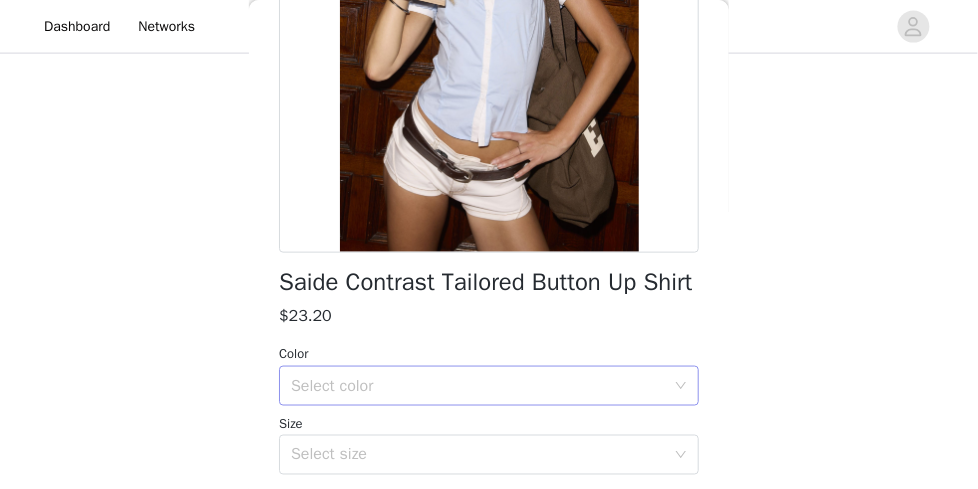 click on "Select color" at bounding box center [478, 386] 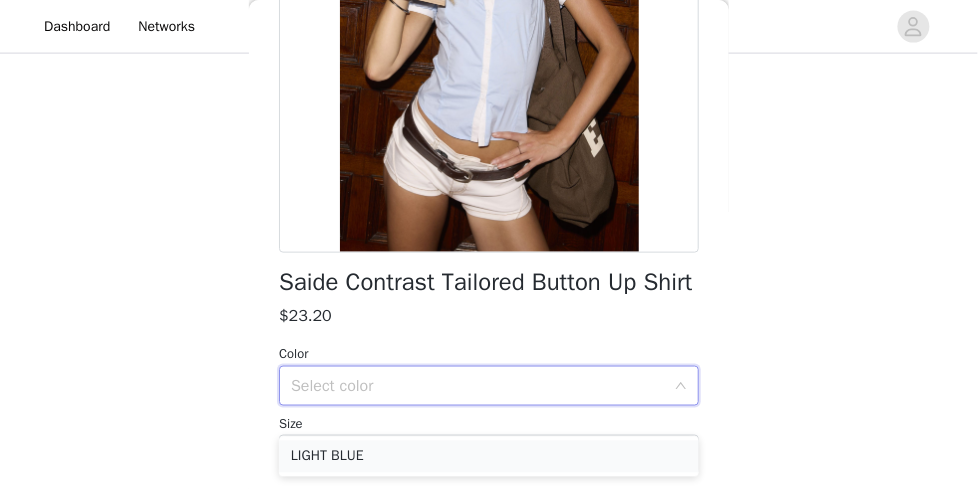 click on "LIGHT BLUE" at bounding box center [489, 457] 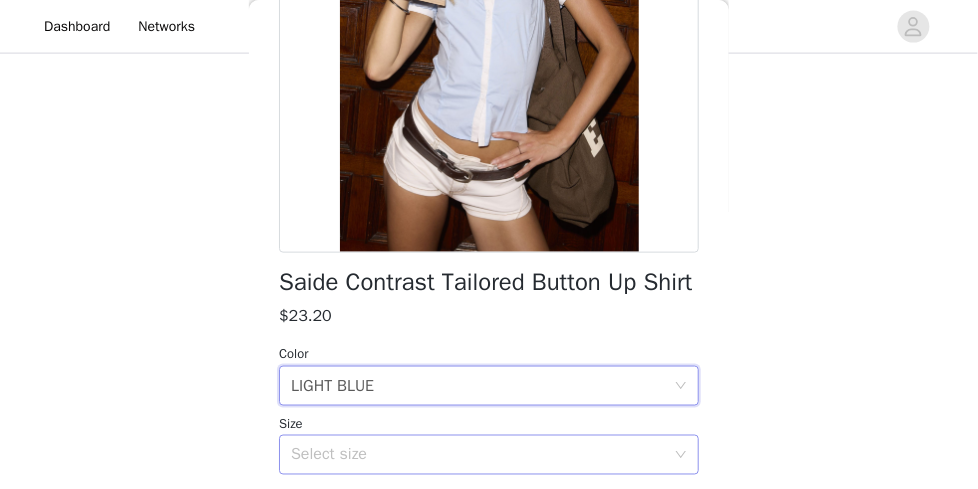 click on "Select size" at bounding box center [482, 455] 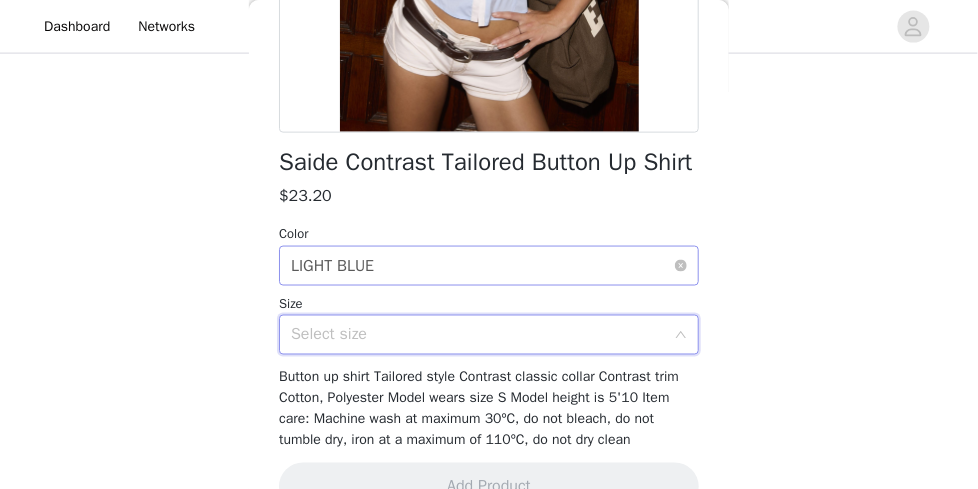 scroll, scrollTop: 444, scrollLeft: 0, axis: vertical 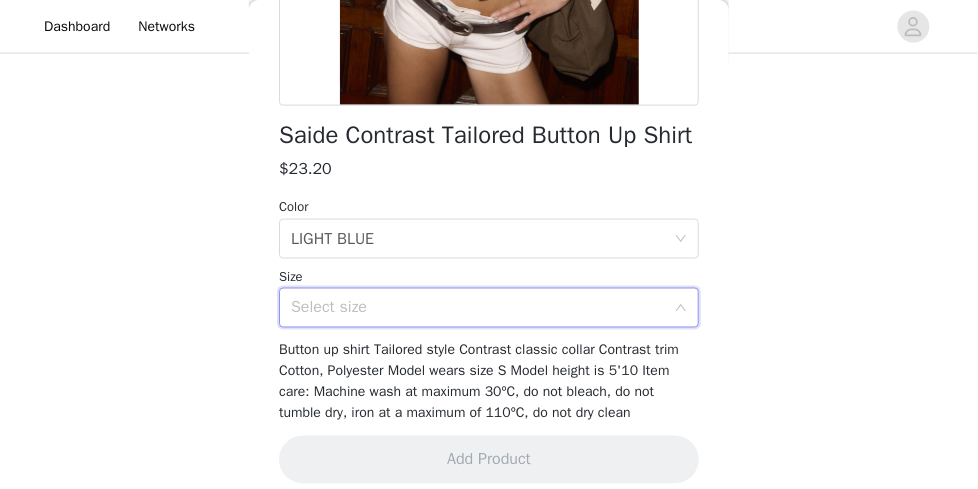 click on "Select size" at bounding box center (478, 308) 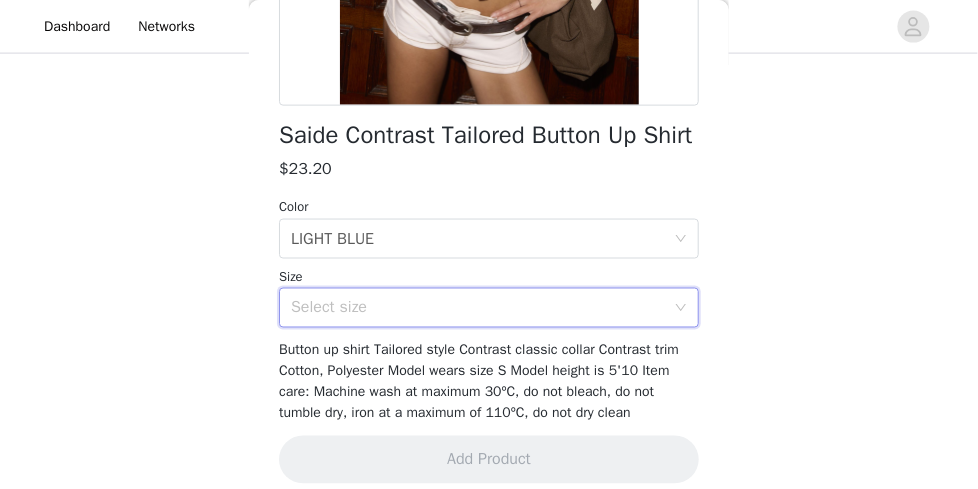 click on "Select size" at bounding box center (478, 308) 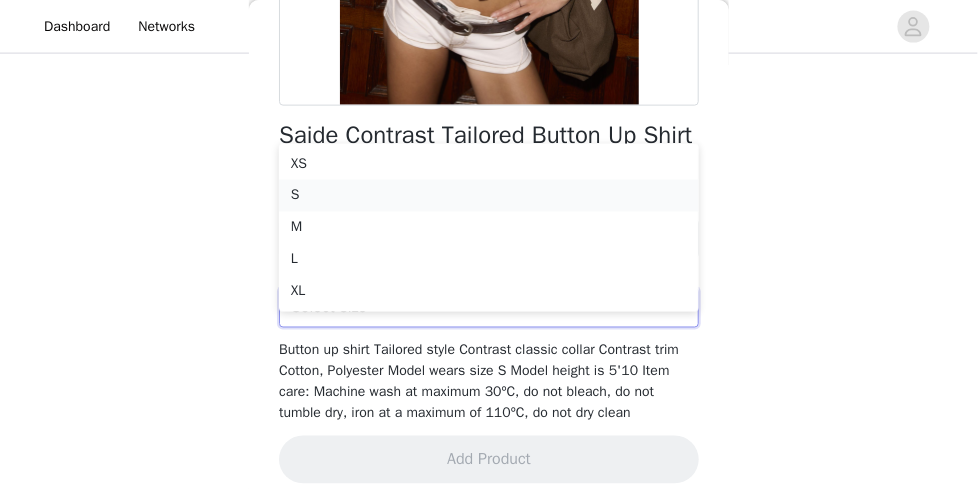 click on "S" at bounding box center (489, 196) 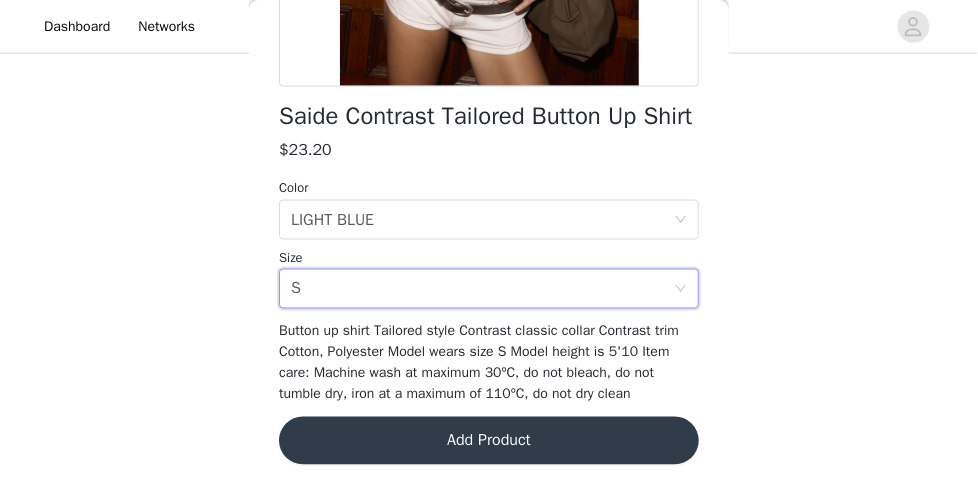 scroll, scrollTop: 489, scrollLeft: 0, axis: vertical 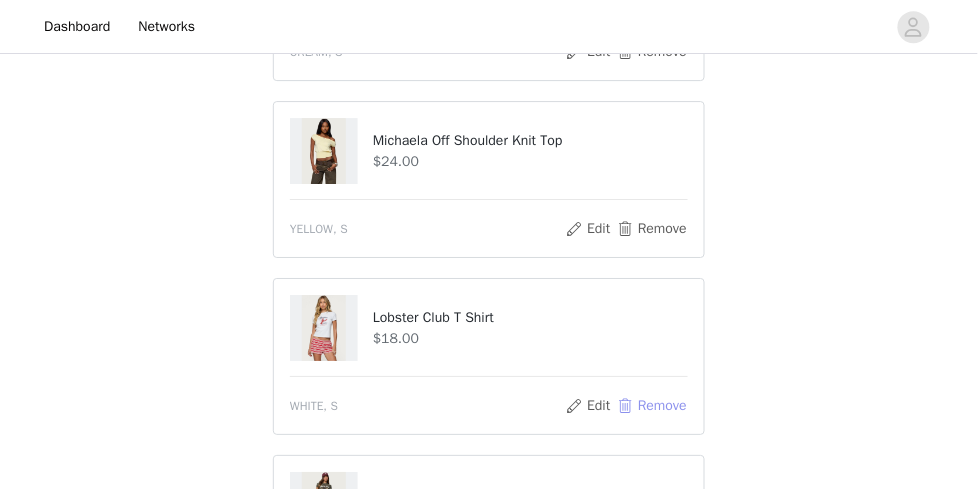 click on "Remove" at bounding box center [652, 406] 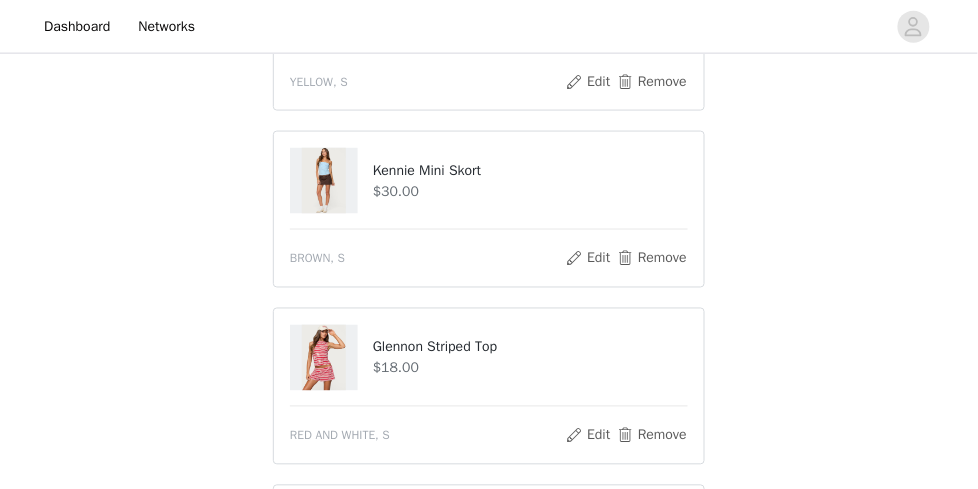 scroll, scrollTop: 431, scrollLeft: 0, axis: vertical 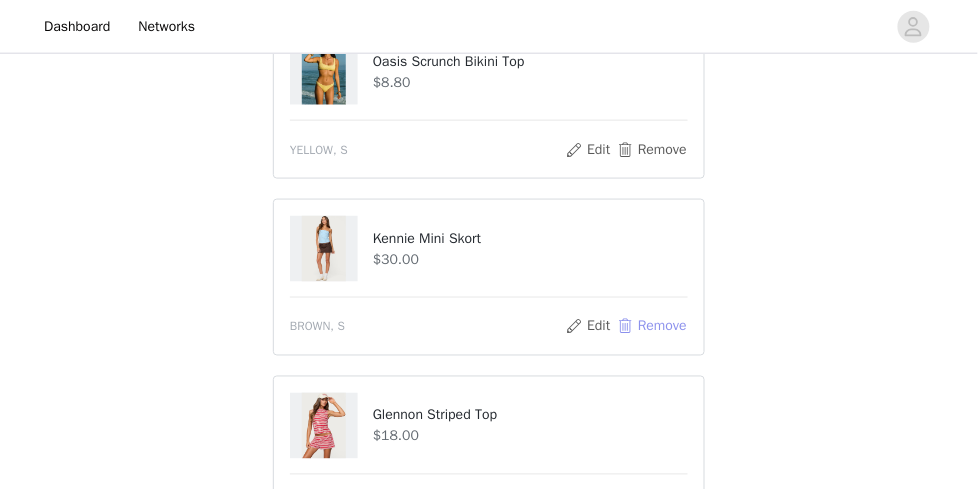 click on "Remove" at bounding box center [652, 327] 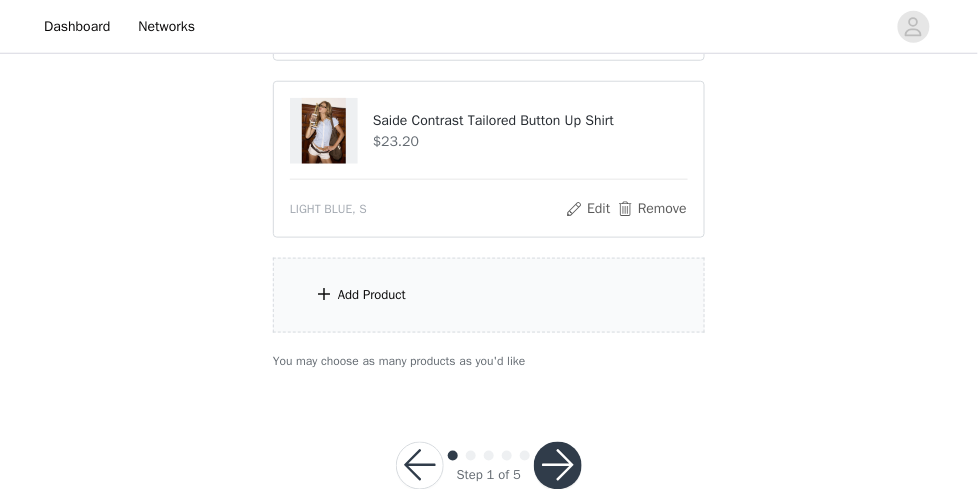 scroll, scrollTop: 1836, scrollLeft: 0, axis: vertical 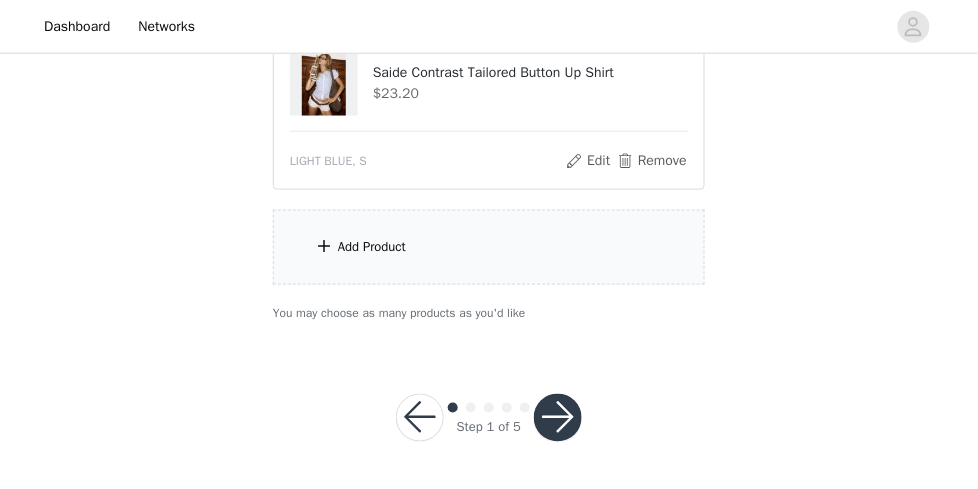 click on "Add Product" at bounding box center (489, 247) 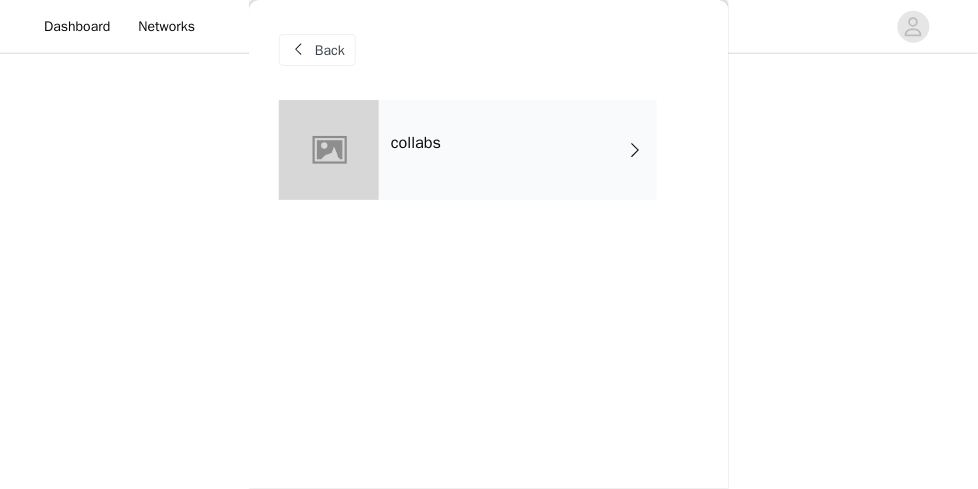 click on "collabs" at bounding box center [518, 150] 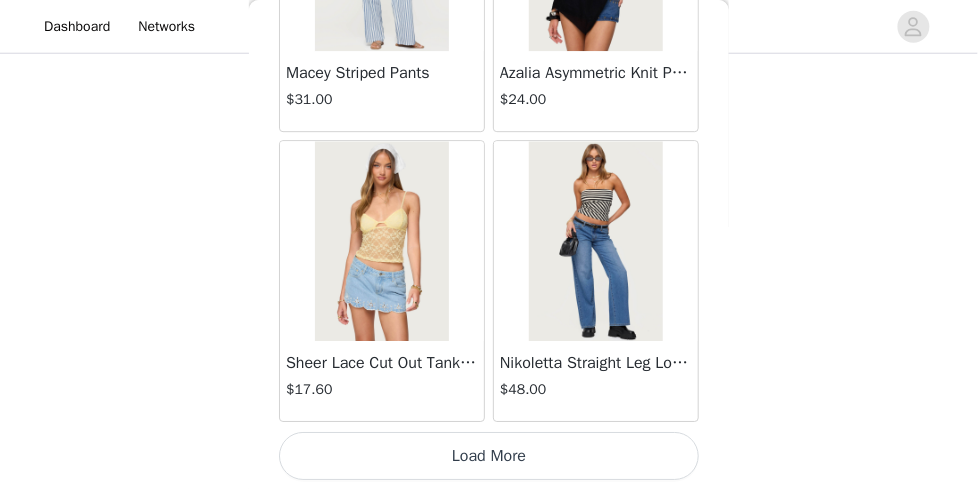 click on "Load More" at bounding box center (489, 456) 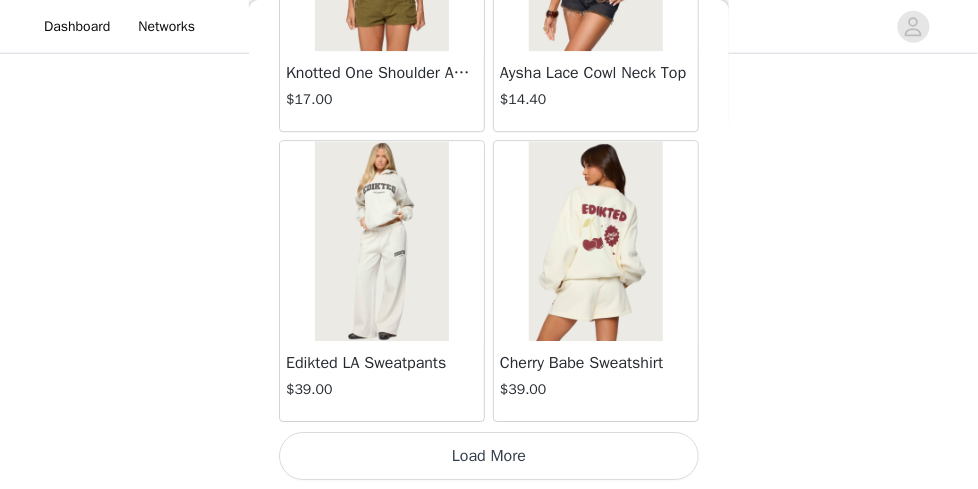 click on "Load More" at bounding box center [489, 456] 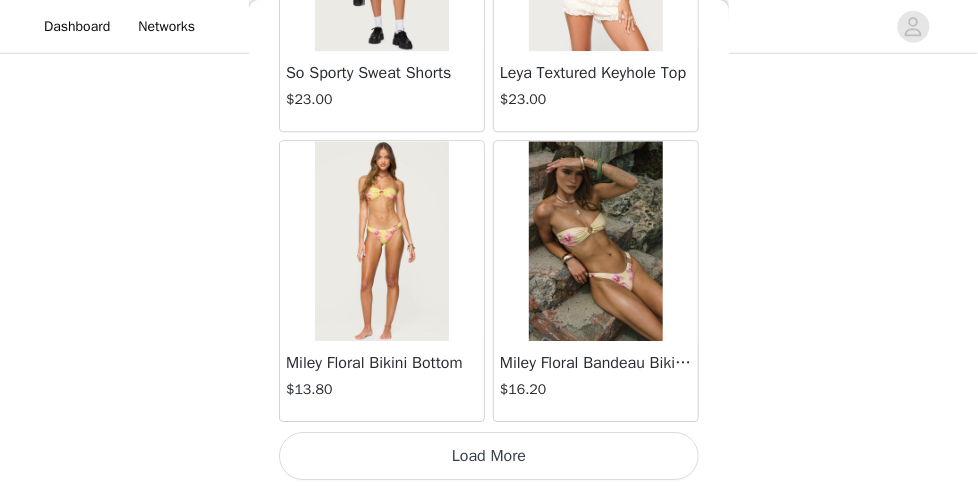 click on "Load More" at bounding box center [489, 456] 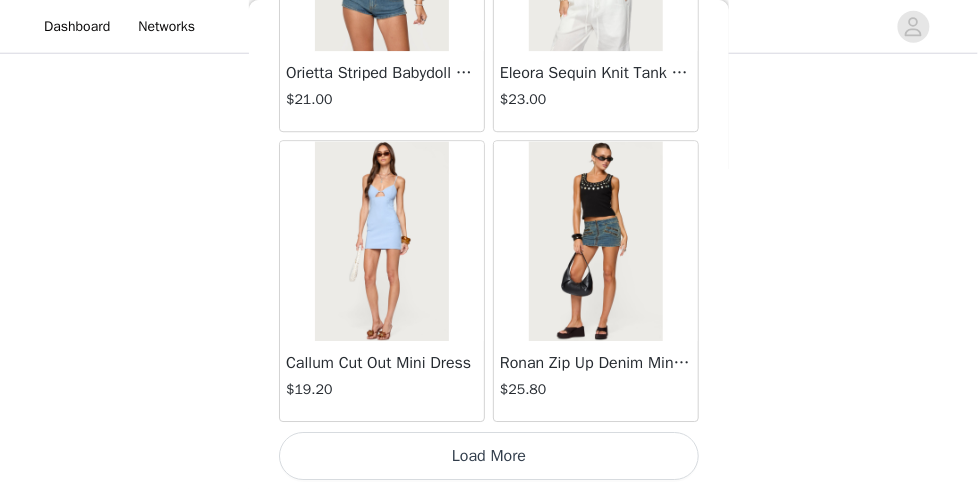 click on "Load More" at bounding box center (489, 456) 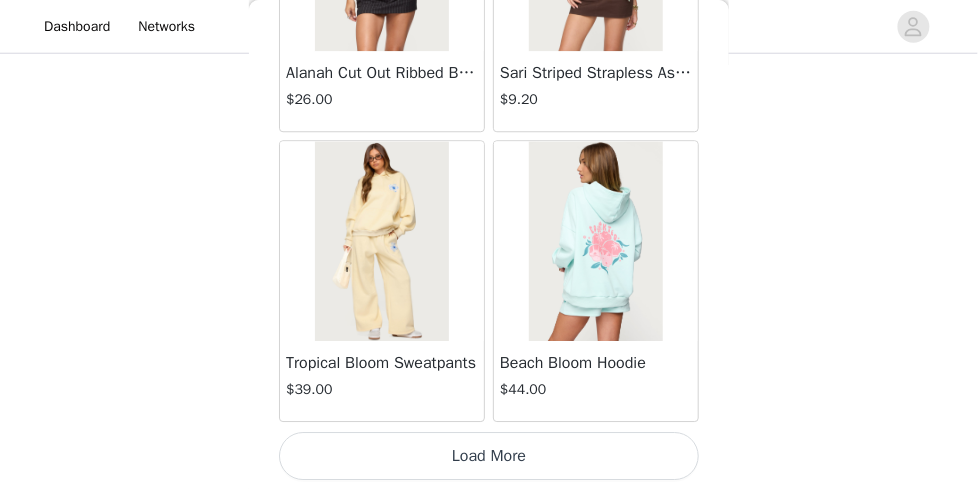 click on "Load More" at bounding box center [489, 456] 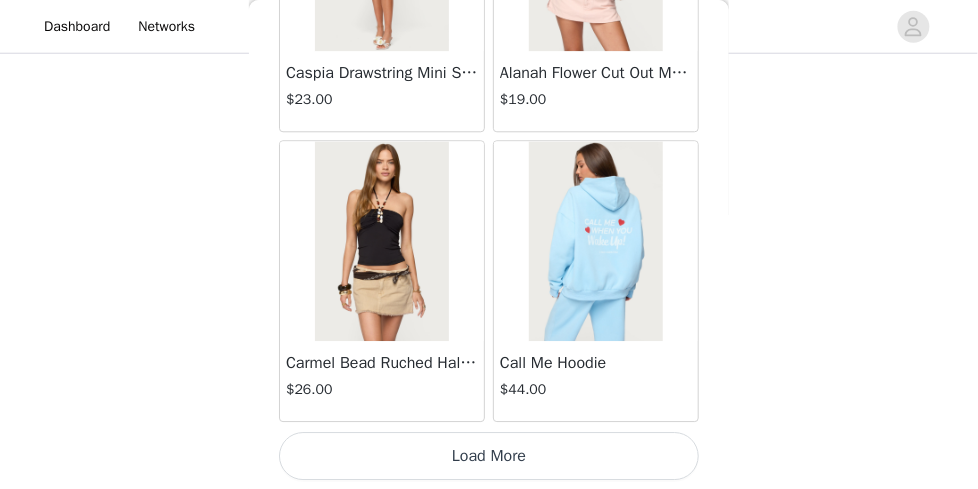 click on "Load More" at bounding box center [489, 456] 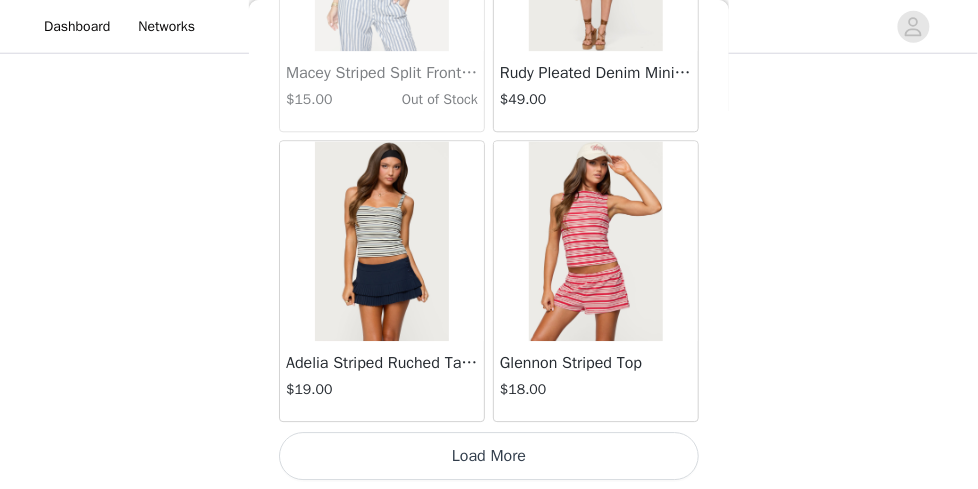 click on "Load More" at bounding box center [489, 456] 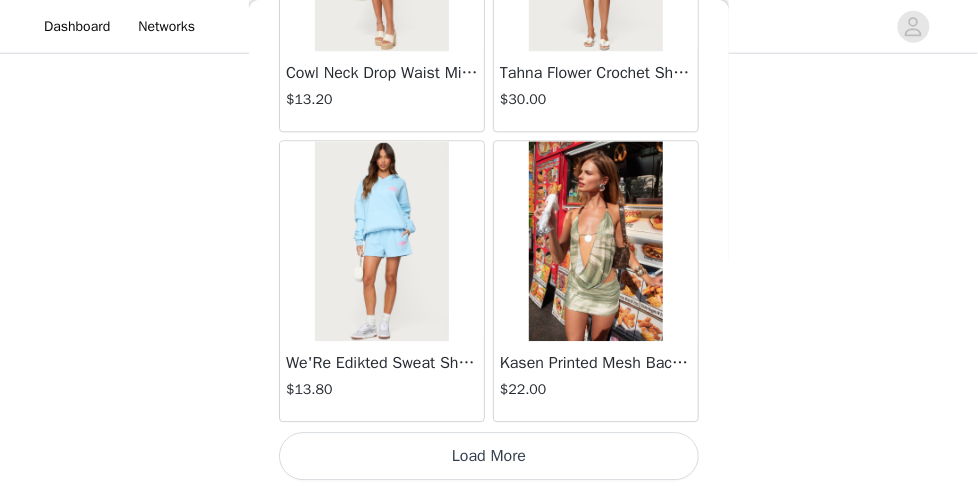 click on "Load More" at bounding box center [489, 456] 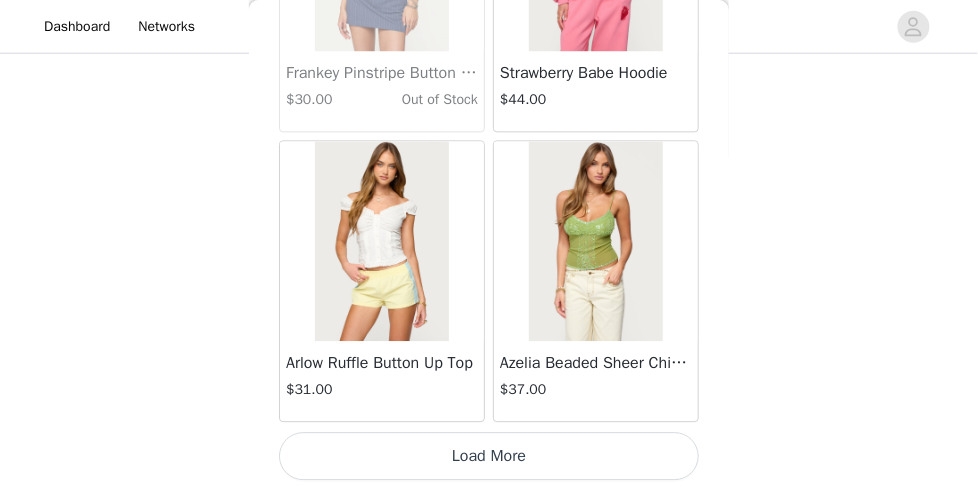 click on "Load More" at bounding box center [489, 456] 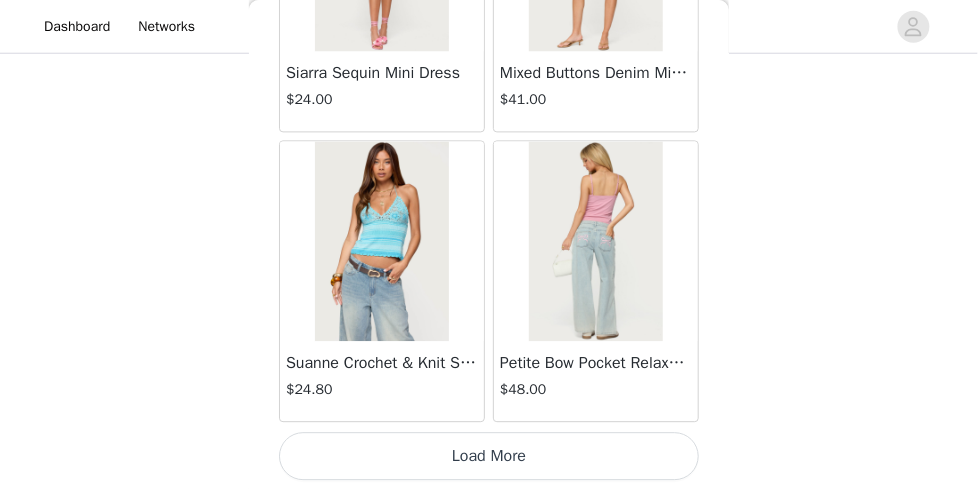 click on "Load More" at bounding box center [489, 456] 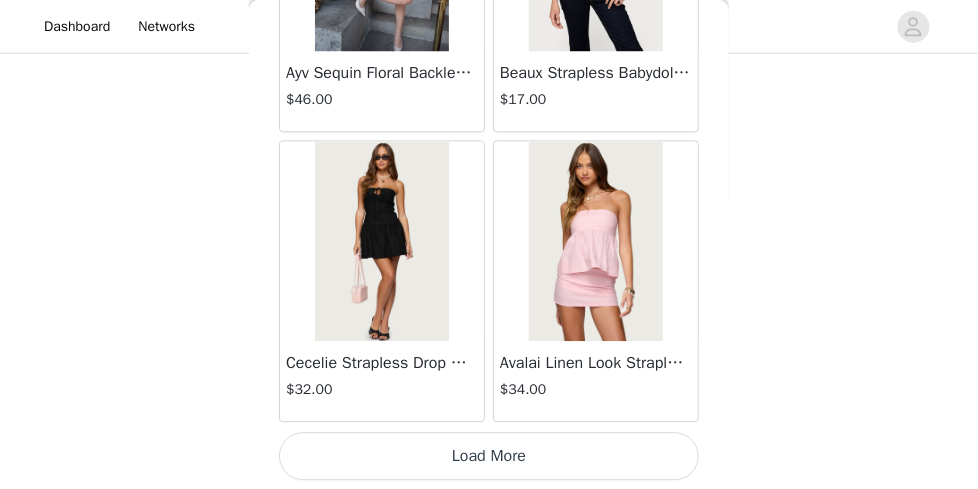 click on "Load More" at bounding box center (489, 456) 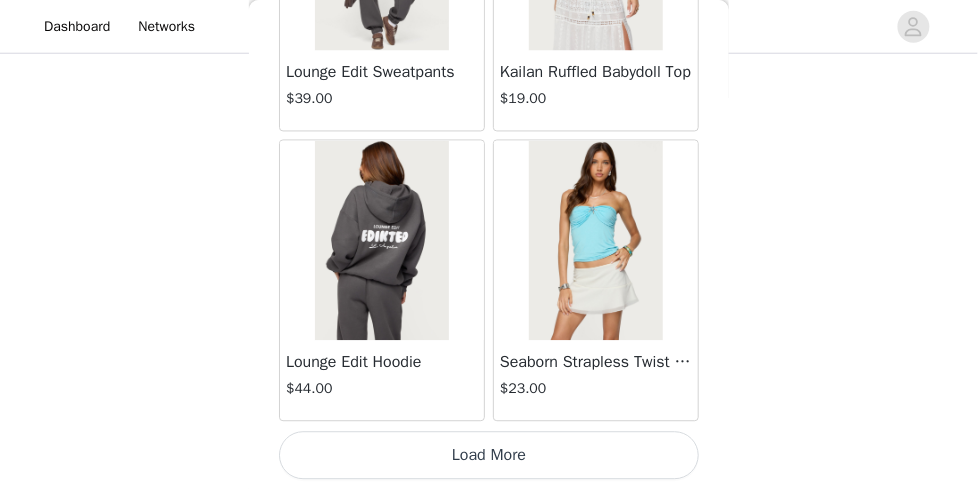 click on "Load More" at bounding box center [489, 456] 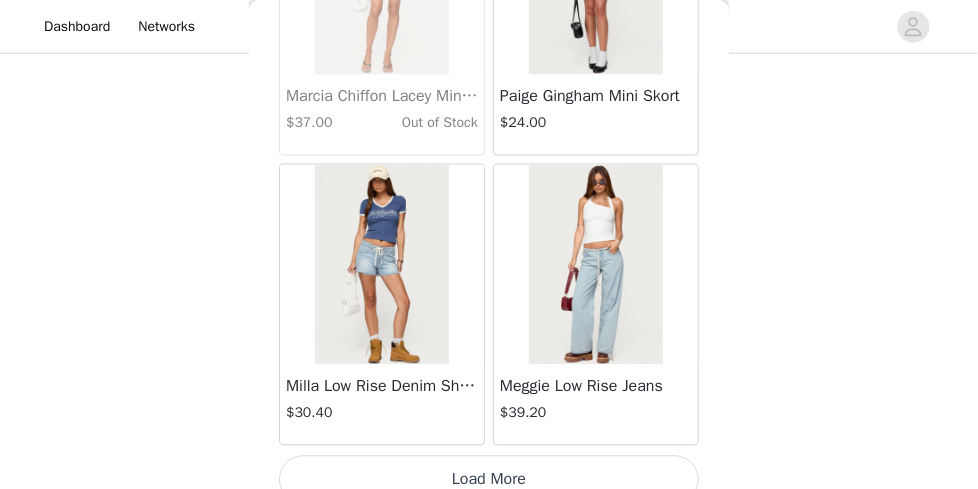 scroll, scrollTop: 37370, scrollLeft: 0, axis: vertical 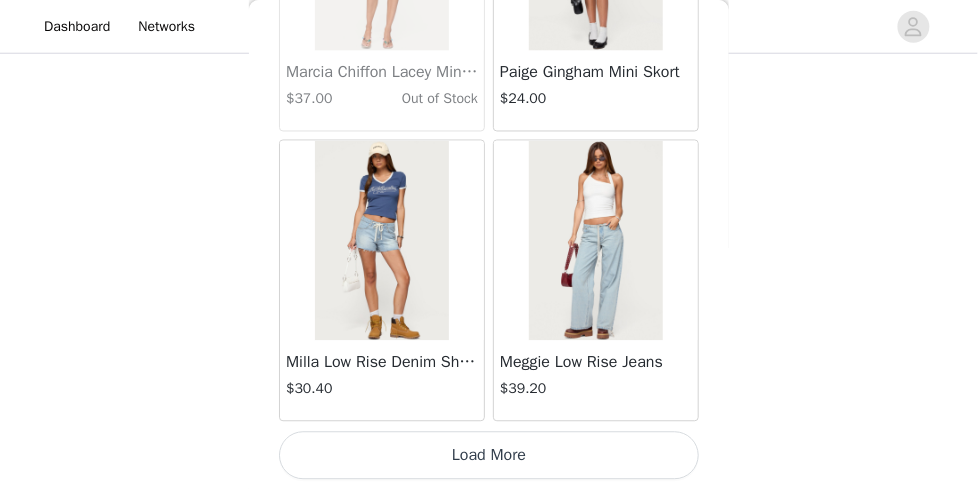 click on "Load More" at bounding box center (489, 456) 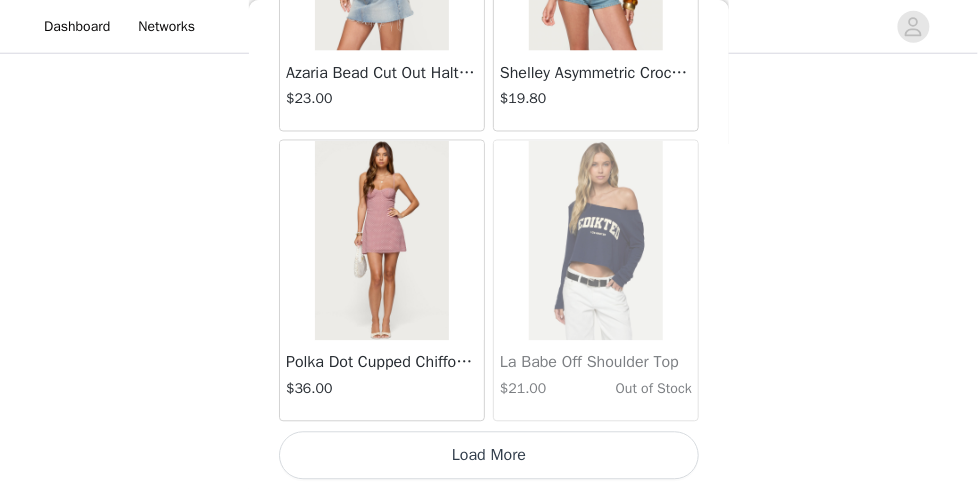 click on "Load More" at bounding box center [489, 456] 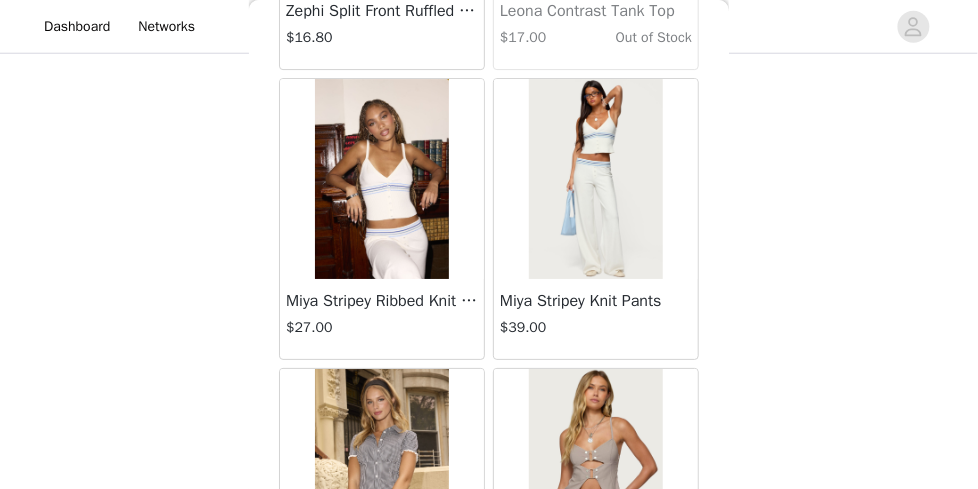 scroll, scrollTop: 40932, scrollLeft: 0, axis: vertical 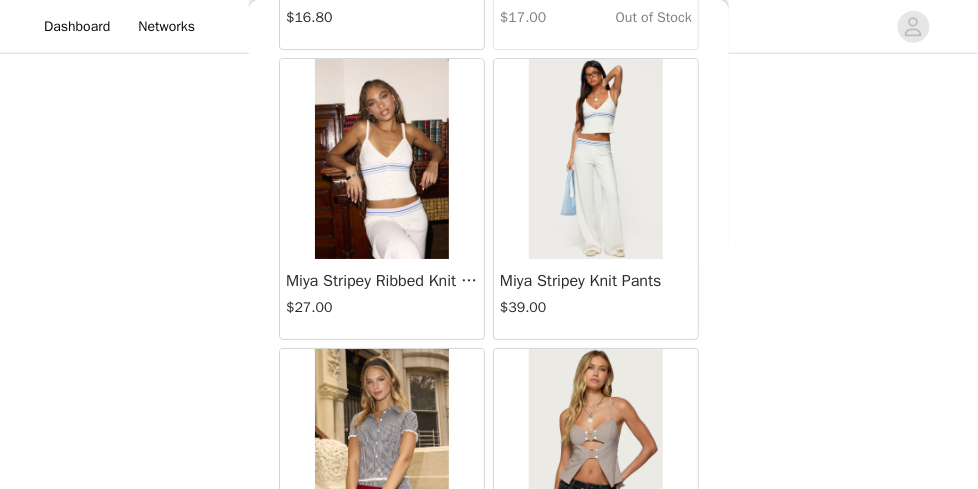 click at bounding box center [381, 159] 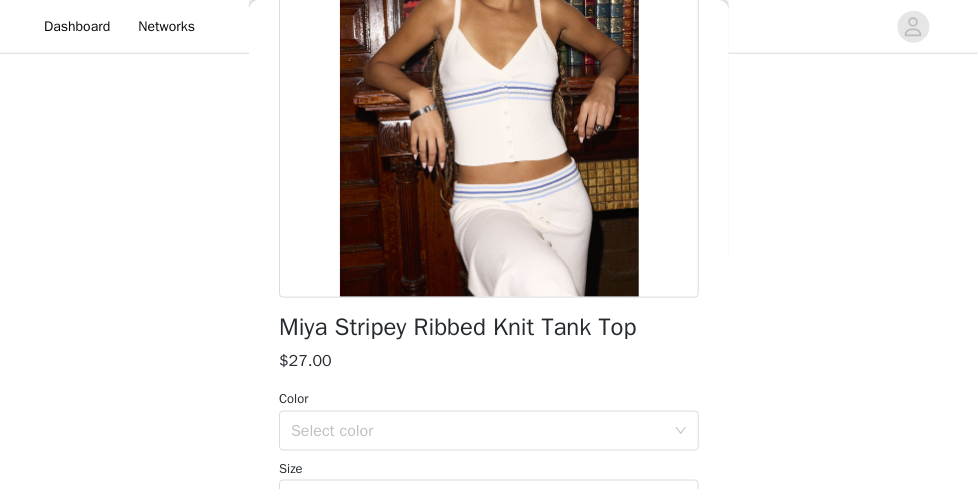 scroll, scrollTop: 262, scrollLeft: 0, axis: vertical 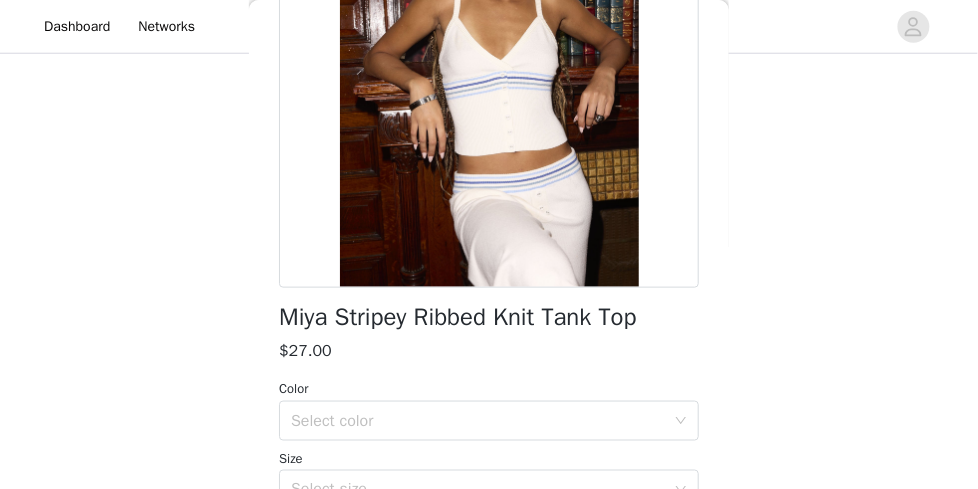 click on "Select color" at bounding box center (478, 421) 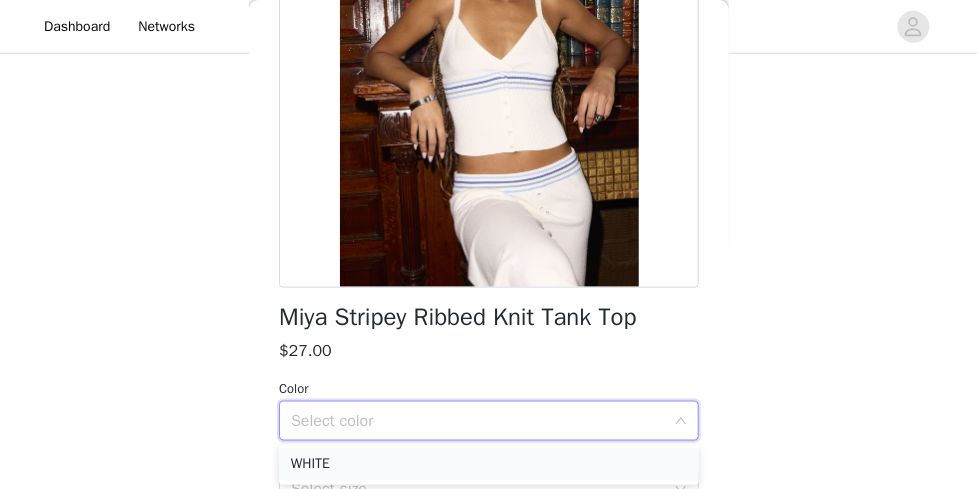 click on "WHITE" at bounding box center (489, 465) 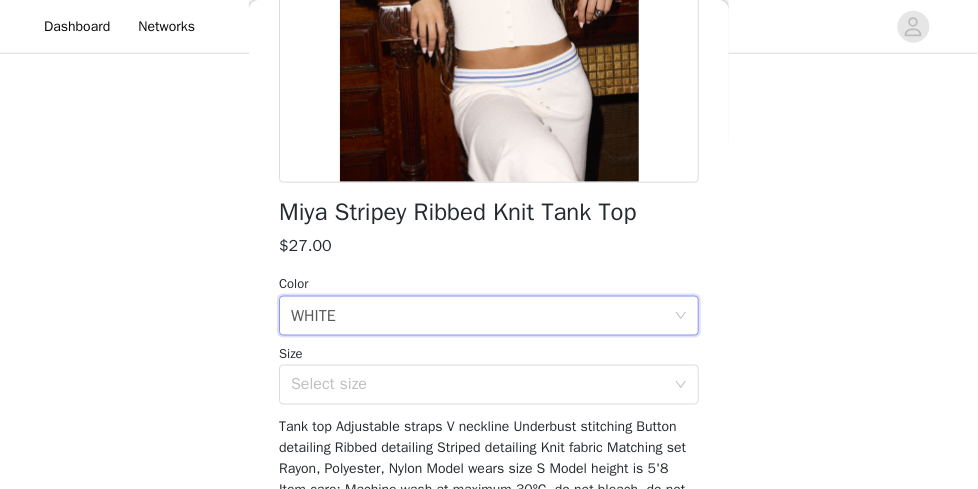 scroll, scrollTop: 377, scrollLeft: 0, axis: vertical 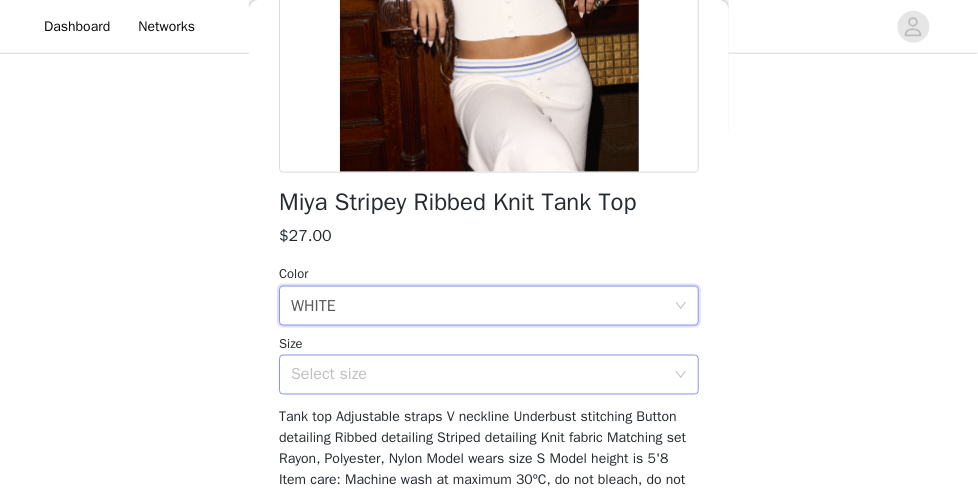 click on "Select size" at bounding box center (478, 375) 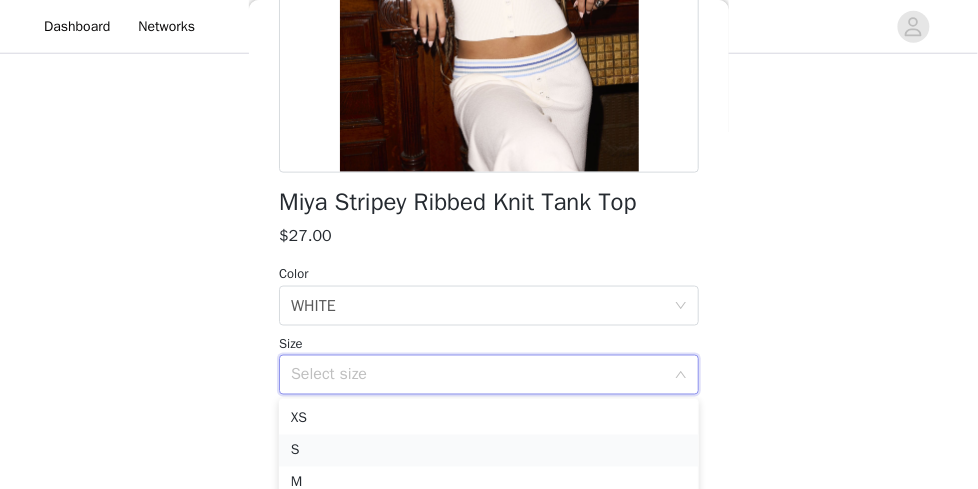 click on "S" at bounding box center [489, 451] 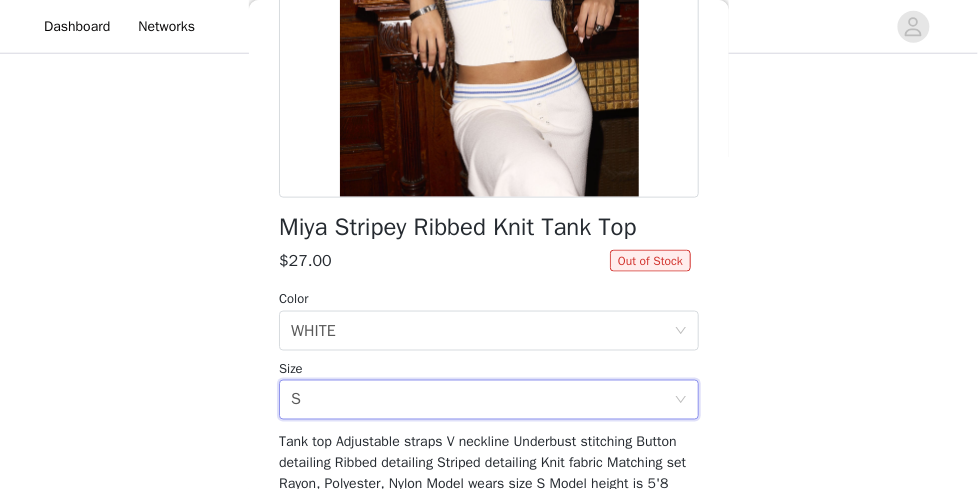 scroll, scrollTop: 343, scrollLeft: 0, axis: vertical 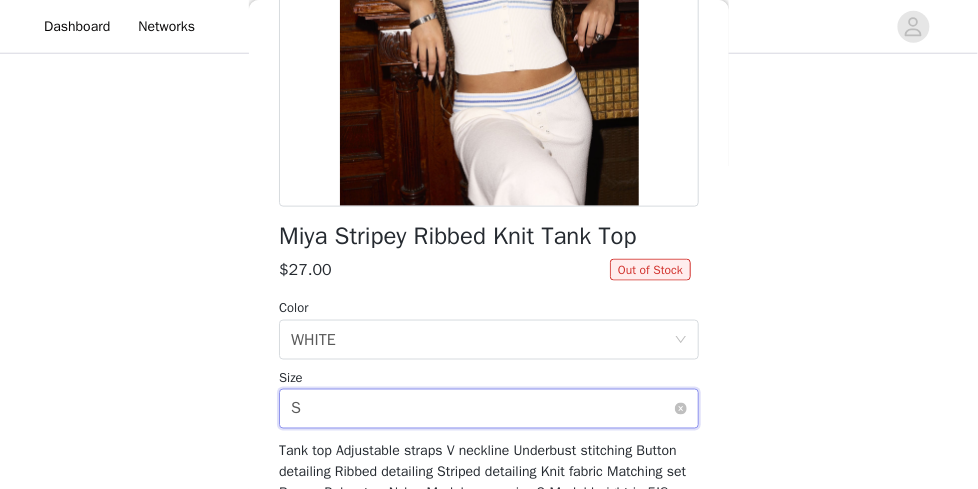 click on "Select size S" at bounding box center (482, 409) 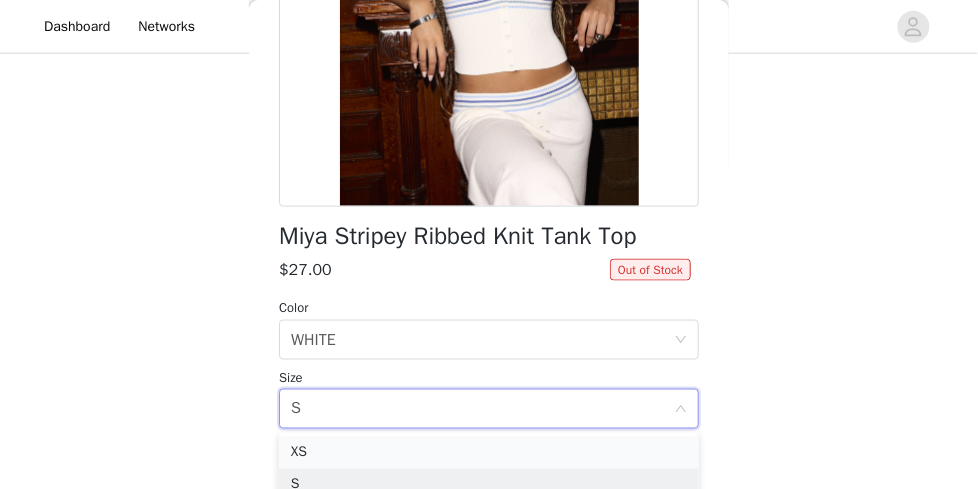 click on "XS" at bounding box center (489, 453) 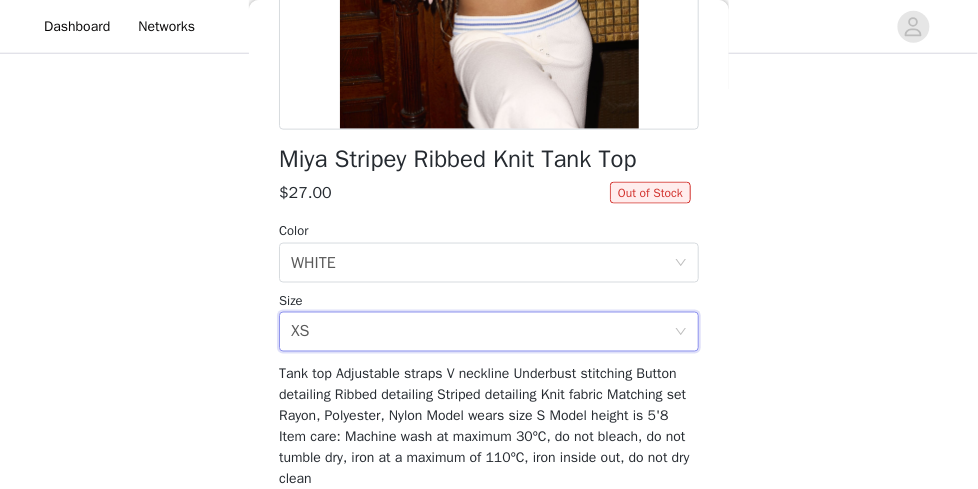 scroll, scrollTop: 448, scrollLeft: 0, axis: vertical 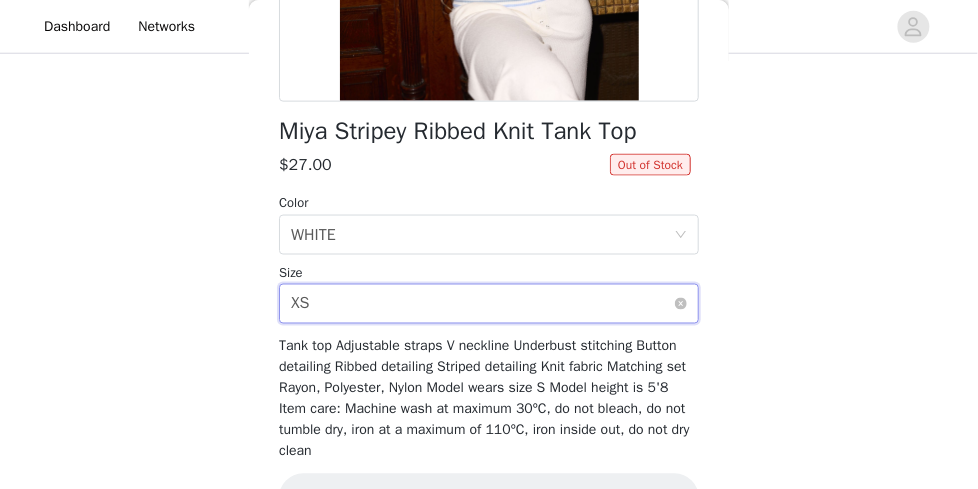 click on "Select size XS" at bounding box center (482, 304) 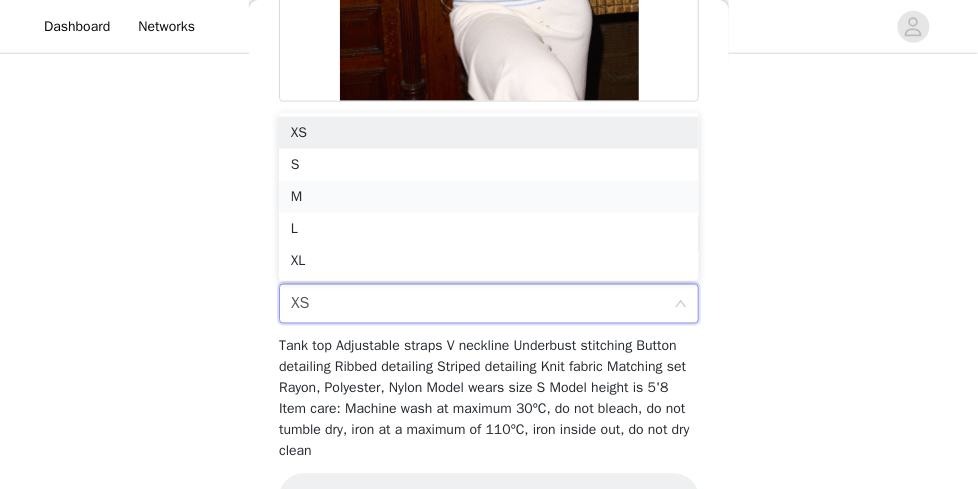 click on "M" at bounding box center [489, 197] 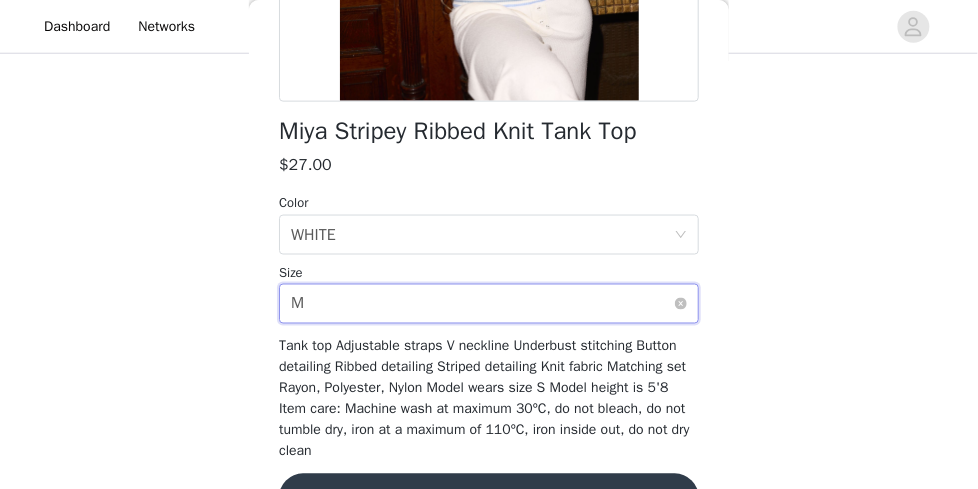 click on "Select size M" at bounding box center (482, 304) 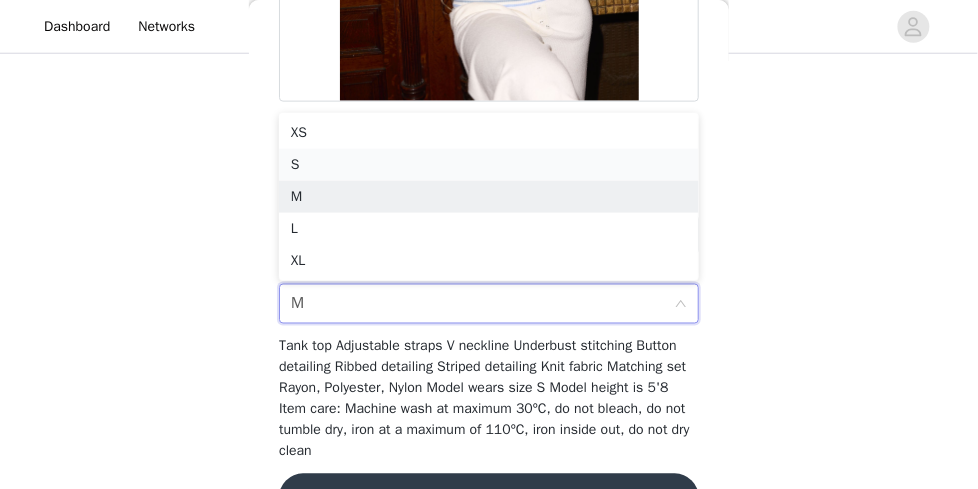 click on "S" at bounding box center [489, 165] 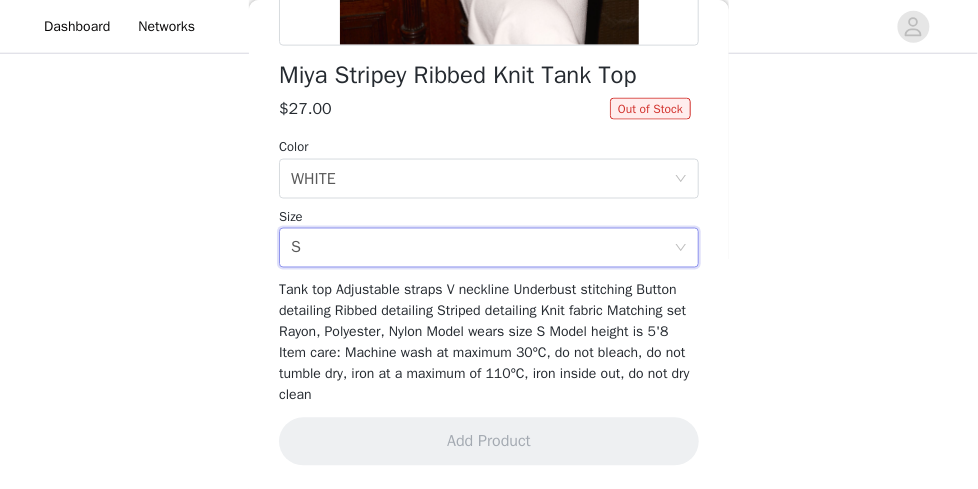 scroll, scrollTop: 503, scrollLeft: 0, axis: vertical 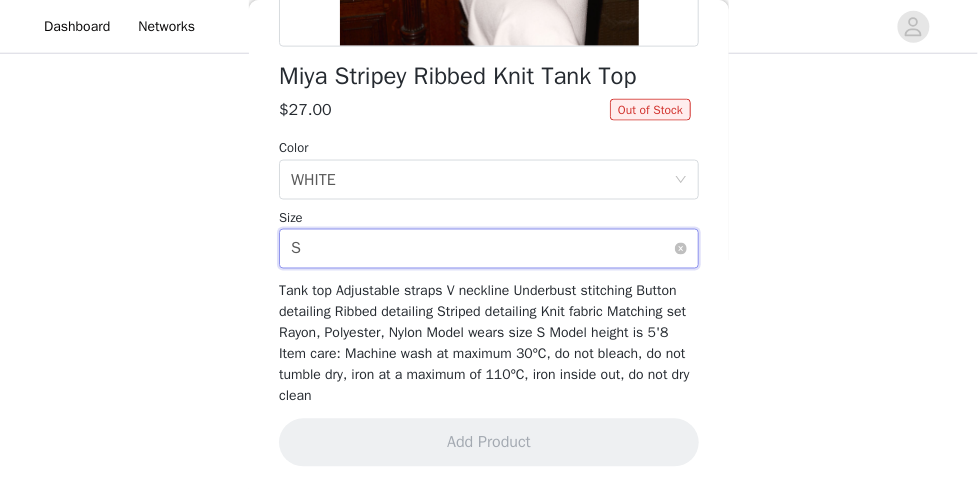 click on "Select size S" at bounding box center [482, 249] 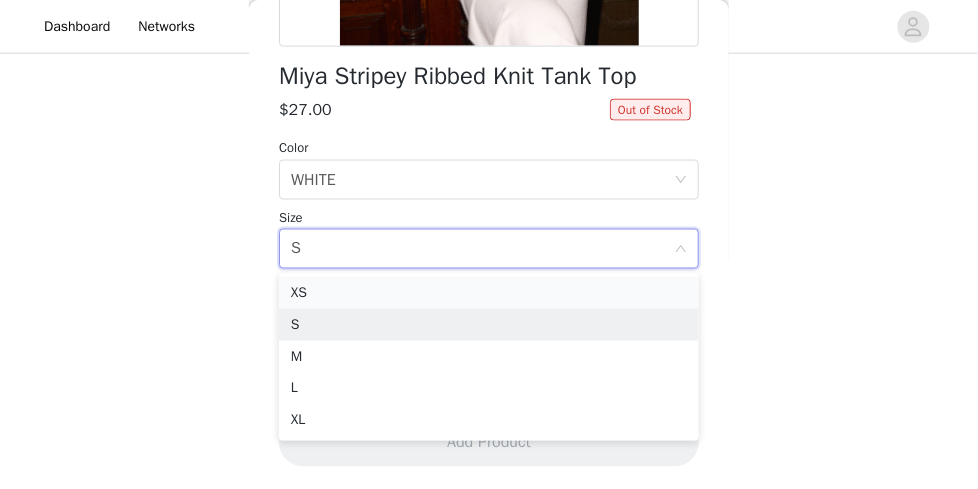 click on "XS" at bounding box center (489, 293) 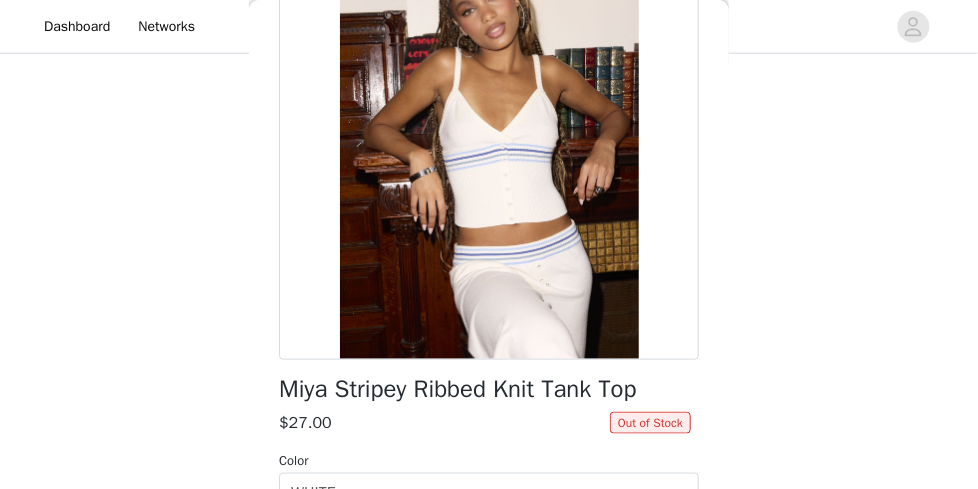 scroll, scrollTop: 188, scrollLeft: 0, axis: vertical 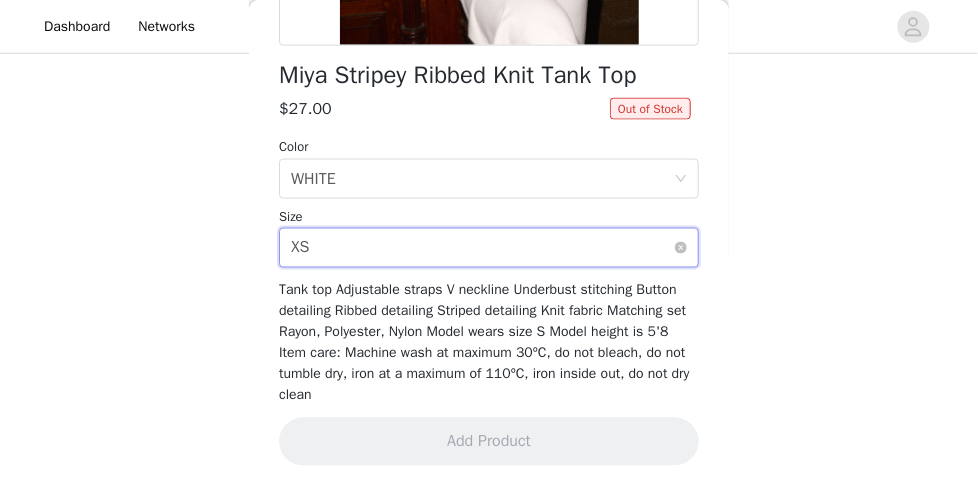 click on "Select size XS" at bounding box center (482, 248) 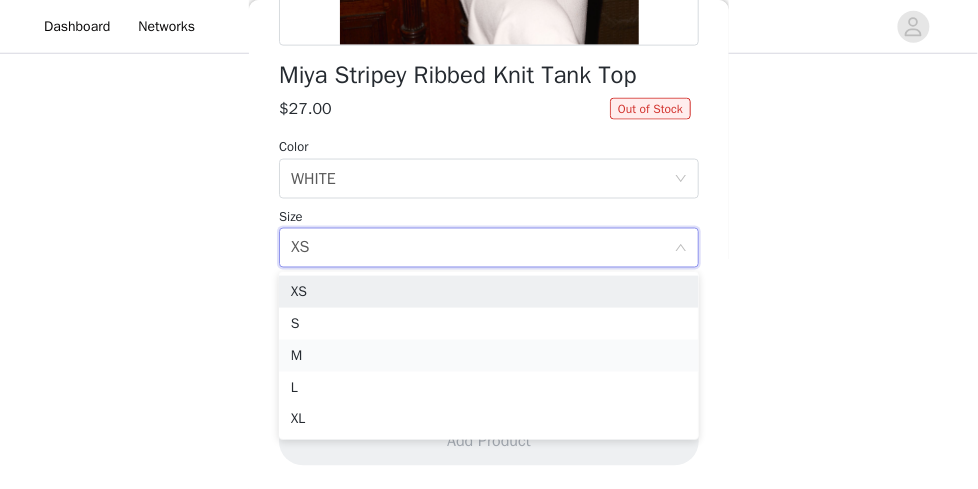 click on "M" at bounding box center [489, 356] 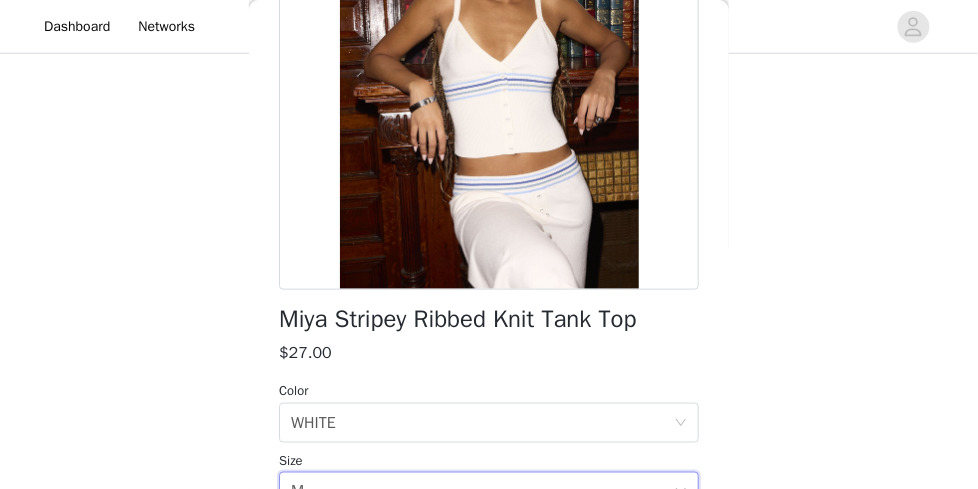 scroll, scrollTop: 318, scrollLeft: 0, axis: vertical 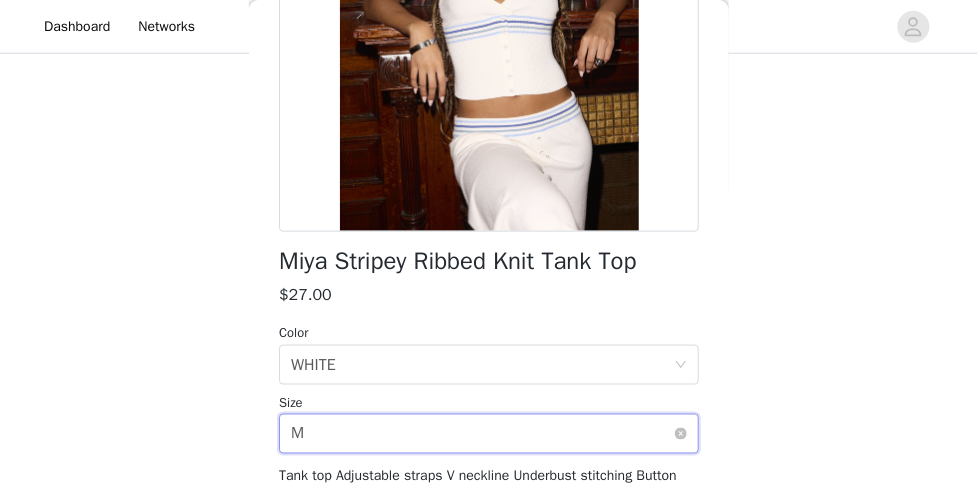 click on "Select size M" at bounding box center (482, 434) 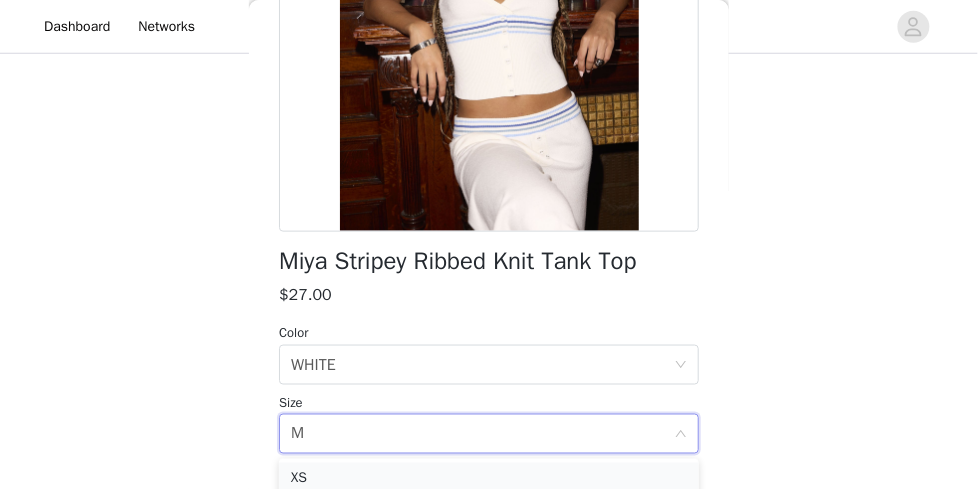 click on "XS" at bounding box center [489, 479] 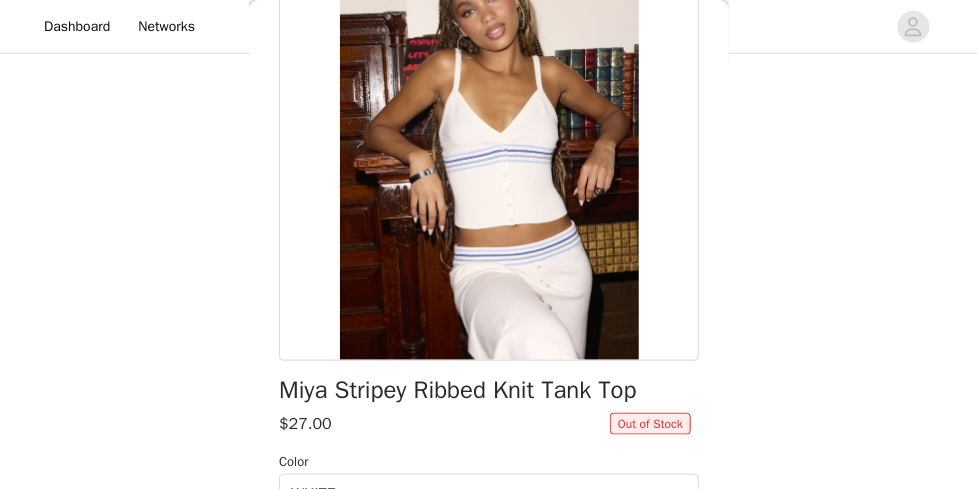 scroll, scrollTop: 176, scrollLeft: 0, axis: vertical 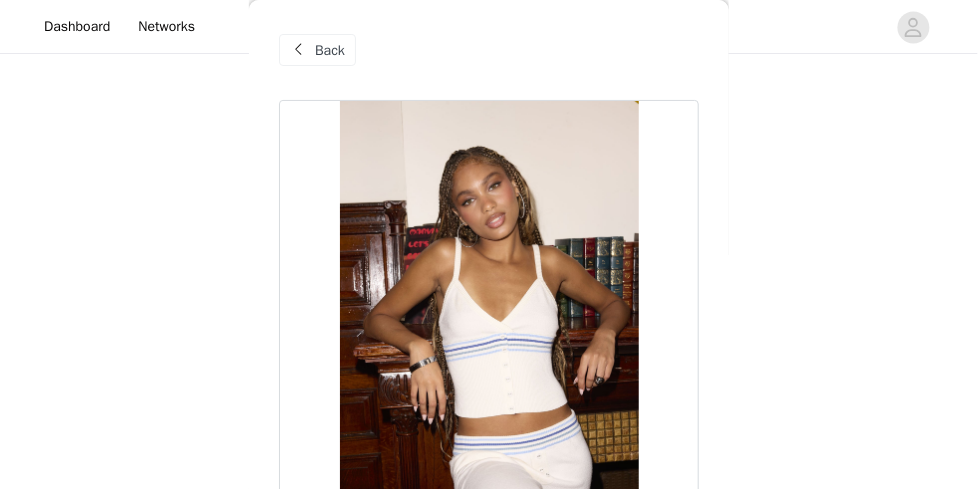 click on "Back" at bounding box center [330, 50] 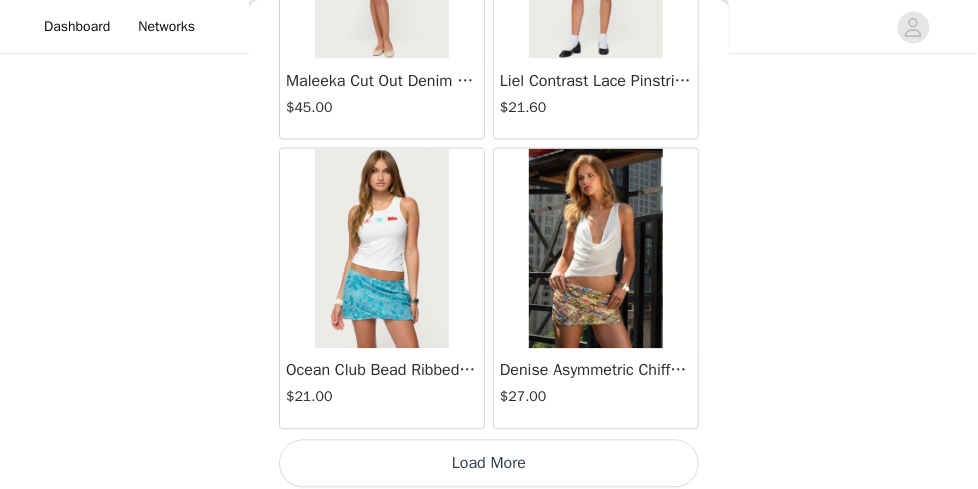 scroll, scrollTop: 43170, scrollLeft: 0, axis: vertical 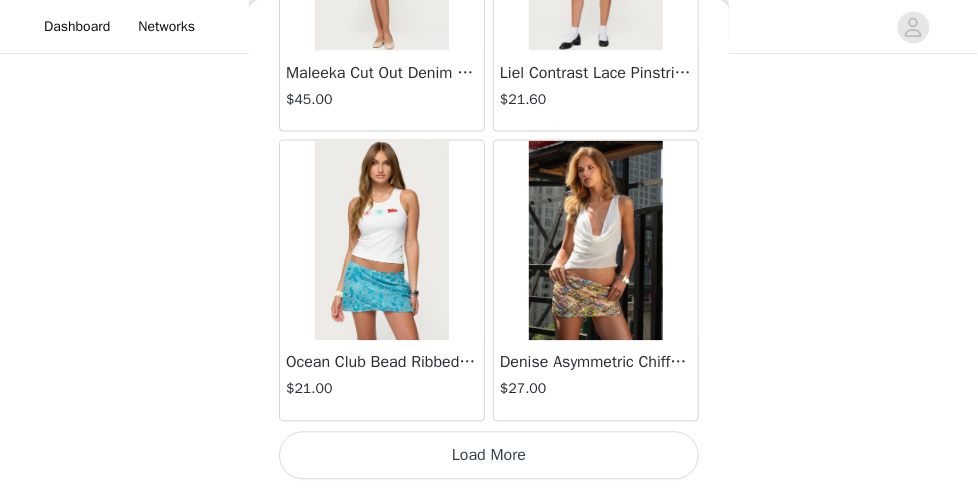 click on "Load More" at bounding box center (489, 456) 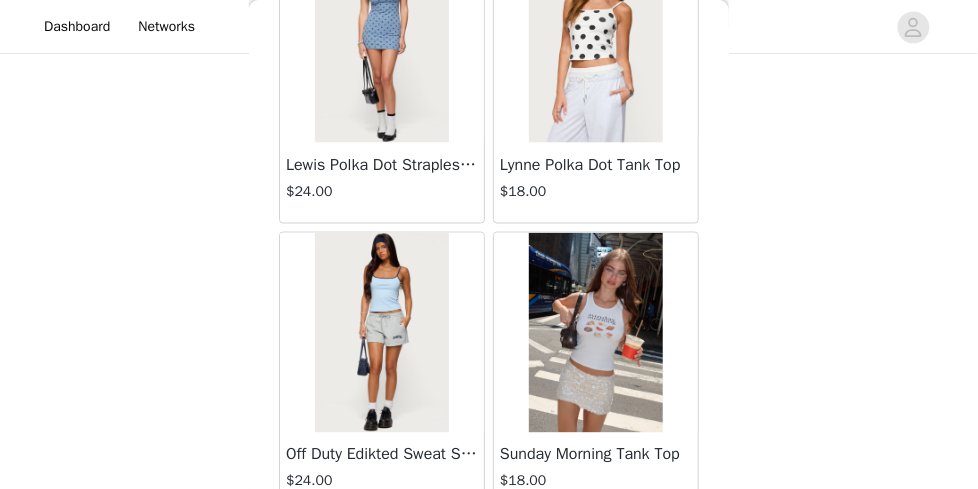 scroll, scrollTop: 46070, scrollLeft: 0, axis: vertical 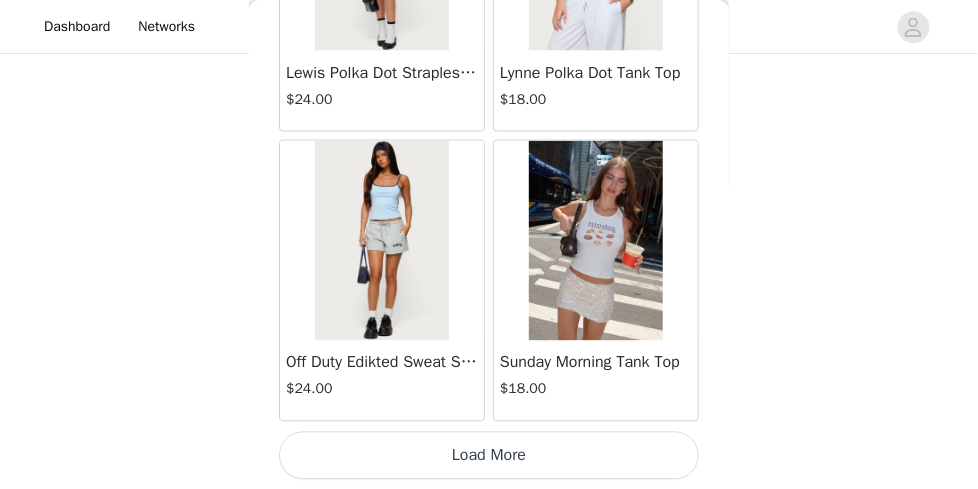 click on "Load More" at bounding box center (489, 456) 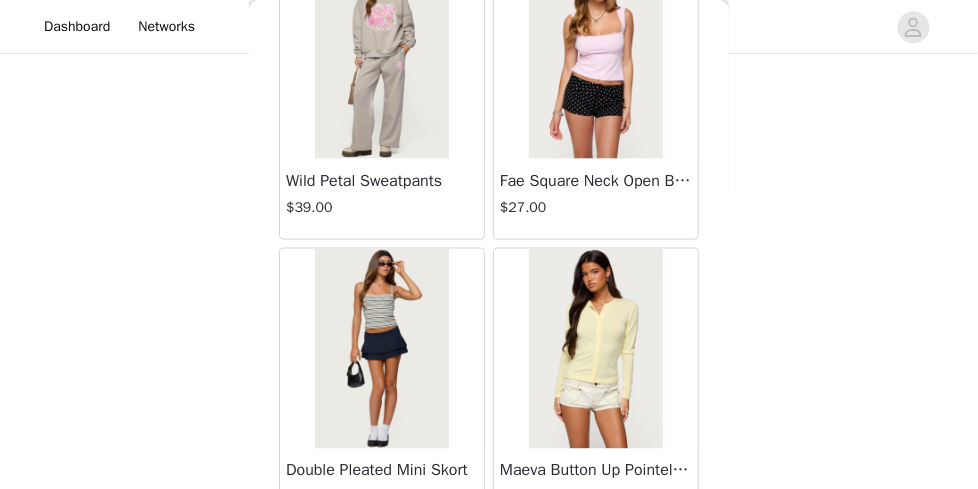 scroll, scrollTop: 48970, scrollLeft: 0, axis: vertical 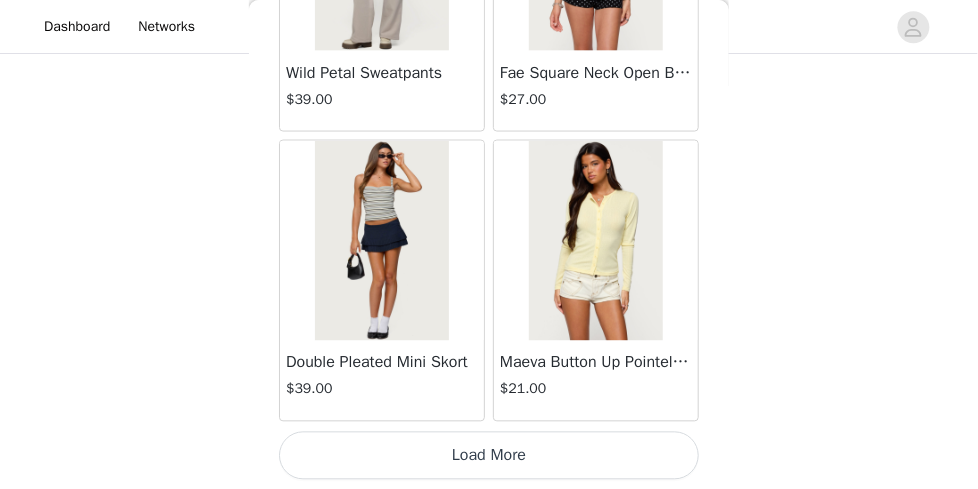 click on "Load More" at bounding box center [489, 456] 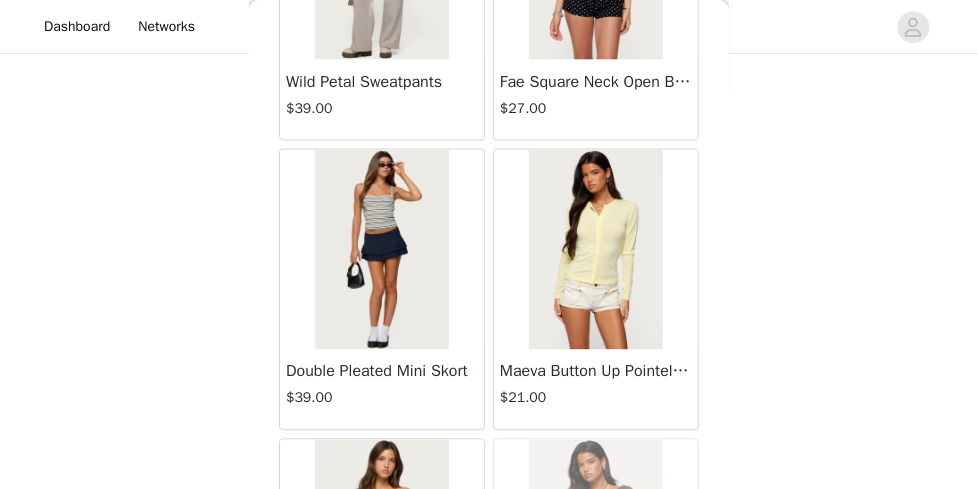 scroll, scrollTop: 1284, scrollLeft: 0, axis: vertical 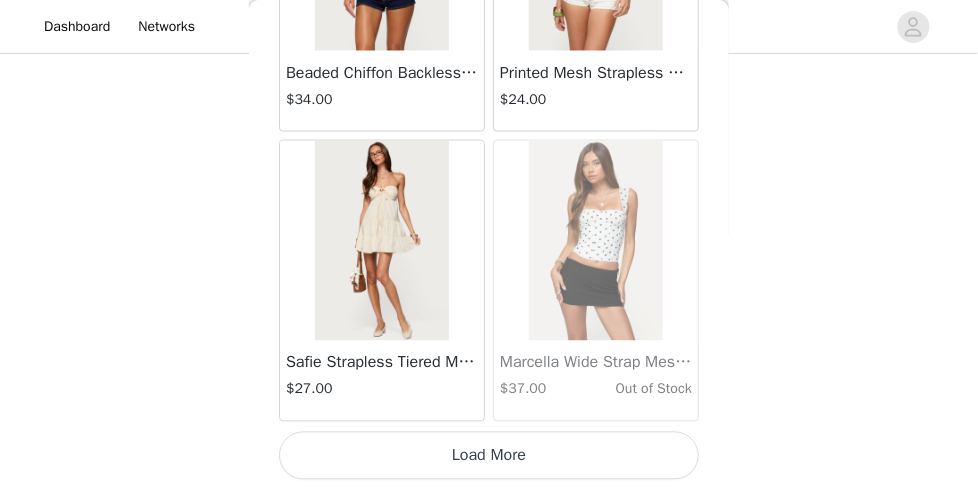 click on "Load More" at bounding box center [489, 456] 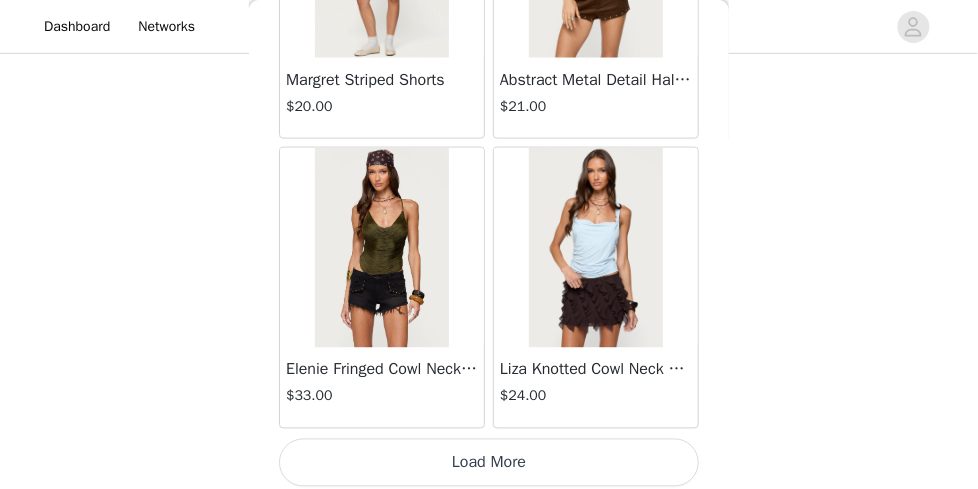 scroll, scrollTop: 54770, scrollLeft: 0, axis: vertical 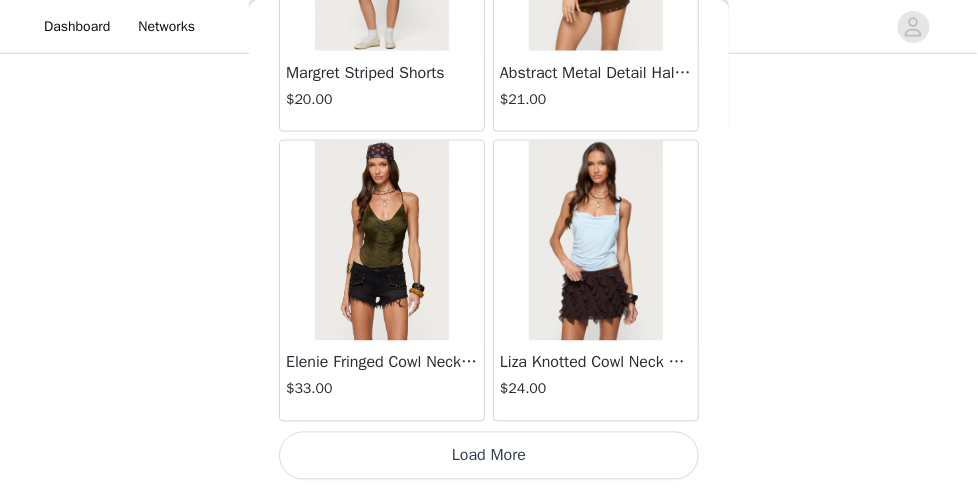click on "Load More" at bounding box center [489, 456] 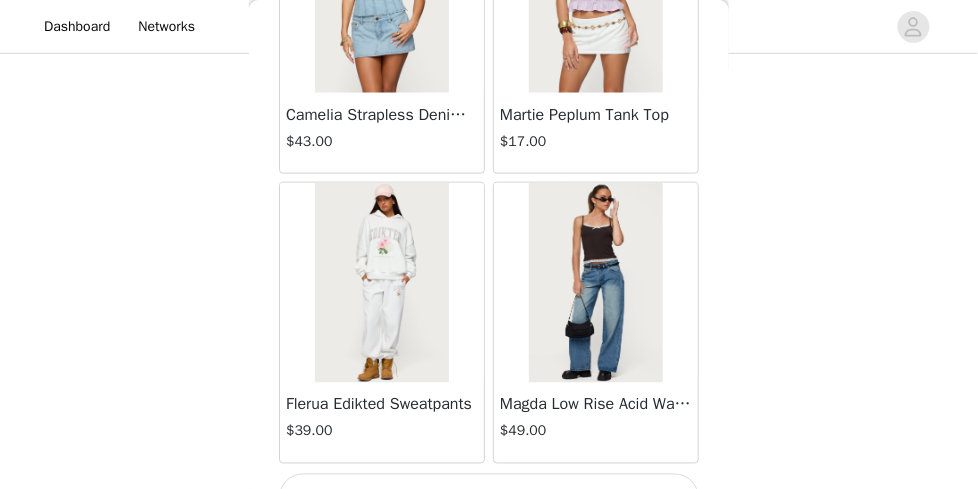 scroll, scrollTop: 57670, scrollLeft: 0, axis: vertical 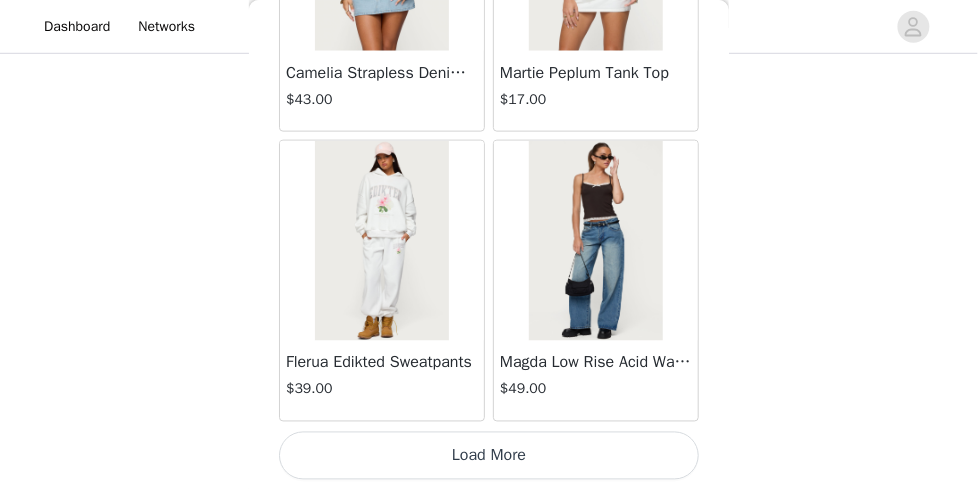 click on "Load More" at bounding box center (489, 456) 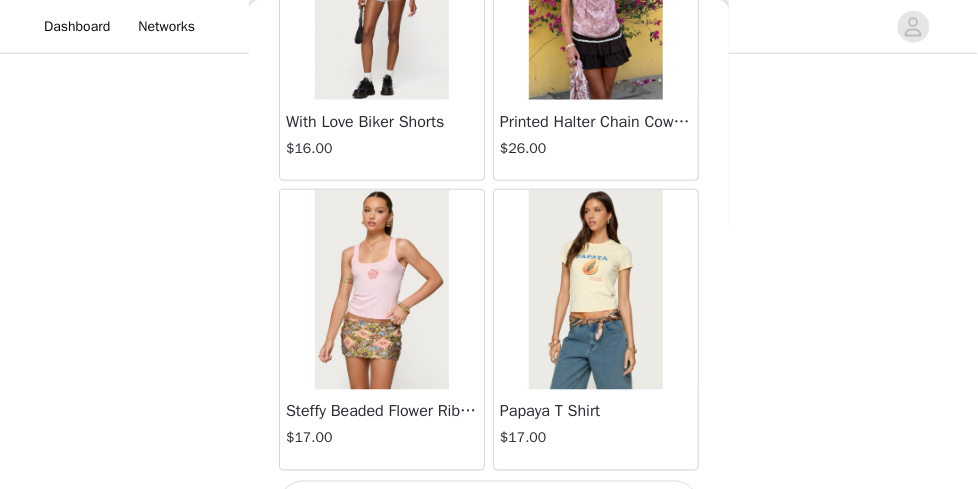 scroll, scrollTop: 60570, scrollLeft: 0, axis: vertical 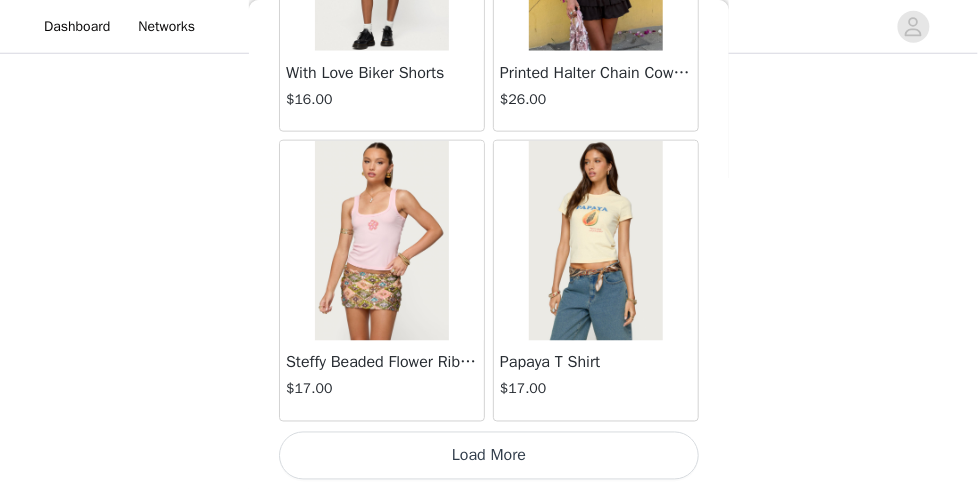 click on "Load More" at bounding box center (489, 456) 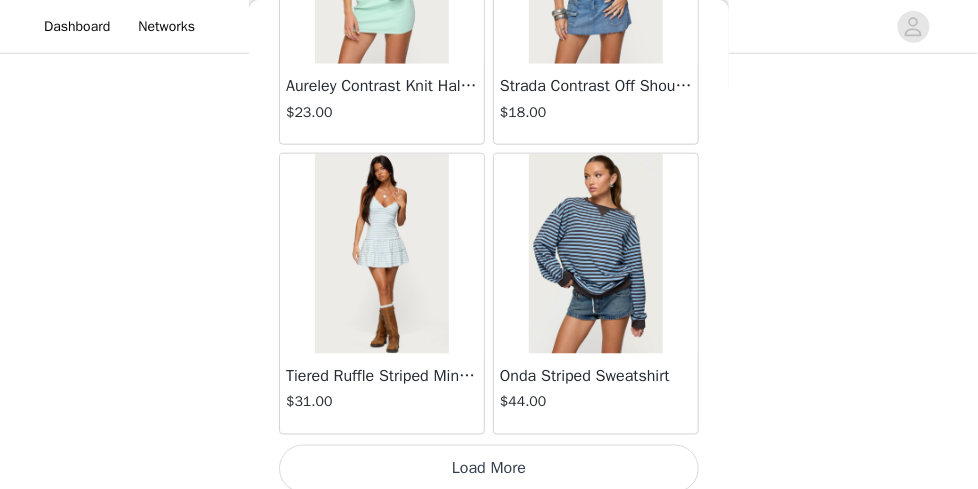 scroll, scrollTop: 63470, scrollLeft: 0, axis: vertical 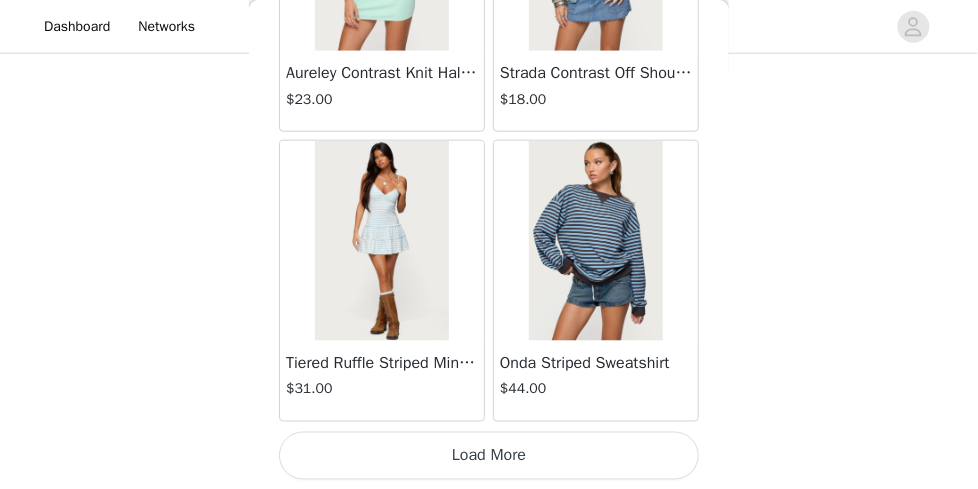 click on "Load More" at bounding box center [489, 456] 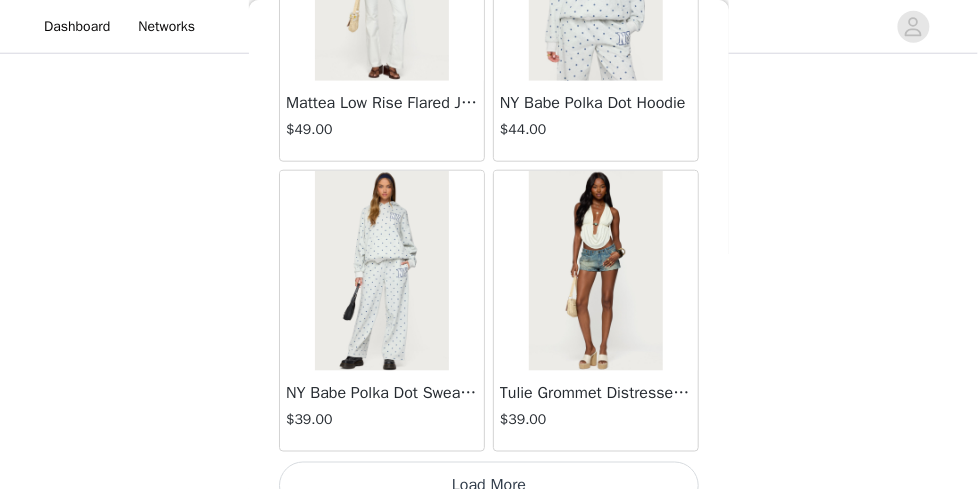 scroll, scrollTop: 66370, scrollLeft: 0, axis: vertical 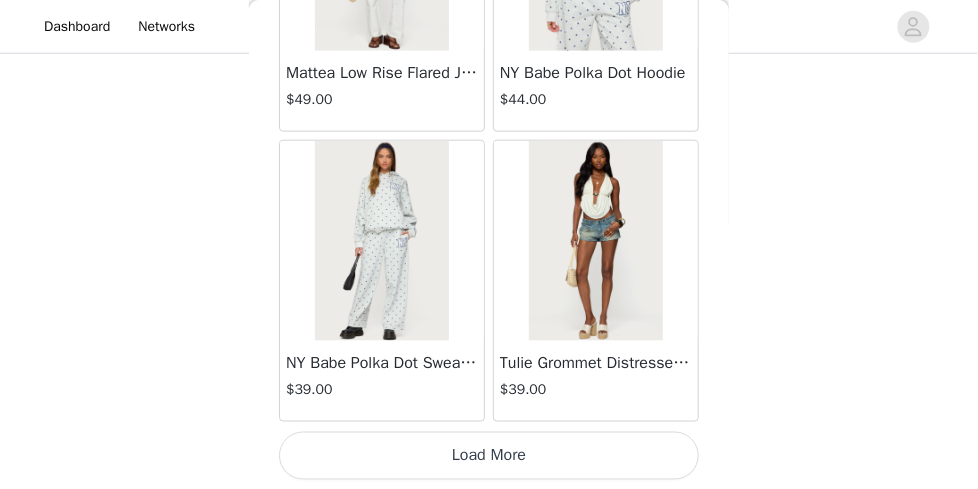 click on "Load More" at bounding box center [489, 456] 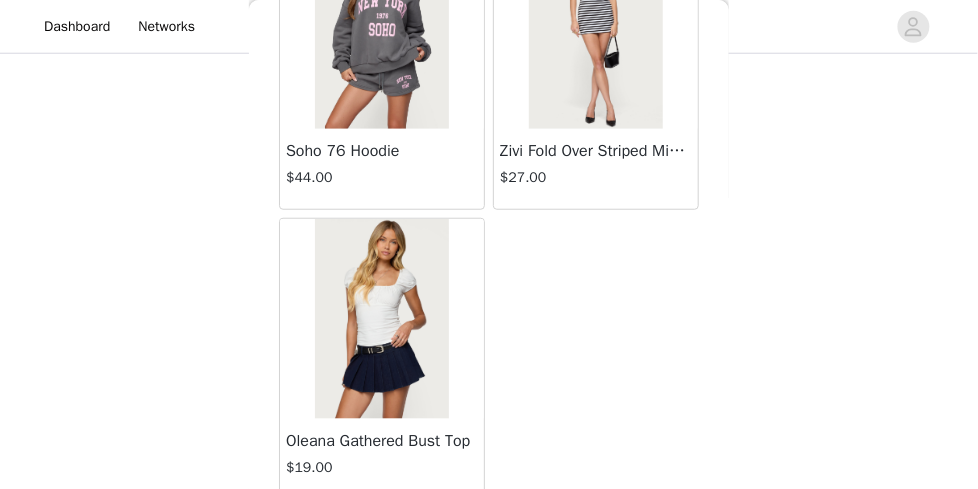 scroll, scrollTop: 69206, scrollLeft: 0, axis: vertical 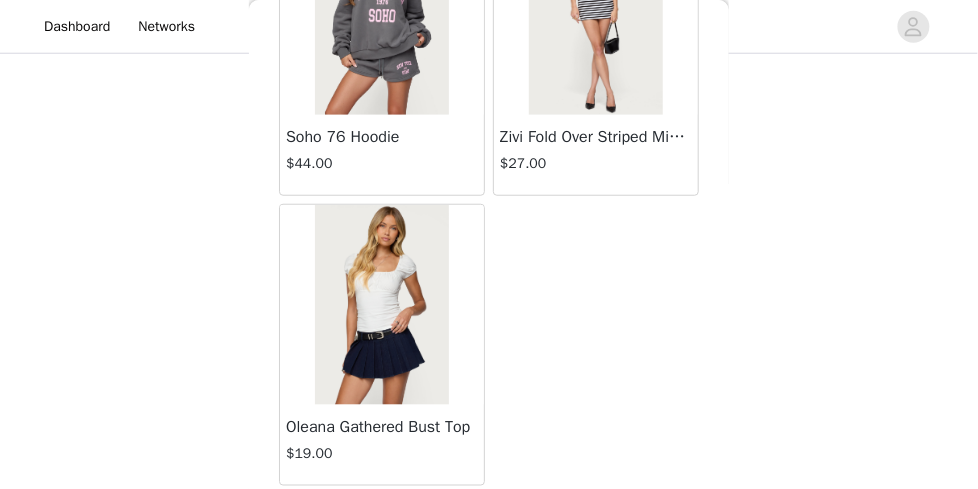 click on "Oleana Gathered Bust Top" at bounding box center (382, 427) 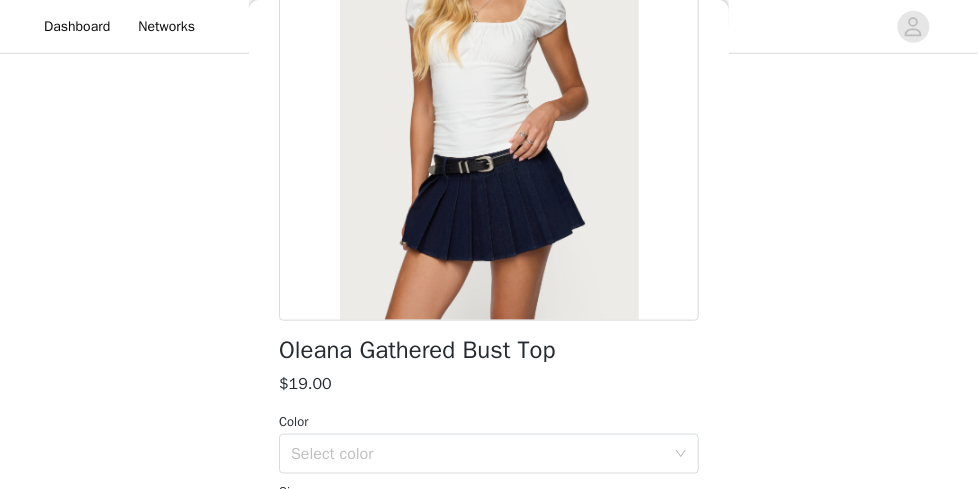 scroll, scrollTop: 231, scrollLeft: 0, axis: vertical 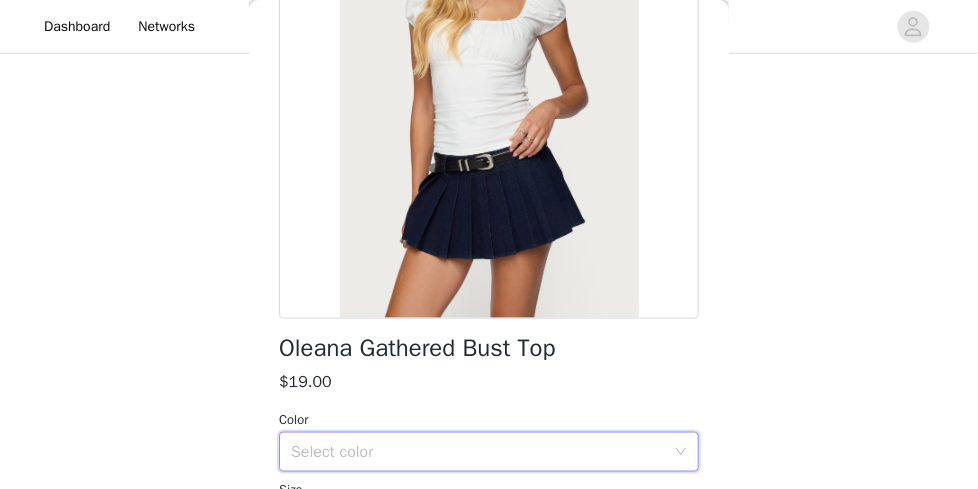 click on "Select color" at bounding box center (482, 452) 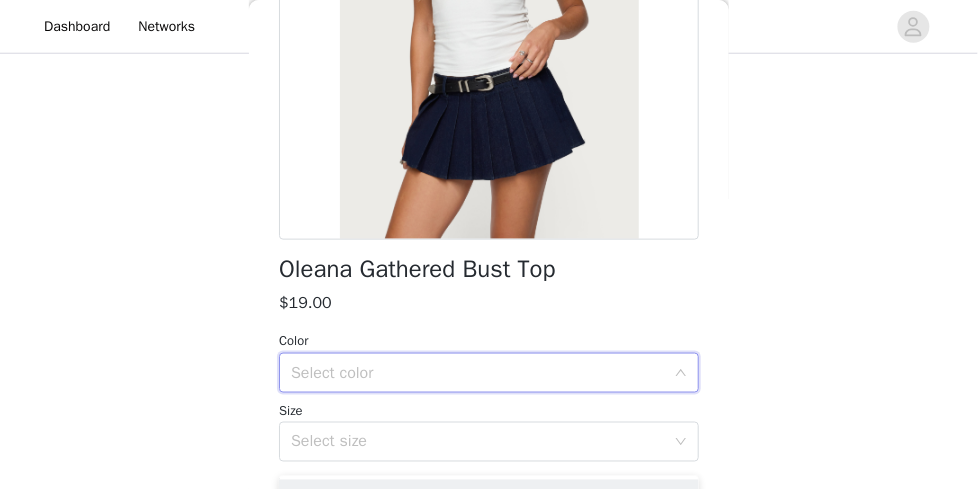 scroll, scrollTop: 356, scrollLeft: 0, axis: vertical 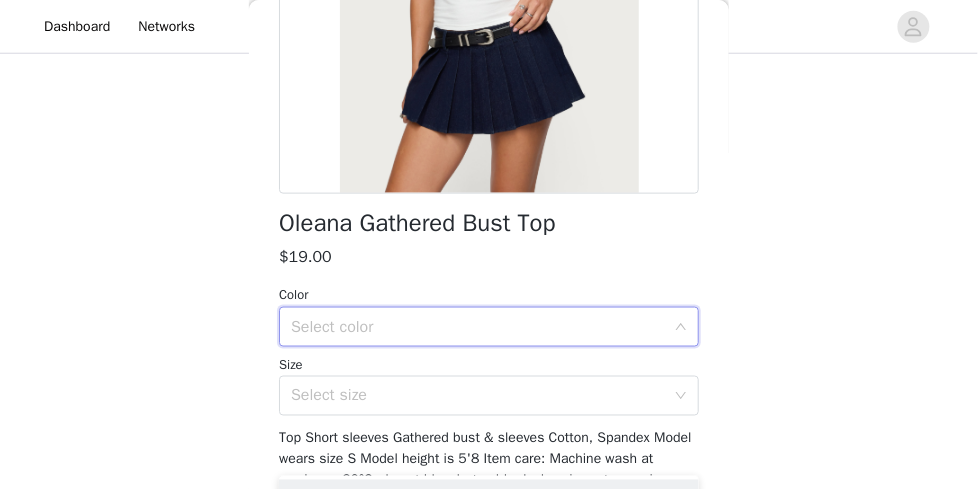 click on "Select color" at bounding box center [482, 327] 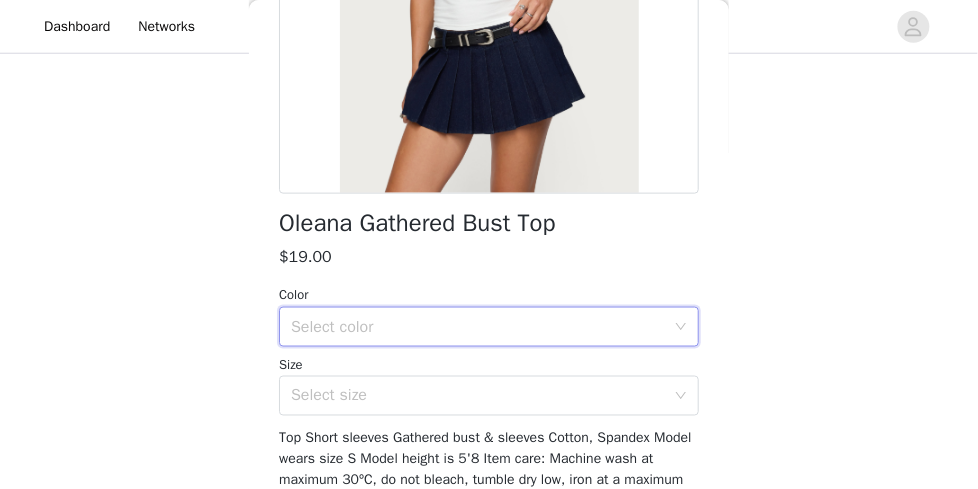 click on "Color" at bounding box center [489, 295] 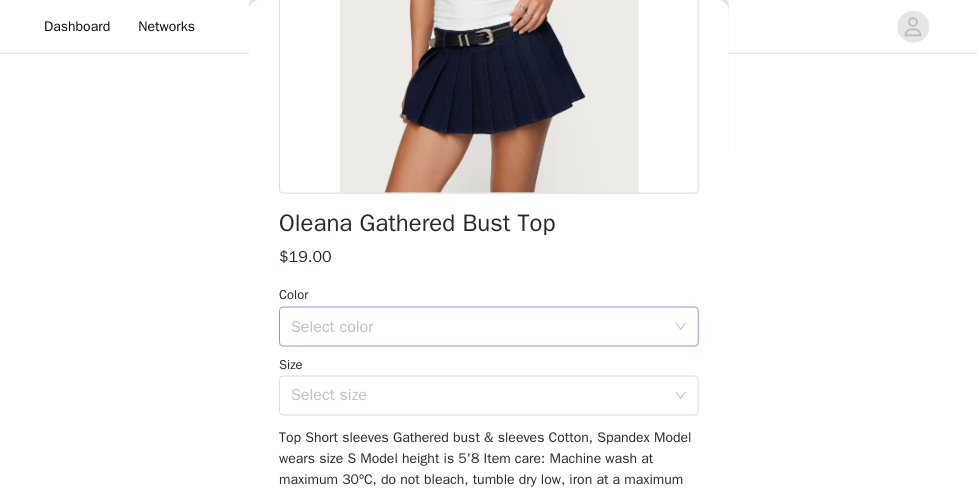 click on "Select color" at bounding box center (478, 327) 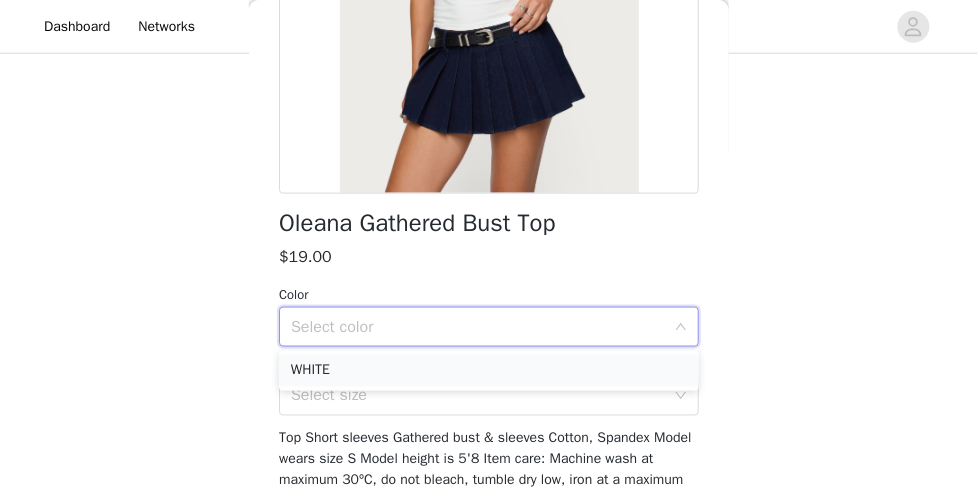 click on "WHITE" at bounding box center [489, 371] 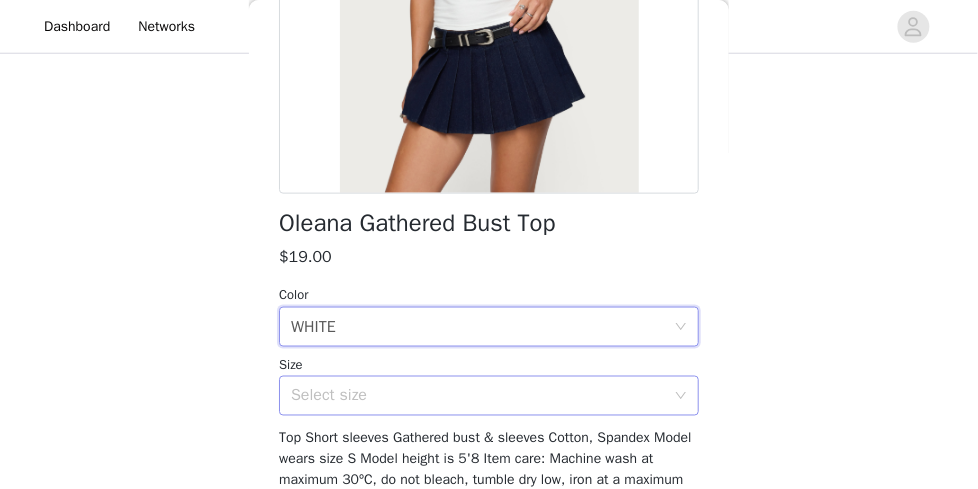 click on "Select size" at bounding box center (478, 396) 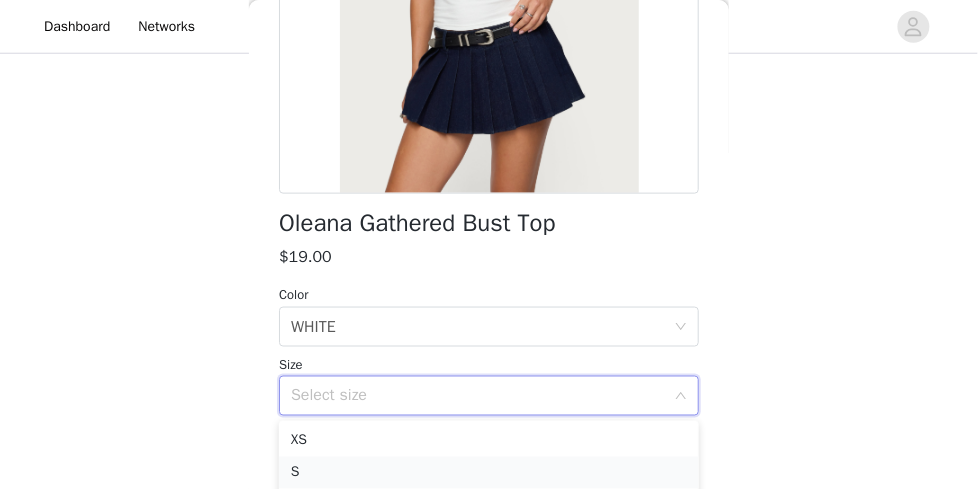 click on "S" at bounding box center (489, 473) 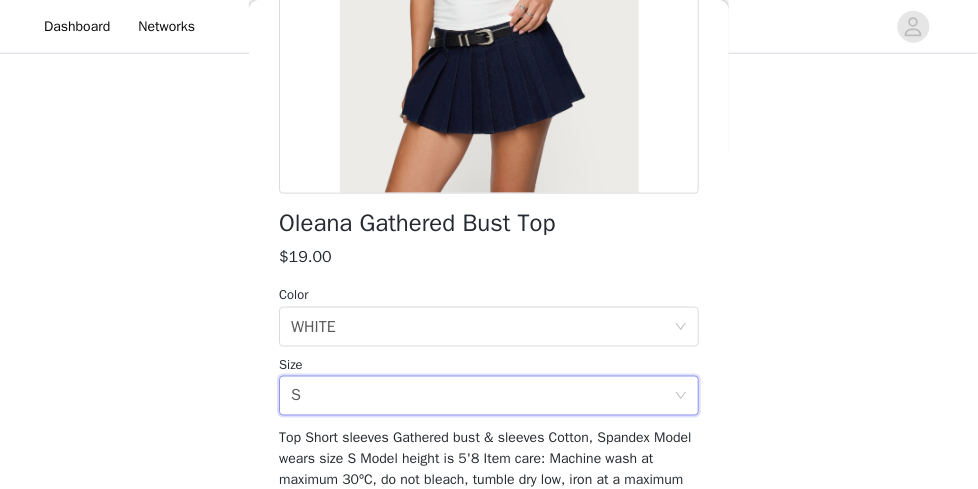 scroll, scrollTop: 462, scrollLeft: 0, axis: vertical 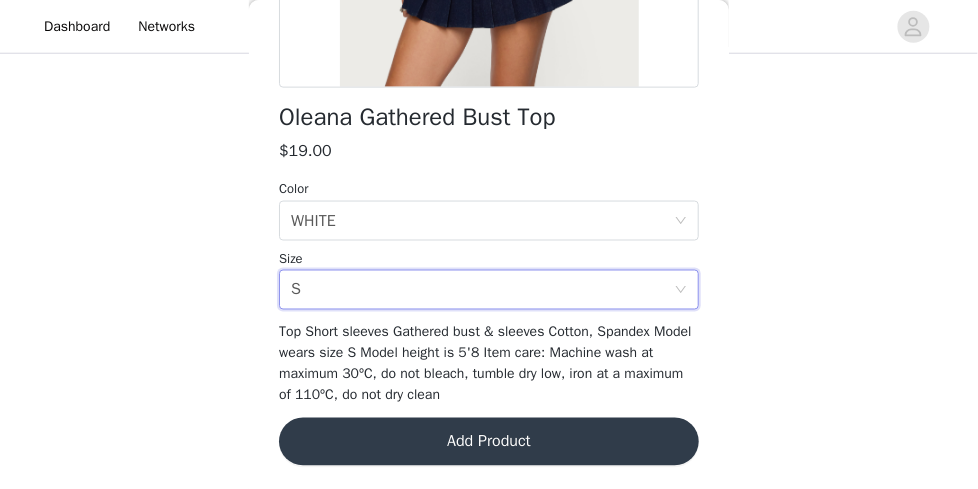 click on "Add Product" at bounding box center (489, 442) 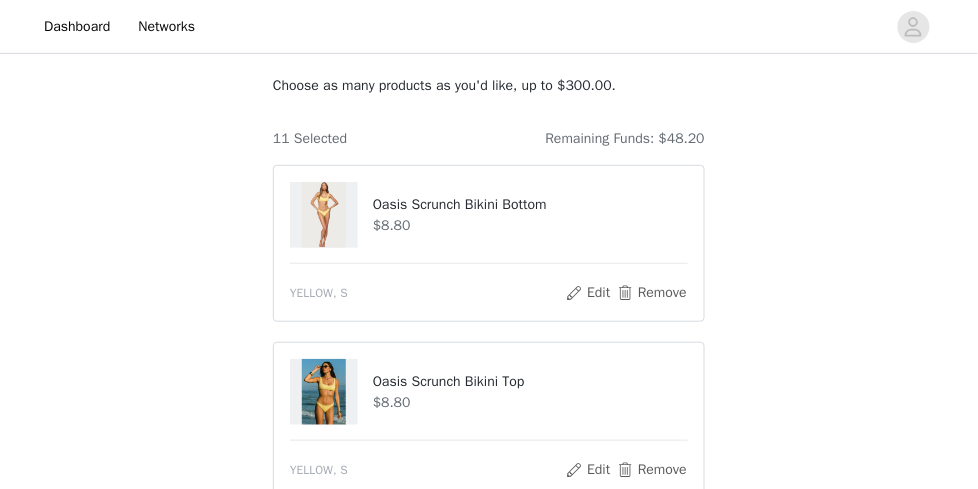 scroll, scrollTop: 110, scrollLeft: 0, axis: vertical 